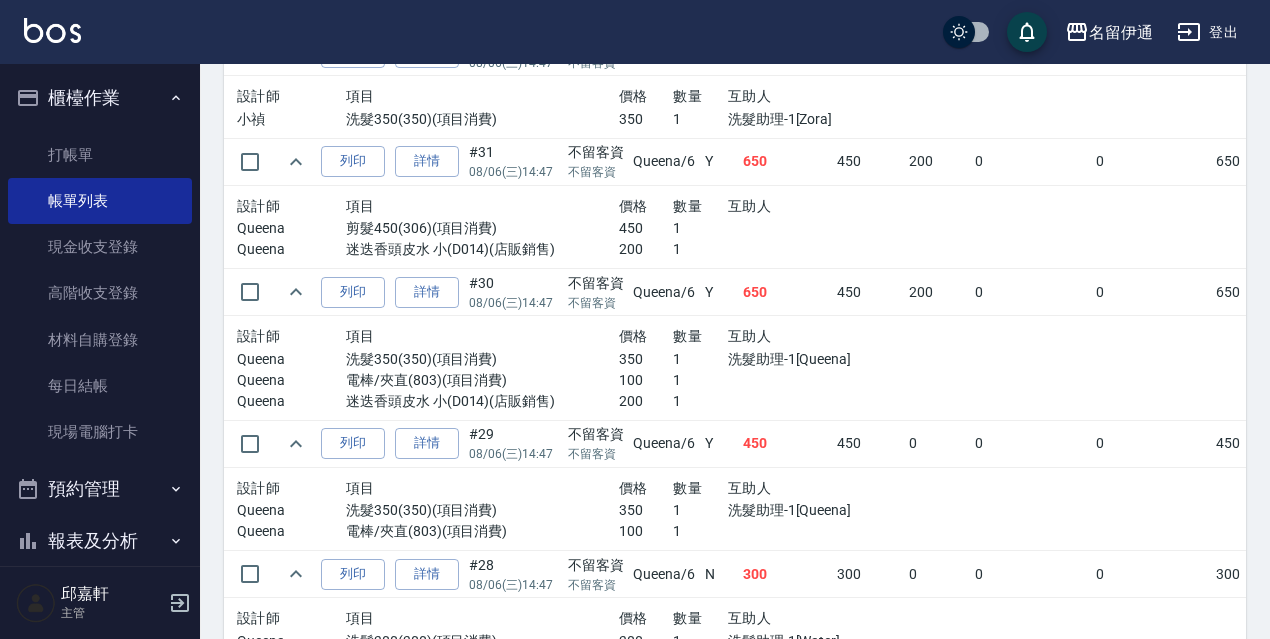 scroll, scrollTop: 998, scrollLeft: 0, axis: vertical 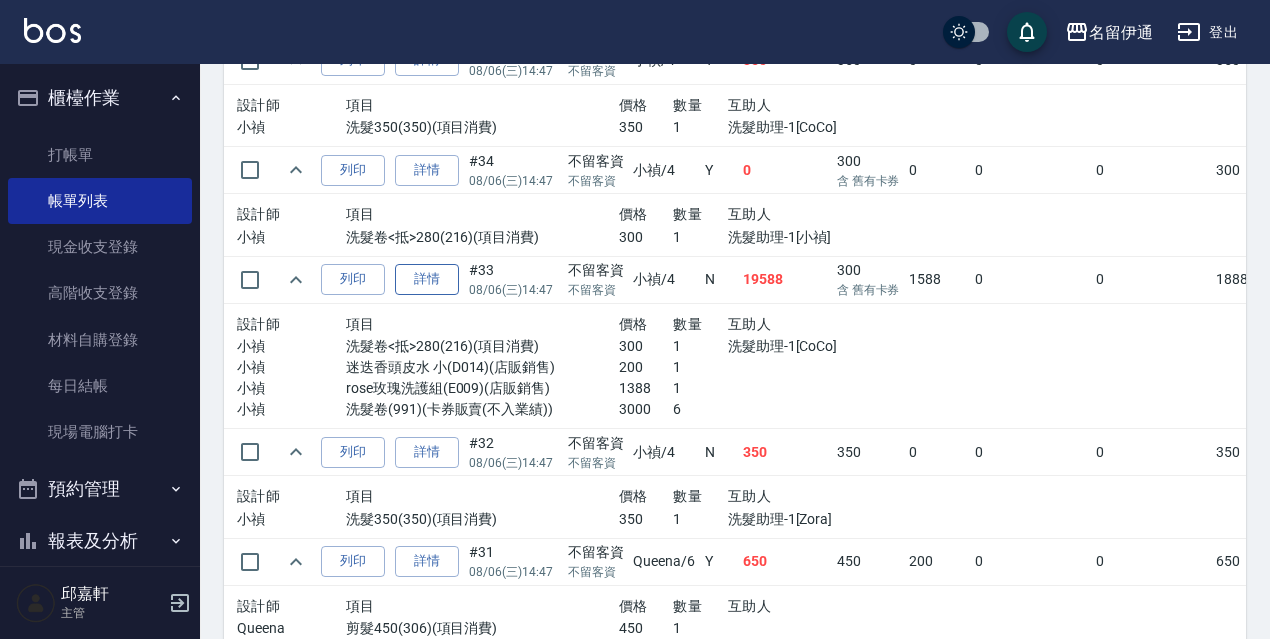 click on "詳情" at bounding box center (427, 279) 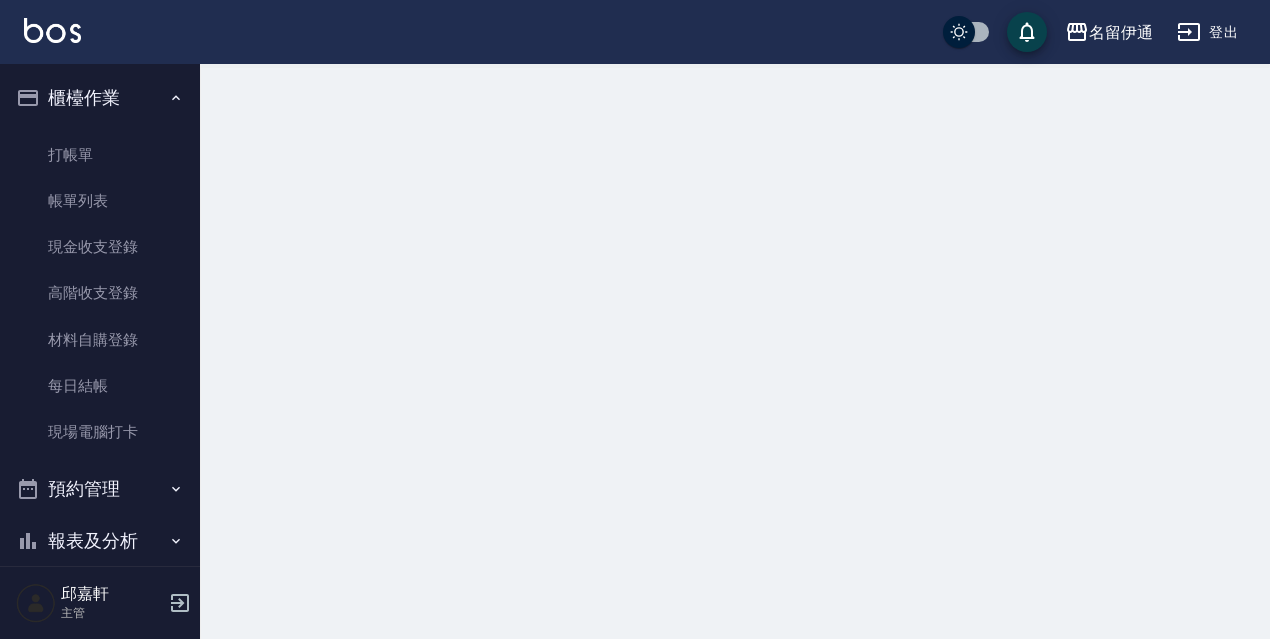 scroll, scrollTop: 0, scrollLeft: 0, axis: both 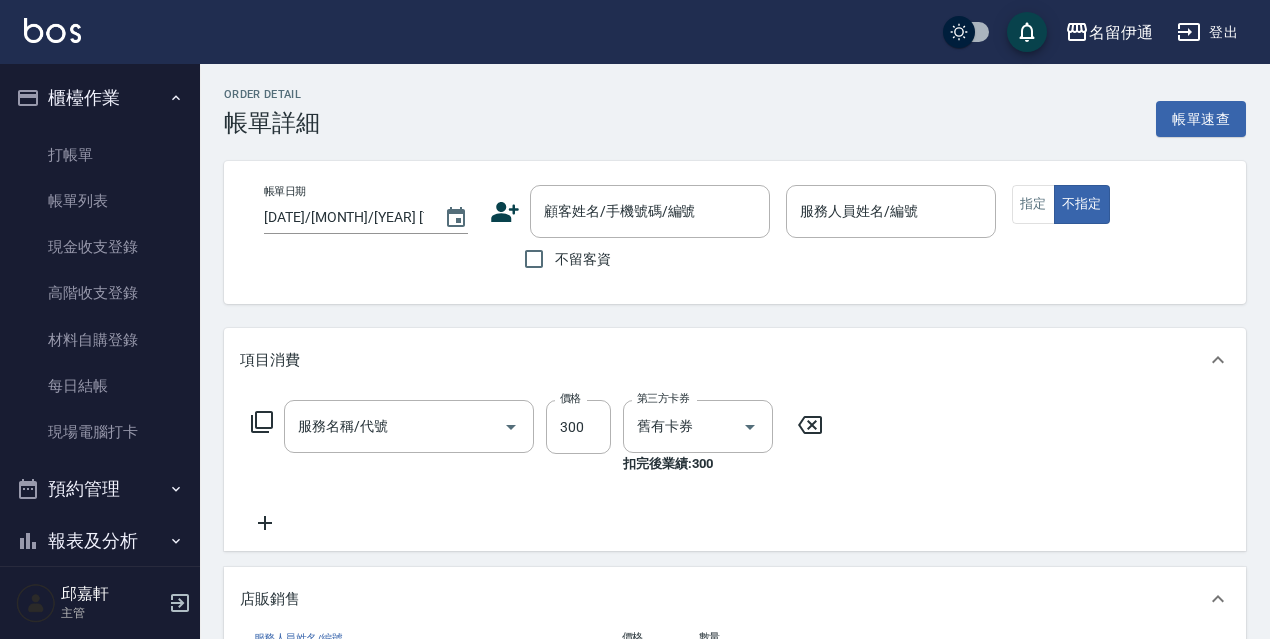 type on "2025/08/06 14:47" 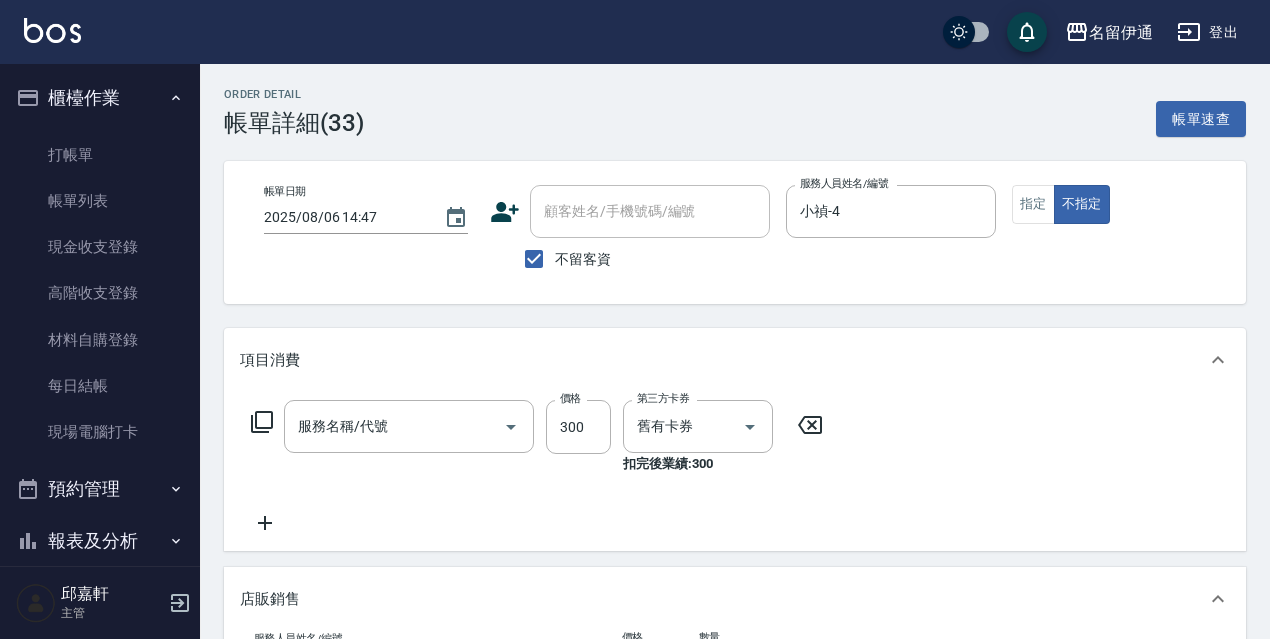 type on "rose玫瑰洗護組" 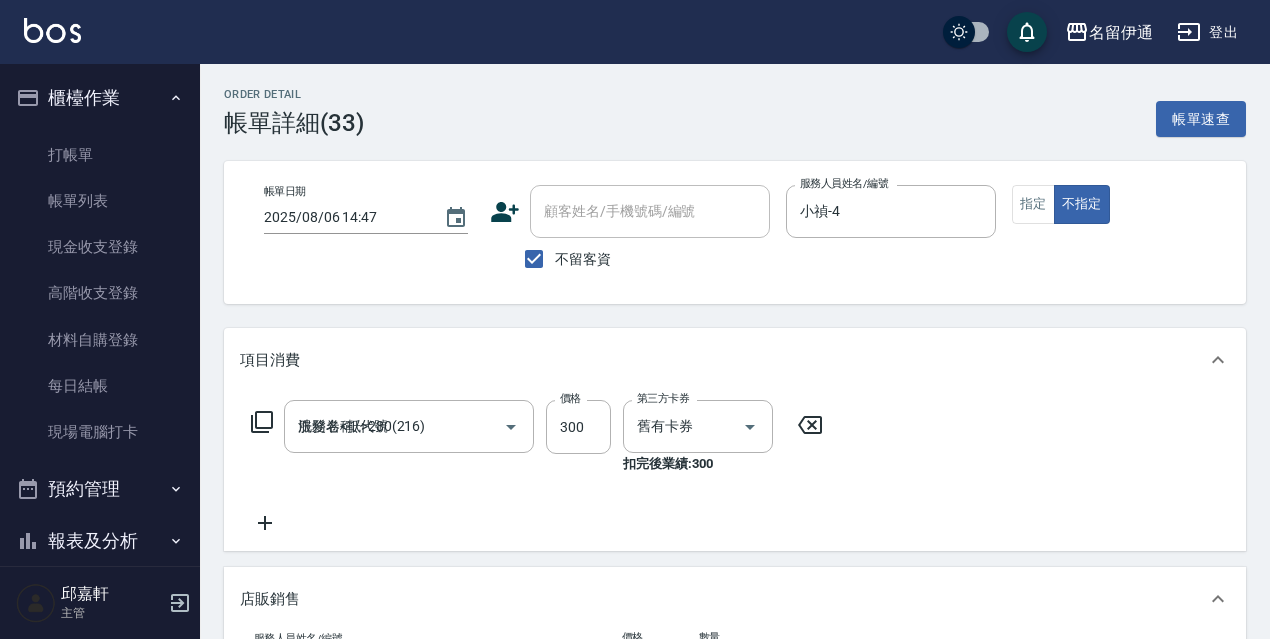 scroll, scrollTop: 588, scrollLeft: 0, axis: vertical 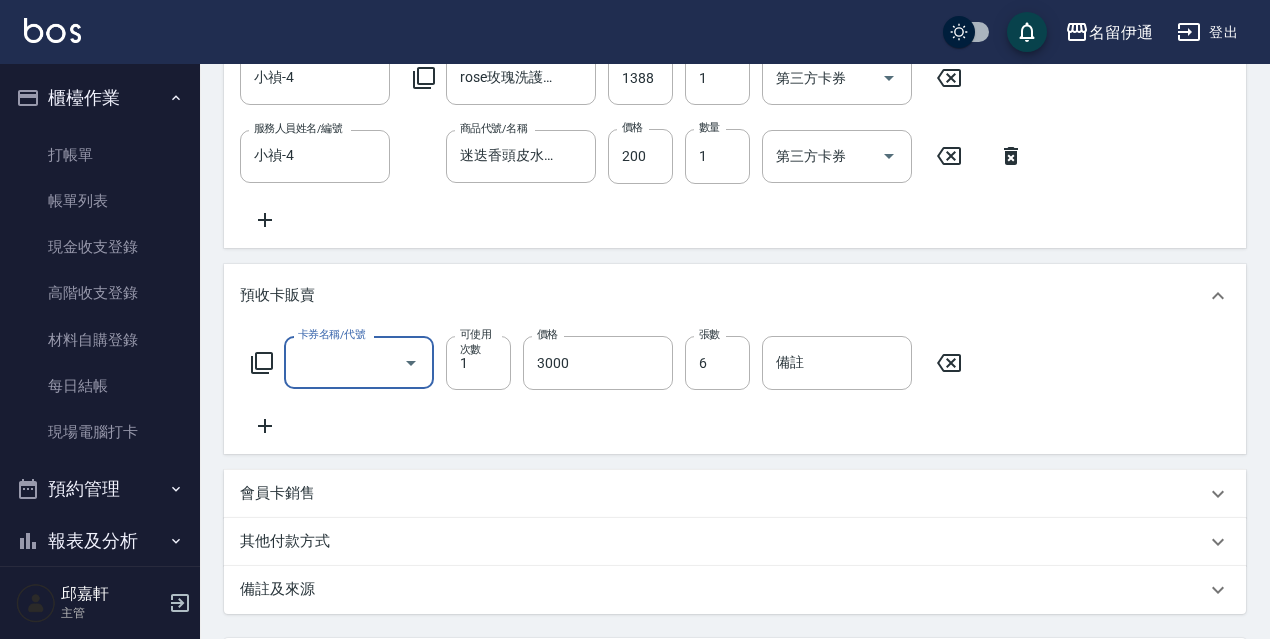 type on "洗髮卷(991)" 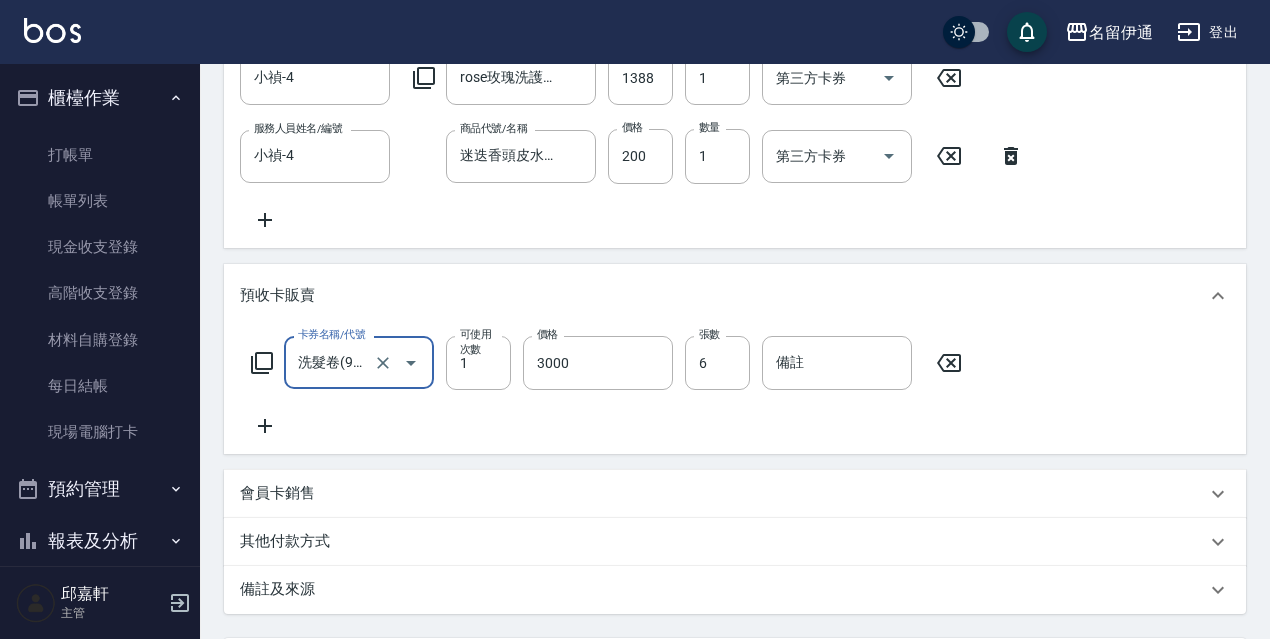scroll, scrollTop: 388, scrollLeft: 0, axis: vertical 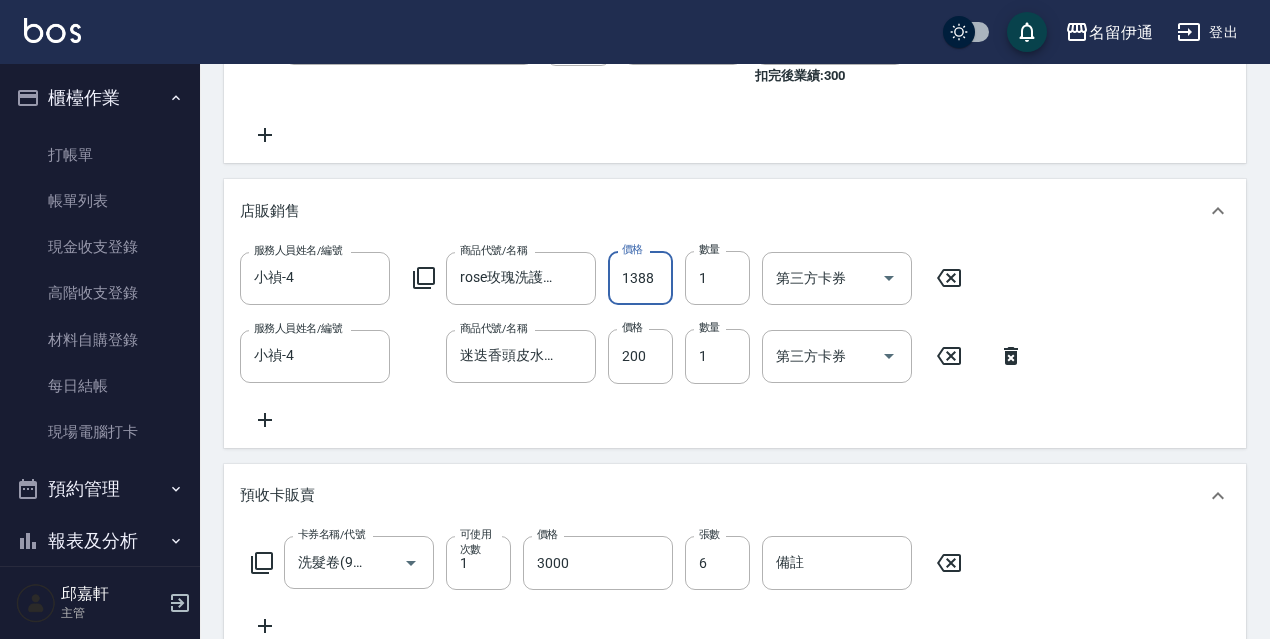 click on "1388" at bounding box center (640, 278) 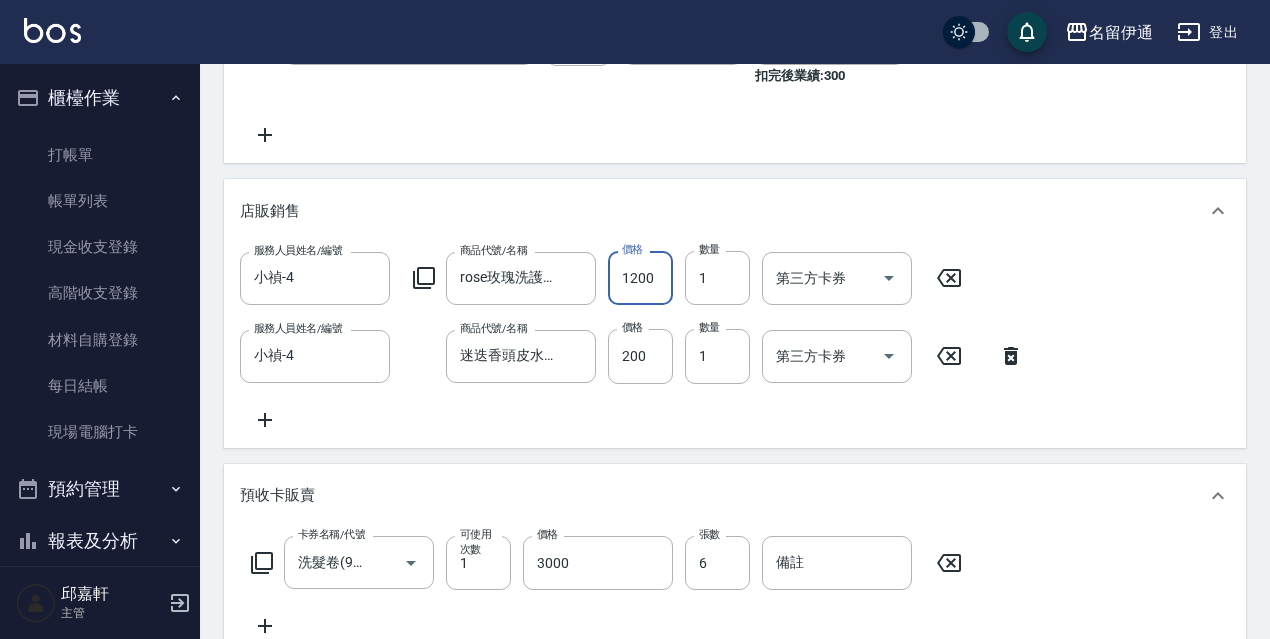 scroll, scrollTop: 794, scrollLeft: 0, axis: vertical 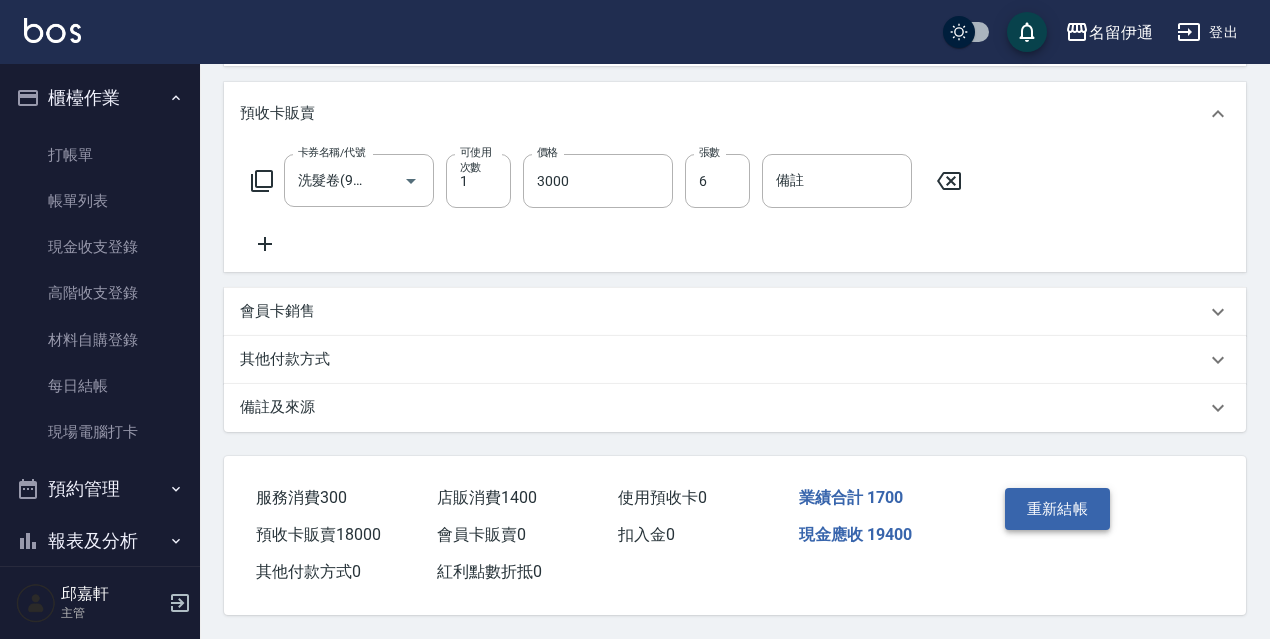 type on "1200" 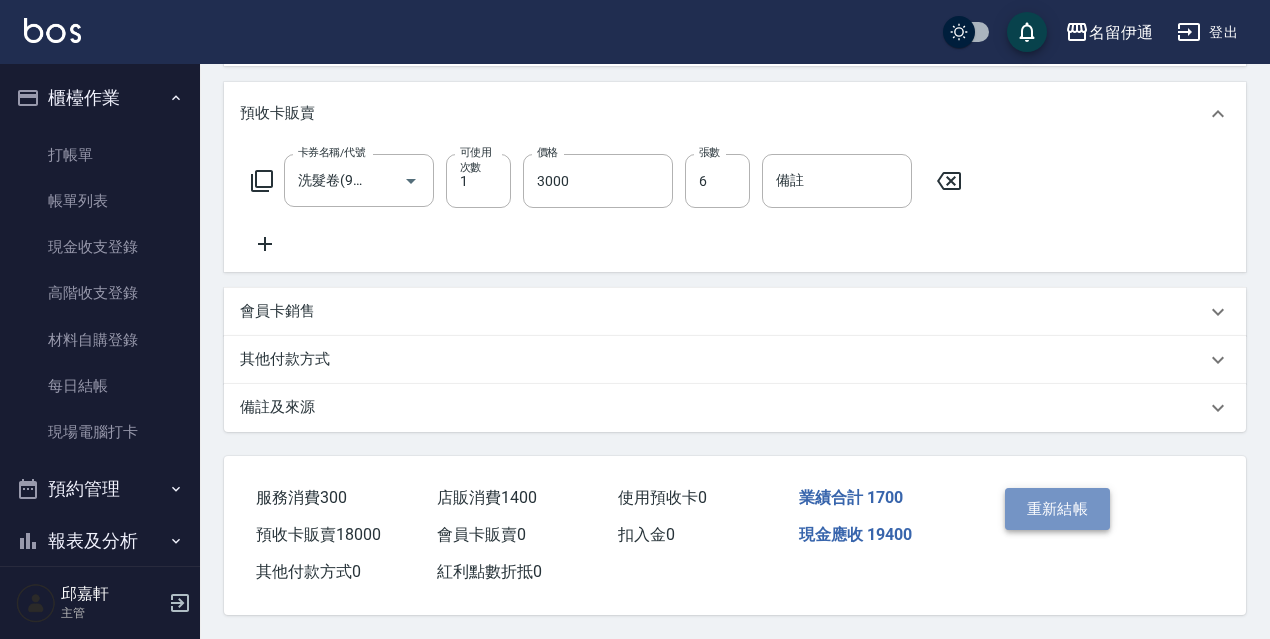 click on "重新結帳" at bounding box center (1058, 509) 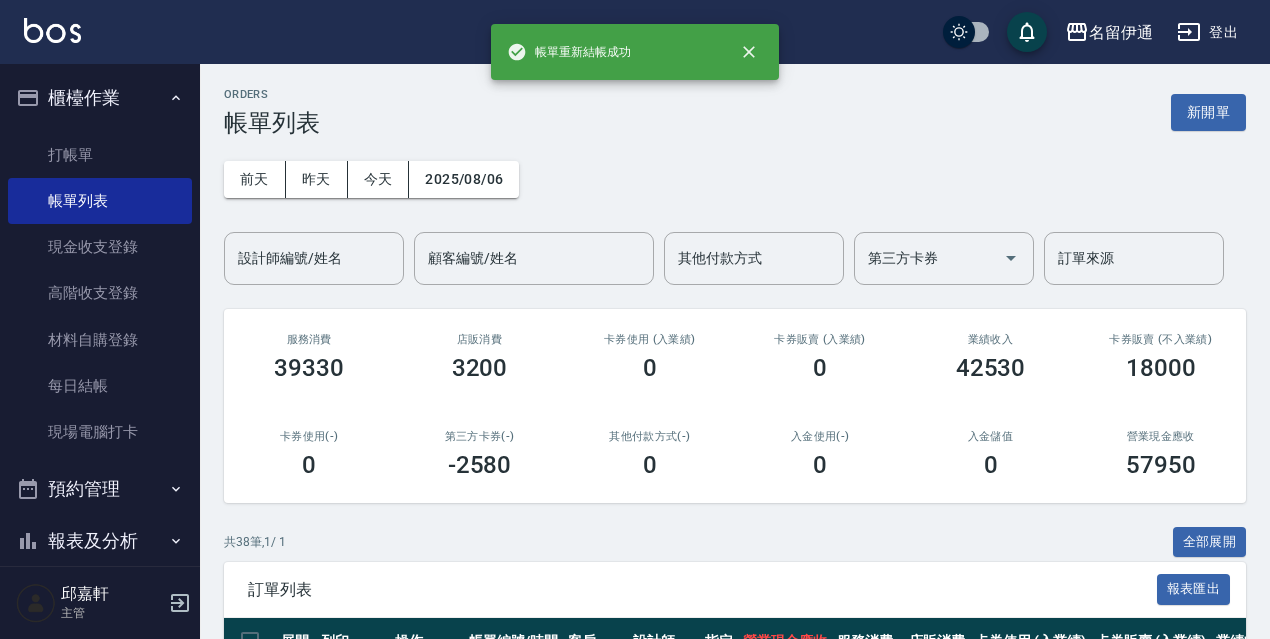 scroll, scrollTop: 300, scrollLeft: 0, axis: vertical 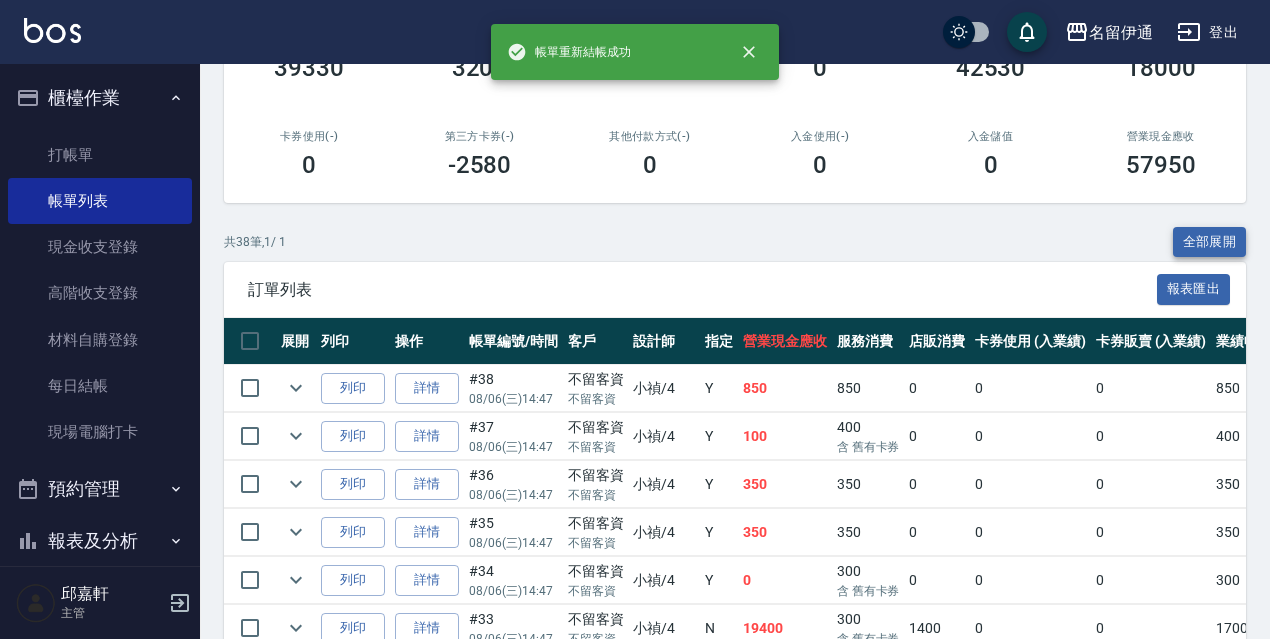 click on "全部展開" at bounding box center (1210, 242) 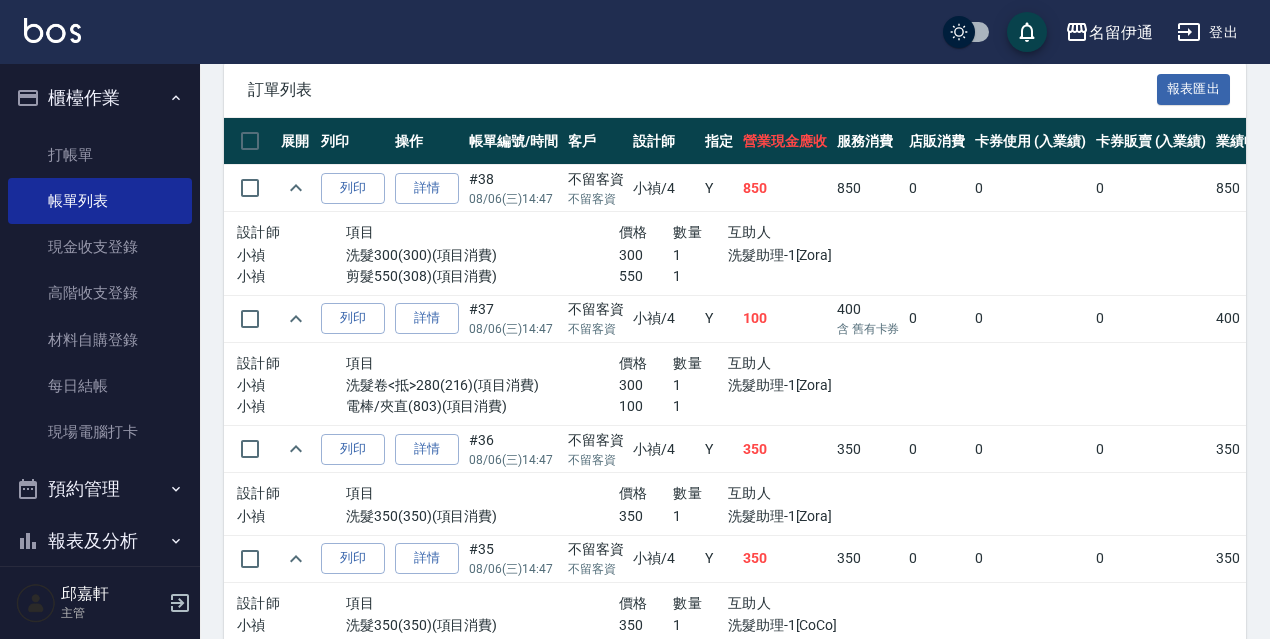 scroll, scrollTop: 400, scrollLeft: 0, axis: vertical 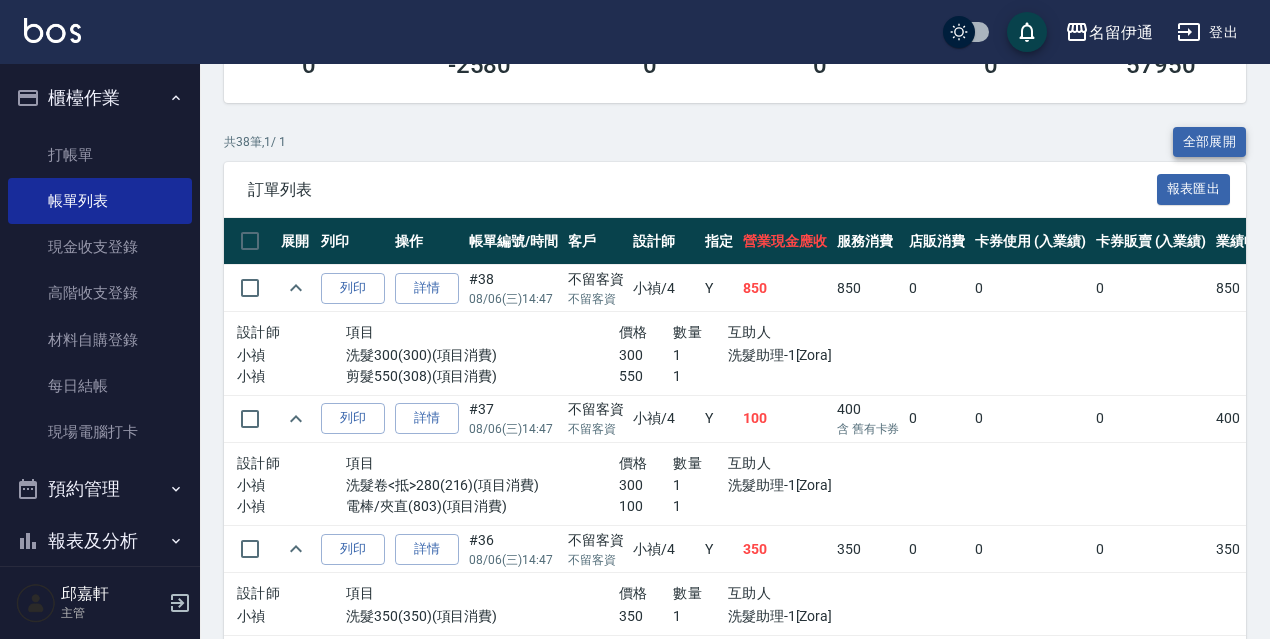 click on "全部展開" at bounding box center [1210, 142] 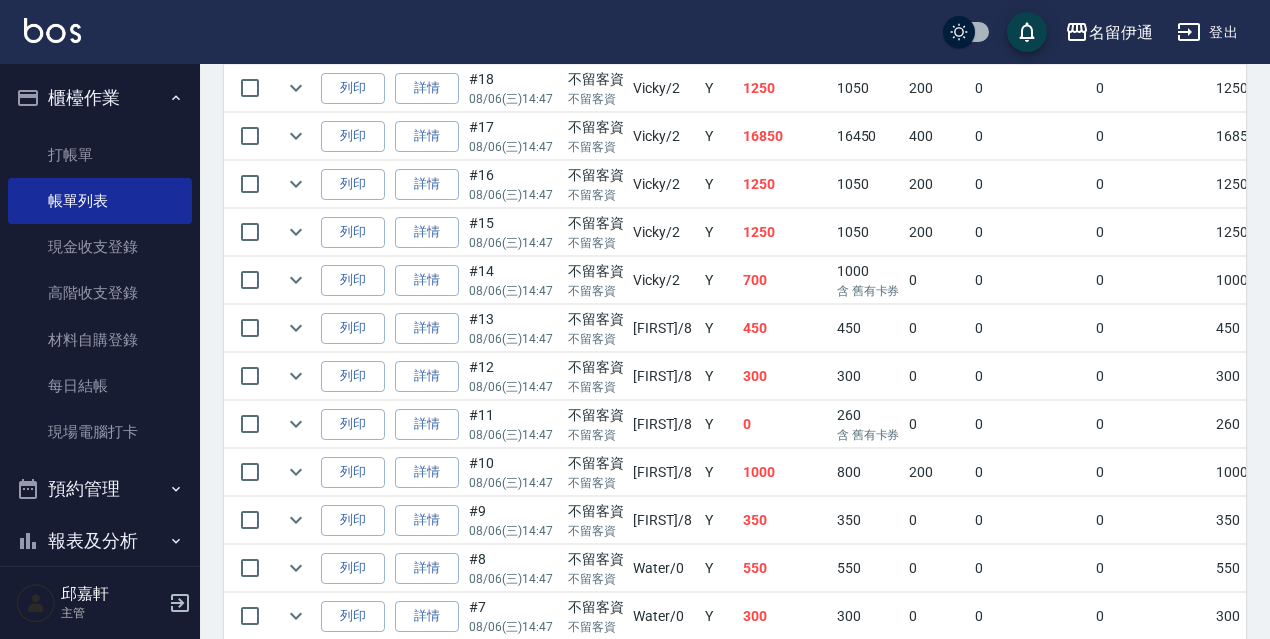 scroll, scrollTop: 1943, scrollLeft: 0, axis: vertical 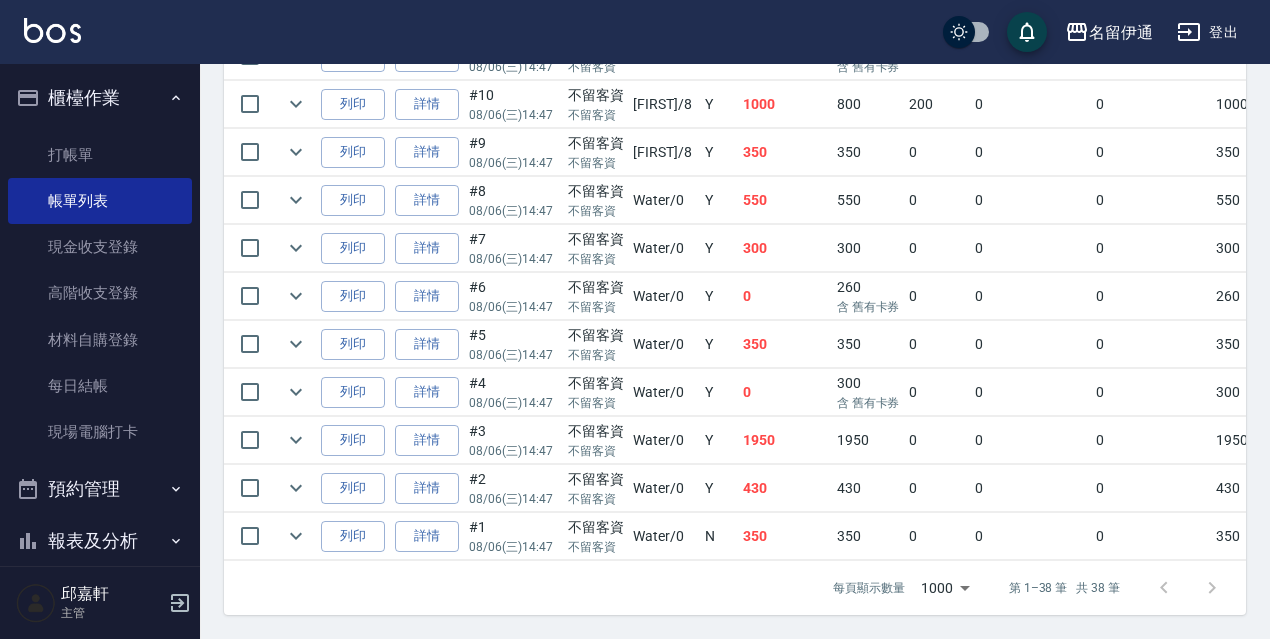click on "含 舊有卡券" at bounding box center (868, 403) 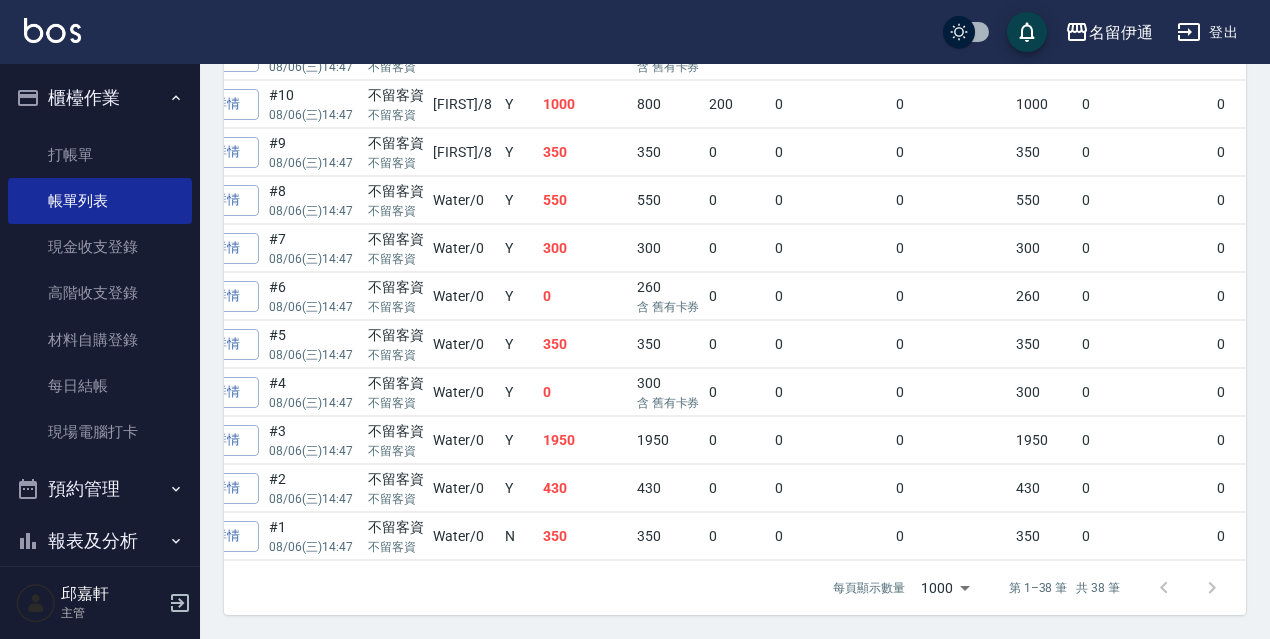scroll, scrollTop: 0, scrollLeft: 240, axis: horizontal 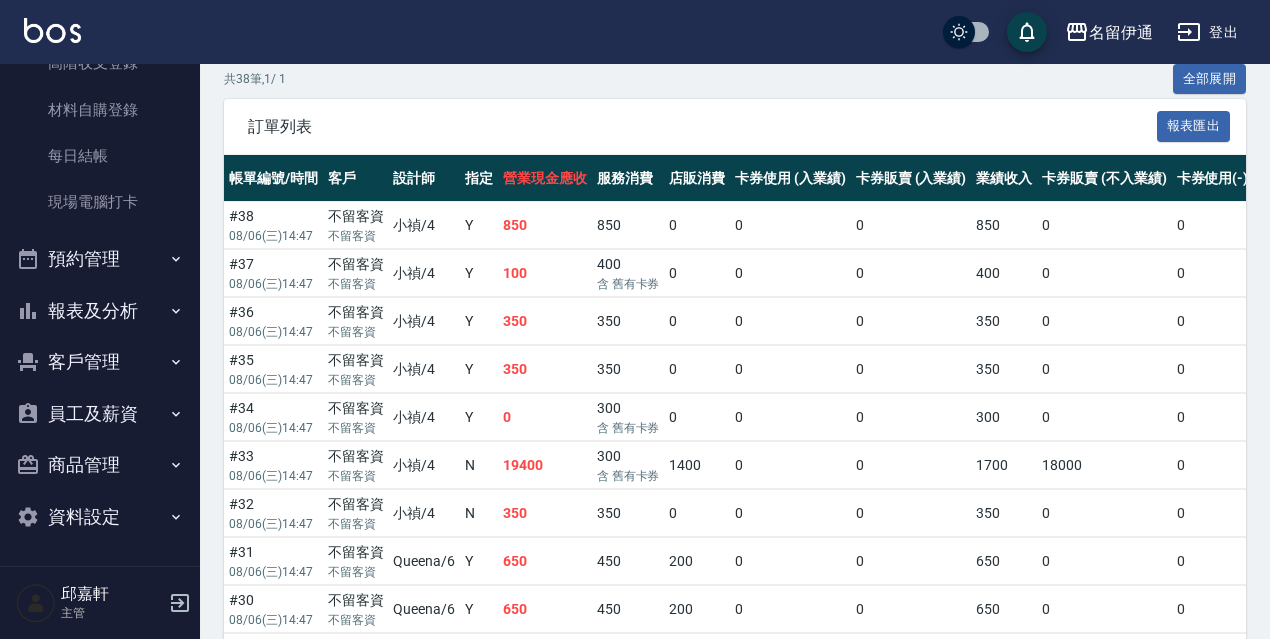 click on "報表及分析" at bounding box center [100, 311] 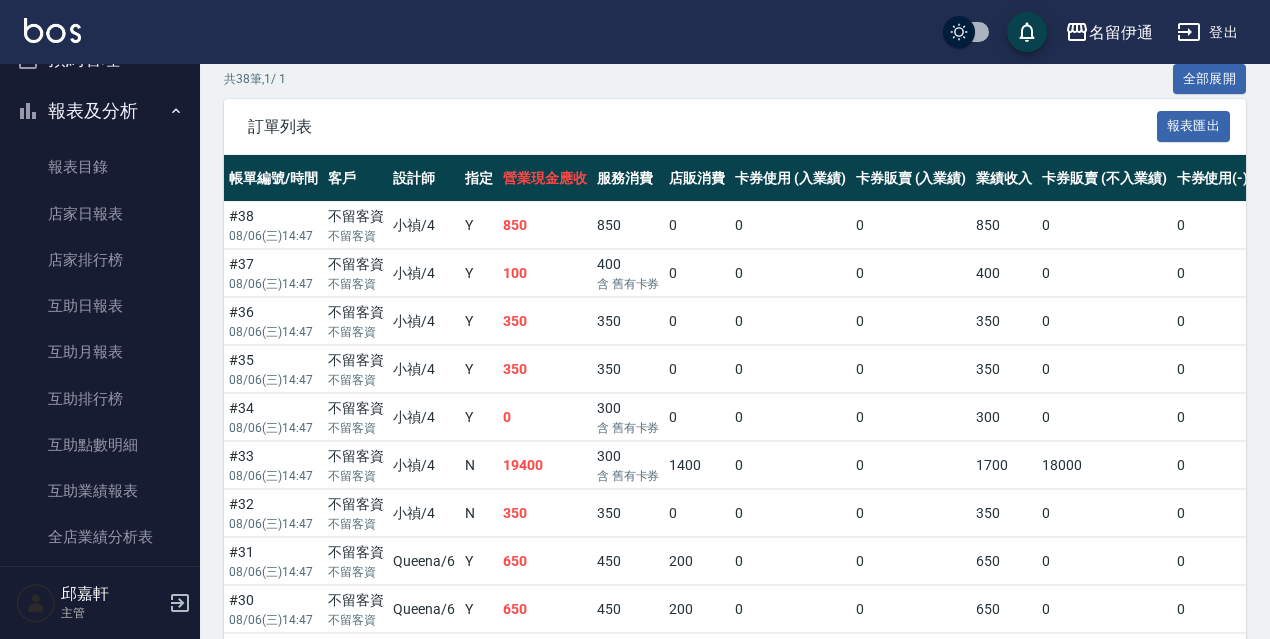 scroll, scrollTop: 530, scrollLeft: 0, axis: vertical 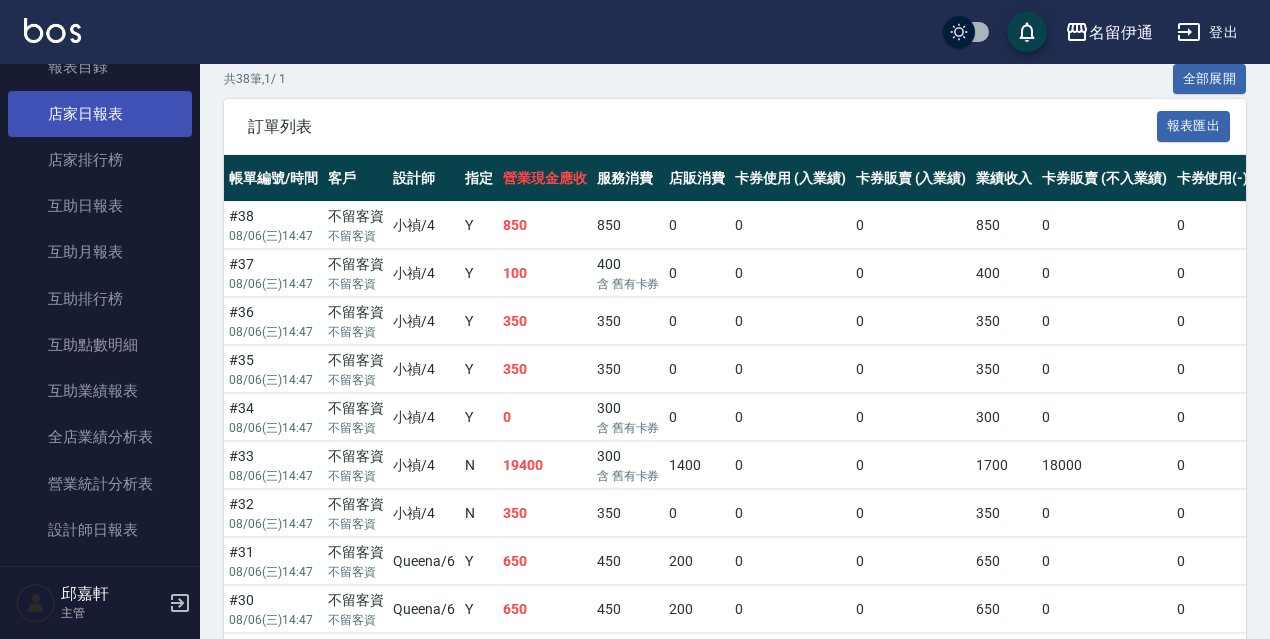click on "店家日報表" at bounding box center [100, 114] 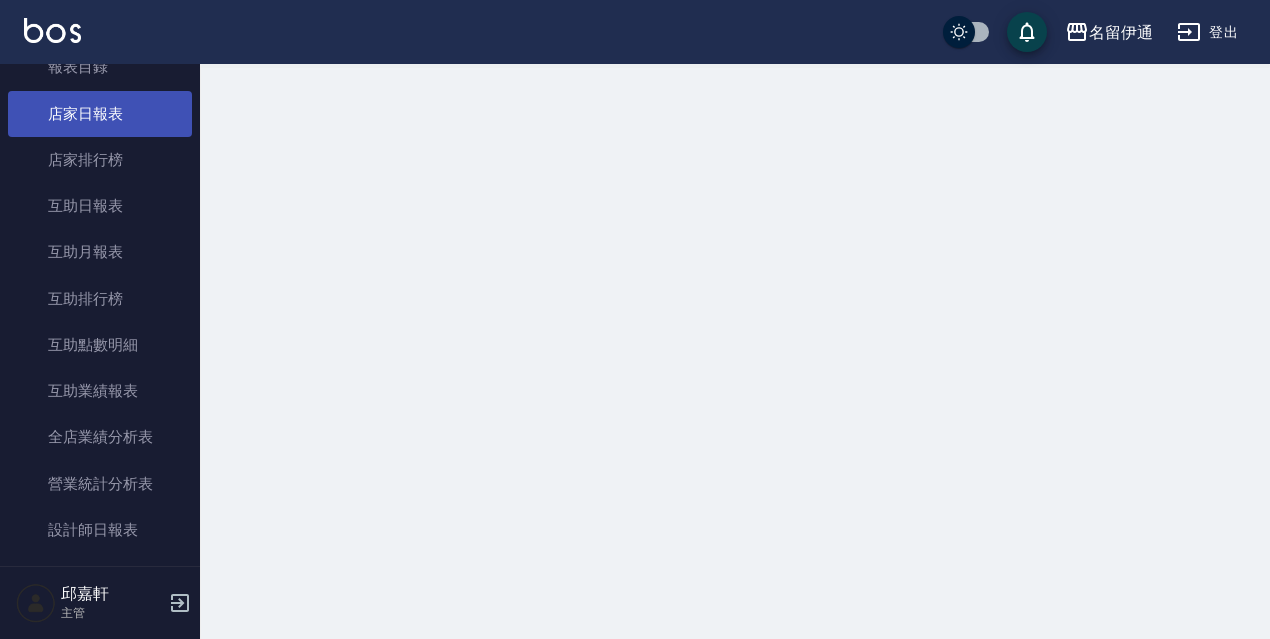 scroll, scrollTop: 0, scrollLeft: 0, axis: both 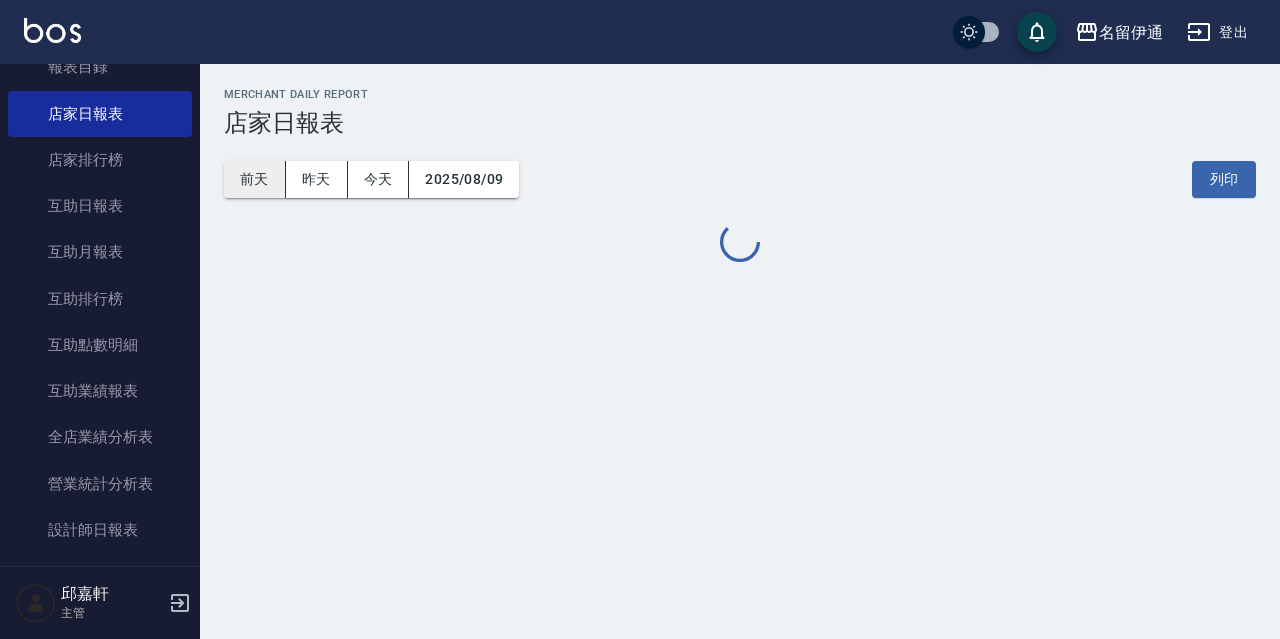 click on "前天" at bounding box center (255, 179) 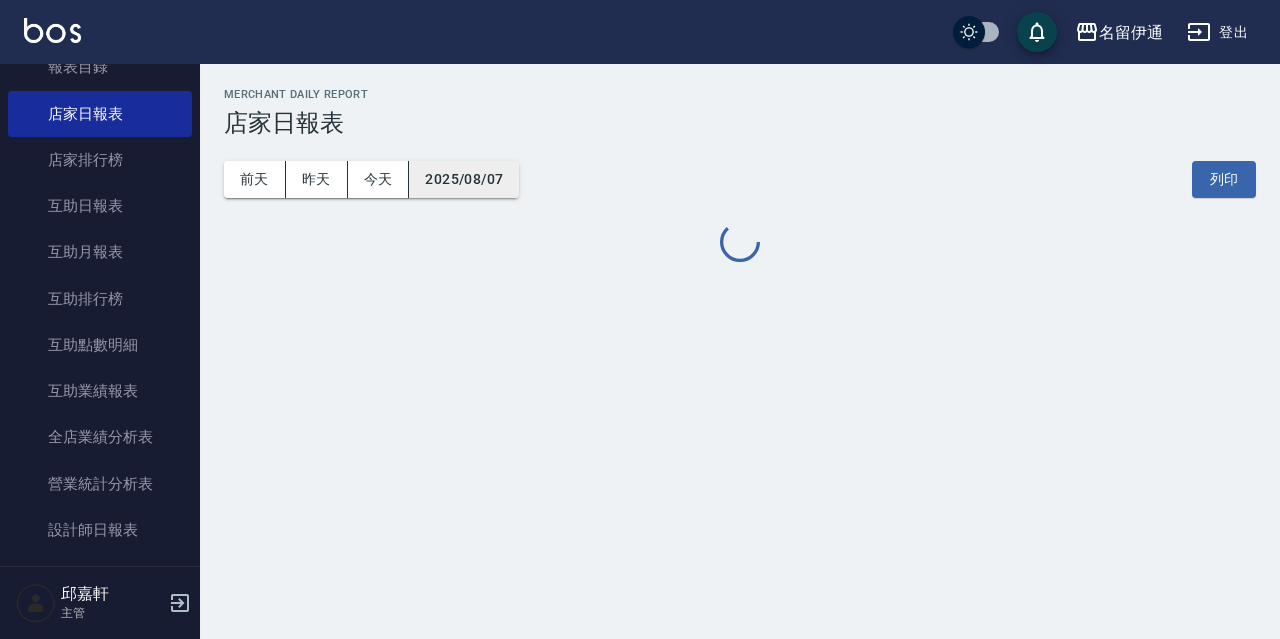 click on "2025/08/07" at bounding box center [464, 179] 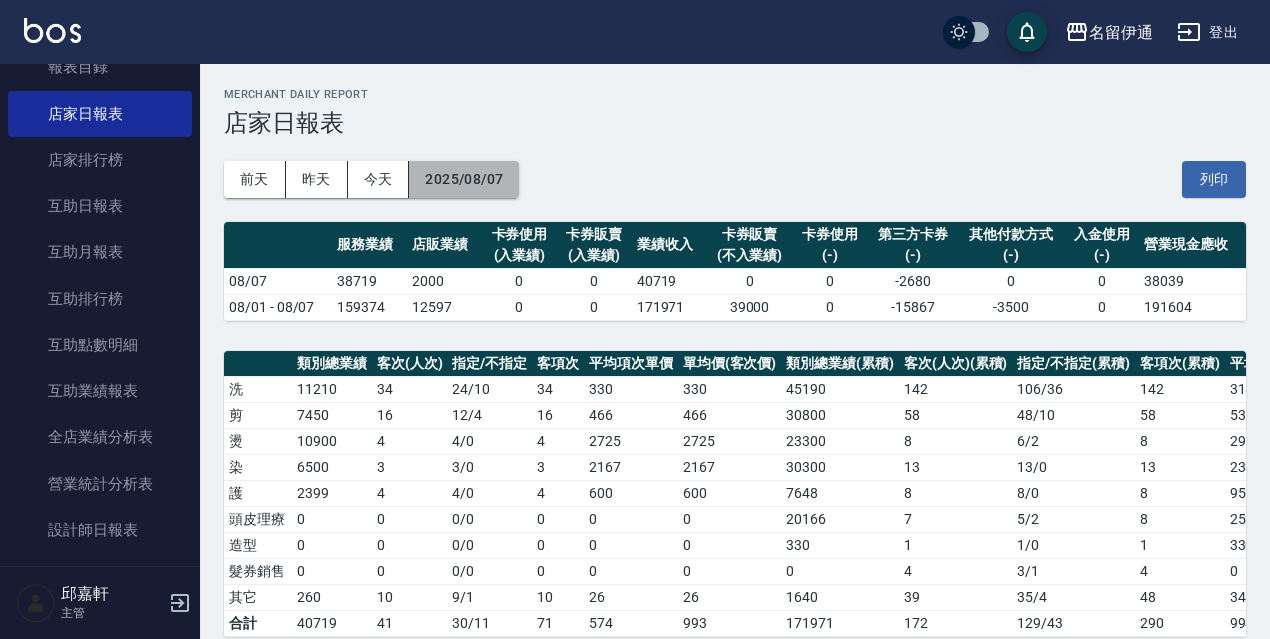 click on "2025/08/07" at bounding box center (464, 179) 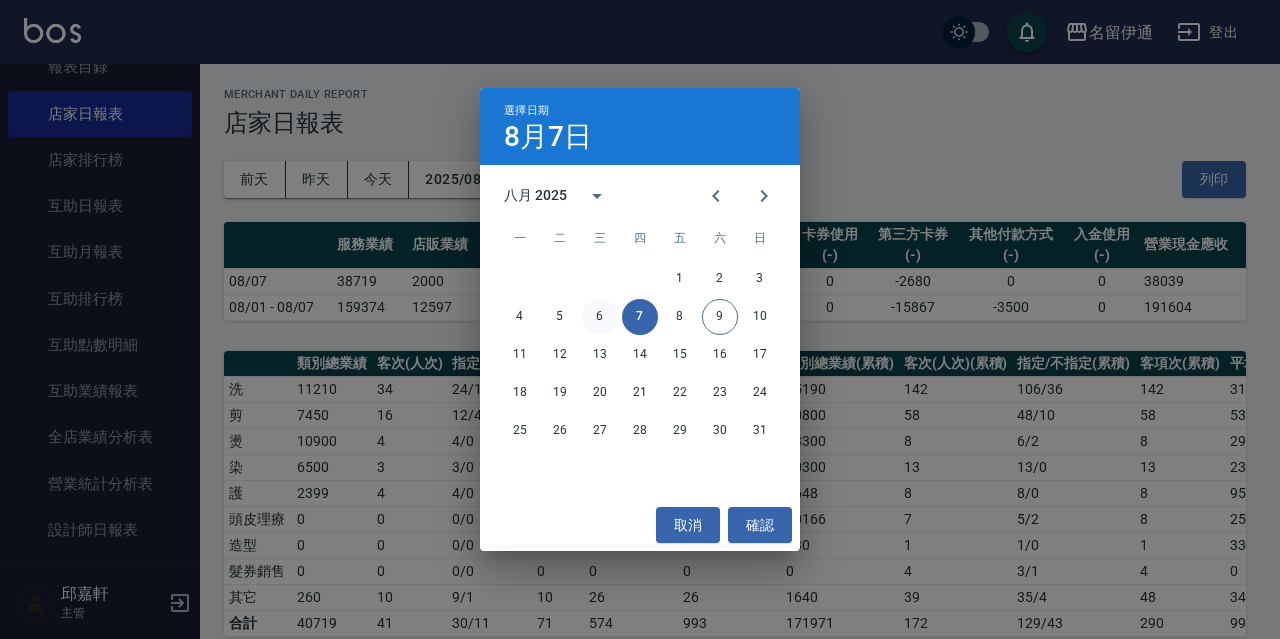 click on "6" at bounding box center (600, 317) 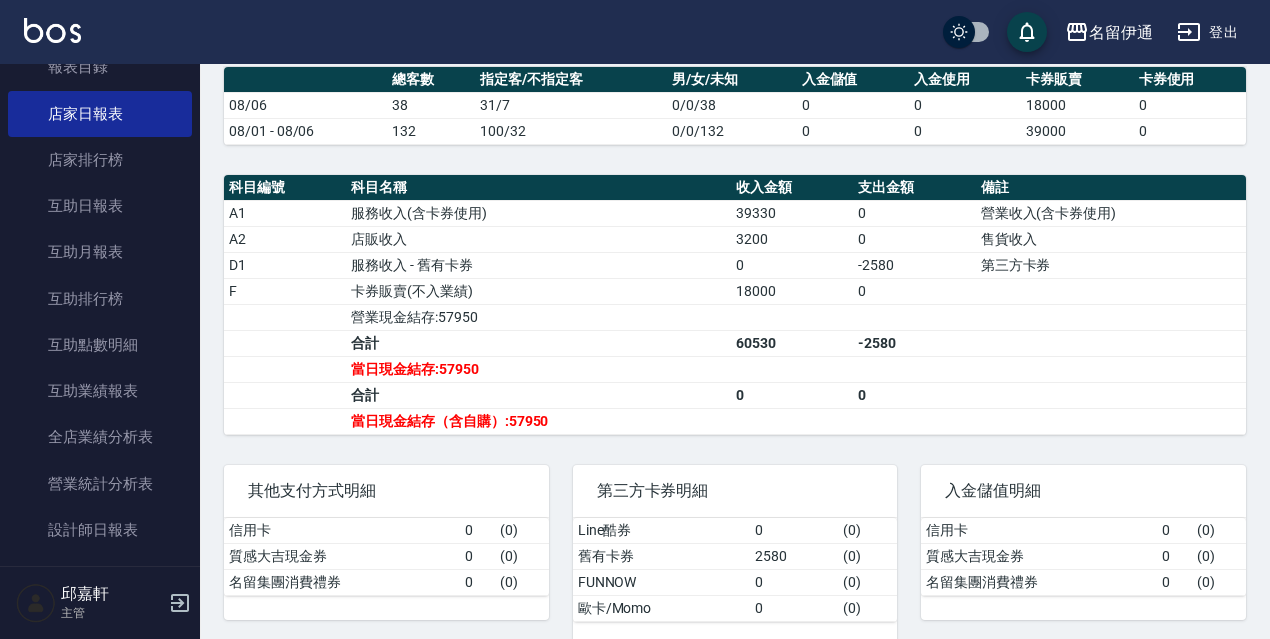 scroll, scrollTop: 646, scrollLeft: 0, axis: vertical 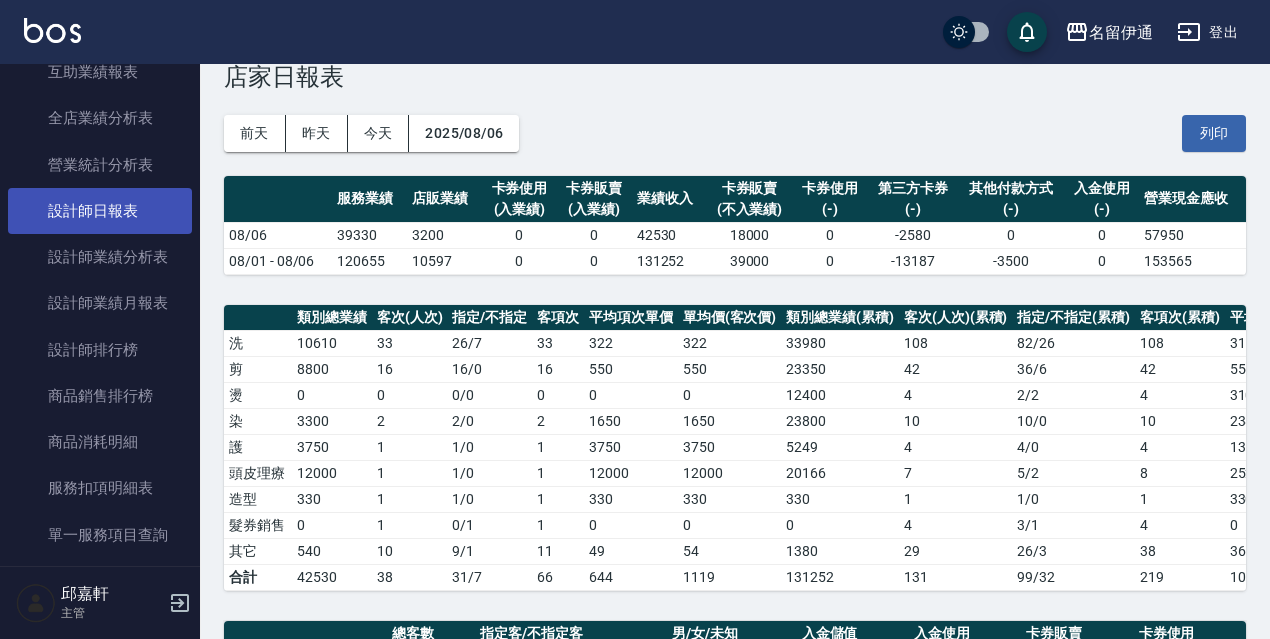 click on "設計師日報表" at bounding box center [100, 211] 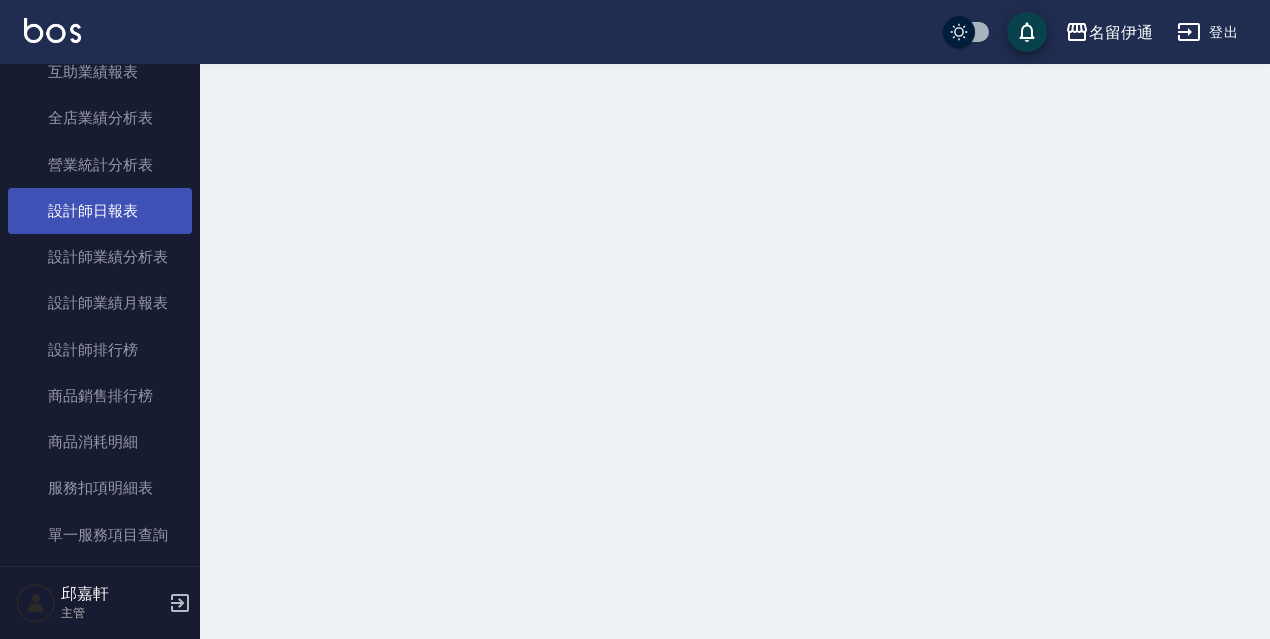 scroll, scrollTop: 0, scrollLeft: 0, axis: both 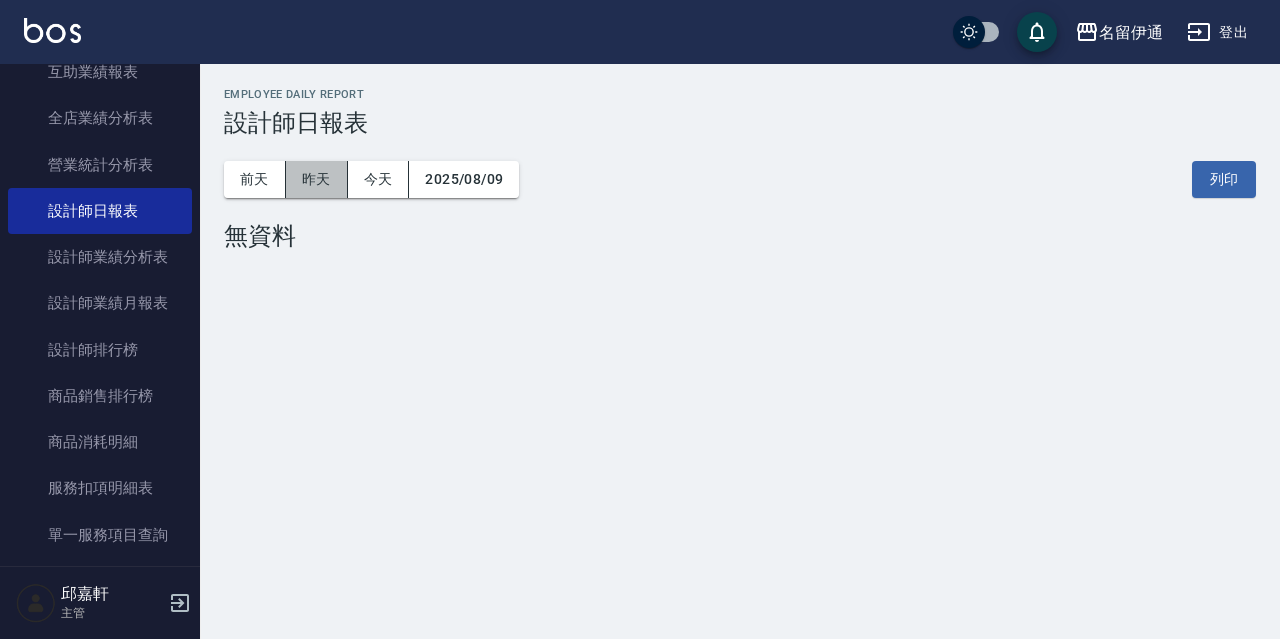 drag, startPoint x: 304, startPoint y: 197, endPoint x: 304, endPoint y: 208, distance: 11 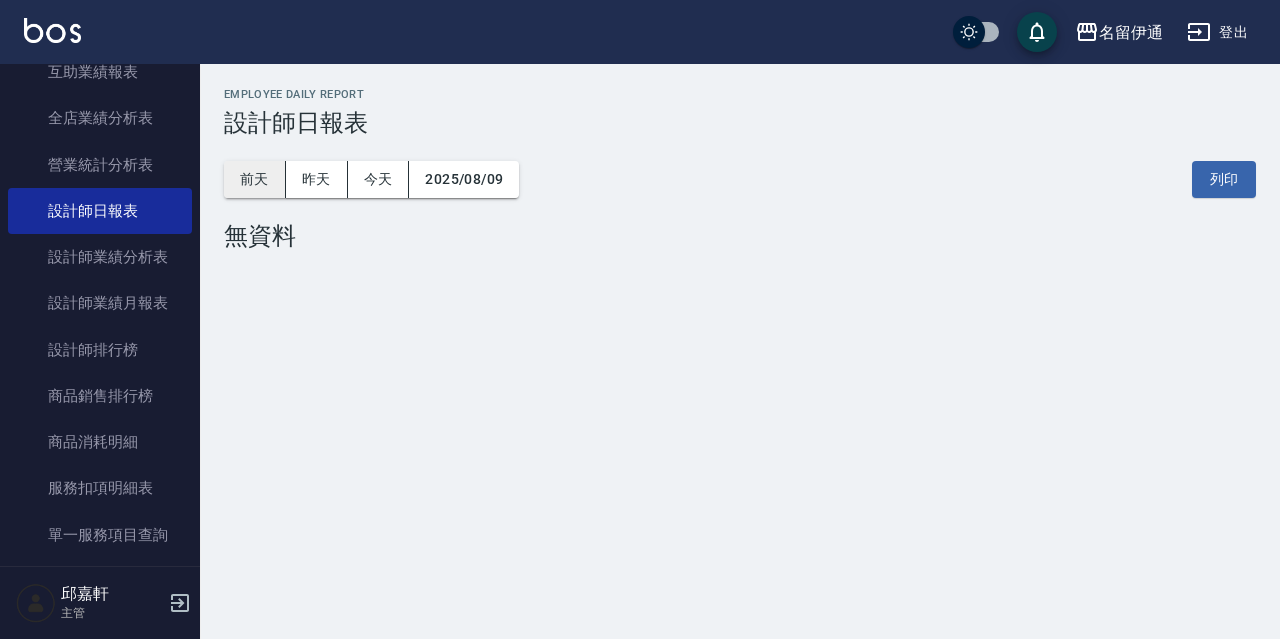 drag, startPoint x: 236, startPoint y: 188, endPoint x: 241, endPoint y: 178, distance: 11.18034 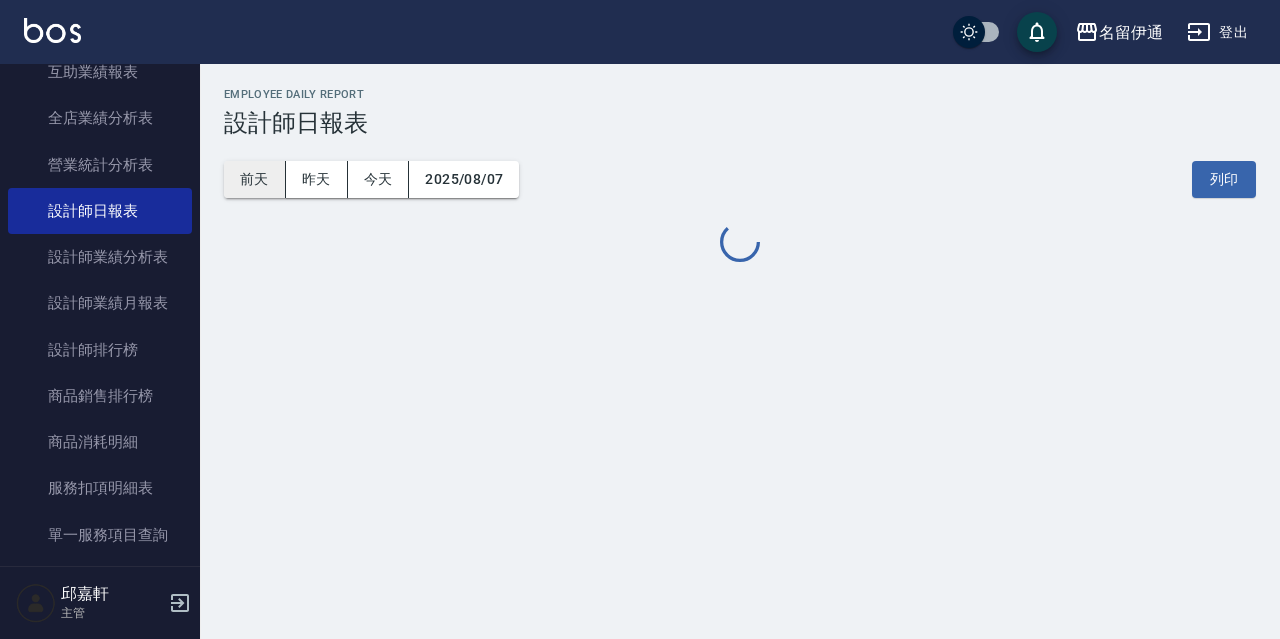 click on "前天" at bounding box center (255, 179) 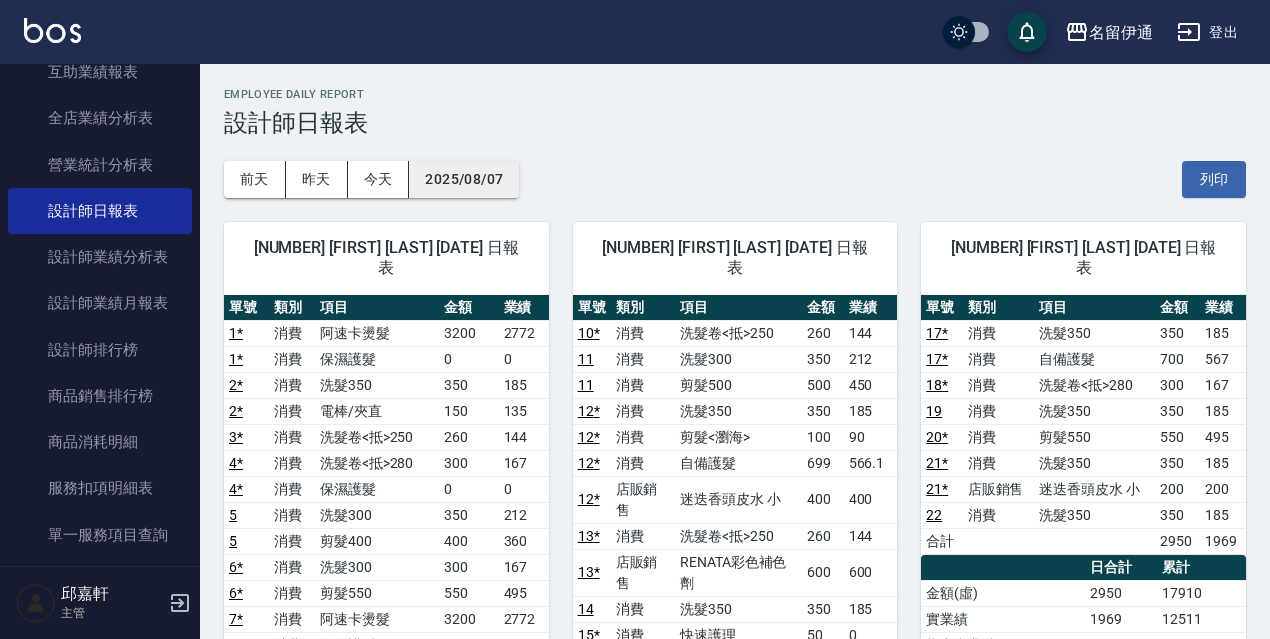 click on "2025/08/07" at bounding box center [464, 179] 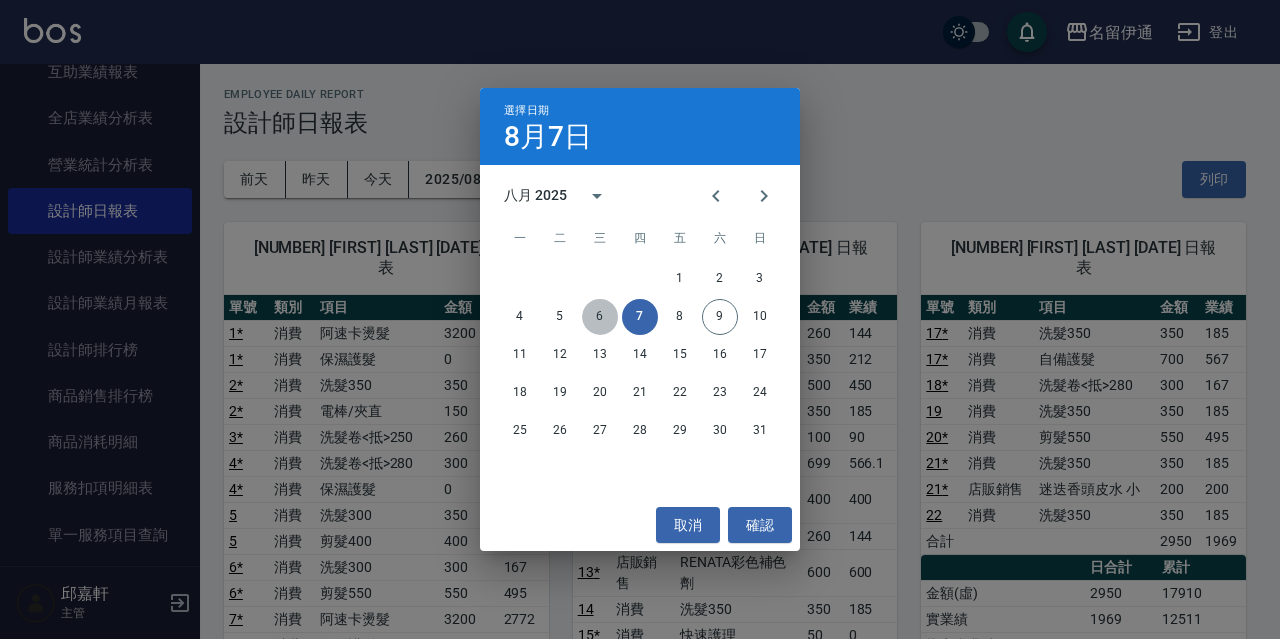 click on "6" at bounding box center [600, 317] 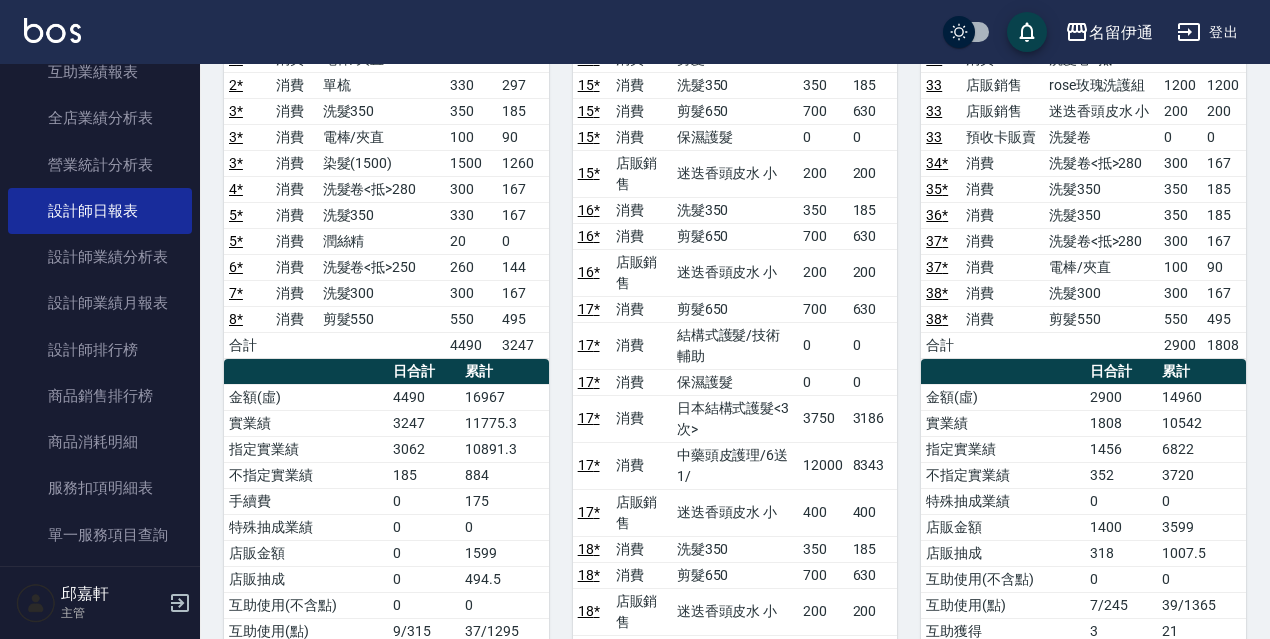 scroll, scrollTop: 0, scrollLeft: 0, axis: both 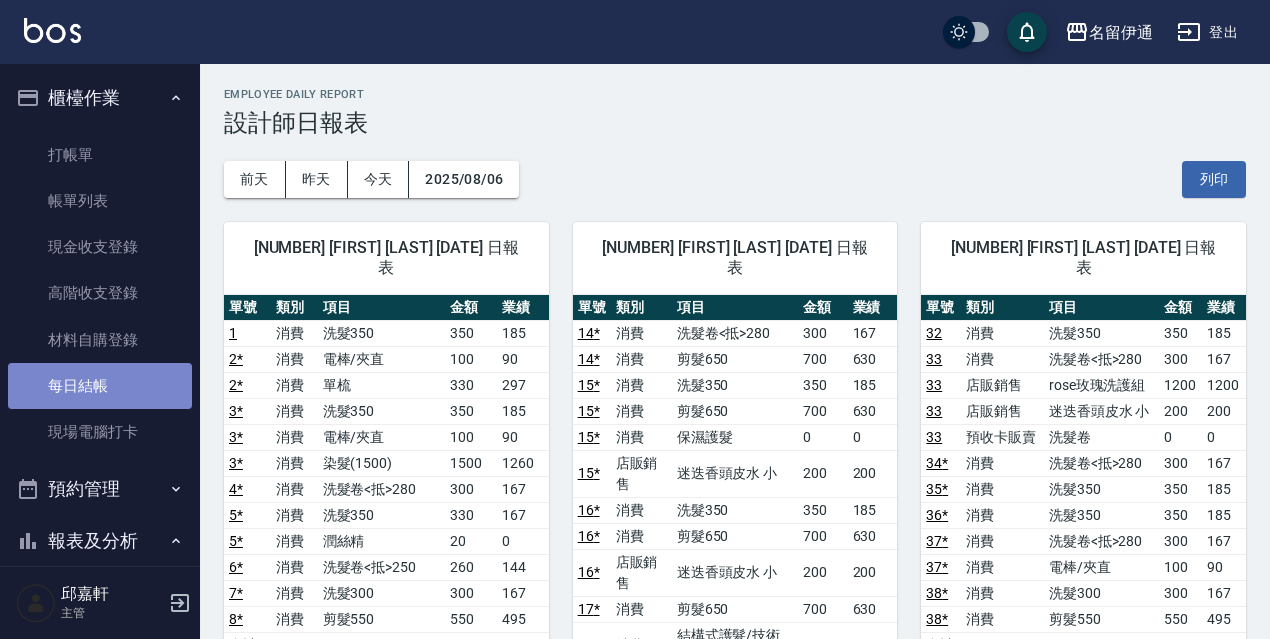 click on "每日結帳" at bounding box center [100, 386] 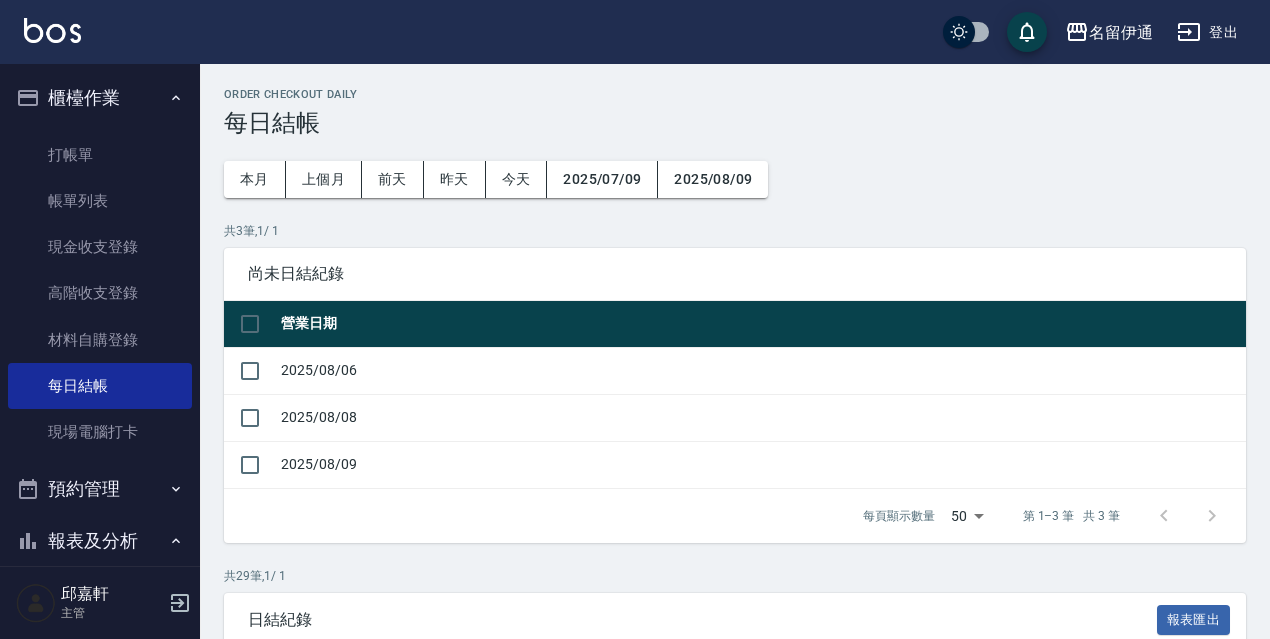 click at bounding box center (250, 370) 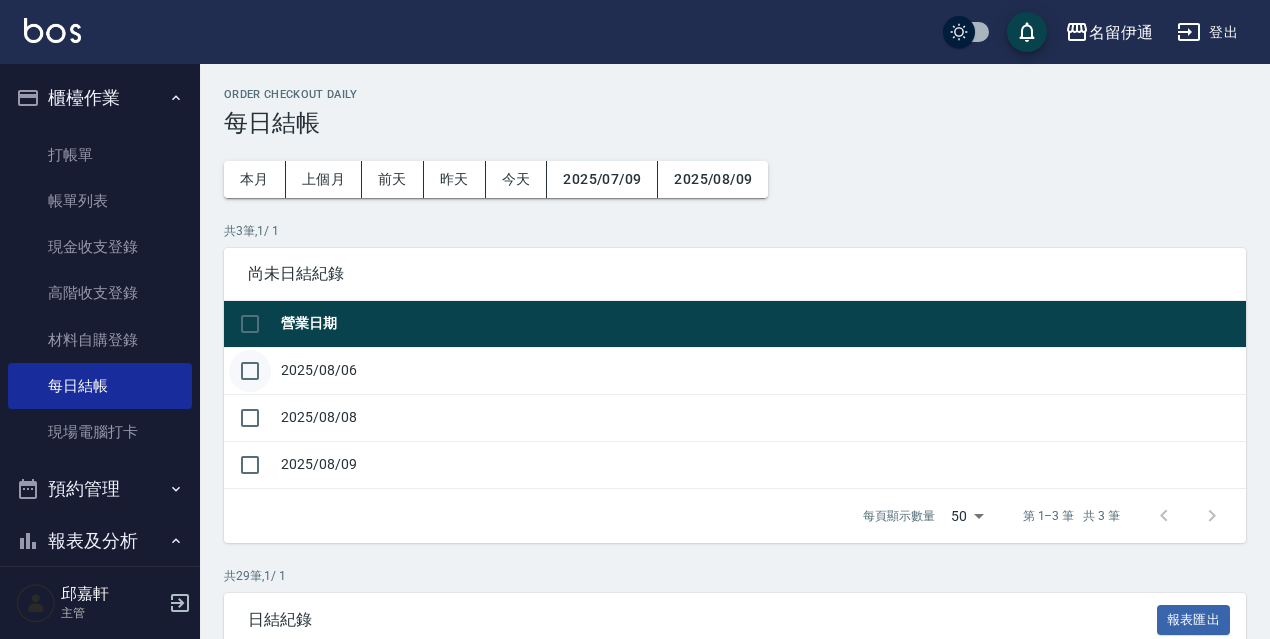 click at bounding box center [250, 371] 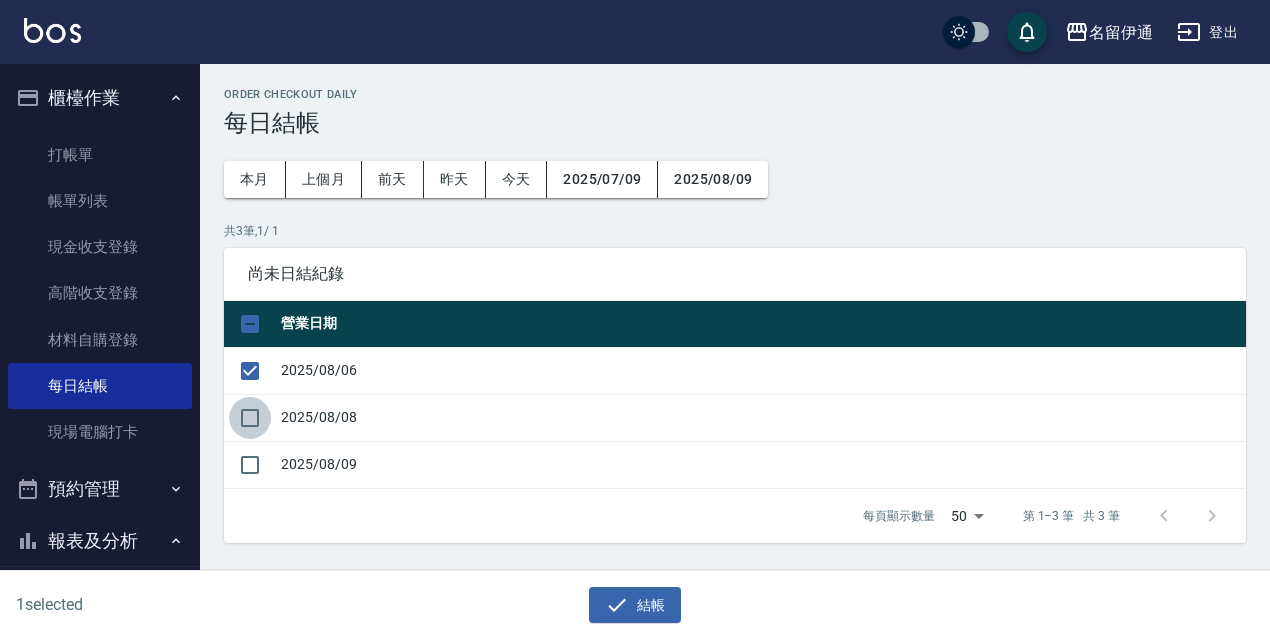 click at bounding box center (250, 418) 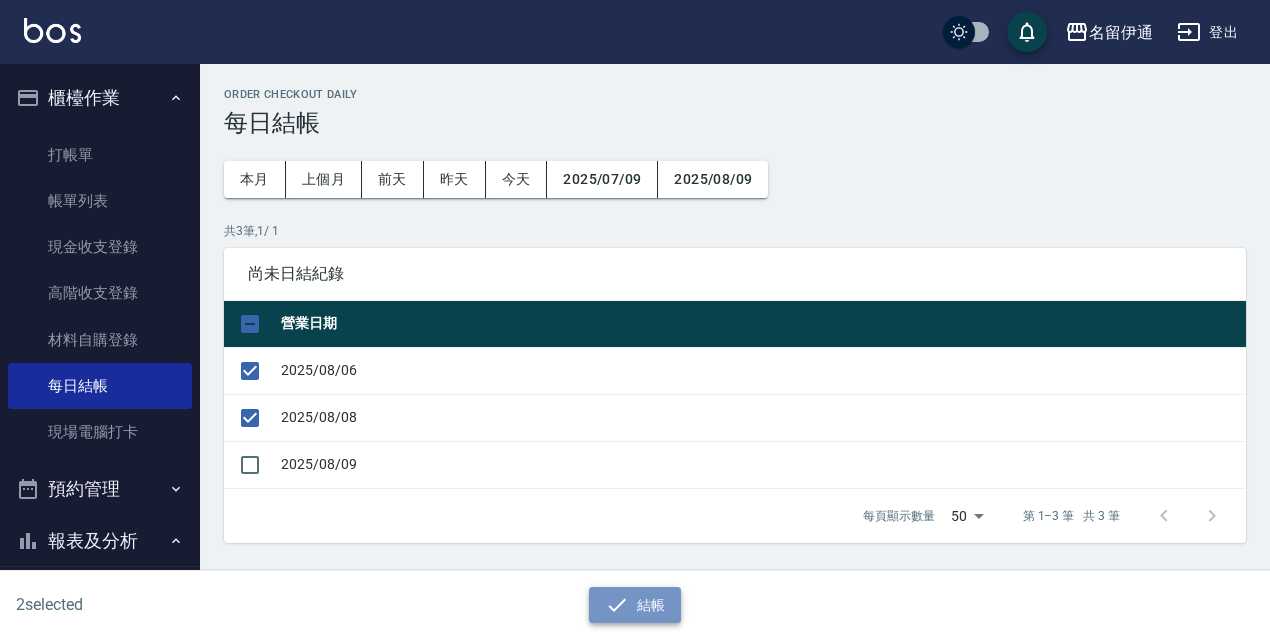 click on "結帳" at bounding box center [635, 605] 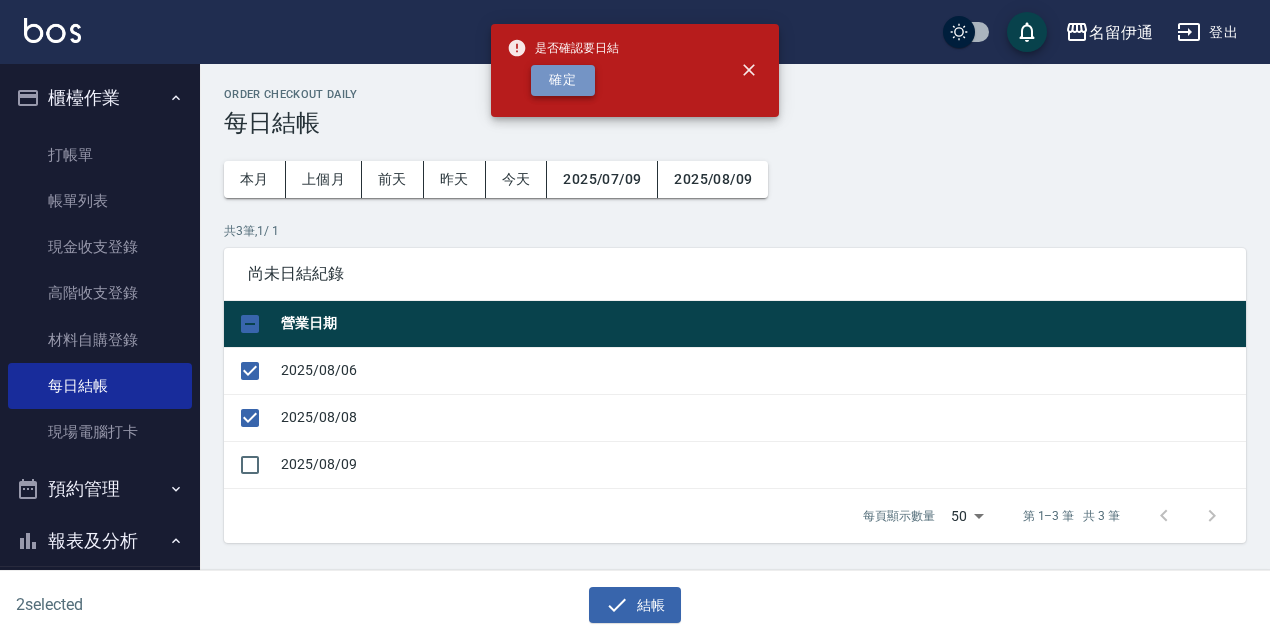 click on "確定" at bounding box center [563, 80] 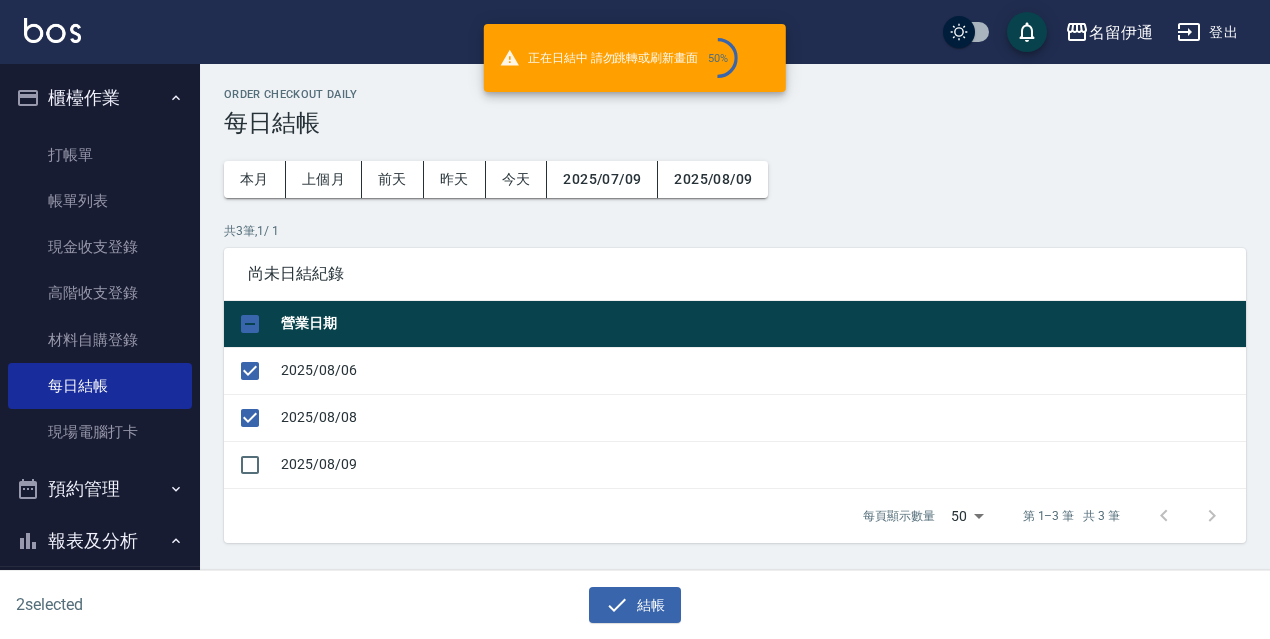 checkbox on "false" 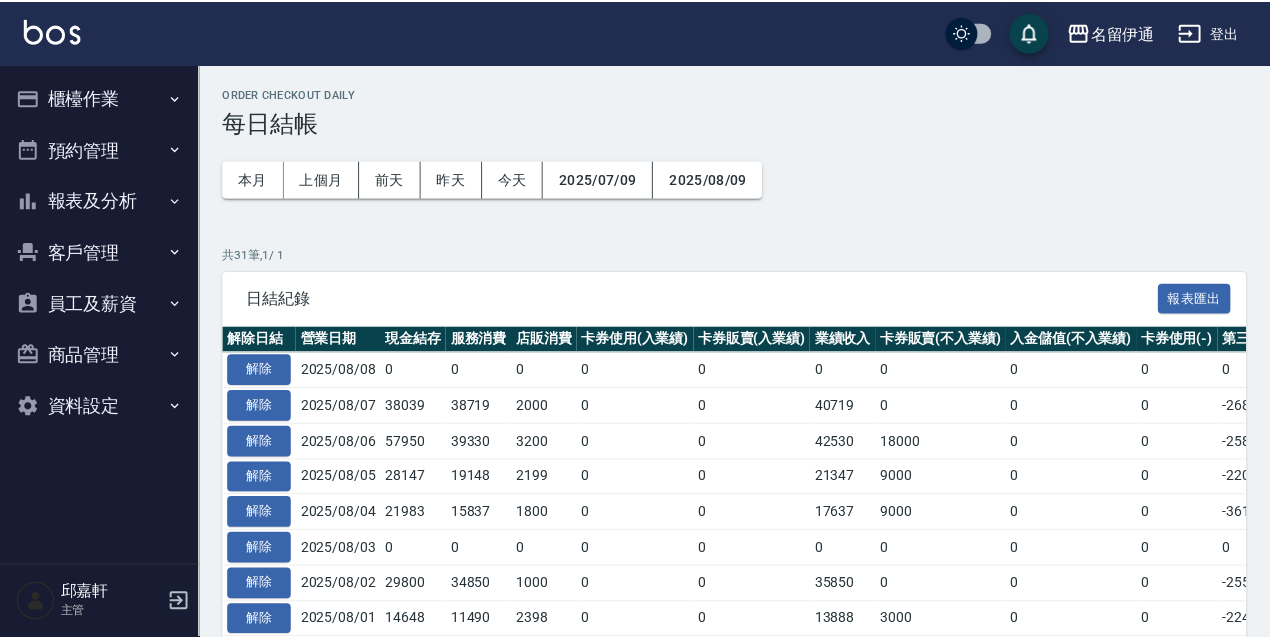 scroll, scrollTop: 0, scrollLeft: 0, axis: both 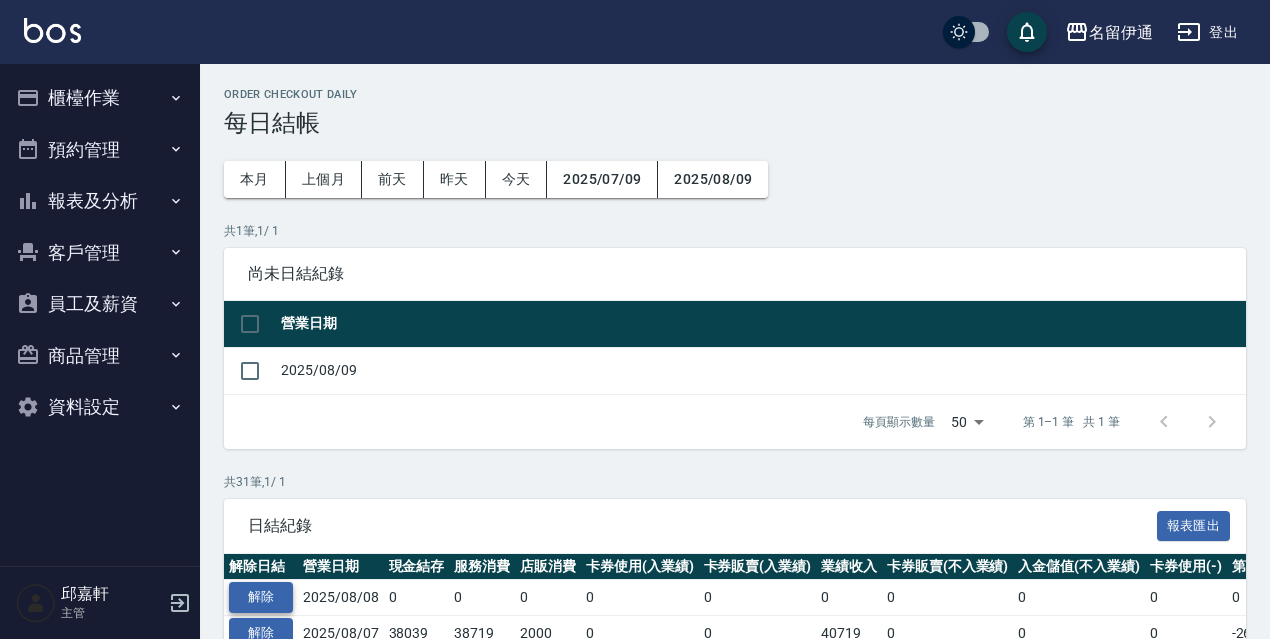 click on "解除" at bounding box center (261, 597) 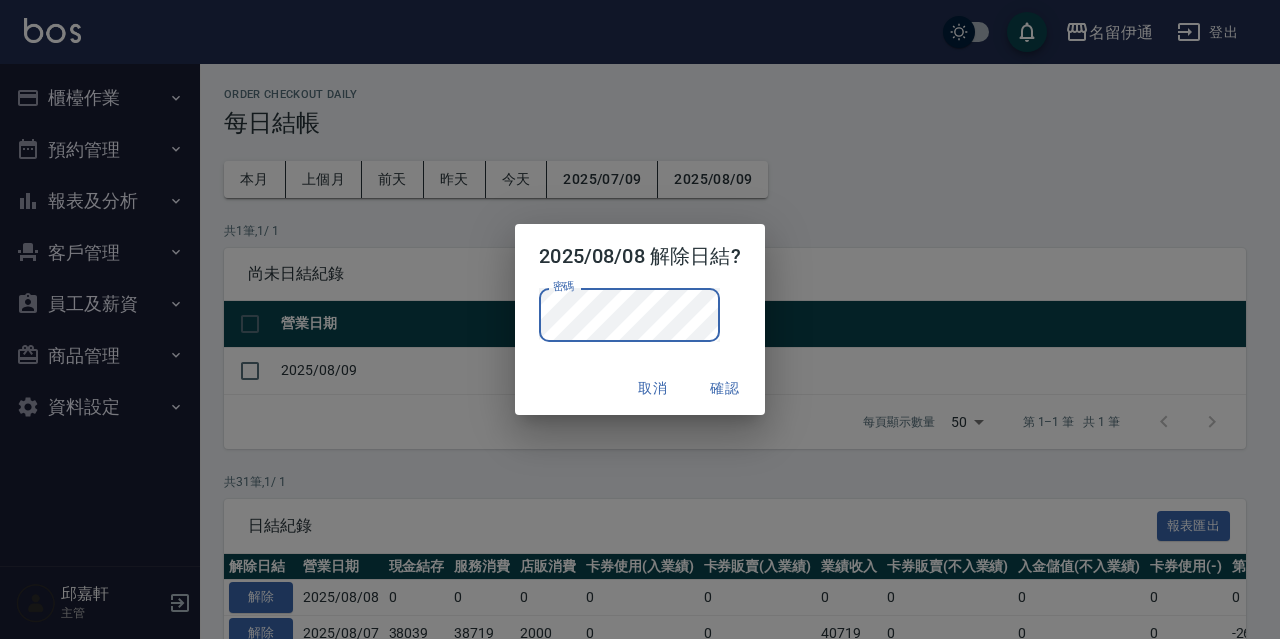 click on "確認" at bounding box center [725, 388] 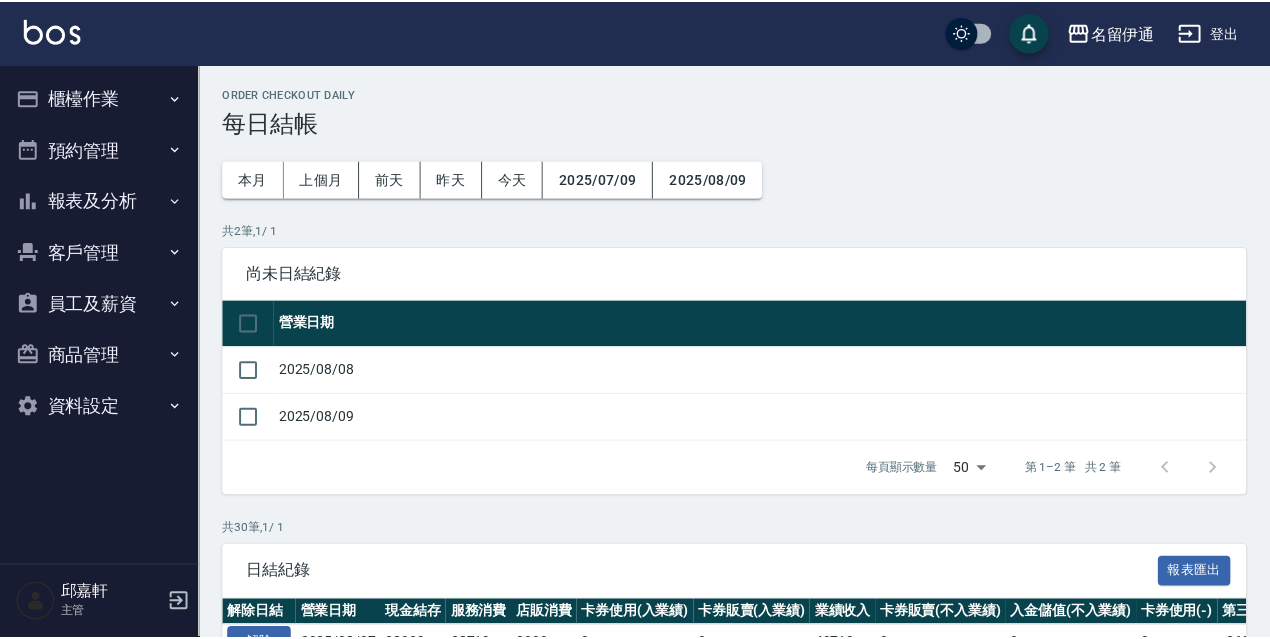 scroll, scrollTop: 0, scrollLeft: 0, axis: both 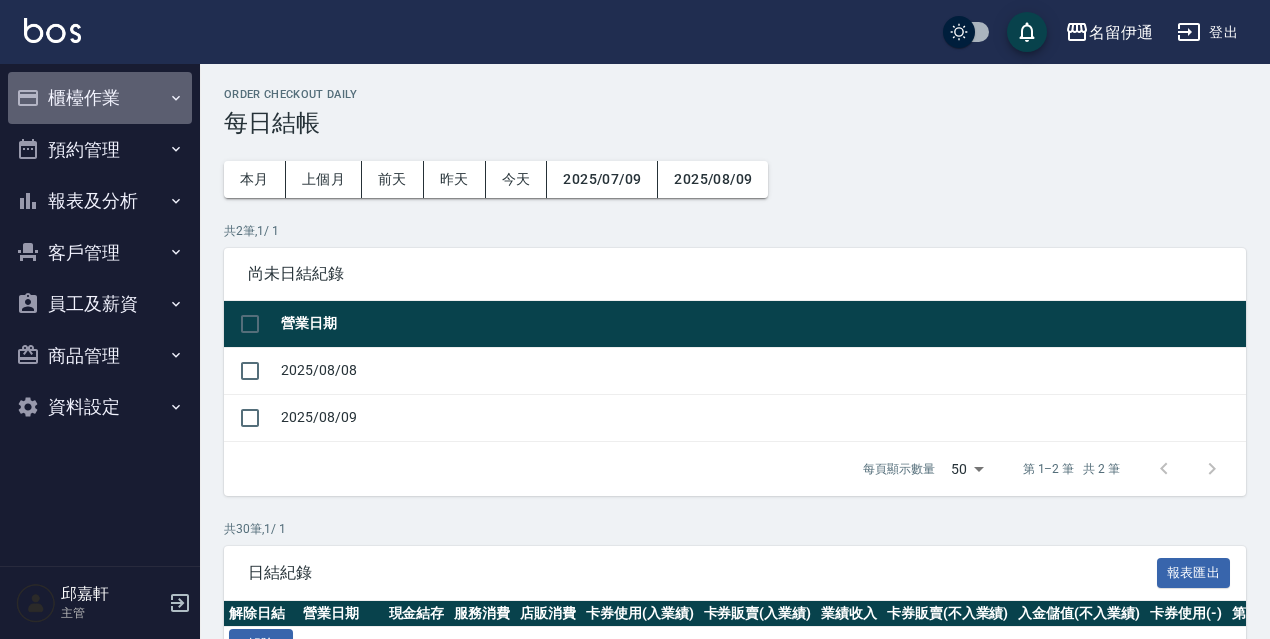 click on "櫃檯作業" at bounding box center (100, 98) 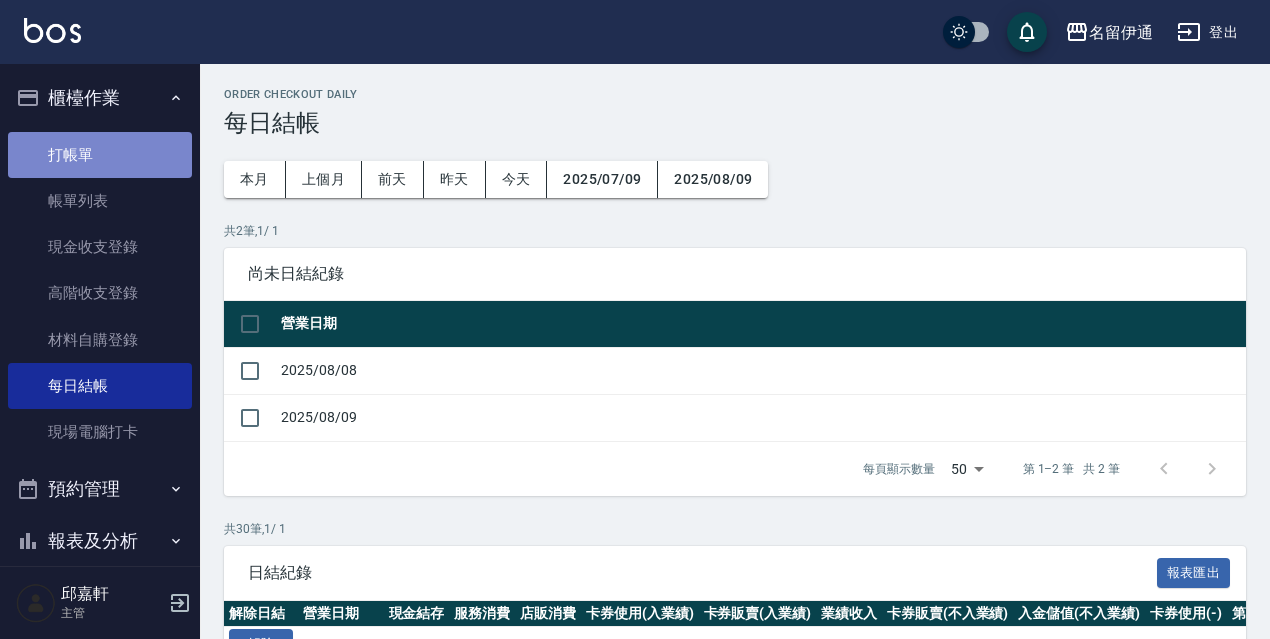 click on "打帳單" at bounding box center (100, 155) 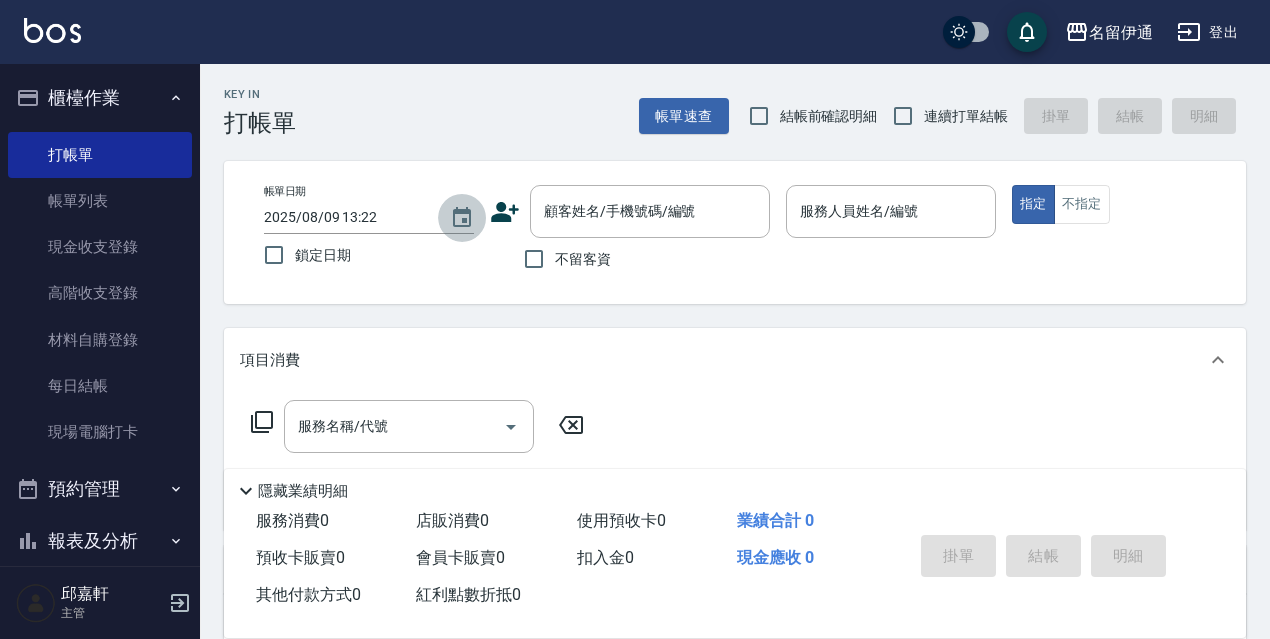 click 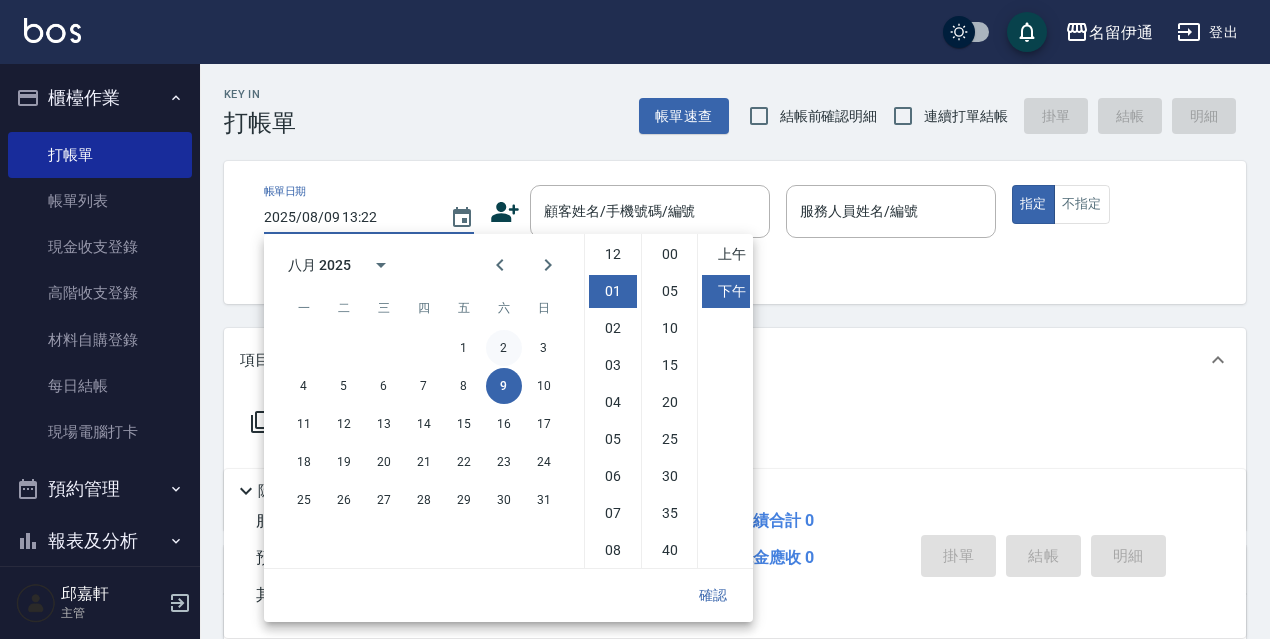 scroll, scrollTop: 37, scrollLeft: 0, axis: vertical 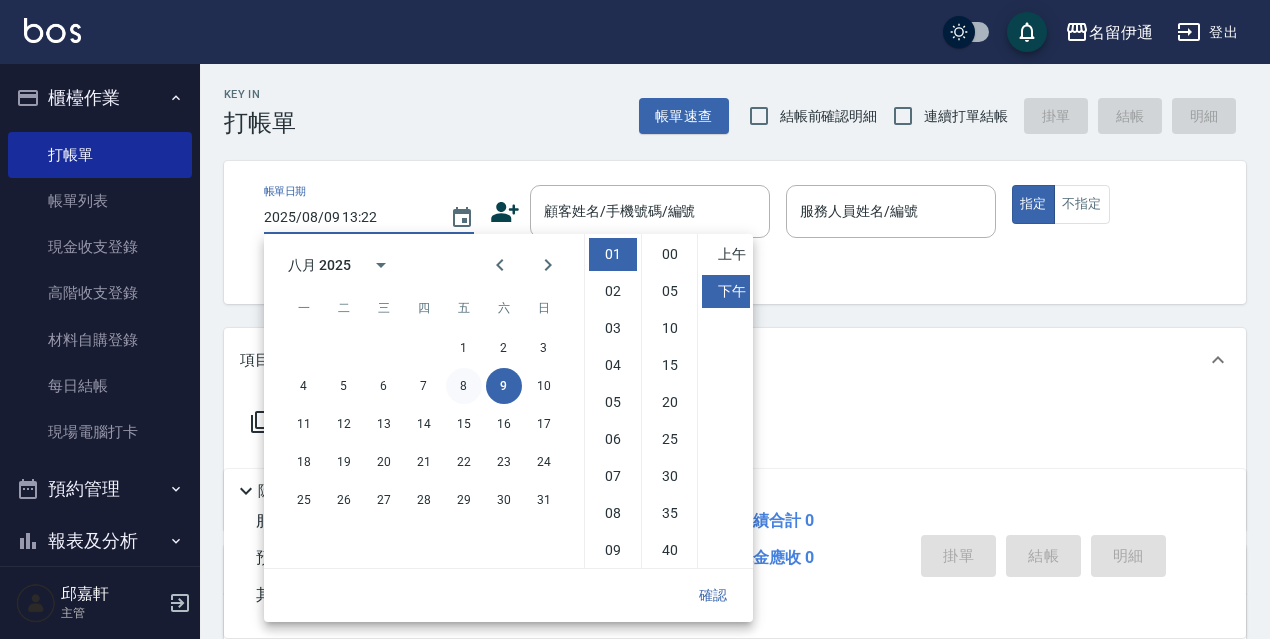 click on "8" at bounding box center [464, 386] 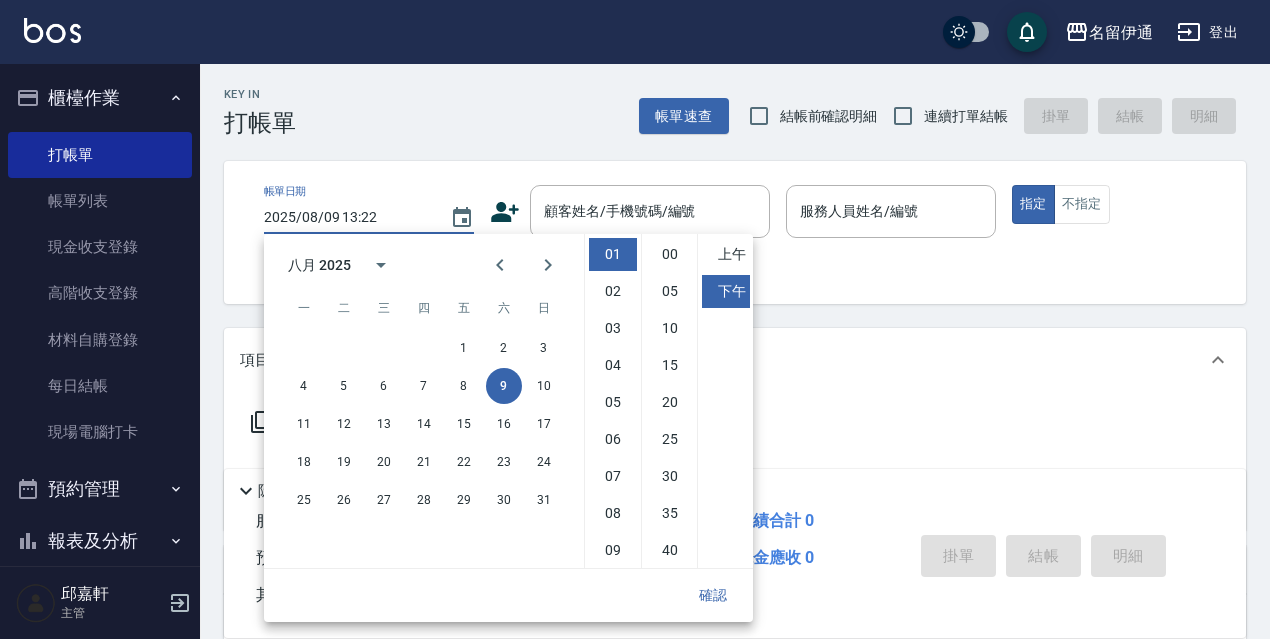 type on "2025/08/08 13:22" 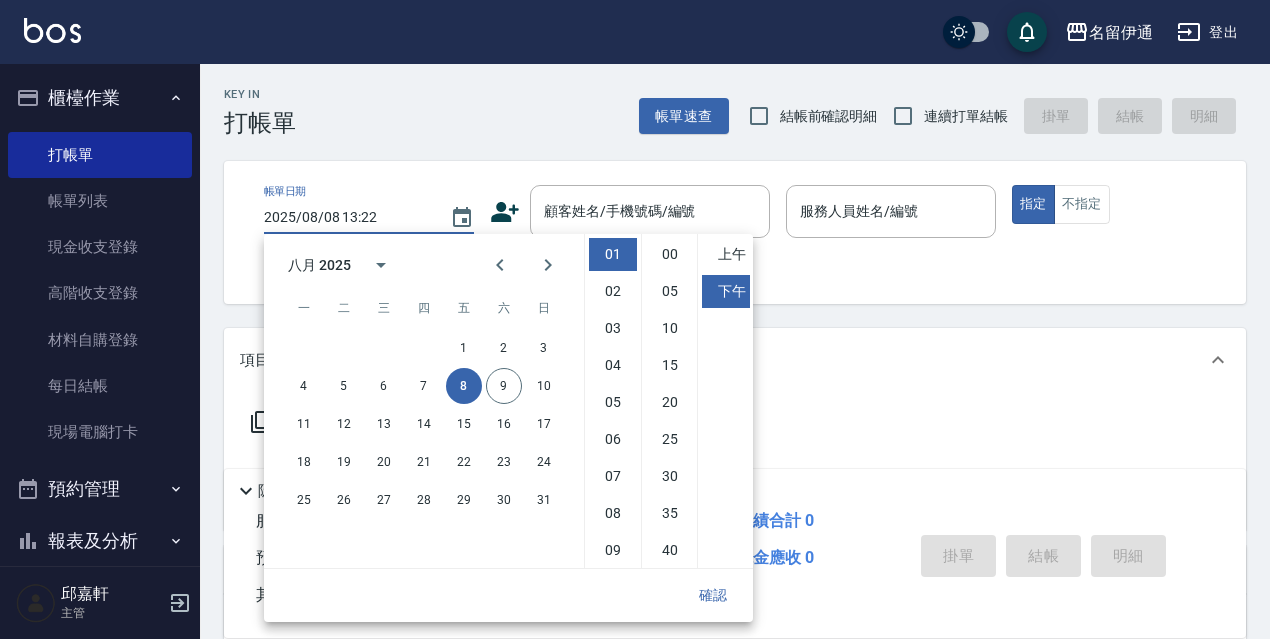 drag, startPoint x: 721, startPoint y: 589, endPoint x: 711, endPoint y: 572, distance: 19.723083 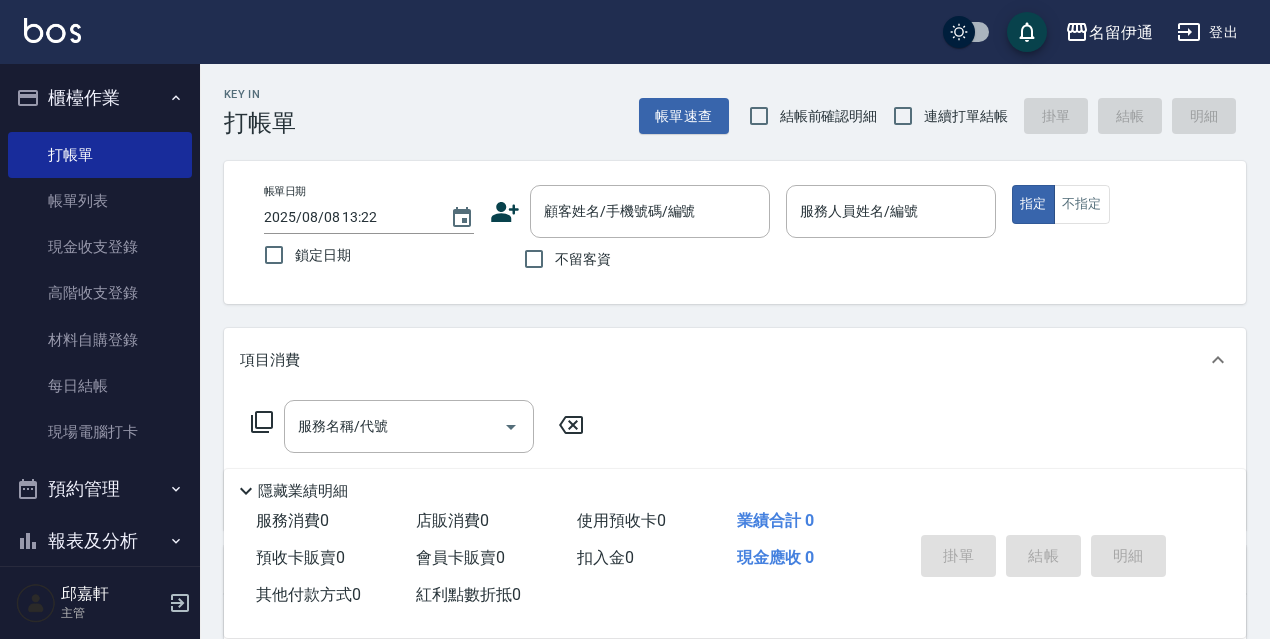 click on "鎖定日期" at bounding box center (323, 255) 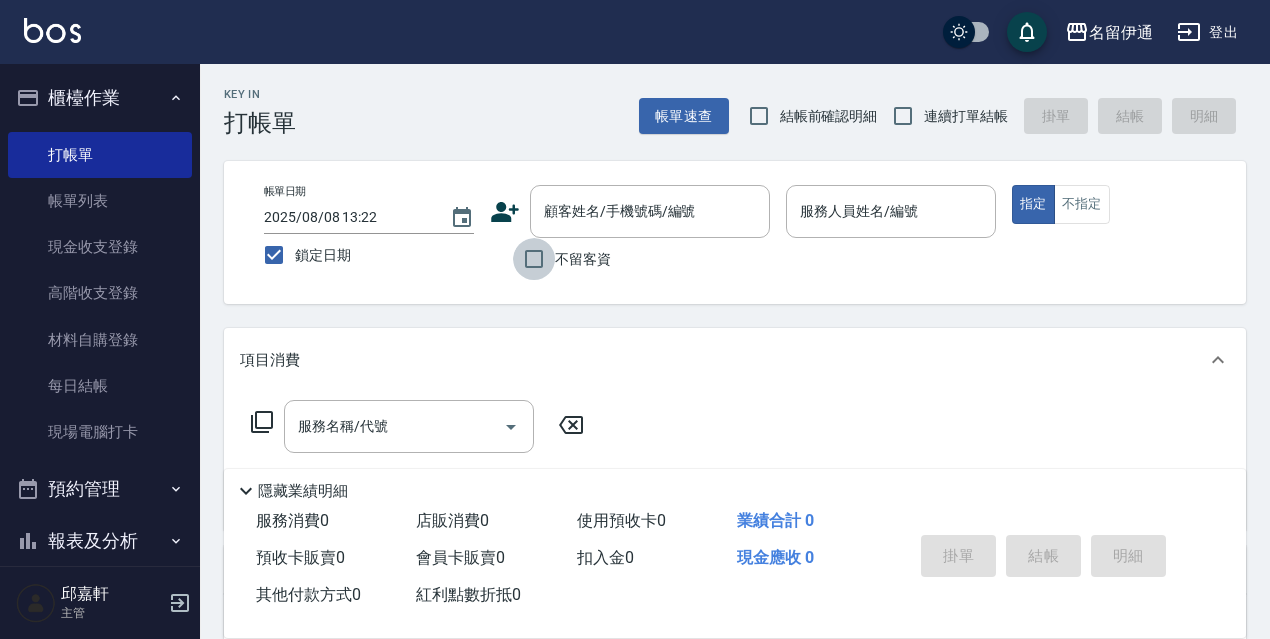 drag, startPoint x: 554, startPoint y: 267, endPoint x: 583, endPoint y: 251, distance: 33.12099 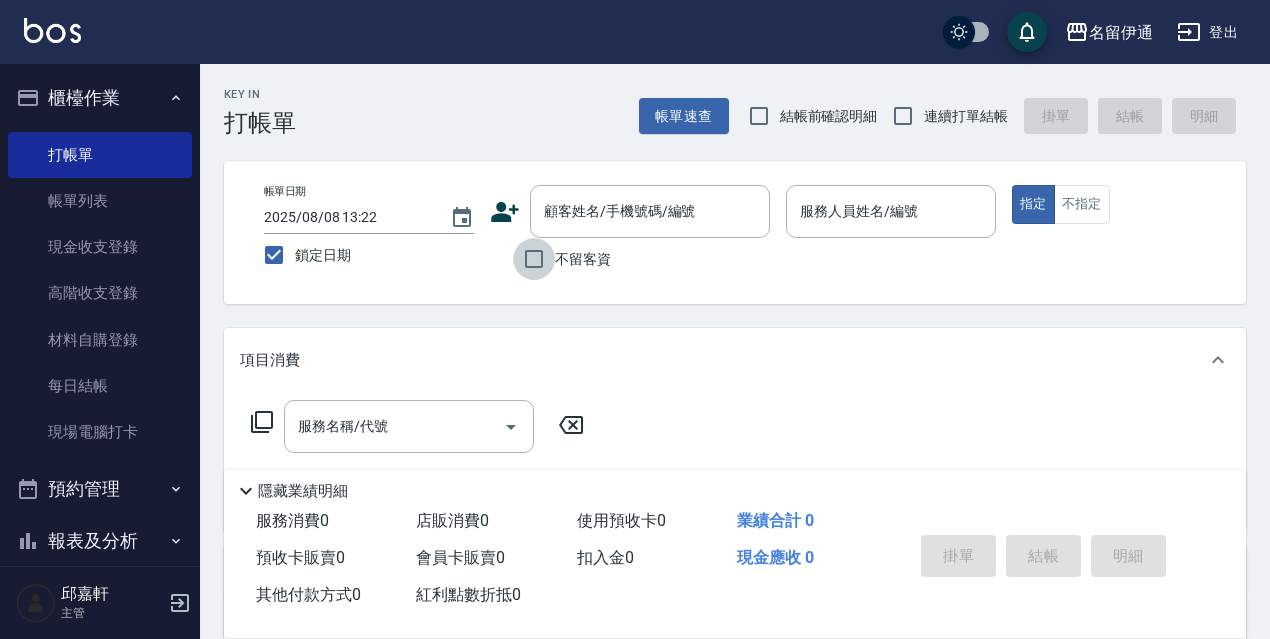 checkbox on "true" 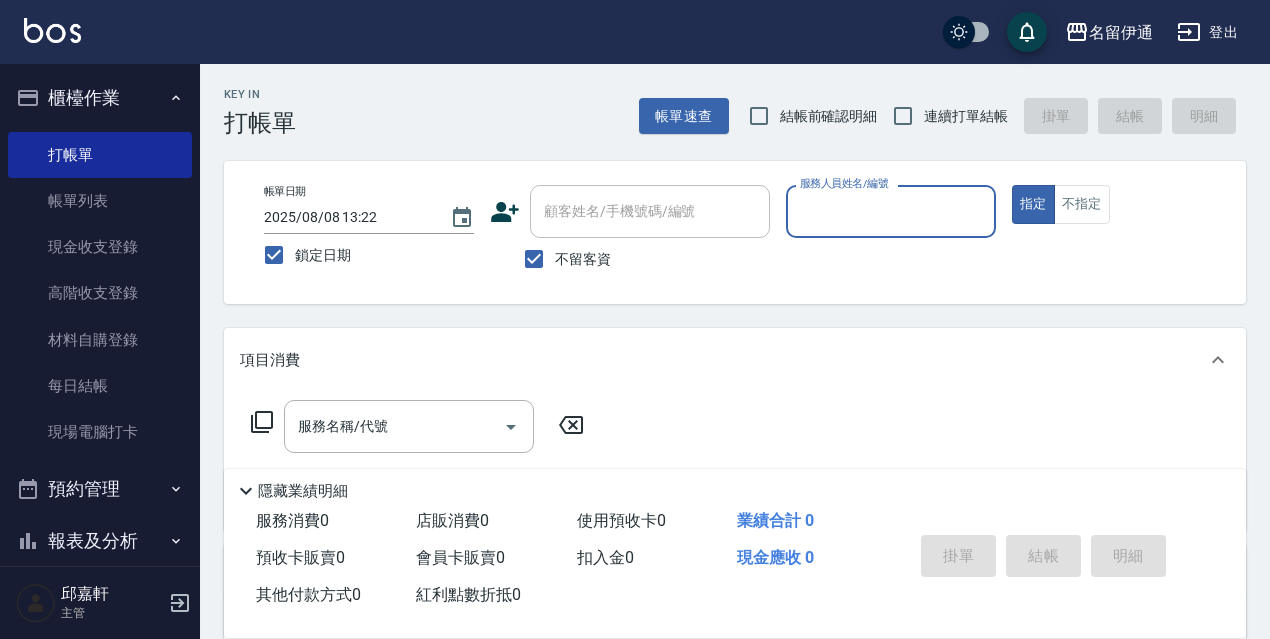 drag, startPoint x: 785, startPoint y: 118, endPoint x: 832, endPoint y: 106, distance: 48.507732 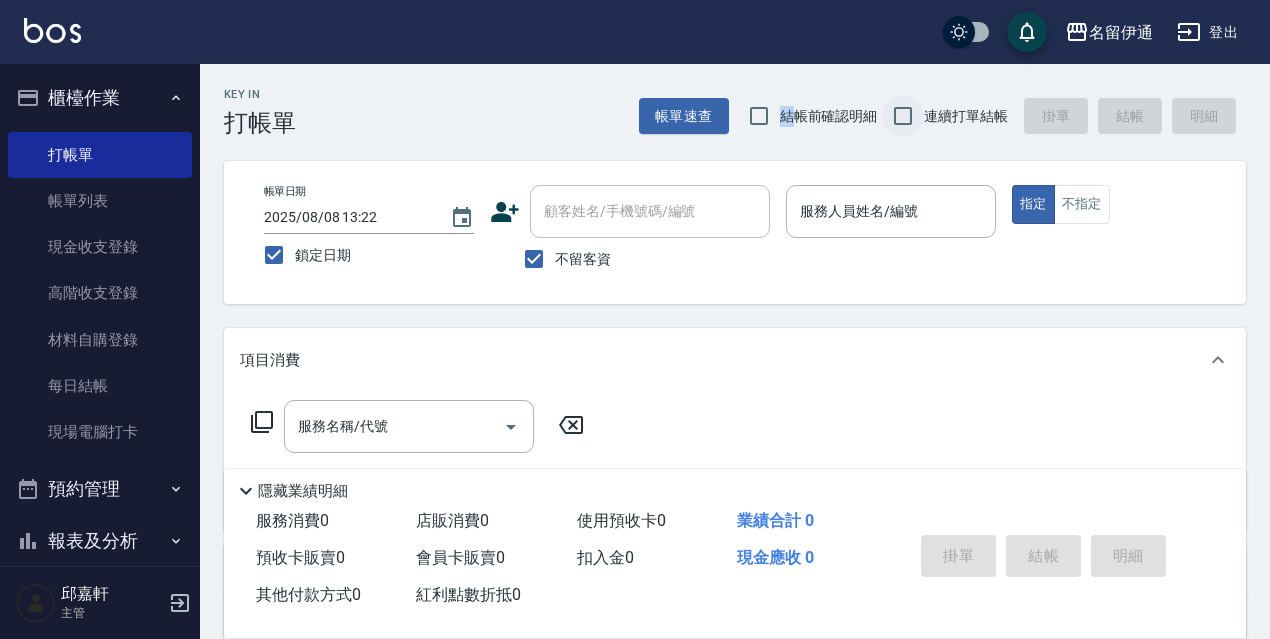 drag, startPoint x: 890, startPoint y: 108, endPoint x: 881, endPoint y: 127, distance: 21.023796 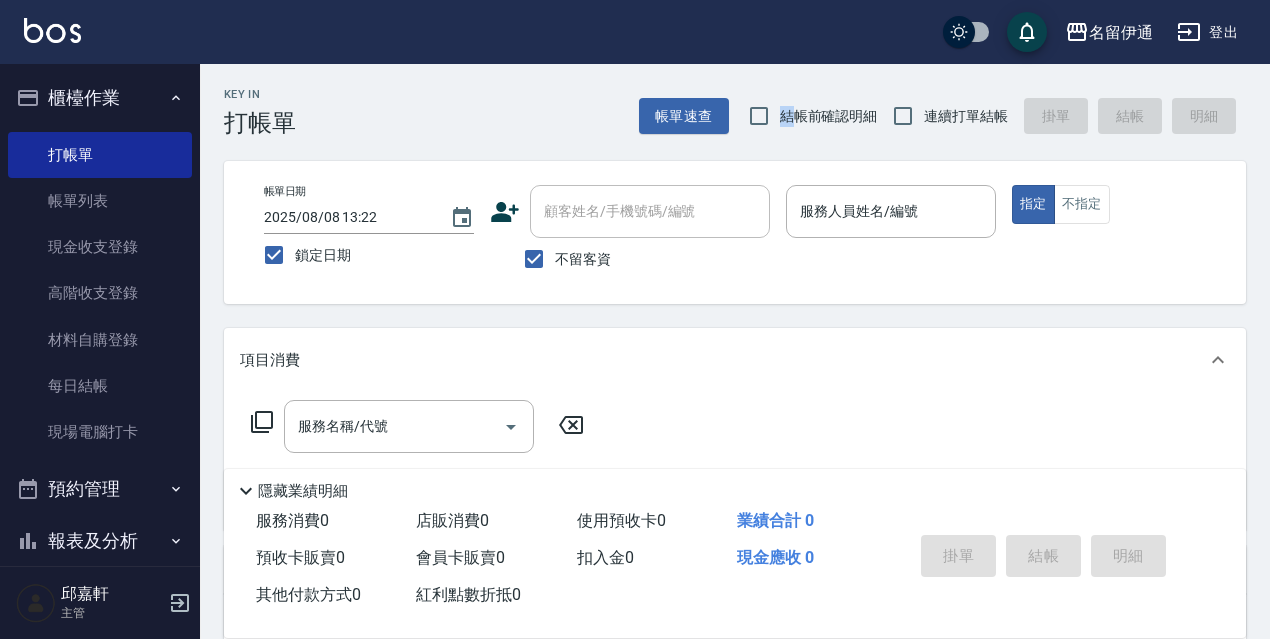 checkbox on "true" 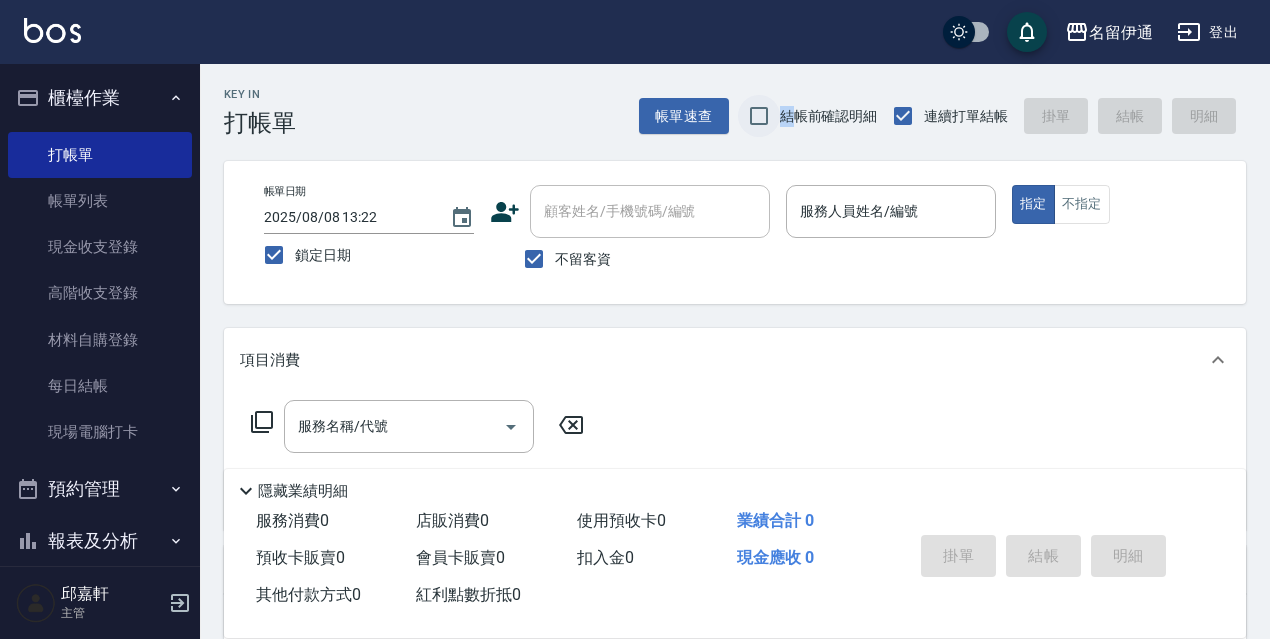 click on "結帳前確認明細" at bounding box center [759, 116] 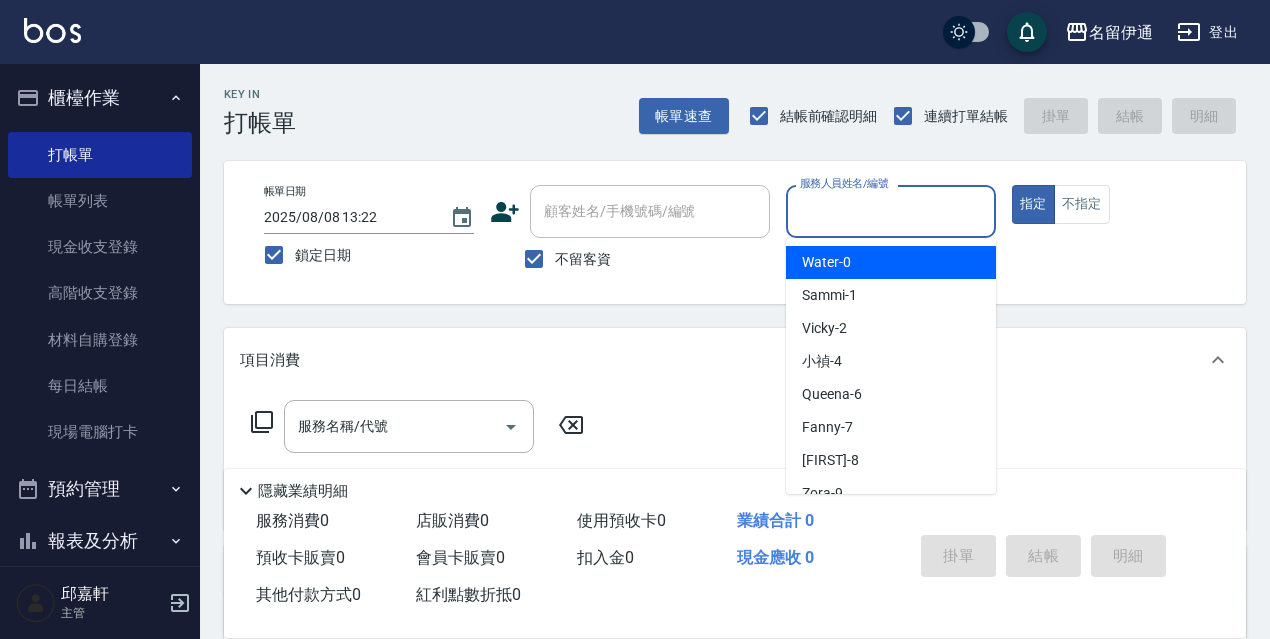 click on "服務人員姓名/編號" at bounding box center [891, 211] 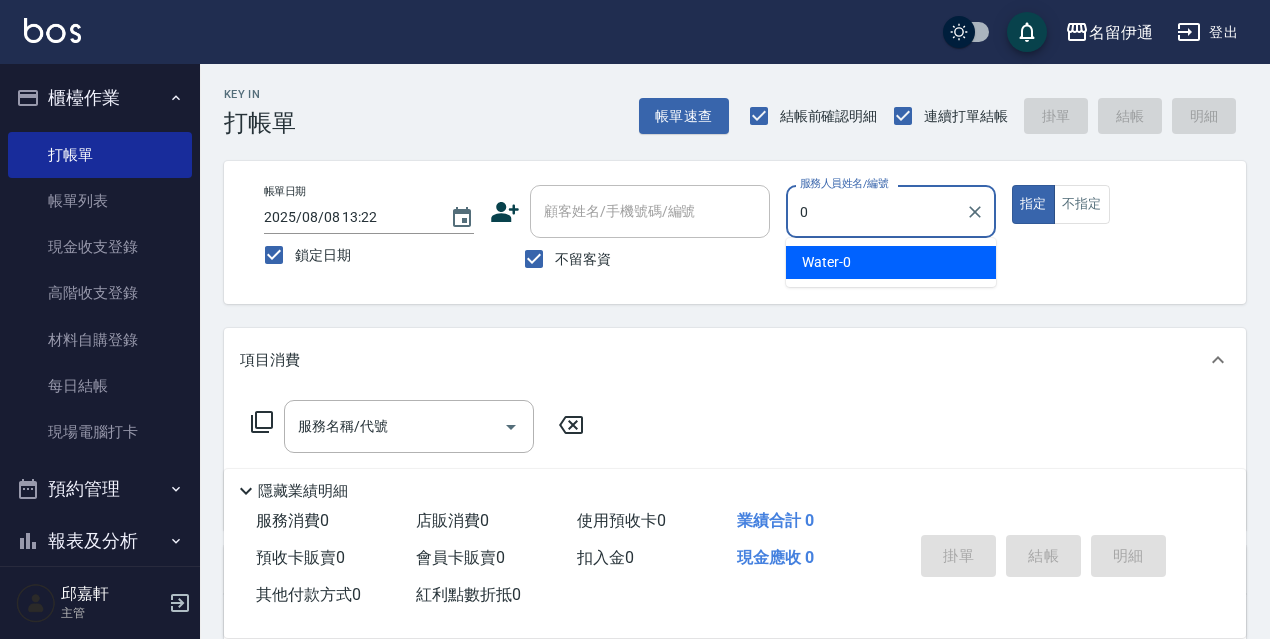 type on "Water-0" 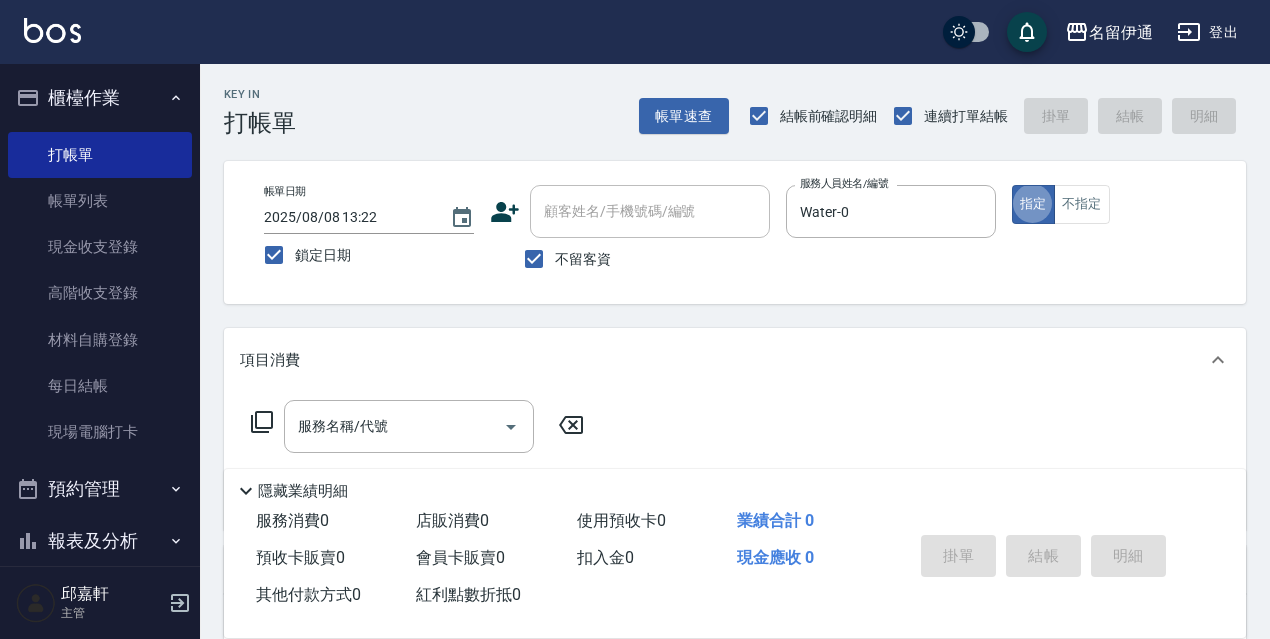 type on "true" 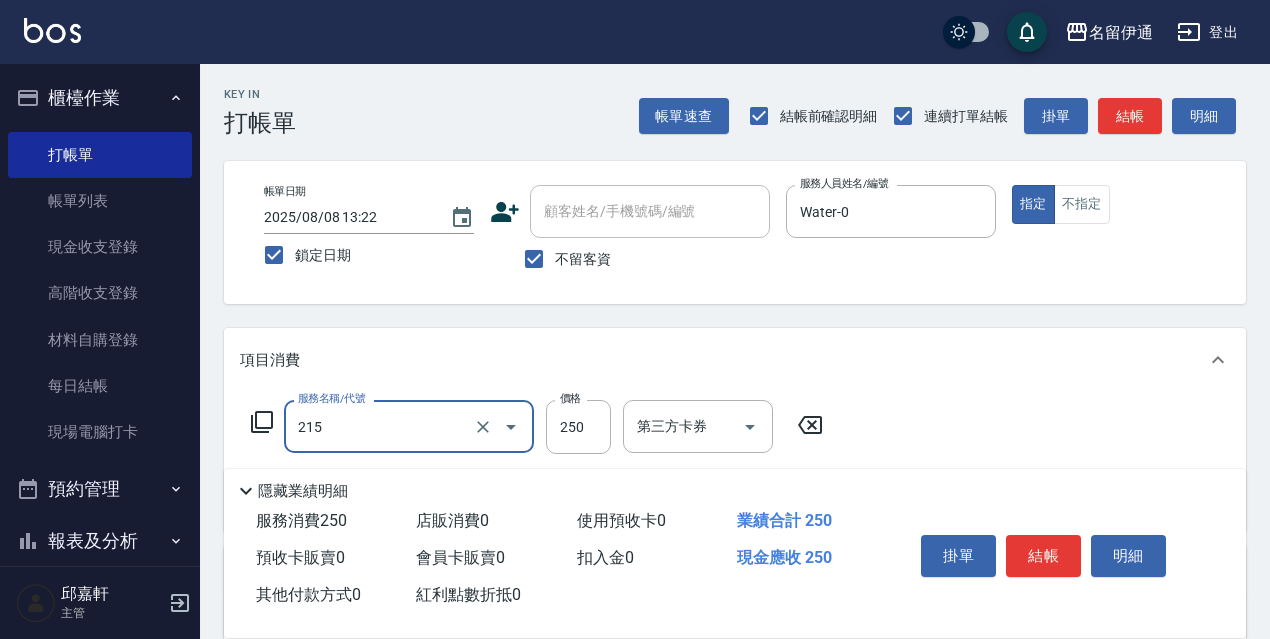 type on "洗髮卷<抵>250(215)" 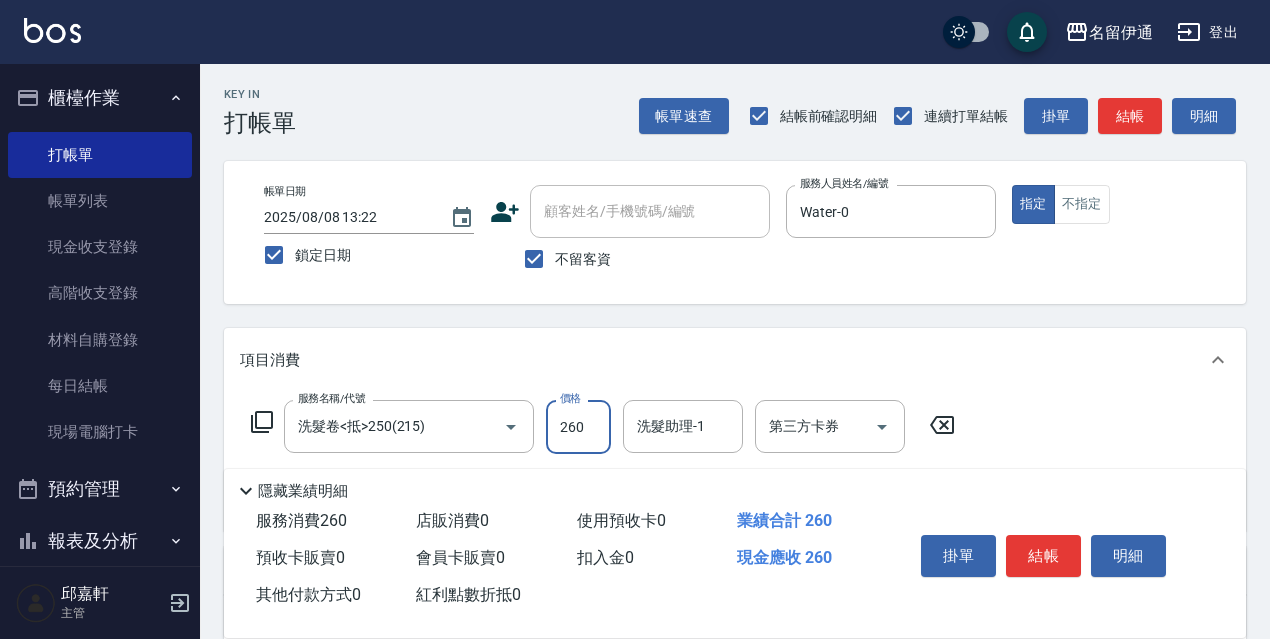 type on "260" 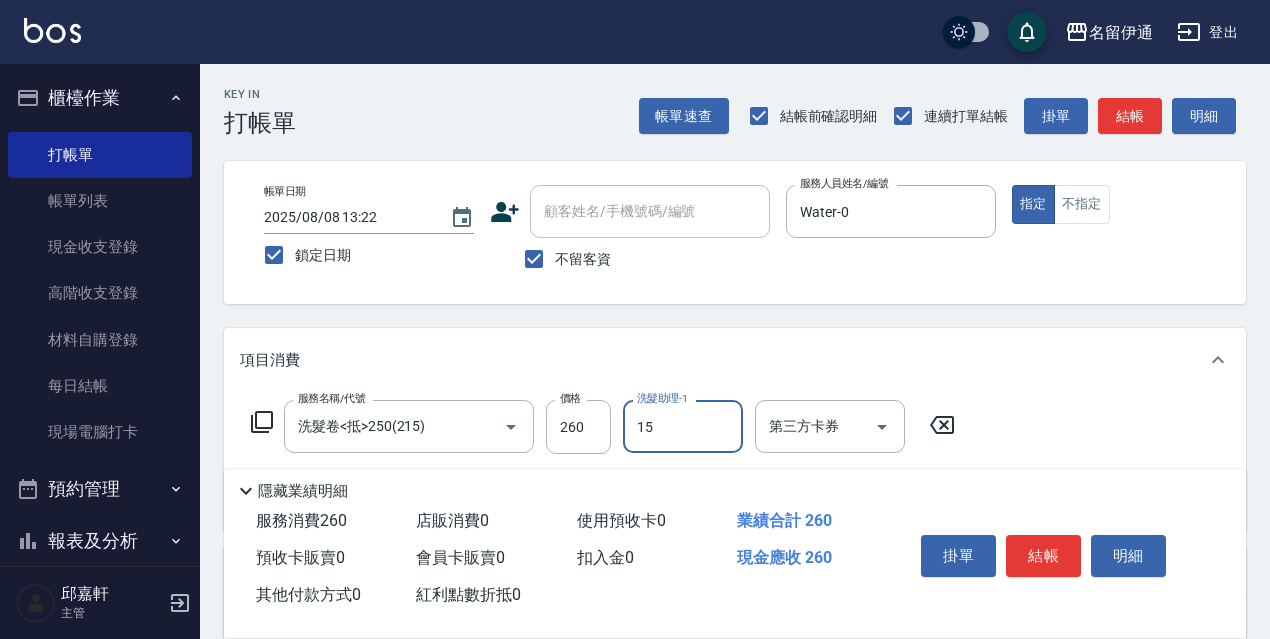 type on "CoCo-15" 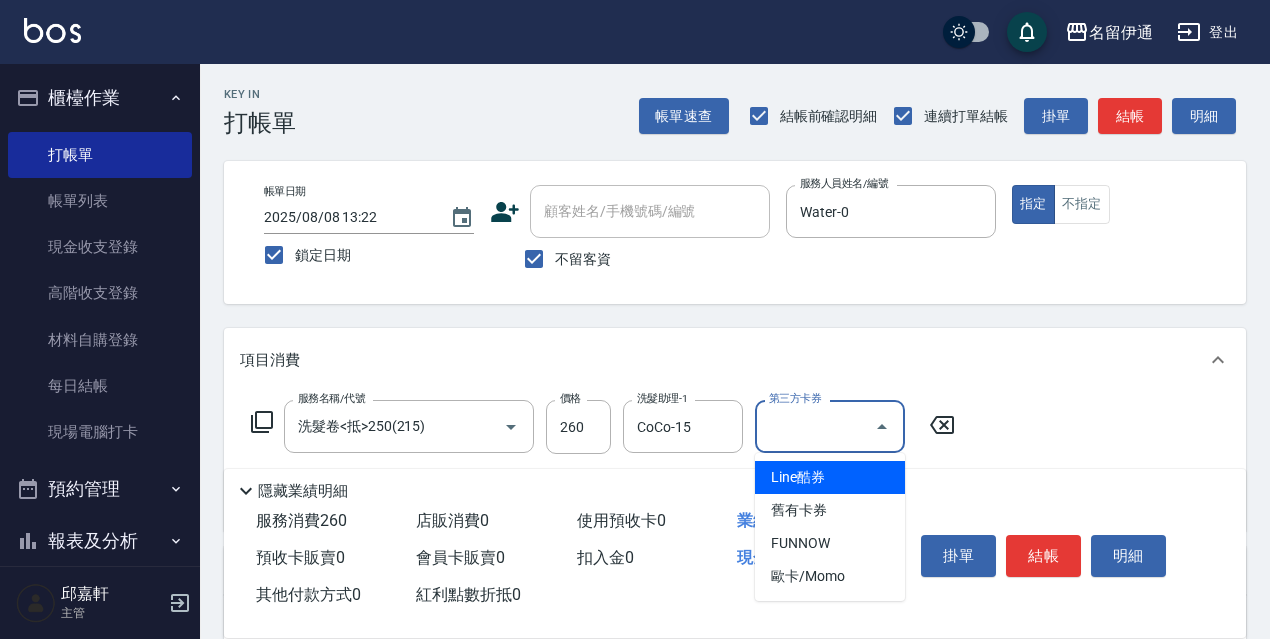 type on "舊有卡券" 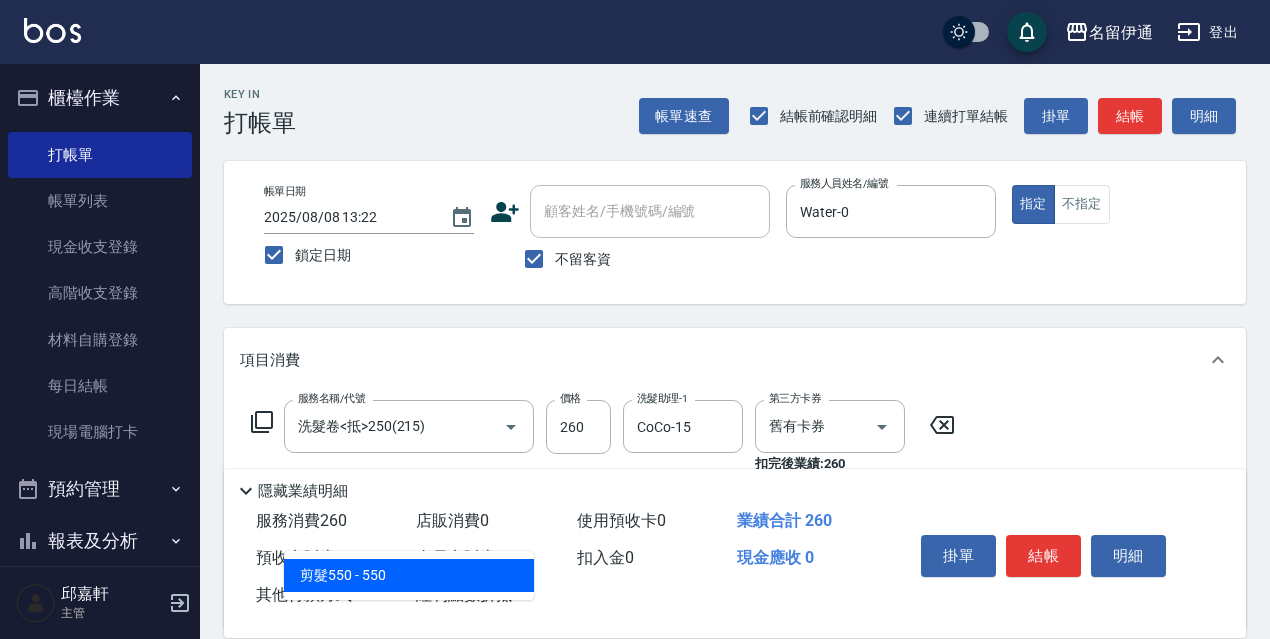type on "剪髮550(308)" 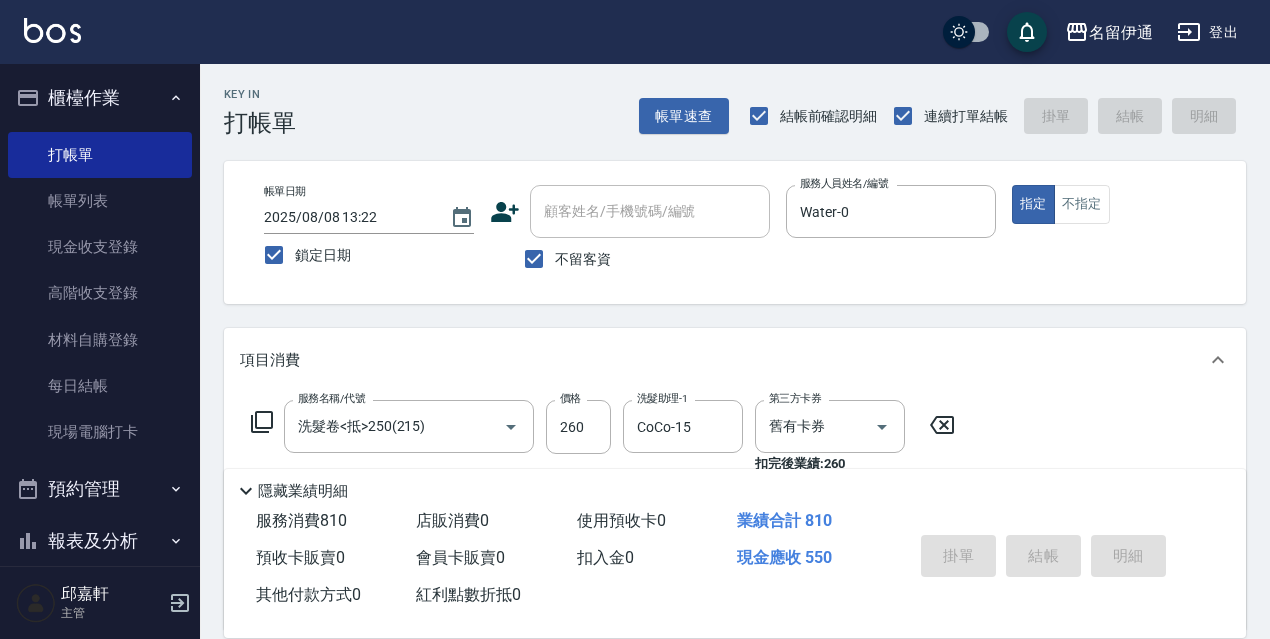 type 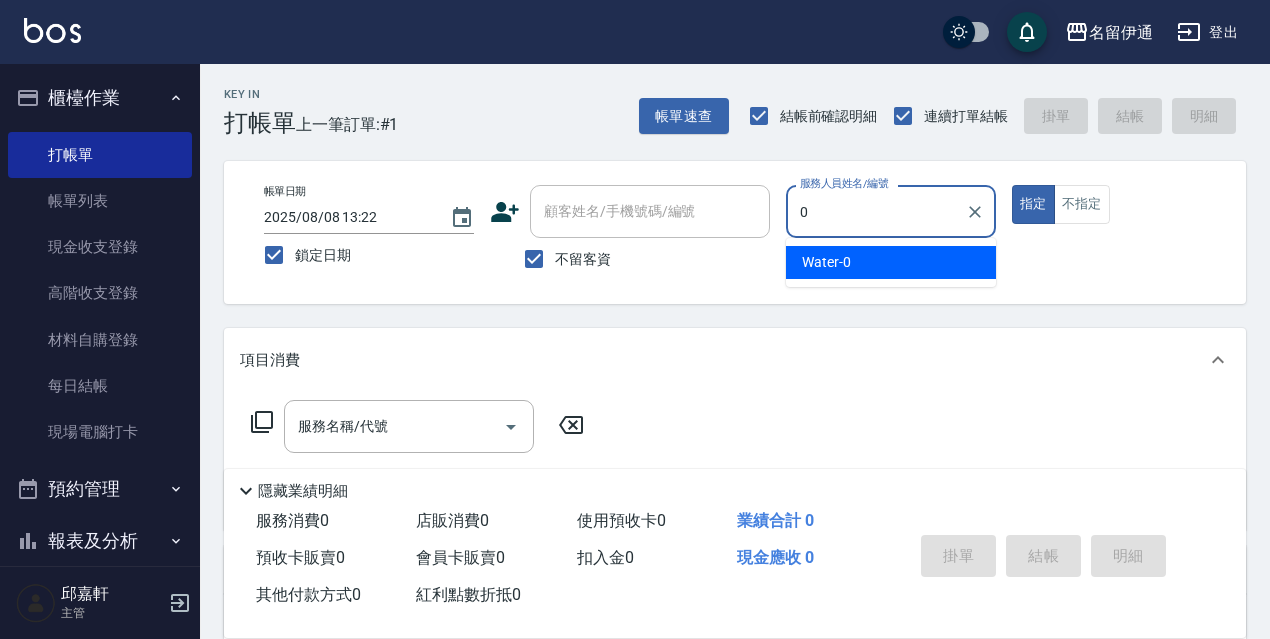 type on "Water-0" 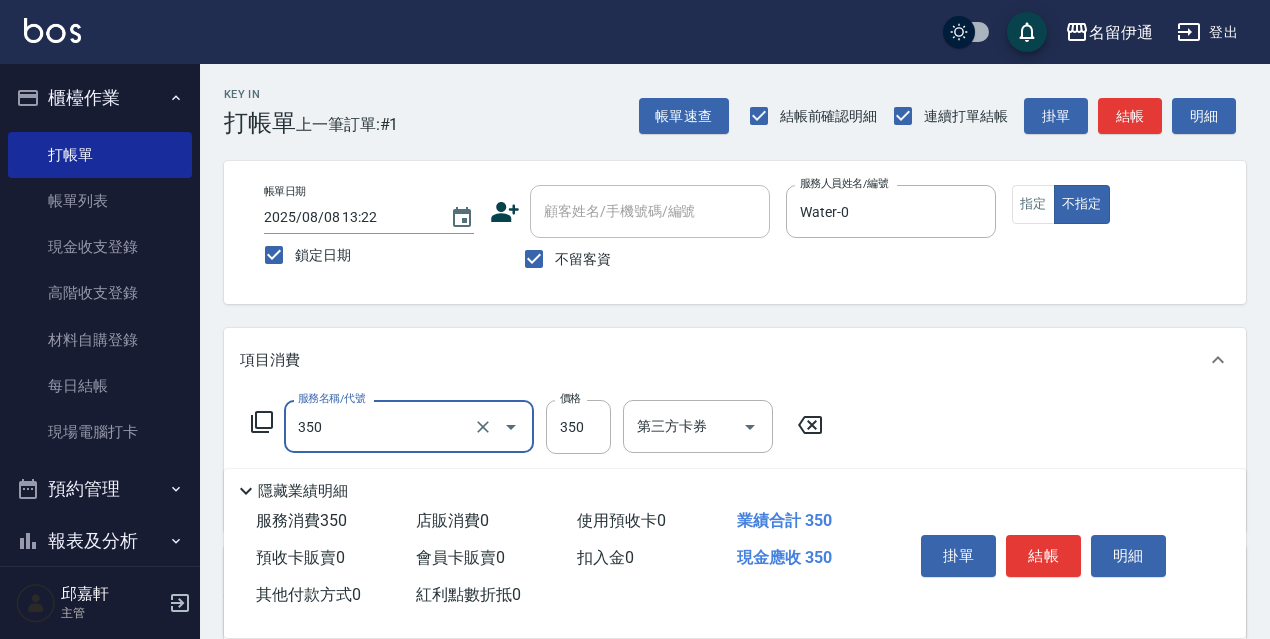 type on "洗髮350(350)" 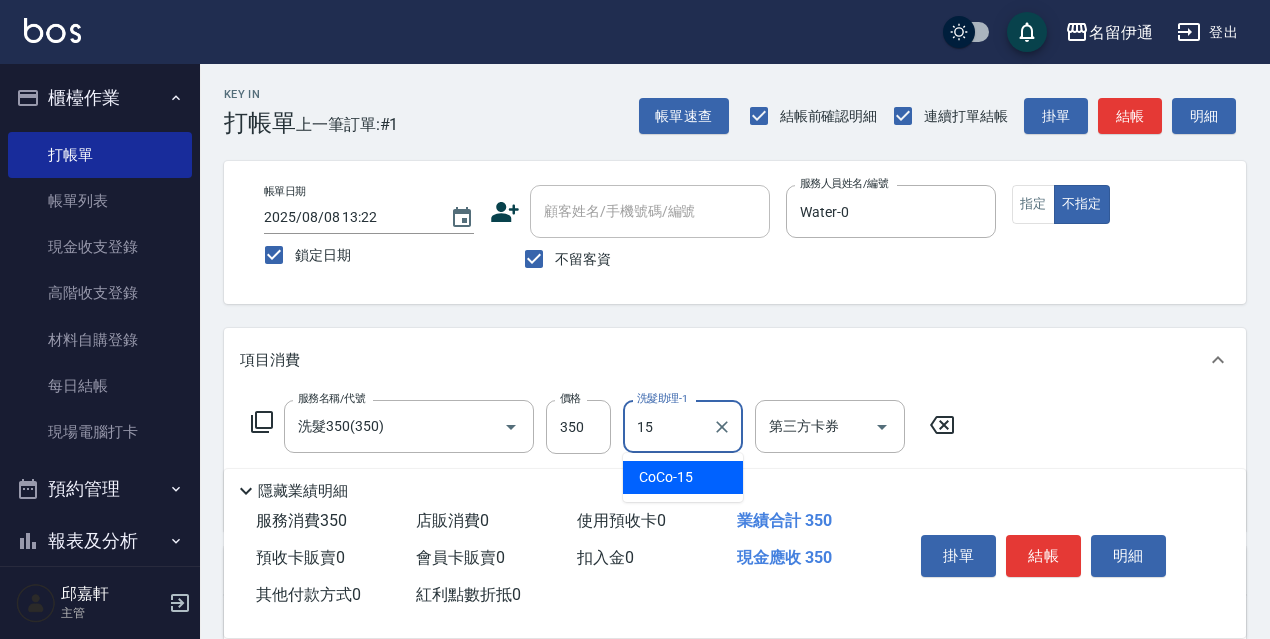type on "CoCo-15" 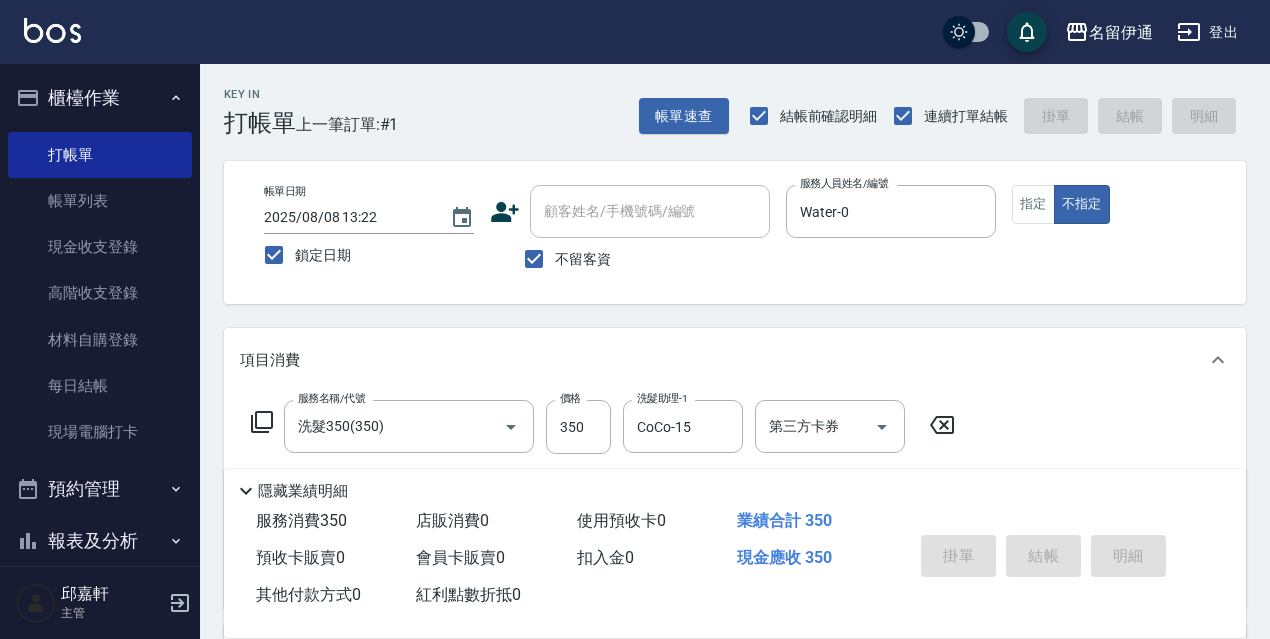 type 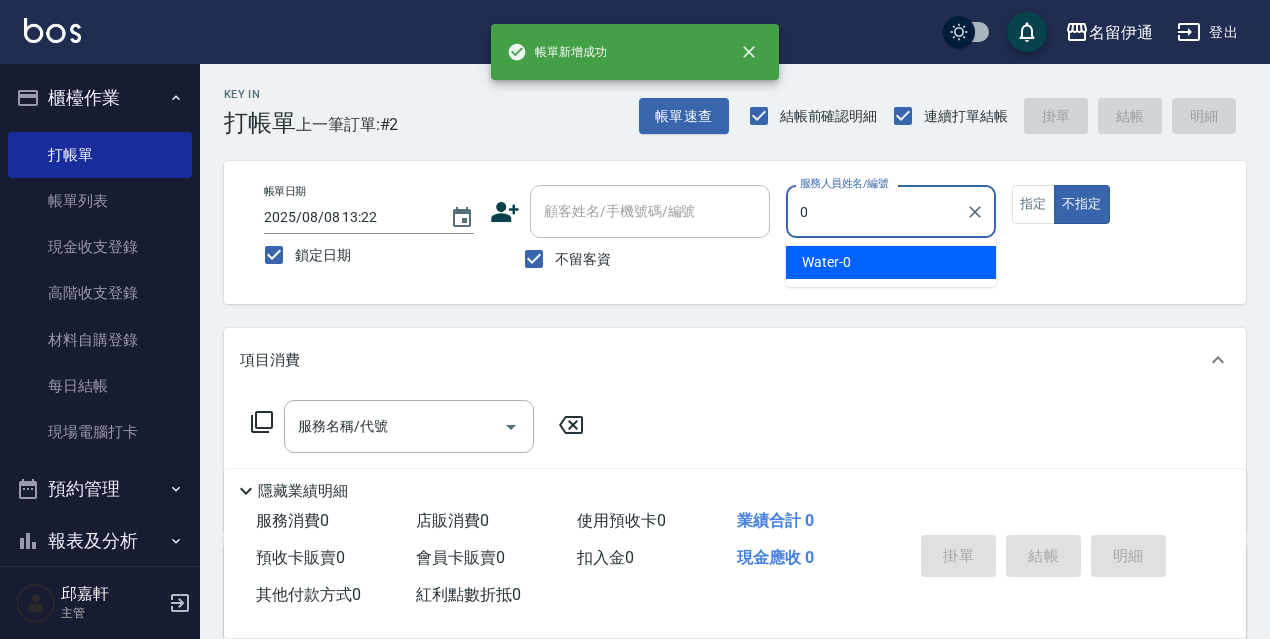 type on "Water-0" 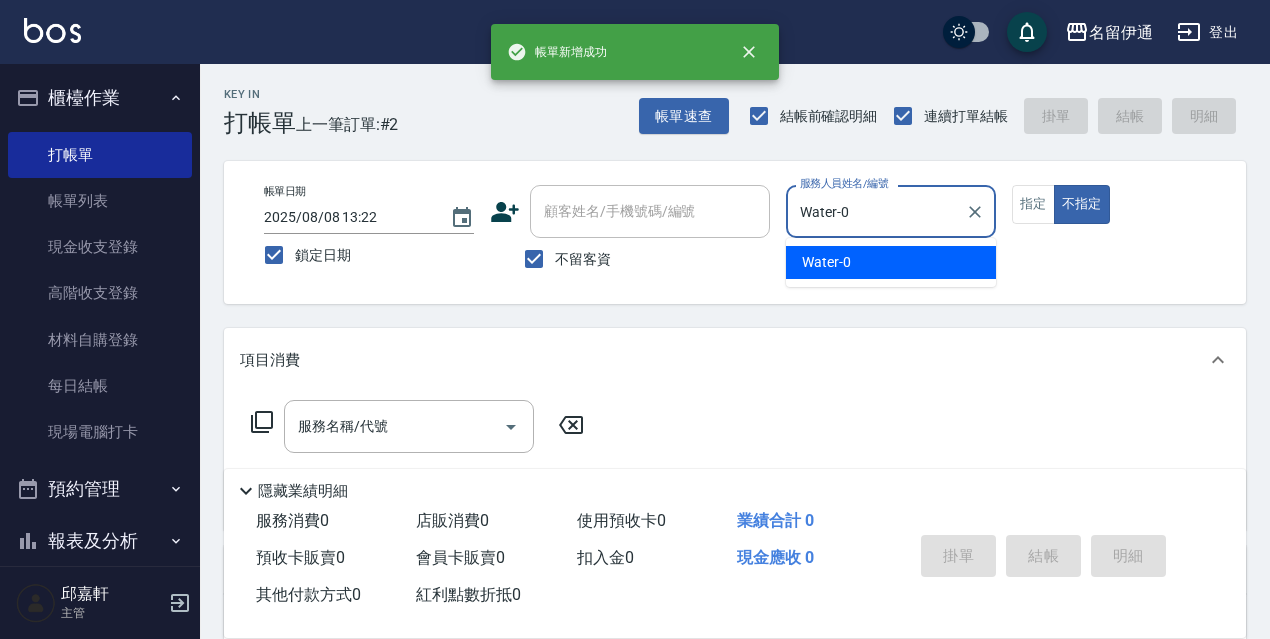 type on "false" 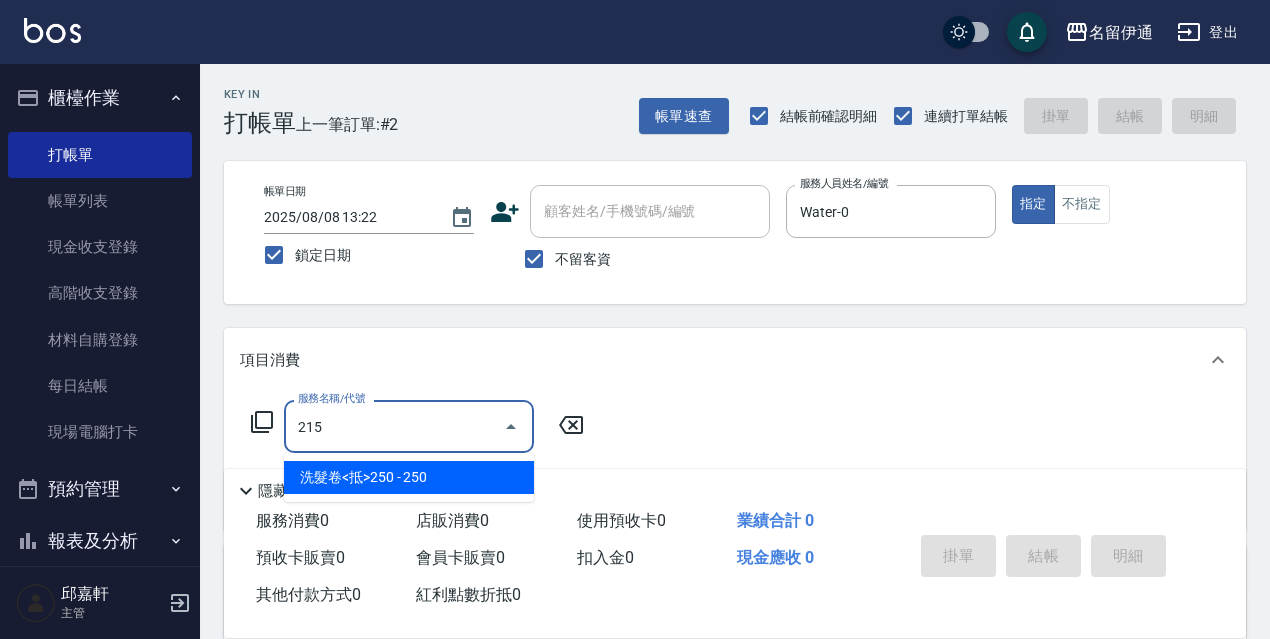 type on "洗髮卷<抵>250(215)" 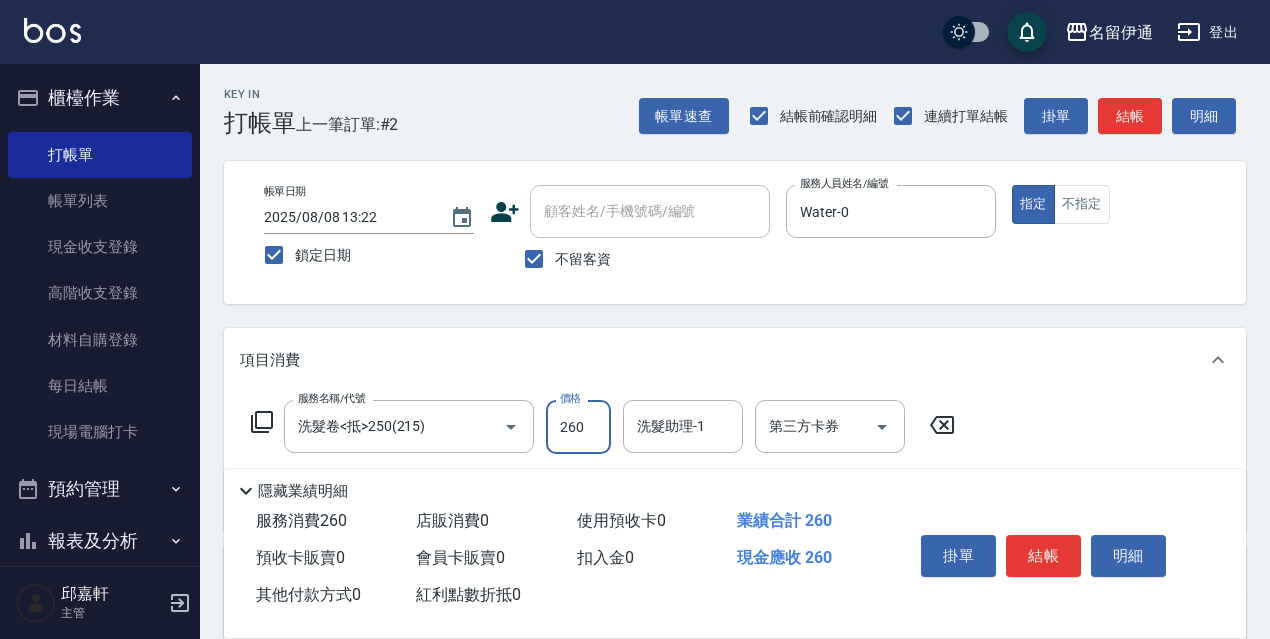 type on "260" 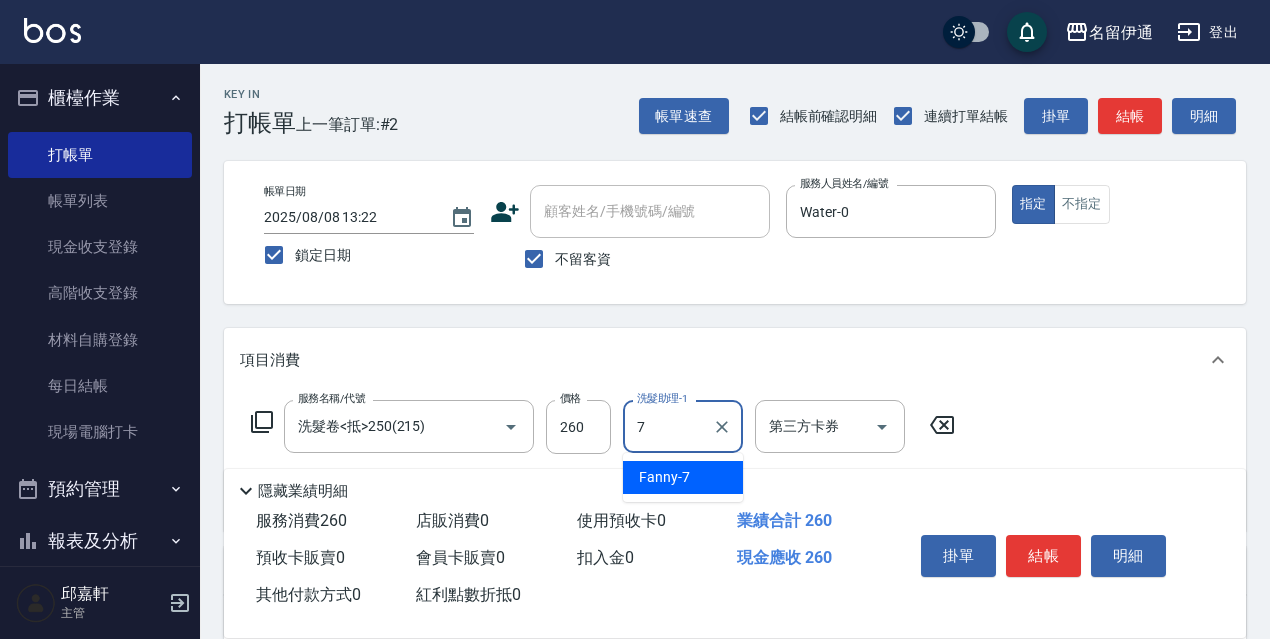 type on "Fanny-7" 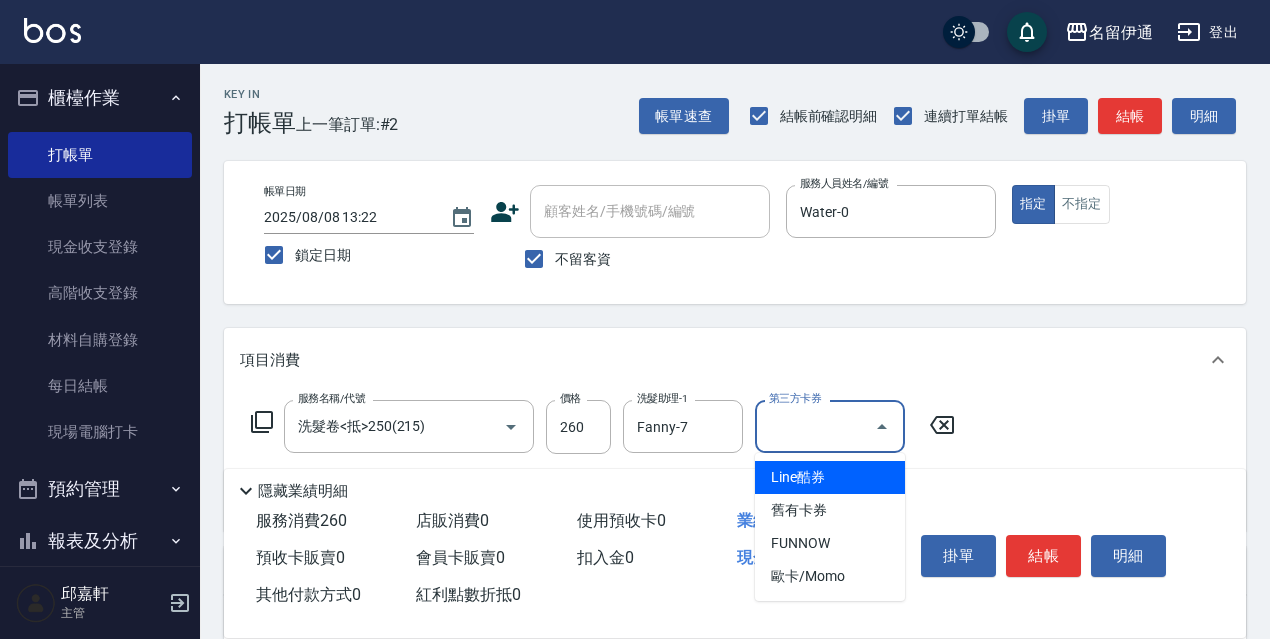 type on "舊有卡券" 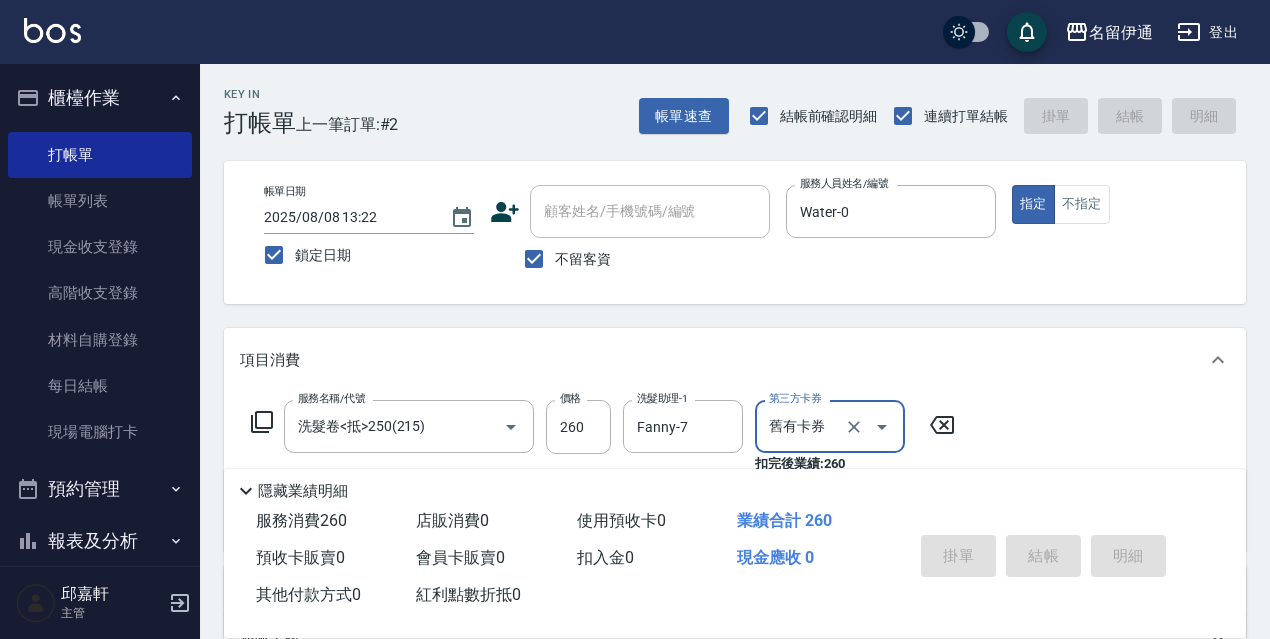 type 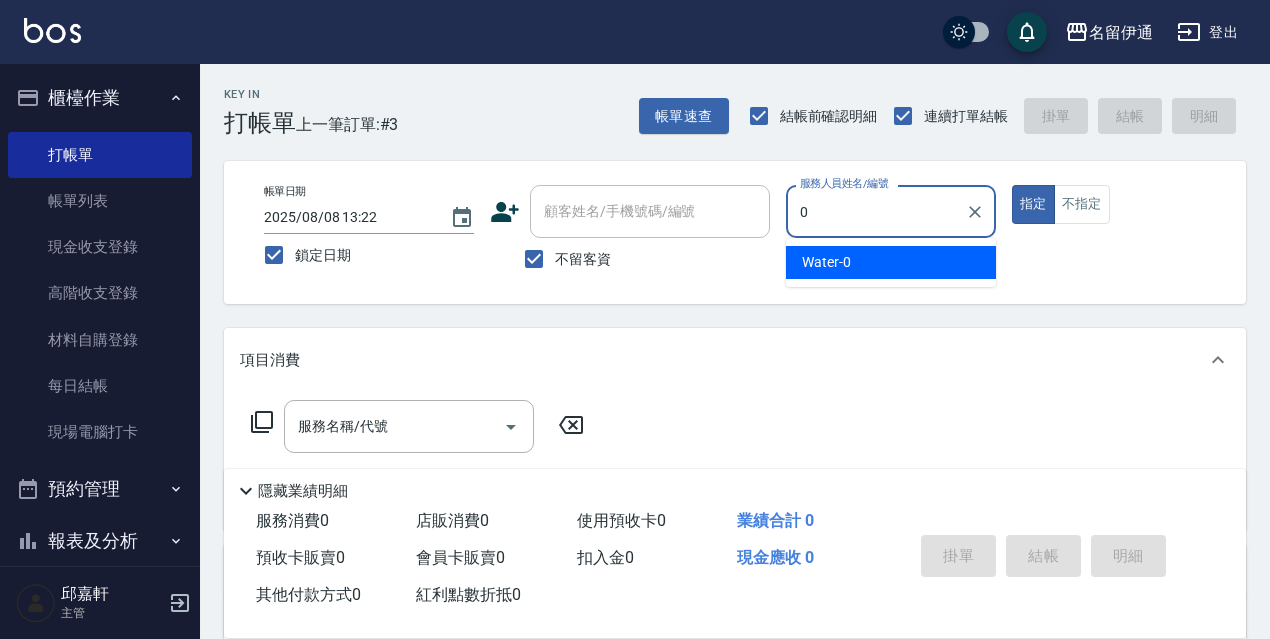 type on "Water-0" 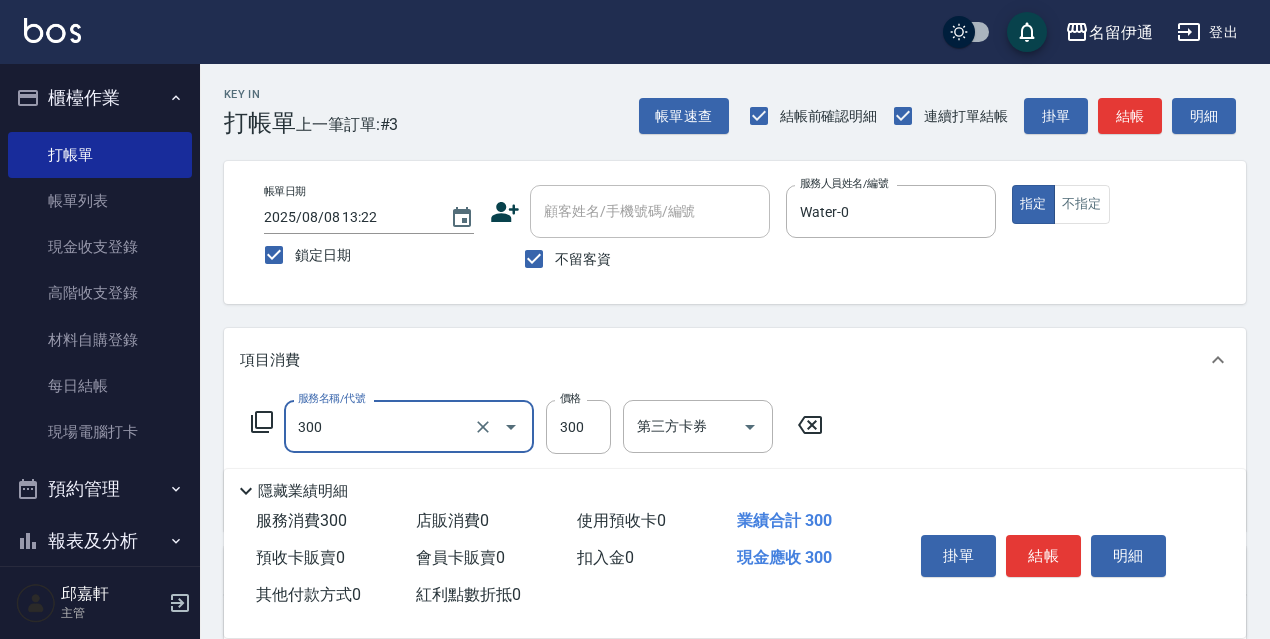 type on "洗髮300(300)" 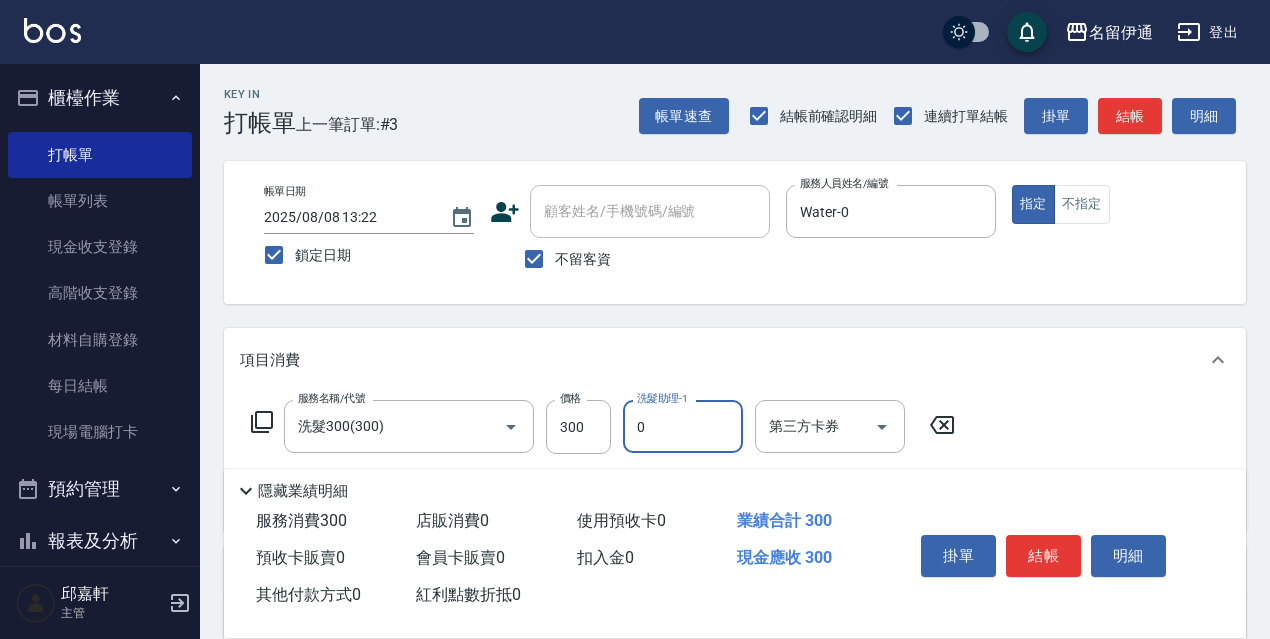 type on "Water-0" 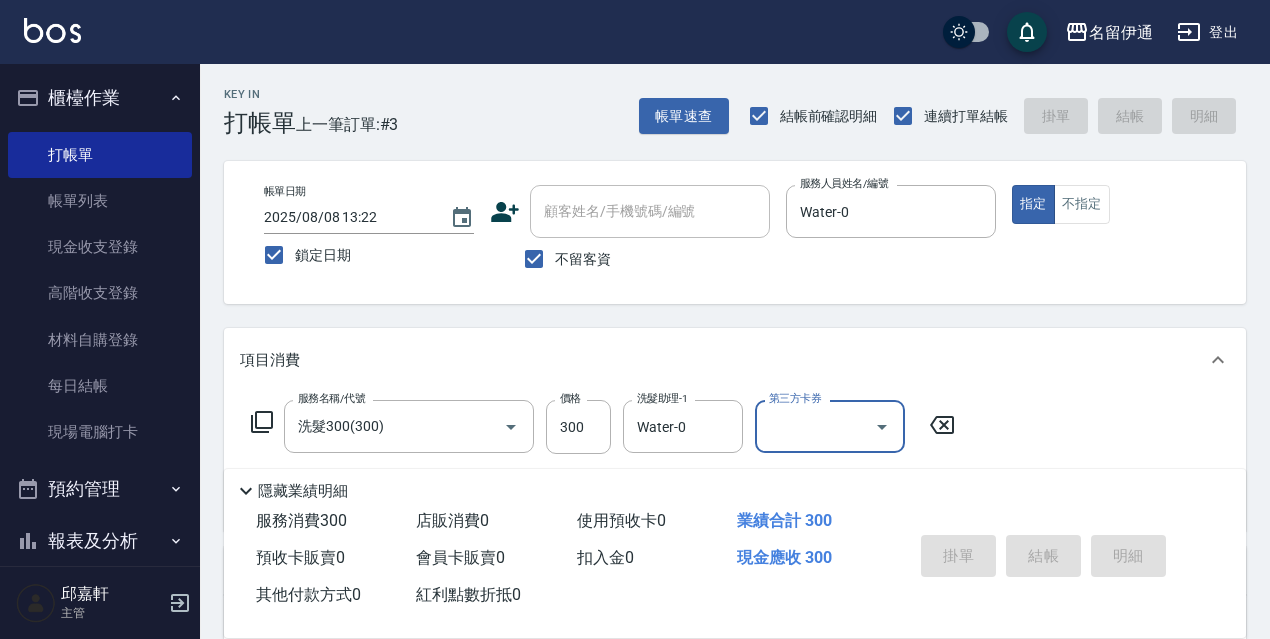 type 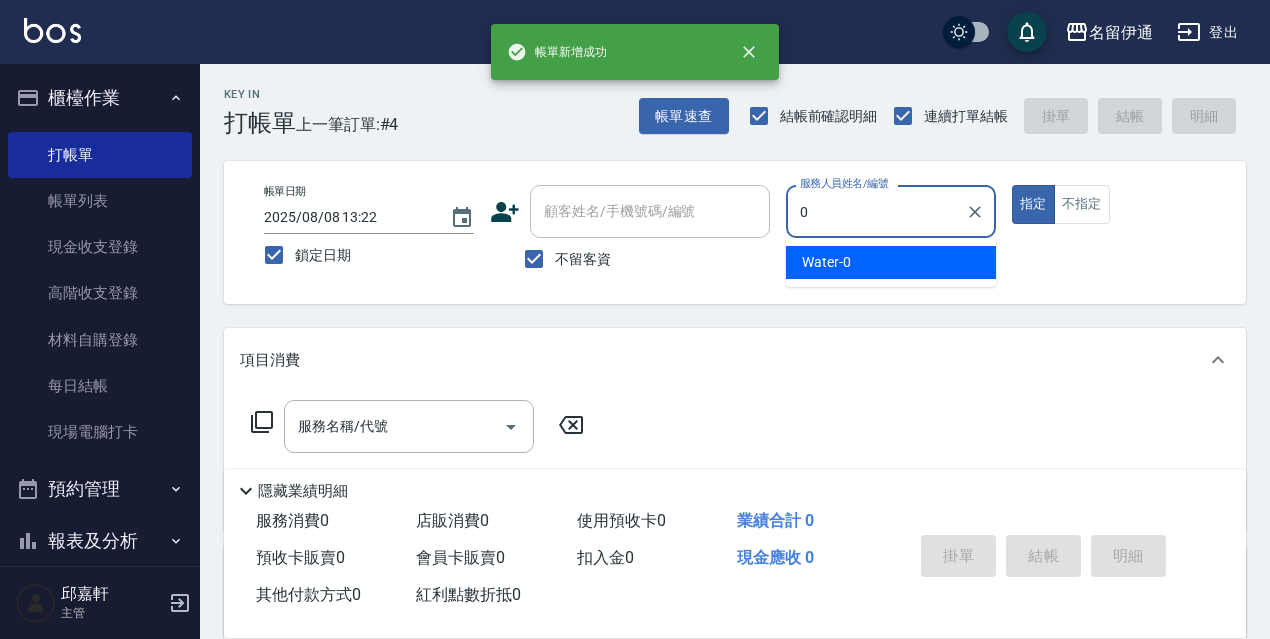 type on "Water-0" 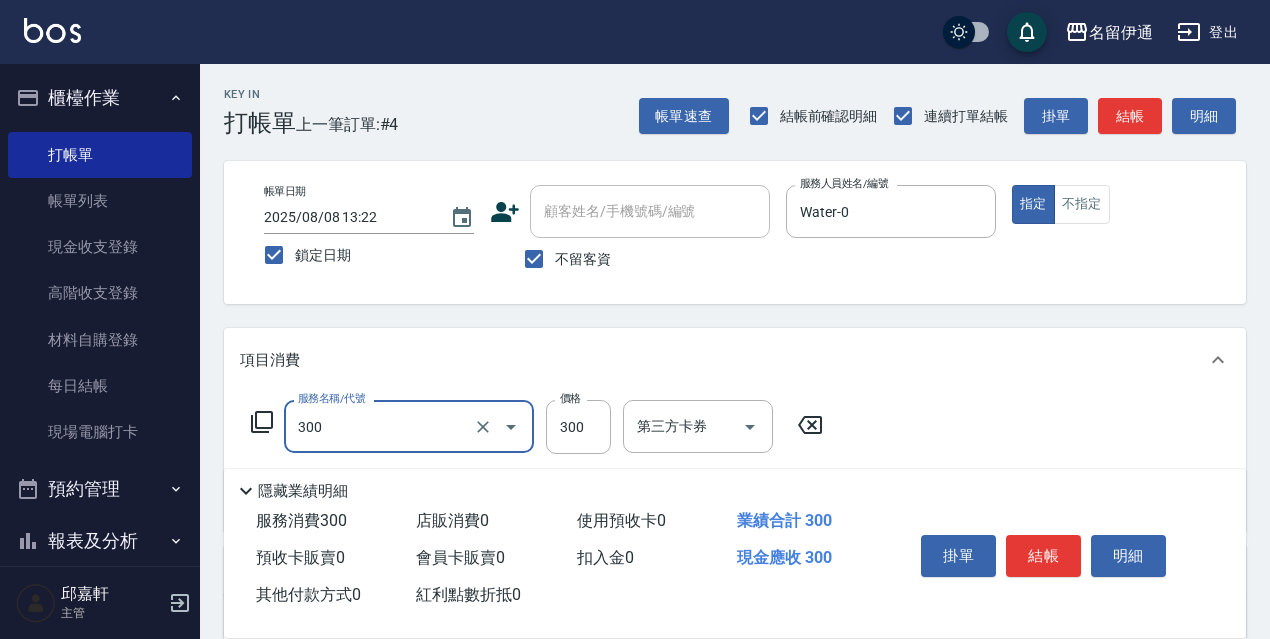 type on "洗髮300(300)" 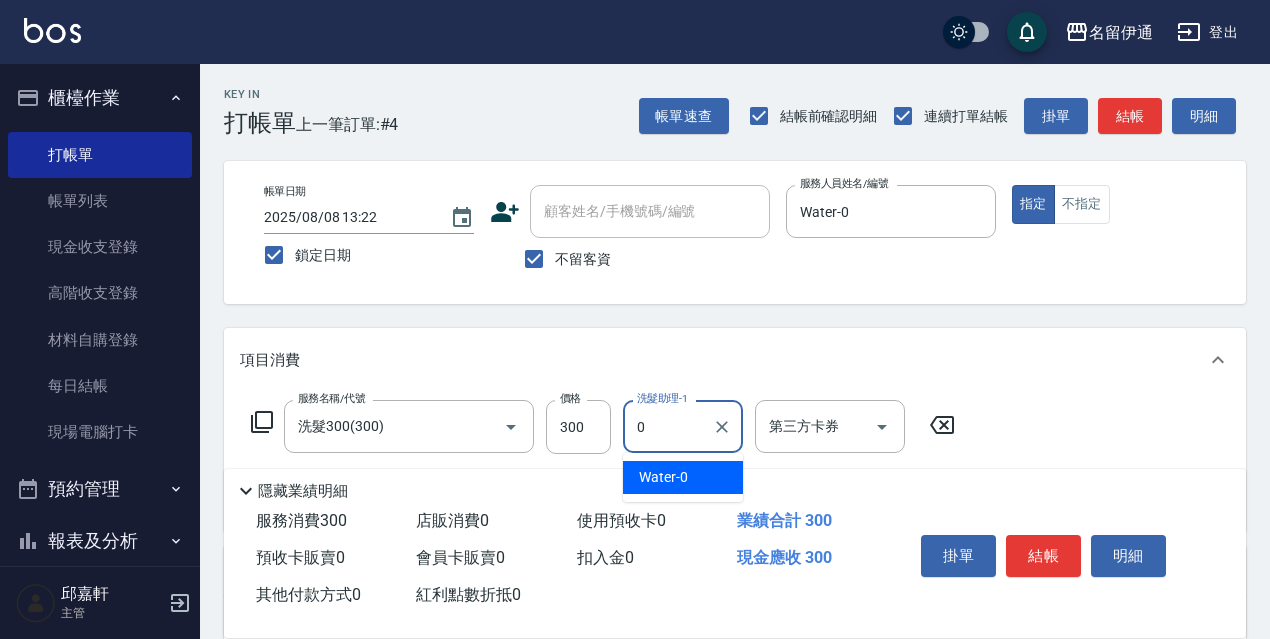type on "Water-0" 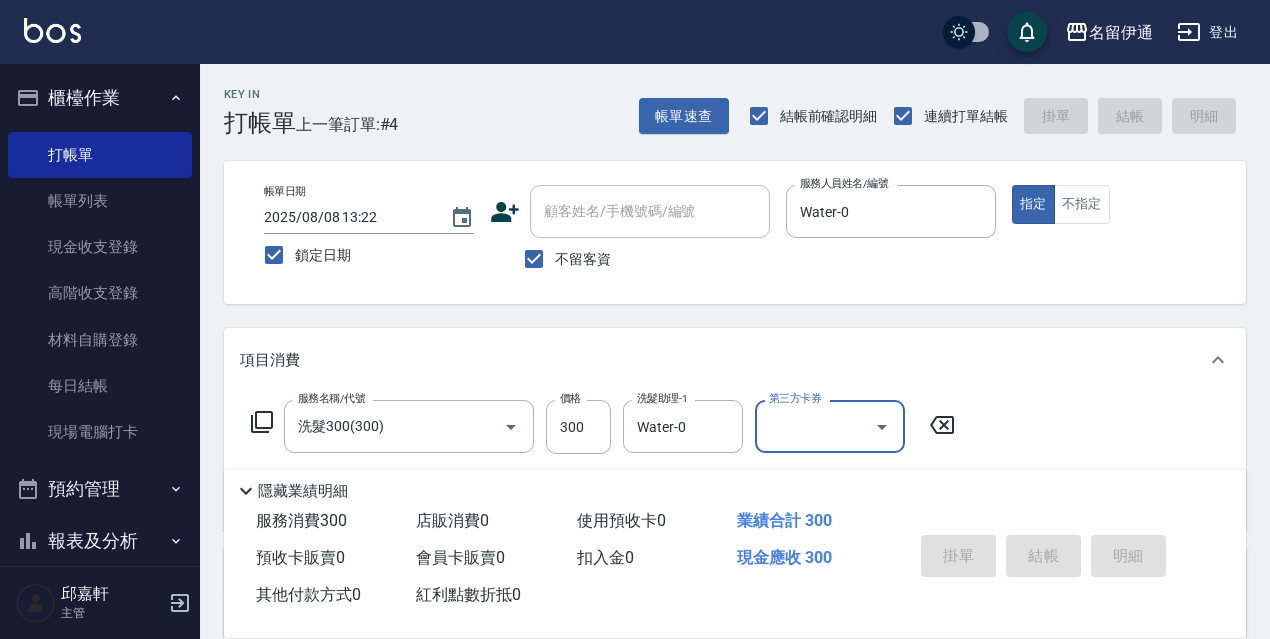 type 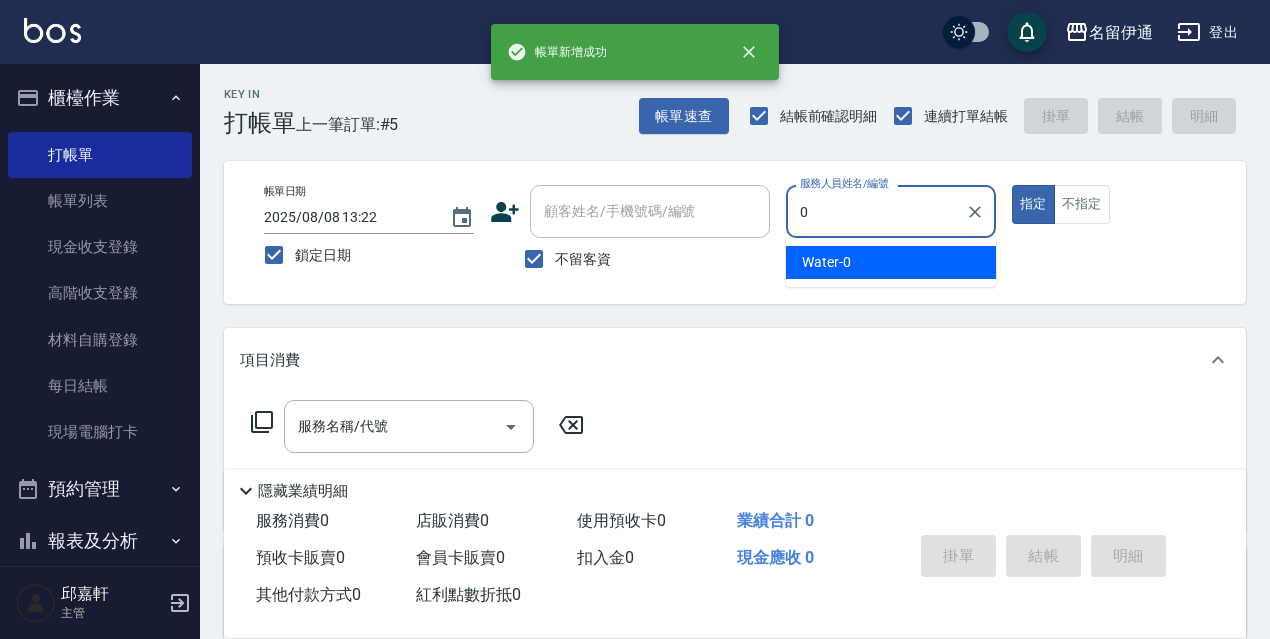 type on "Water-0" 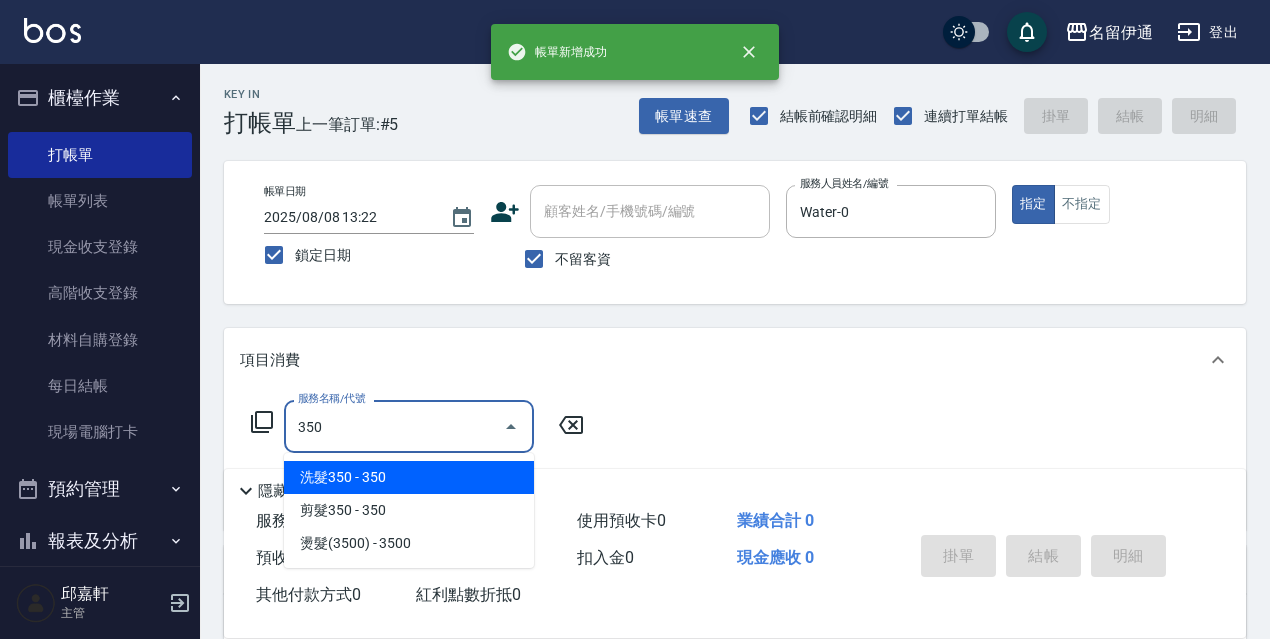 type on "洗髮350(350)" 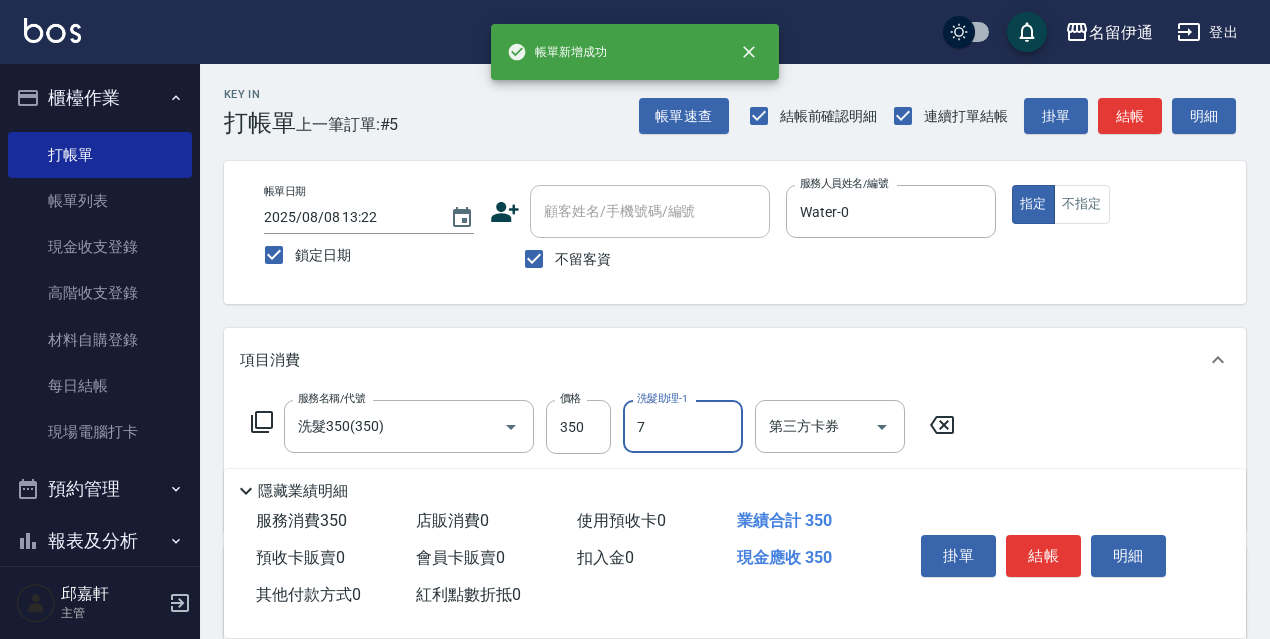 type on "Fanny-7" 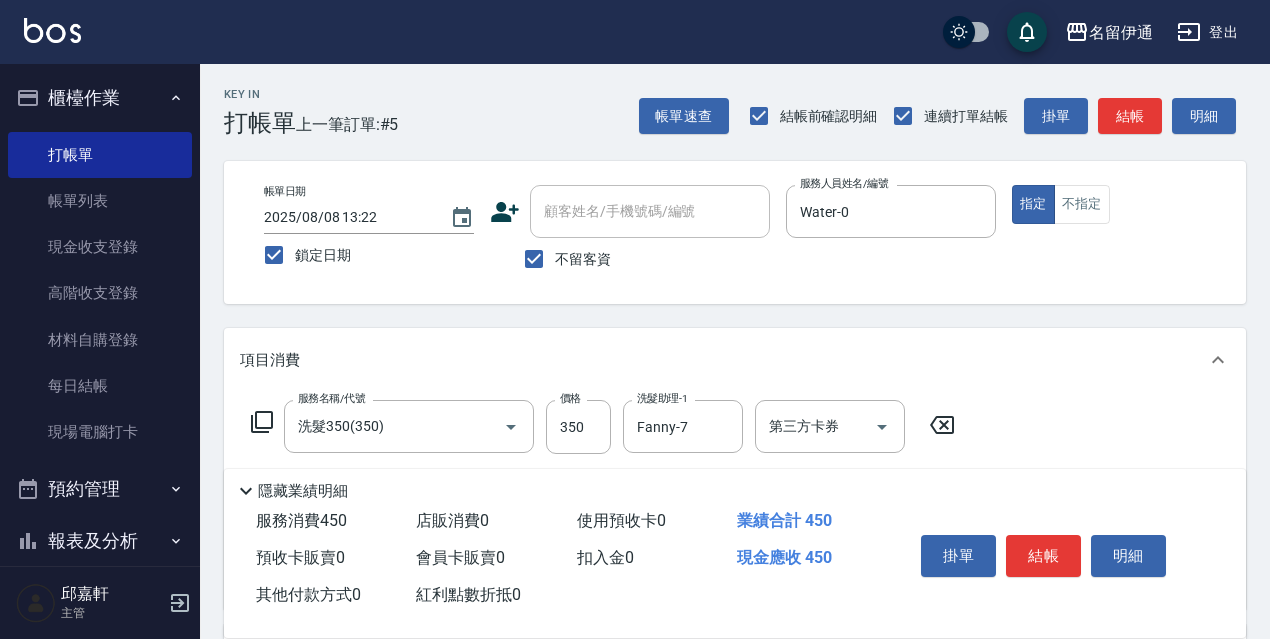 type on "電棒/夾直(803)" 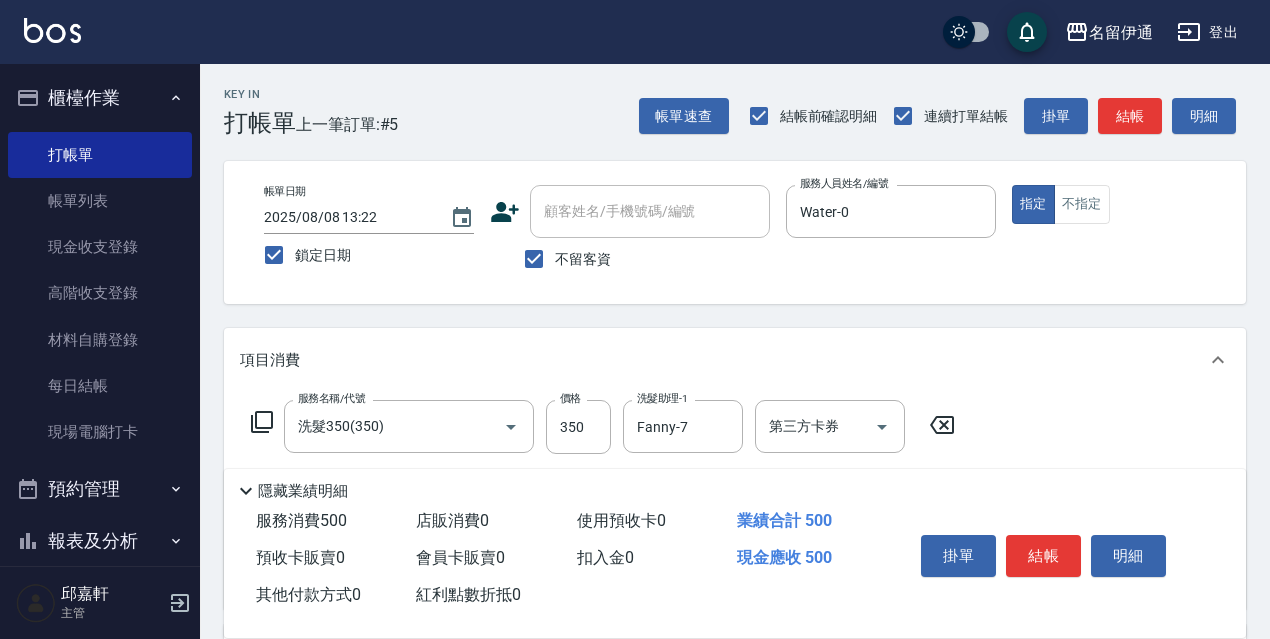 type on "150" 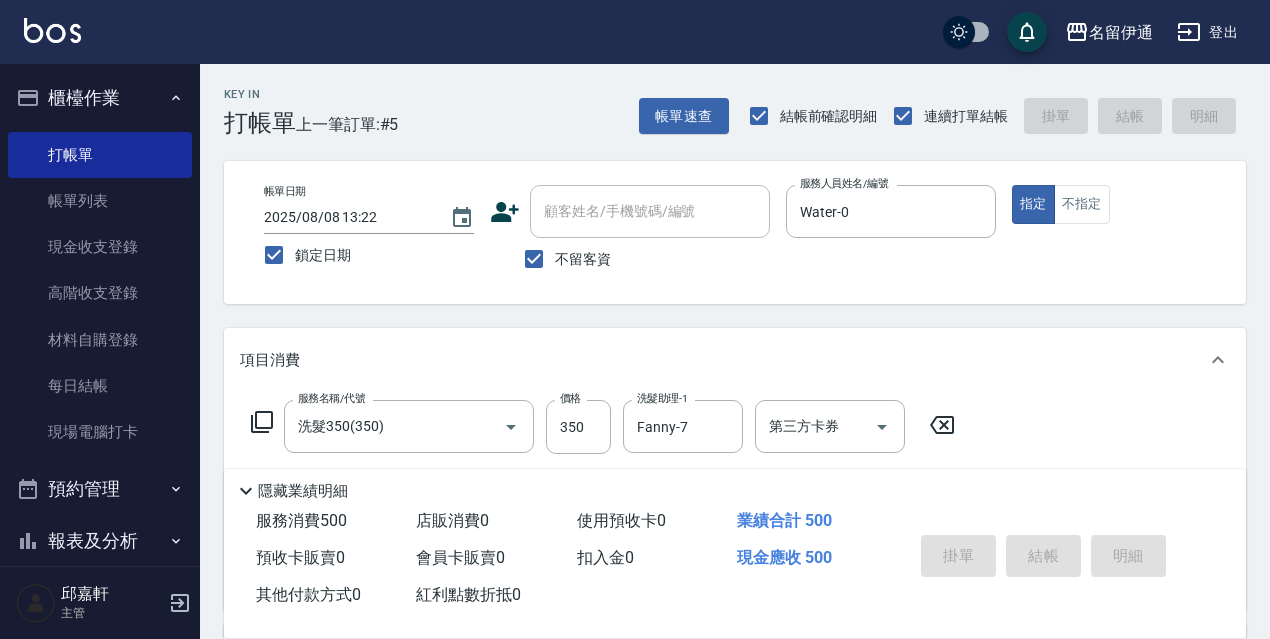 type 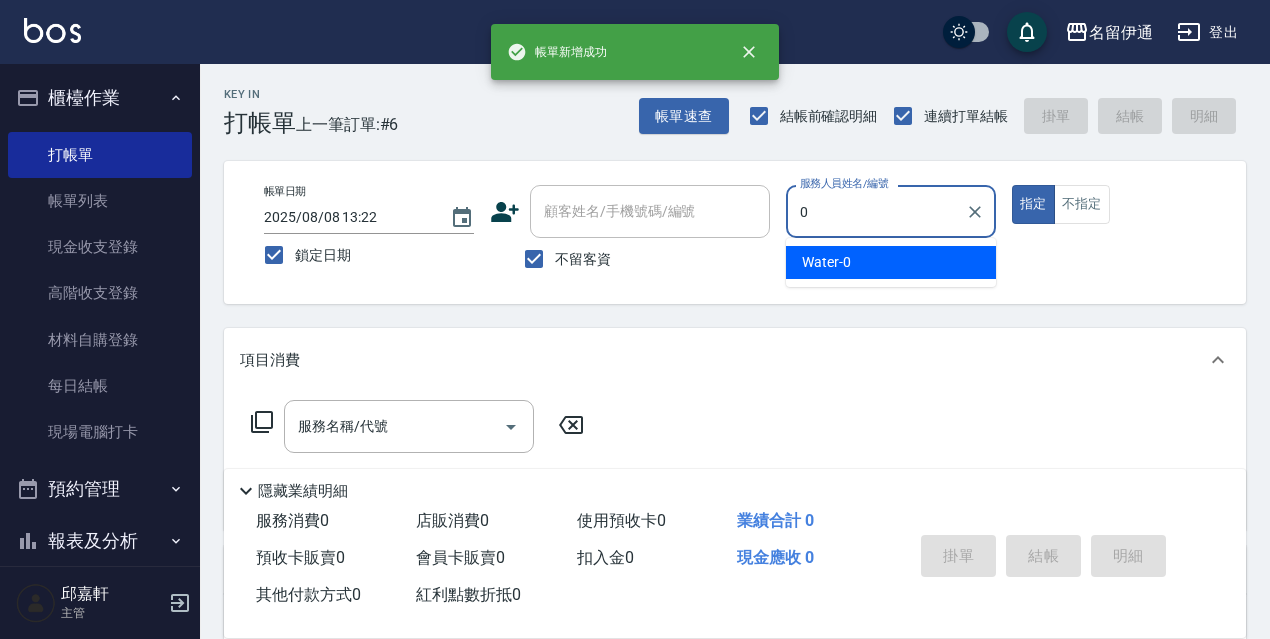 type on "Water-0" 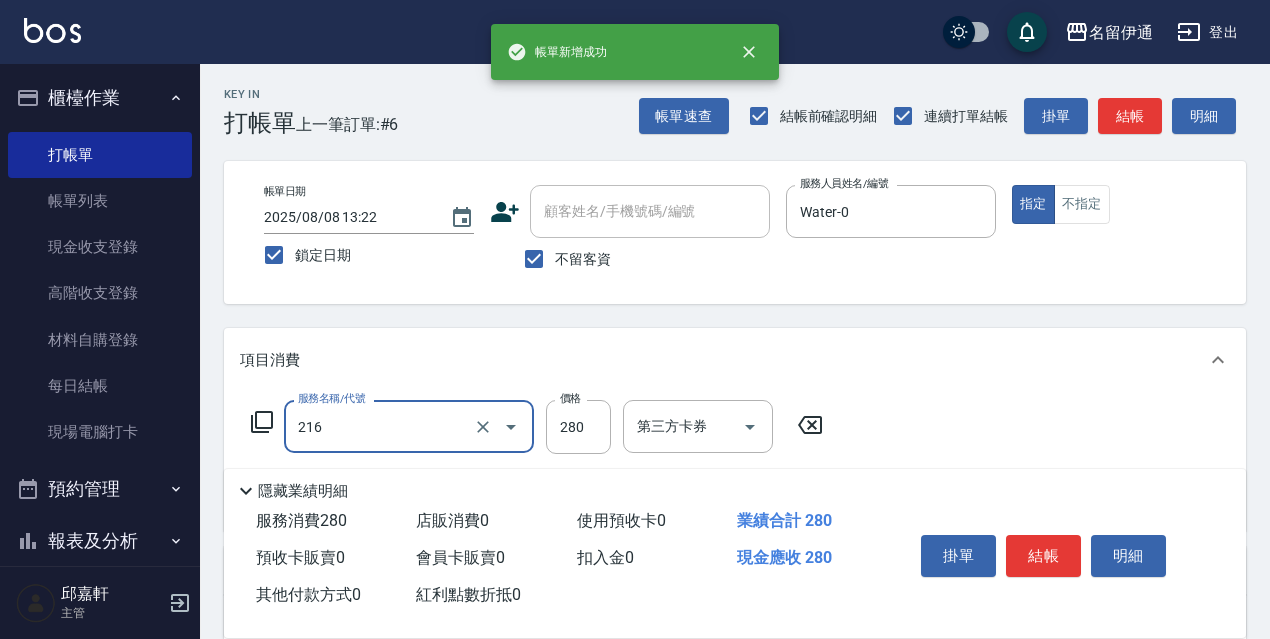 type on "洗髮卷<抵>280(216)" 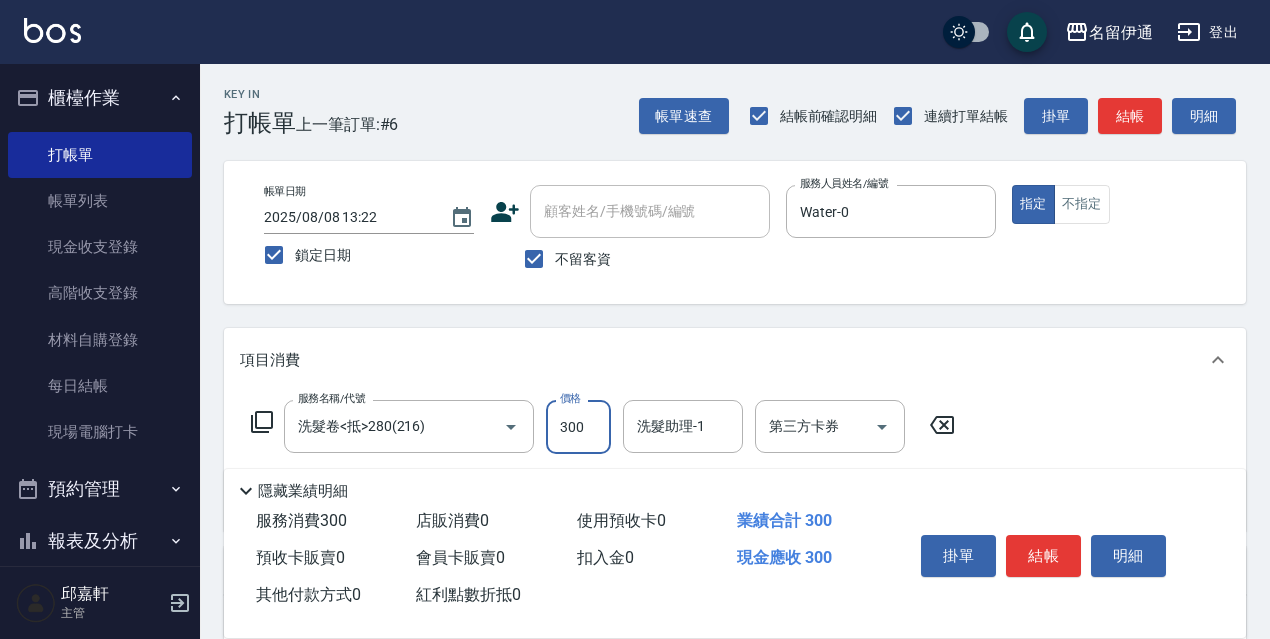 type on "300" 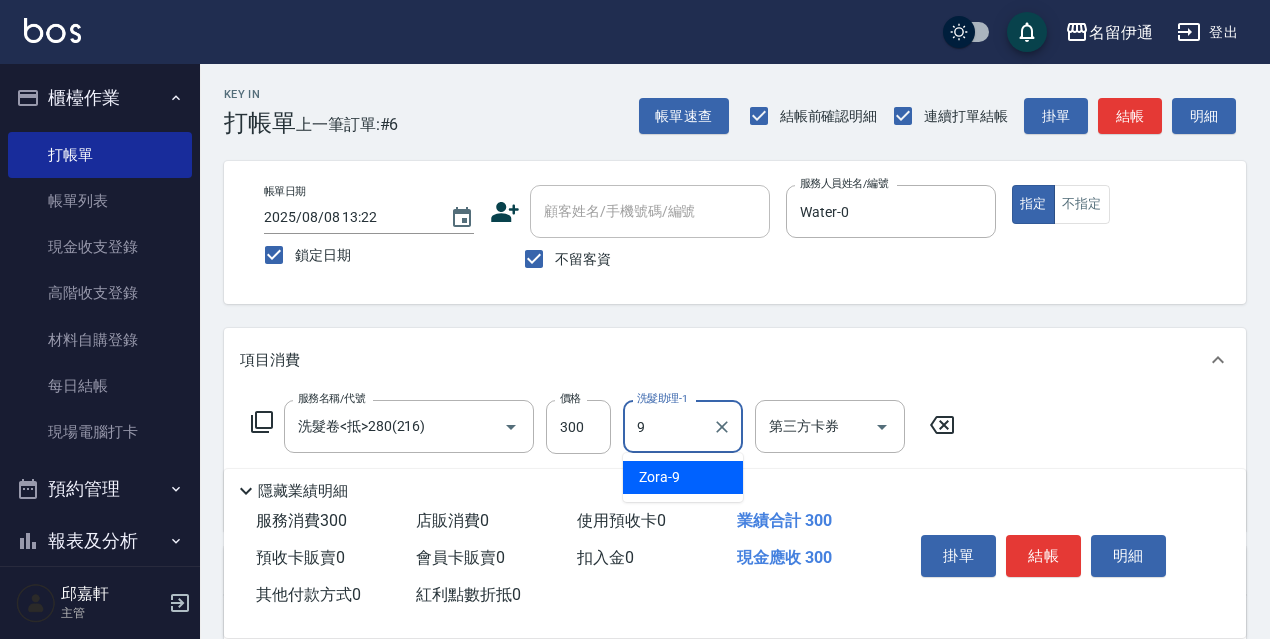 type on "Zora-9" 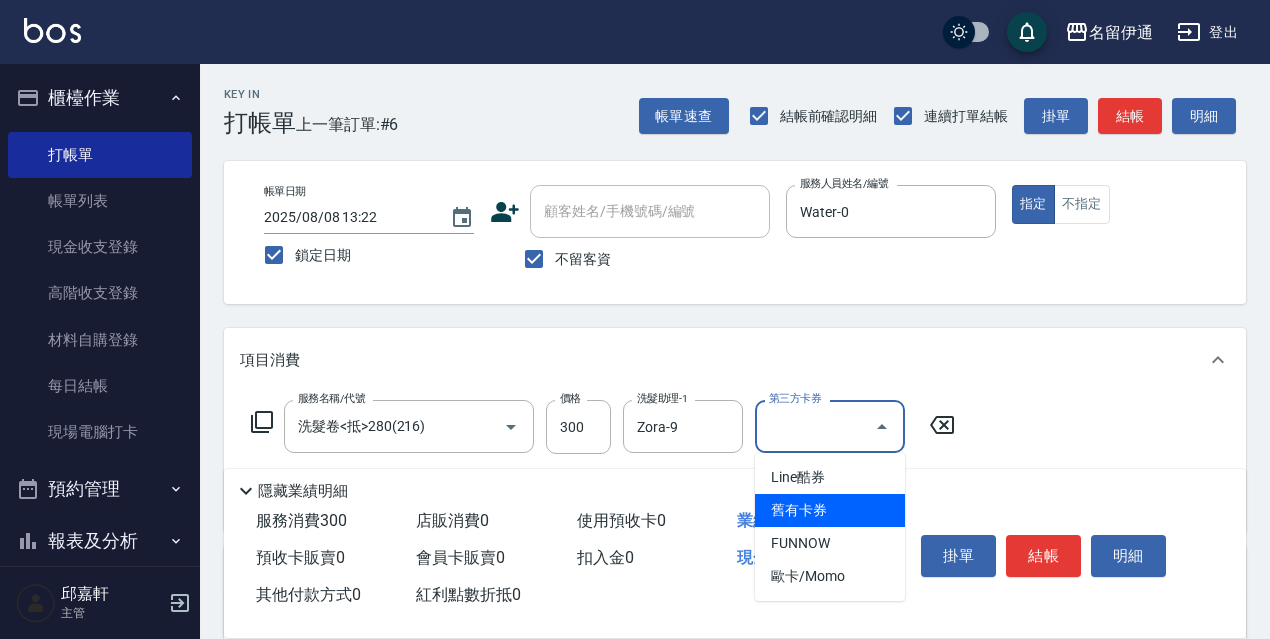 type on "舊有卡券" 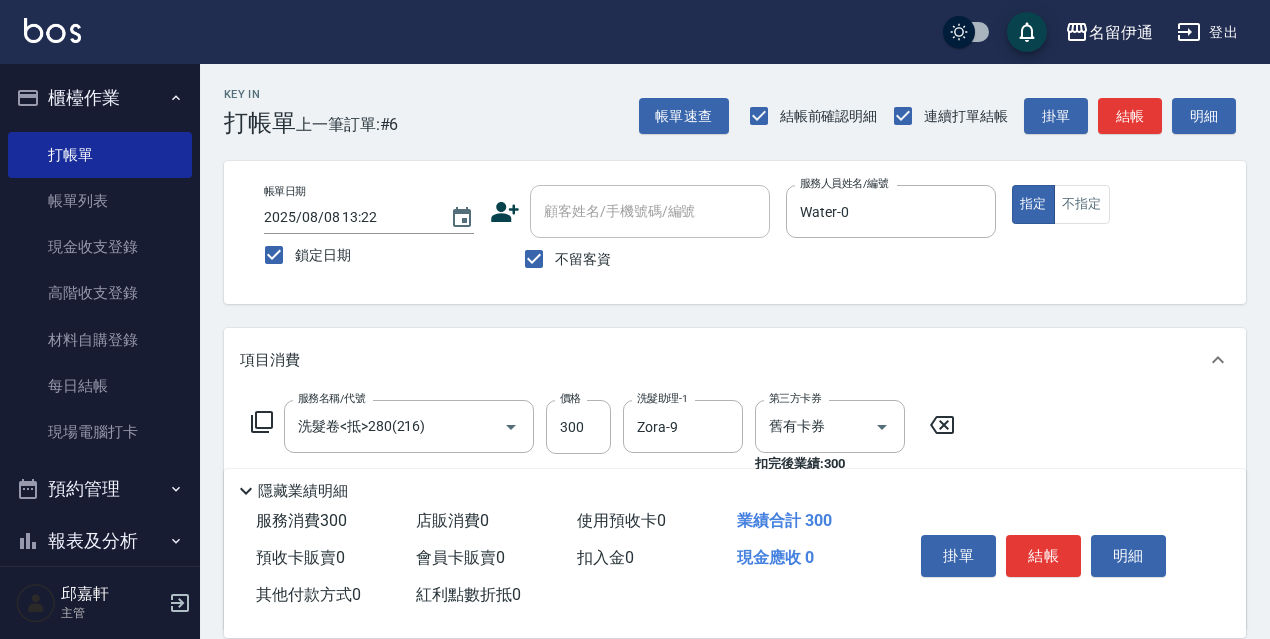 type on "保濕護髮(809)" 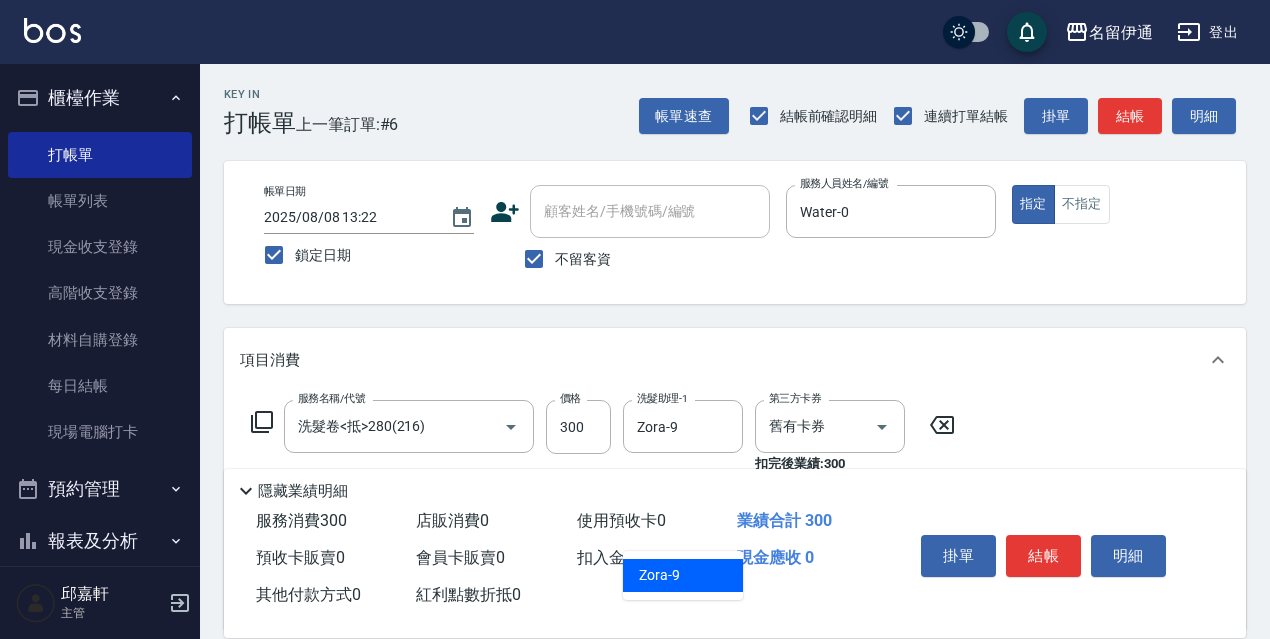 type on "Zora-9" 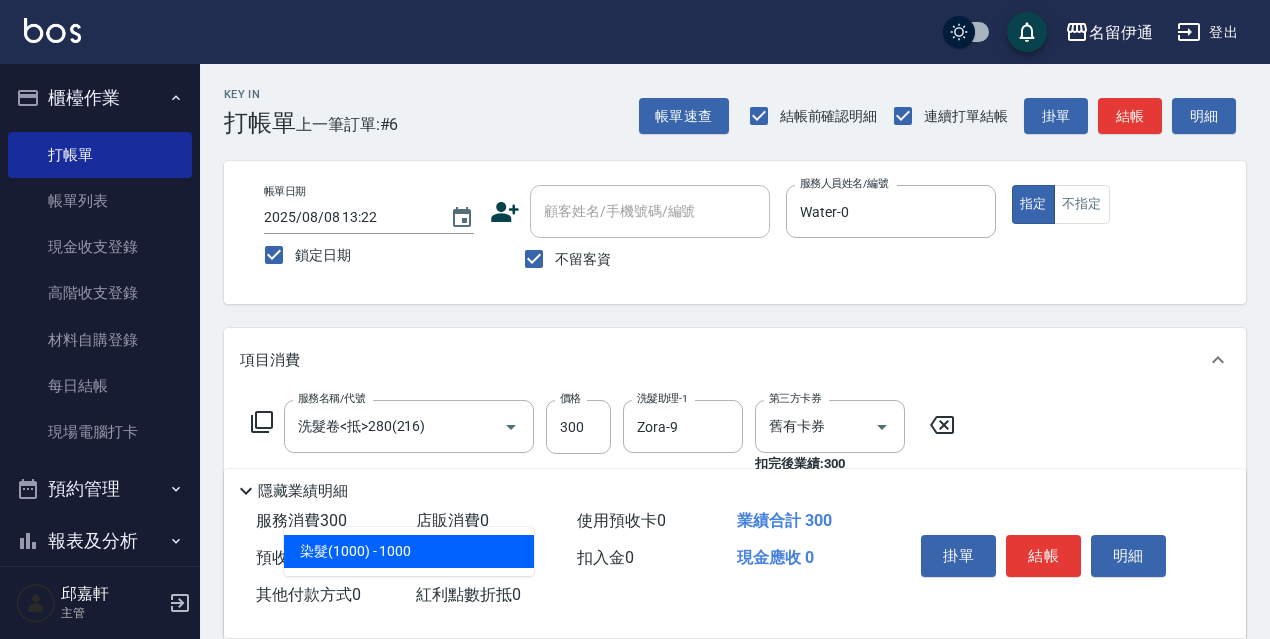 type on "染髮(1000)(502)" 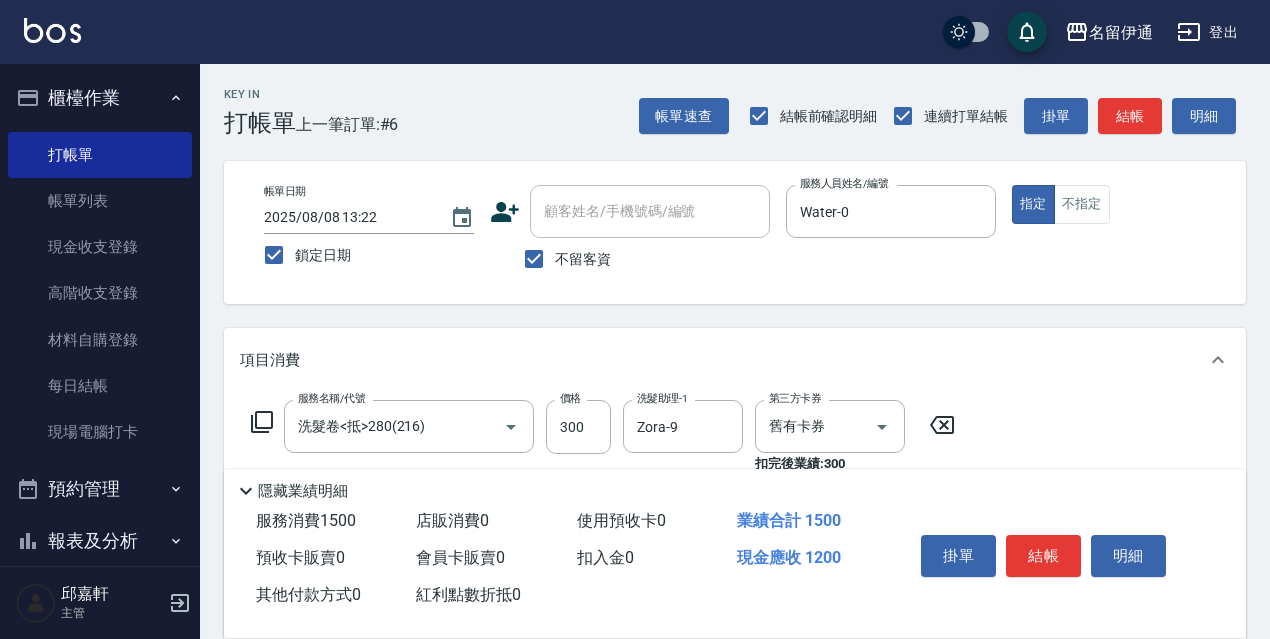 type on "1200" 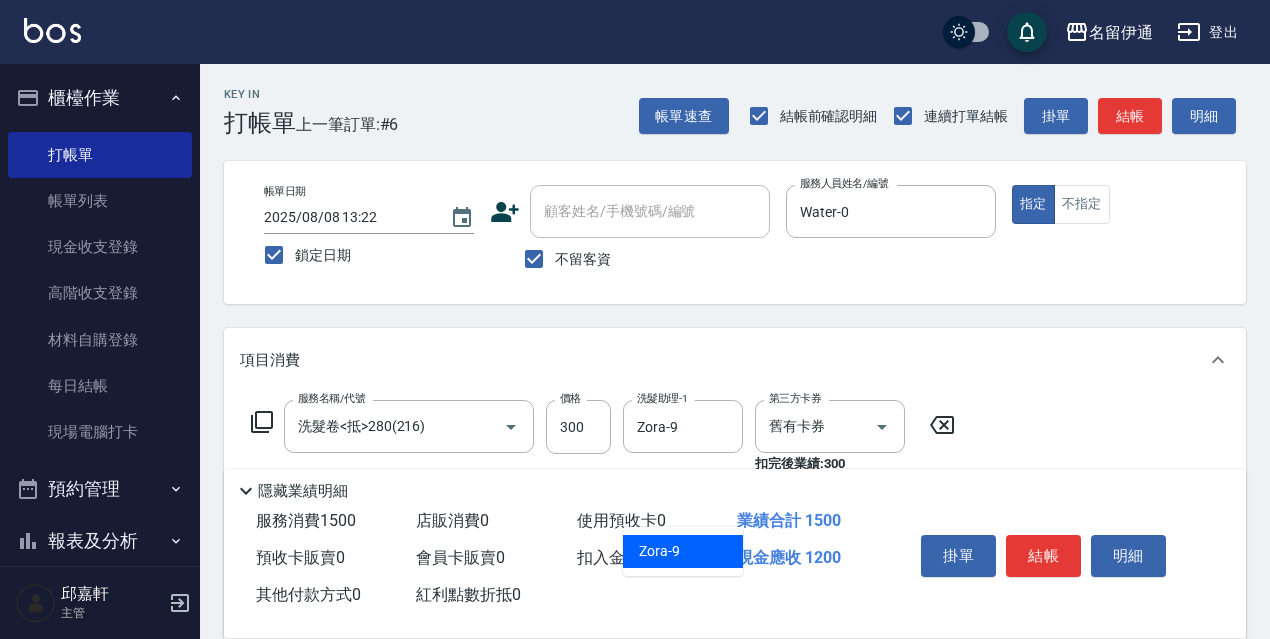 type on "Zora-9" 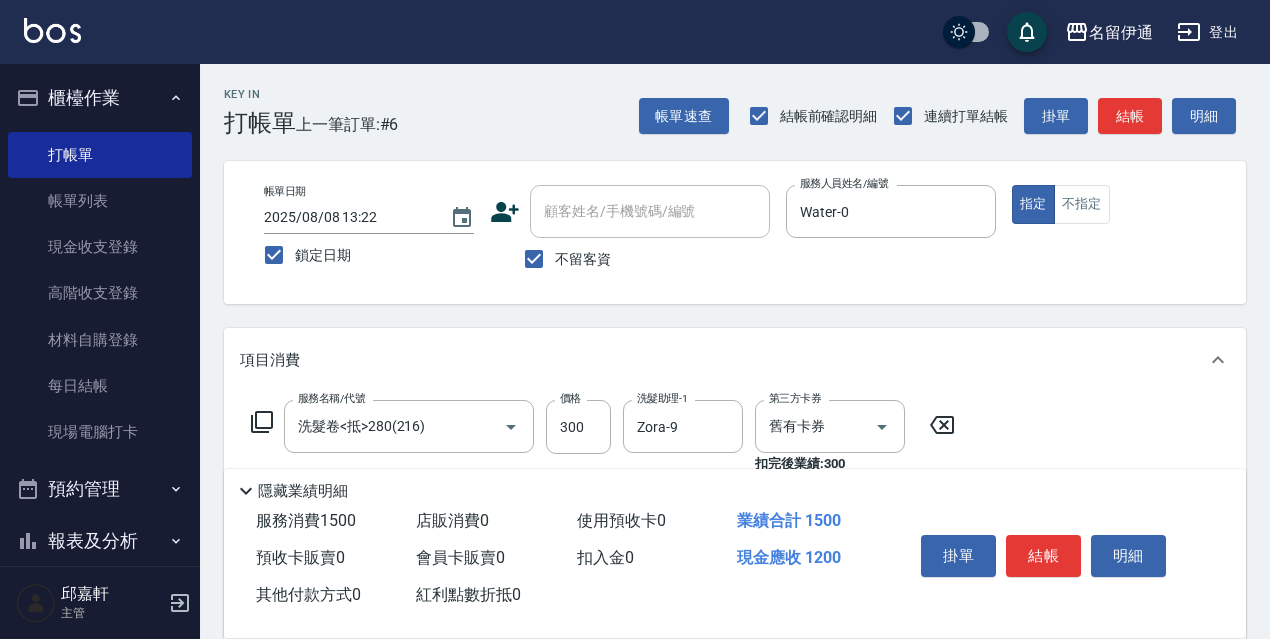 scroll, scrollTop: 362, scrollLeft: 0, axis: vertical 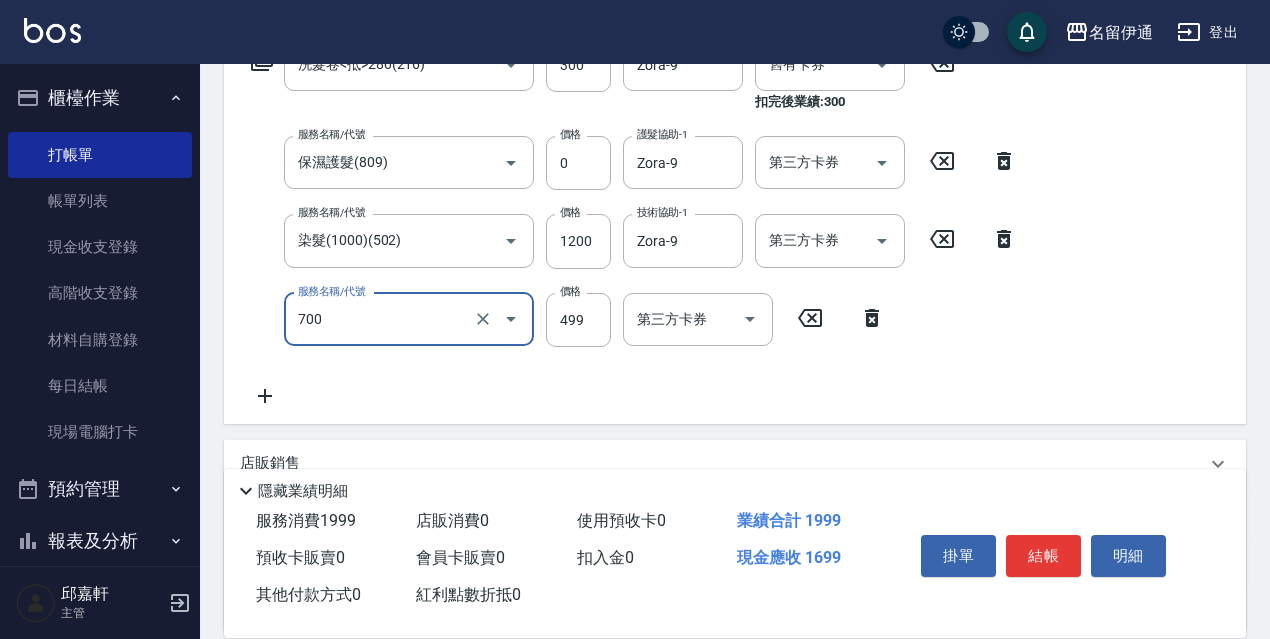 type on "頭皮隔離(700)" 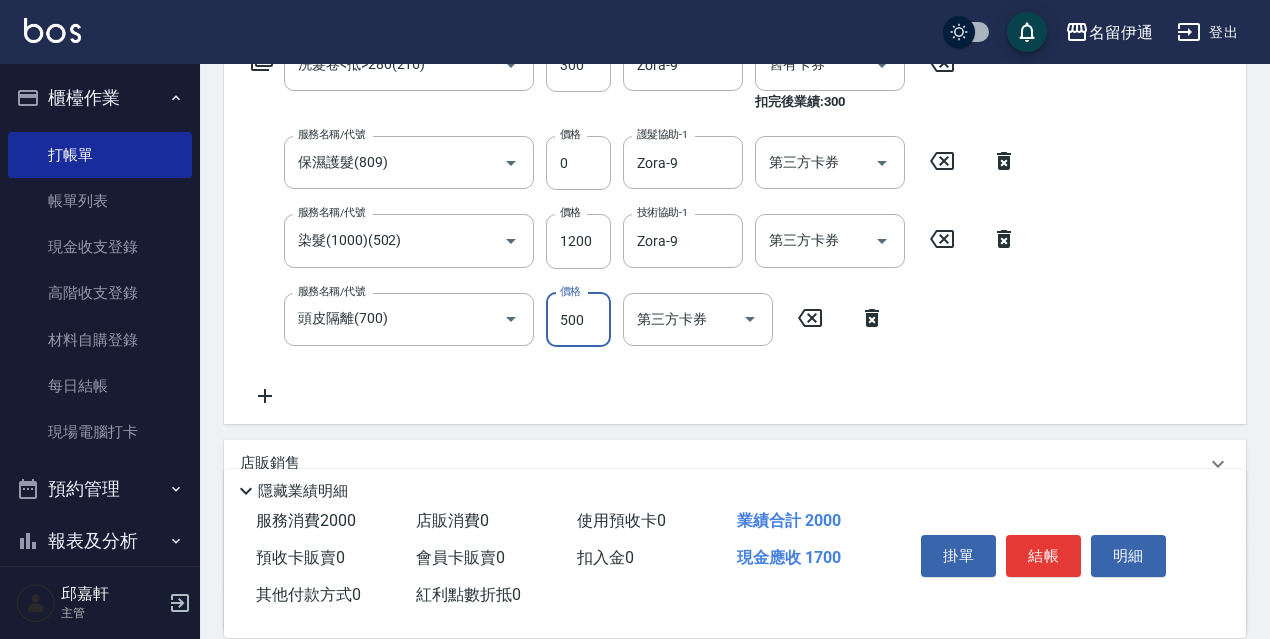 type on "500" 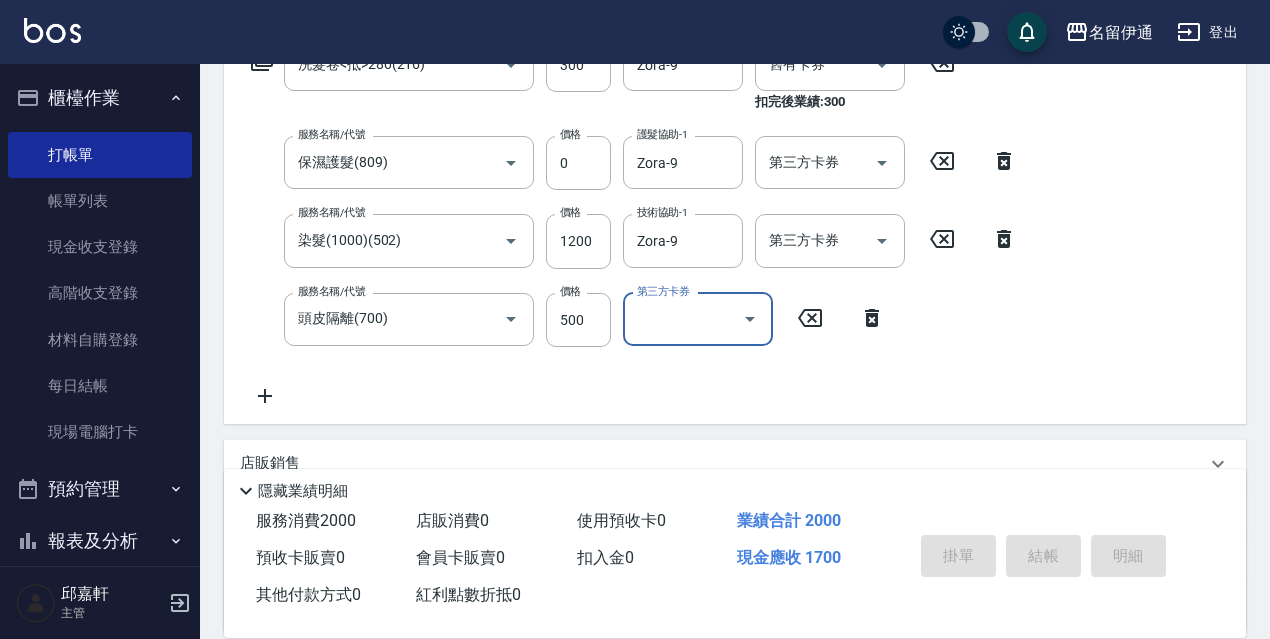 type 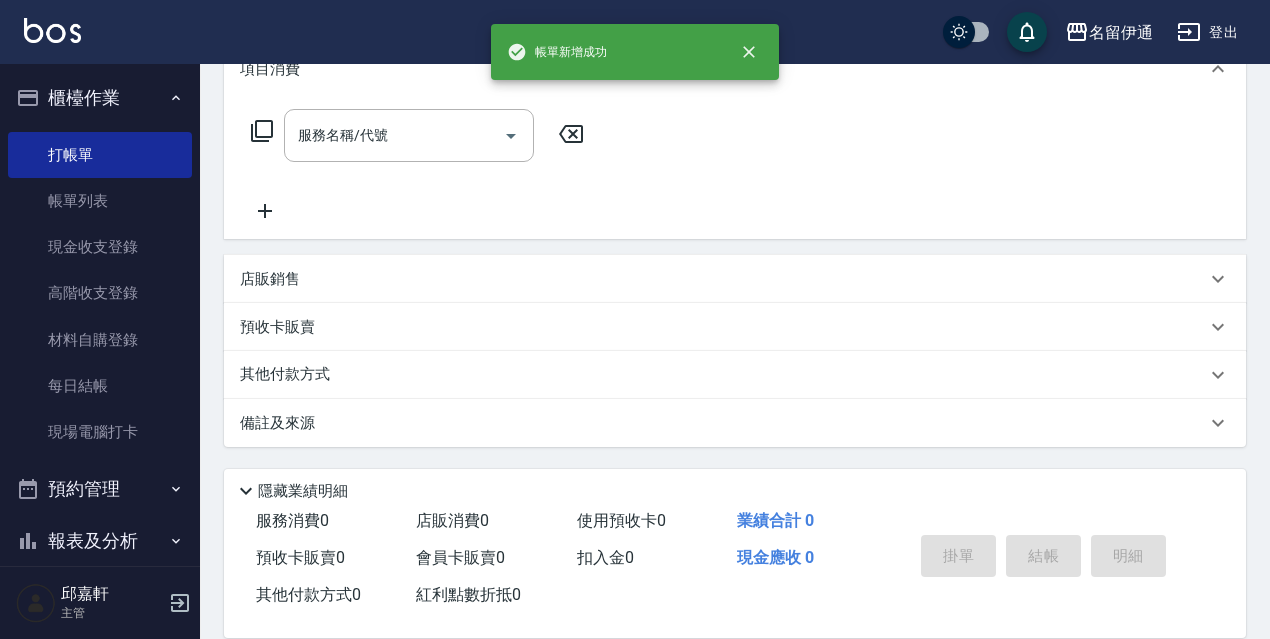 scroll, scrollTop: 0, scrollLeft: 0, axis: both 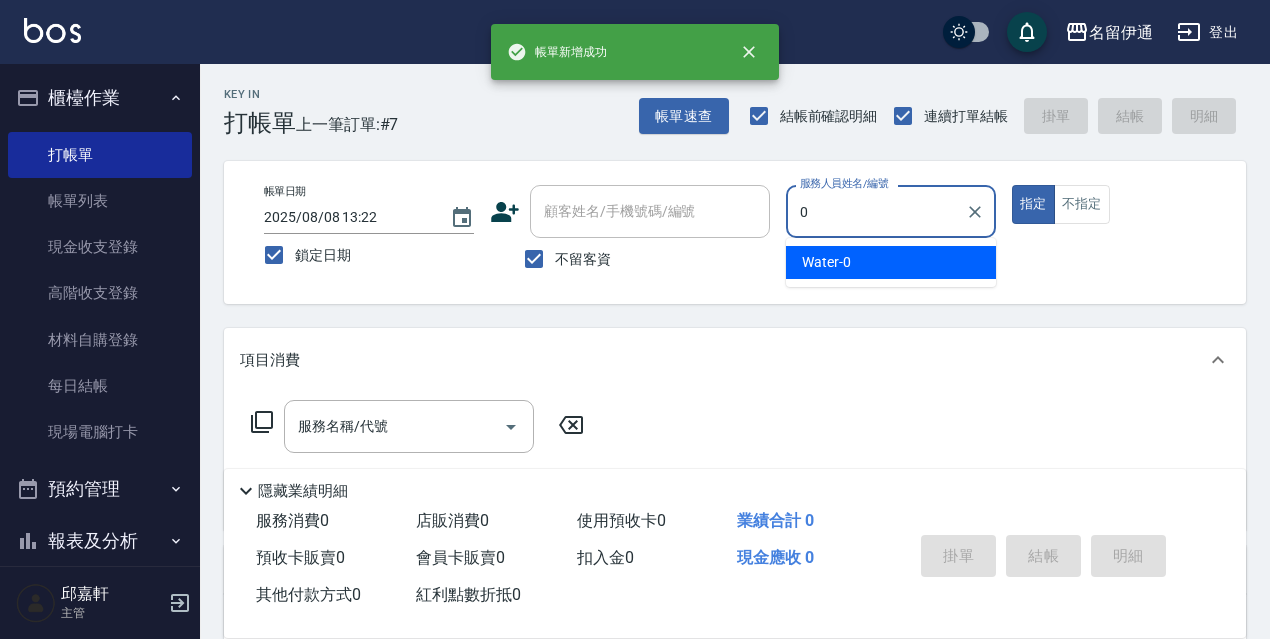 type on "Water-0" 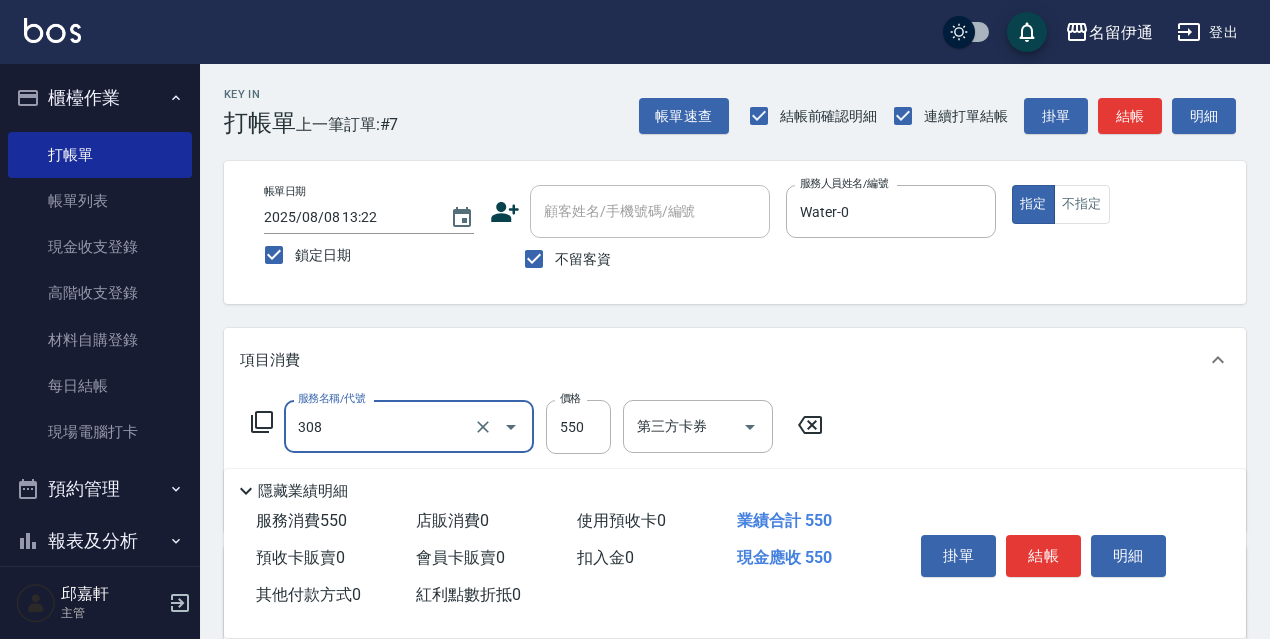 type on "剪髮550(308)" 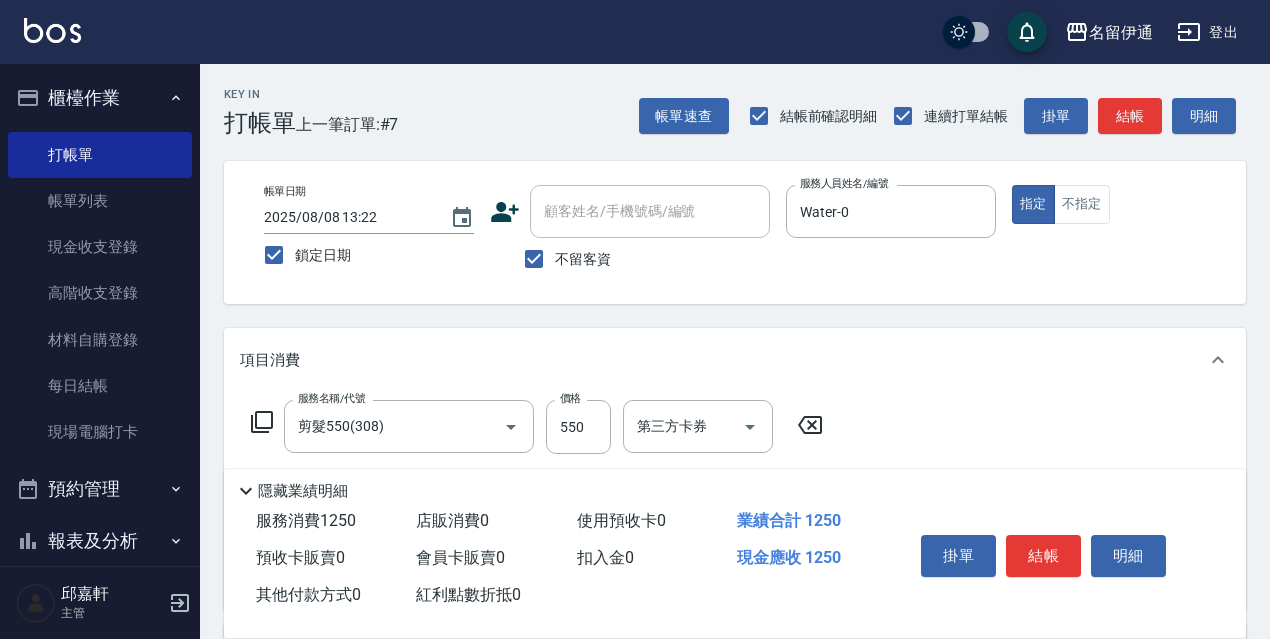 type on "頭皮角質大掃除(227)" 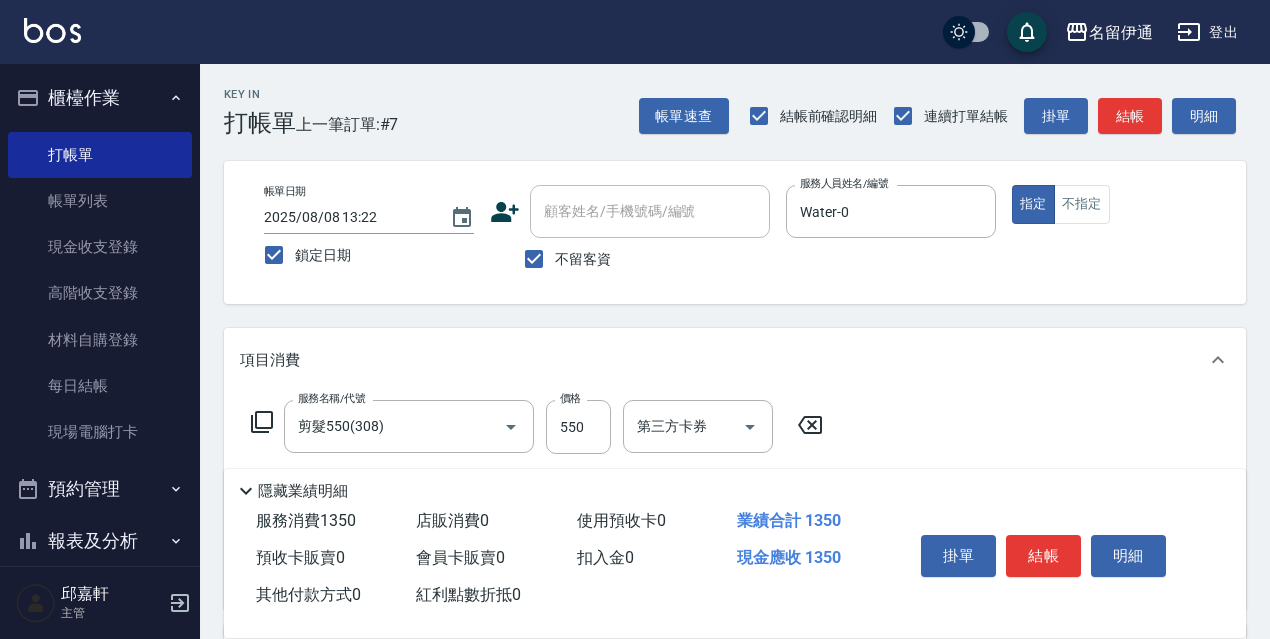 type on "800" 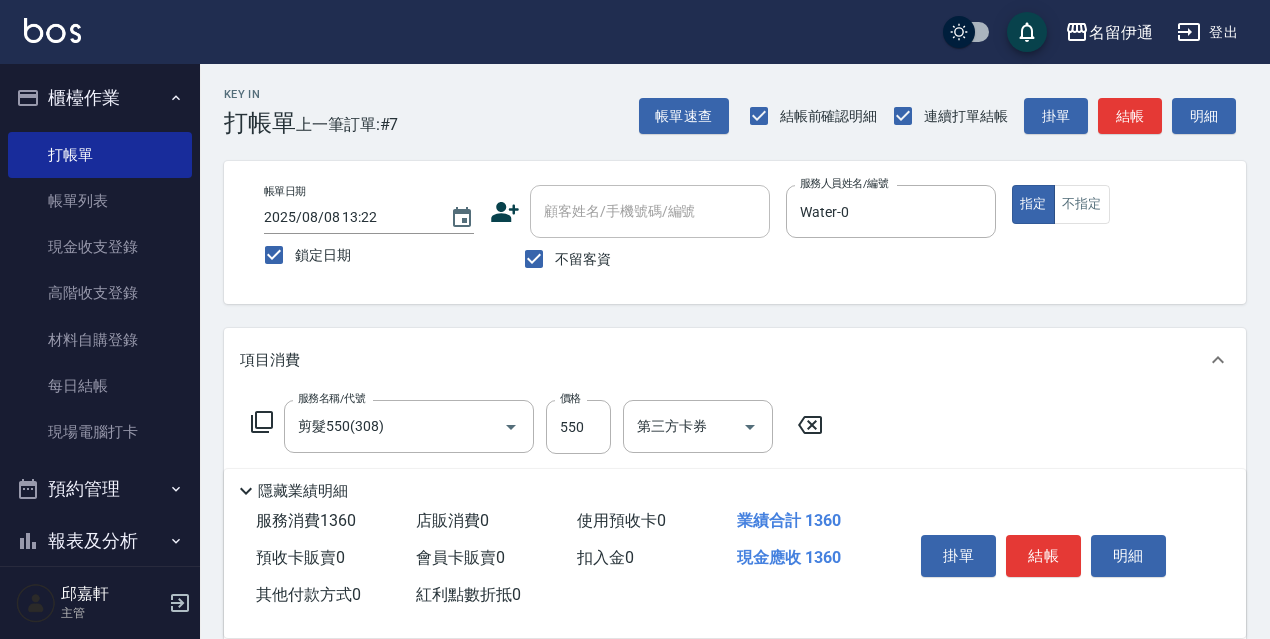 type on "潤絲精(801)" 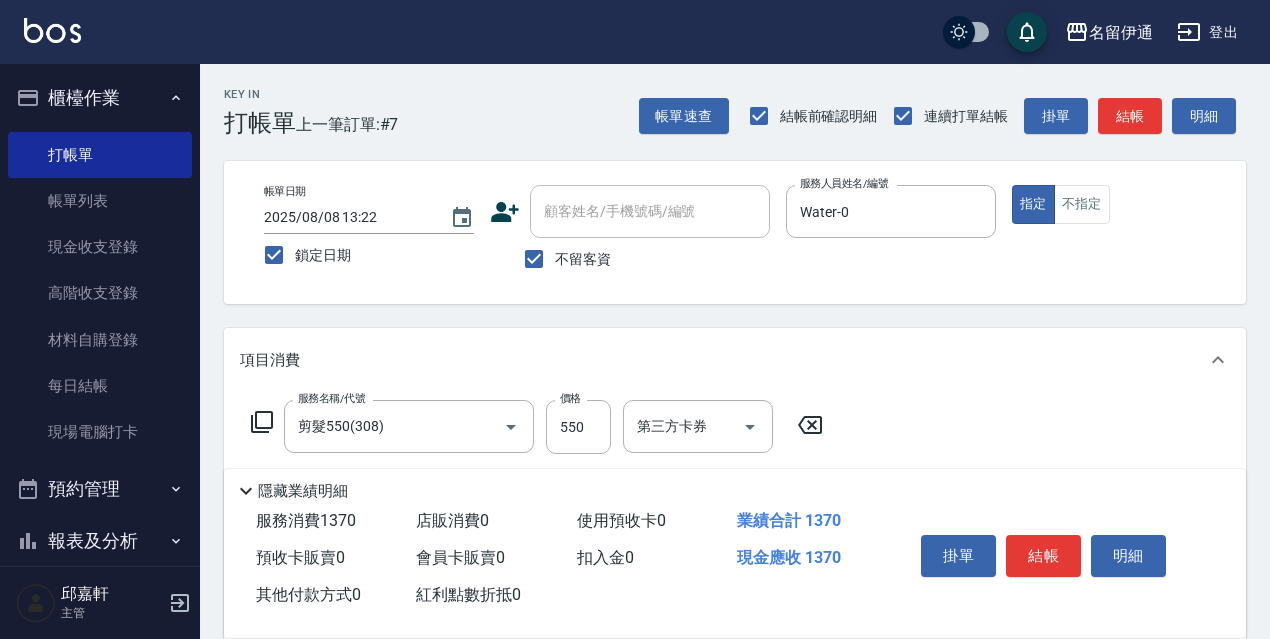 type on "20" 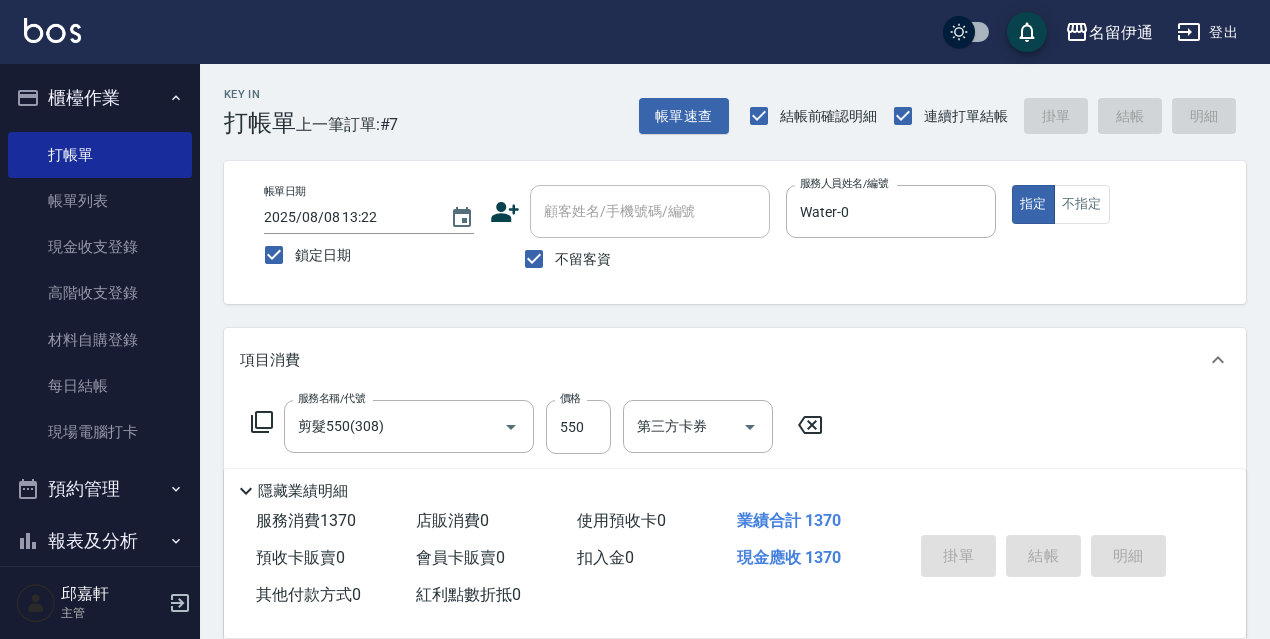 type 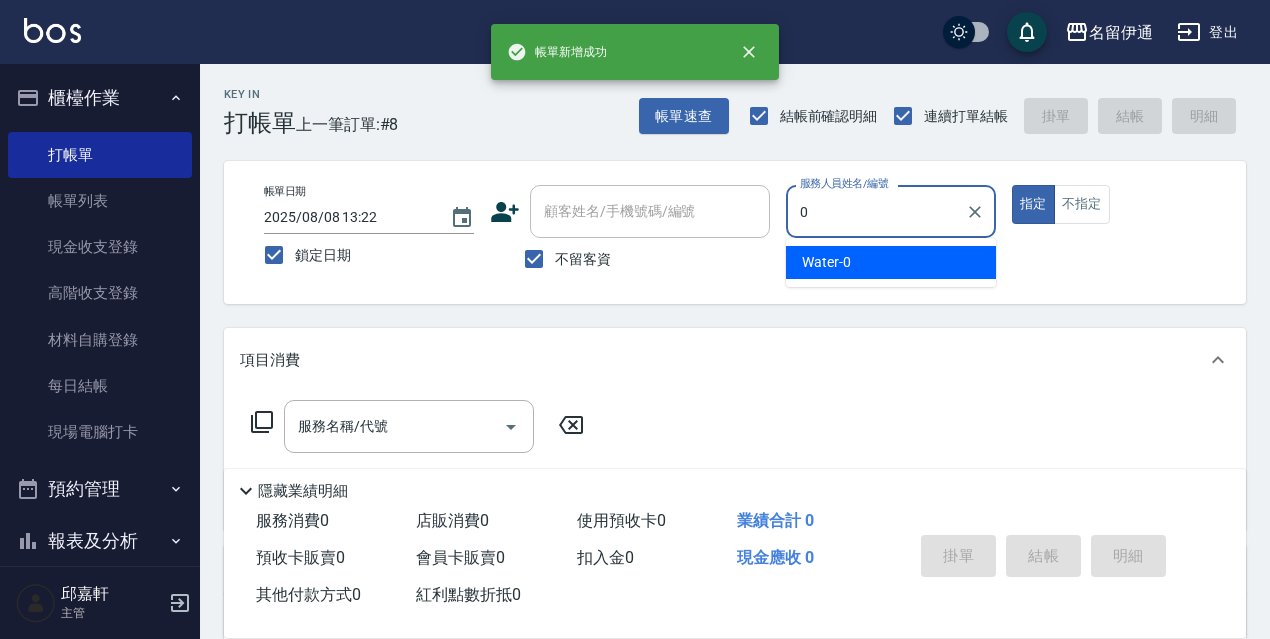 type on "Water-0" 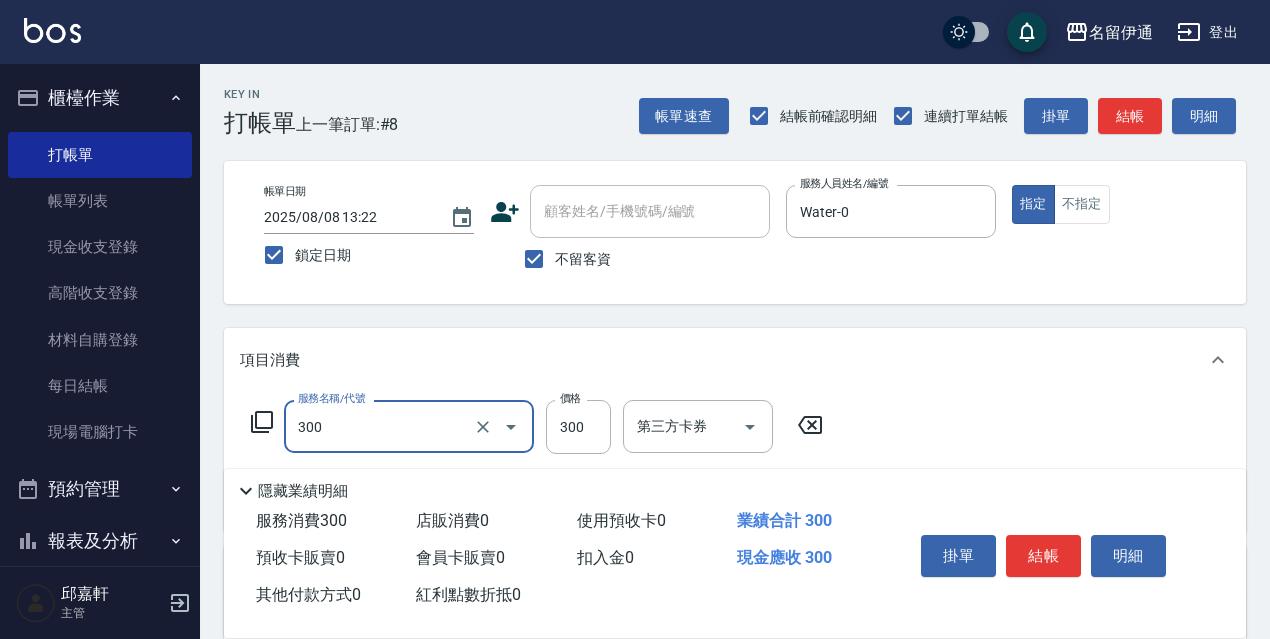 type on "洗髮300(300)" 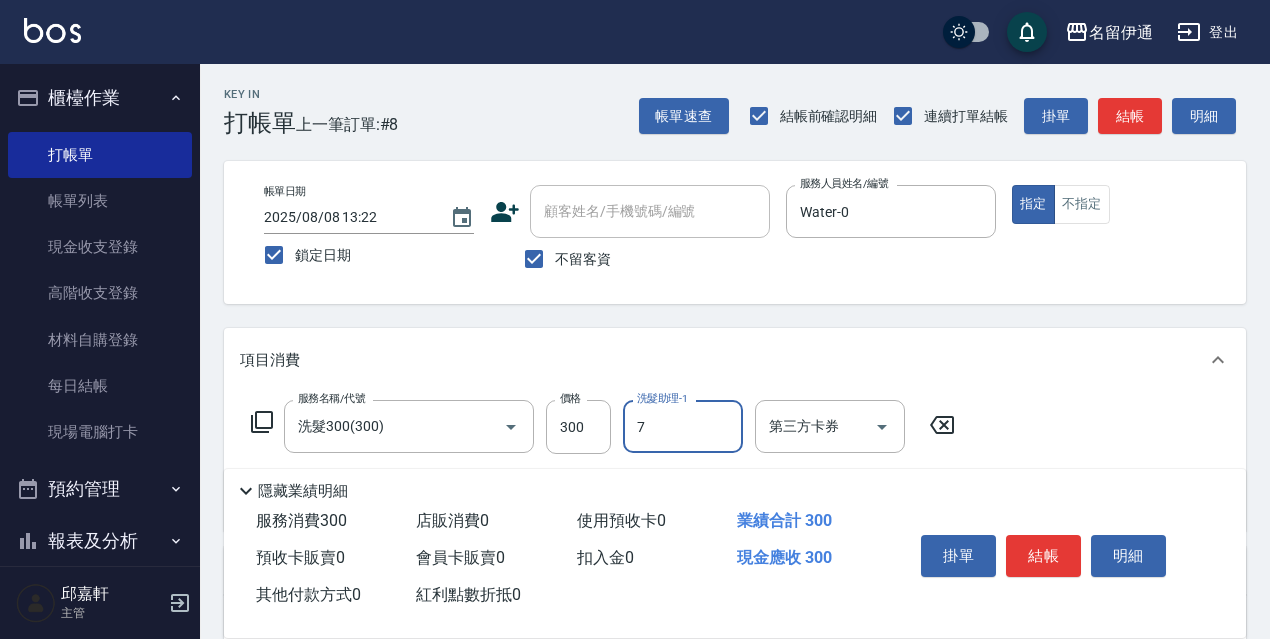 type on "Fanny-7" 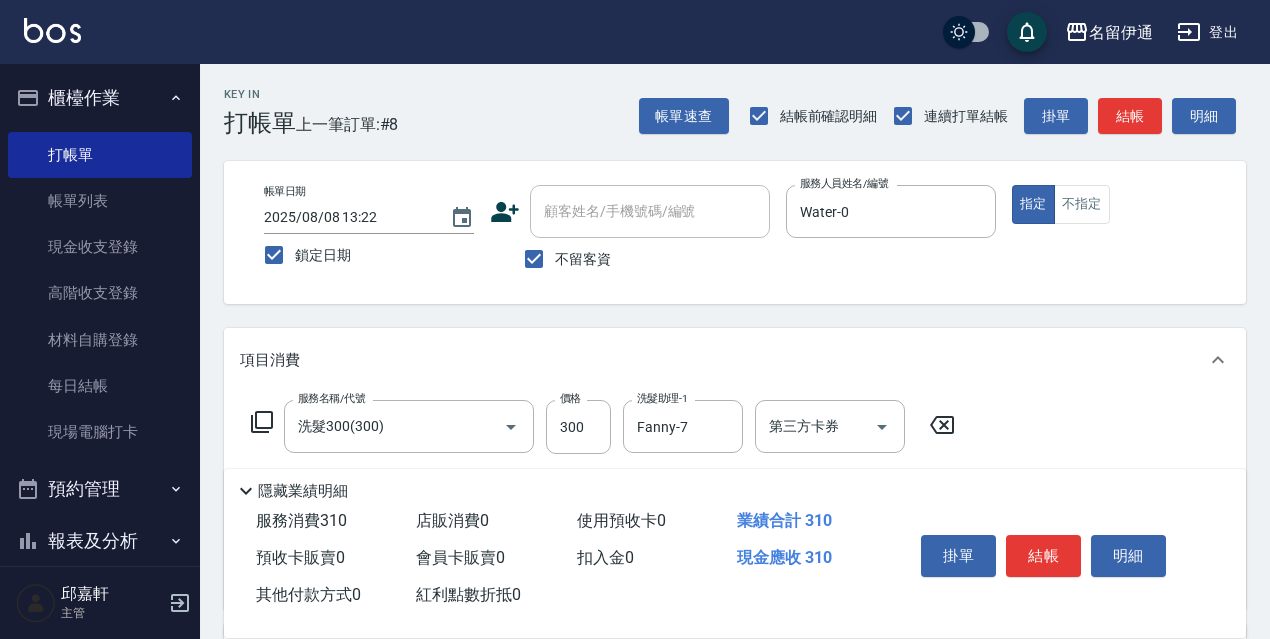 type on "潤絲精(801)" 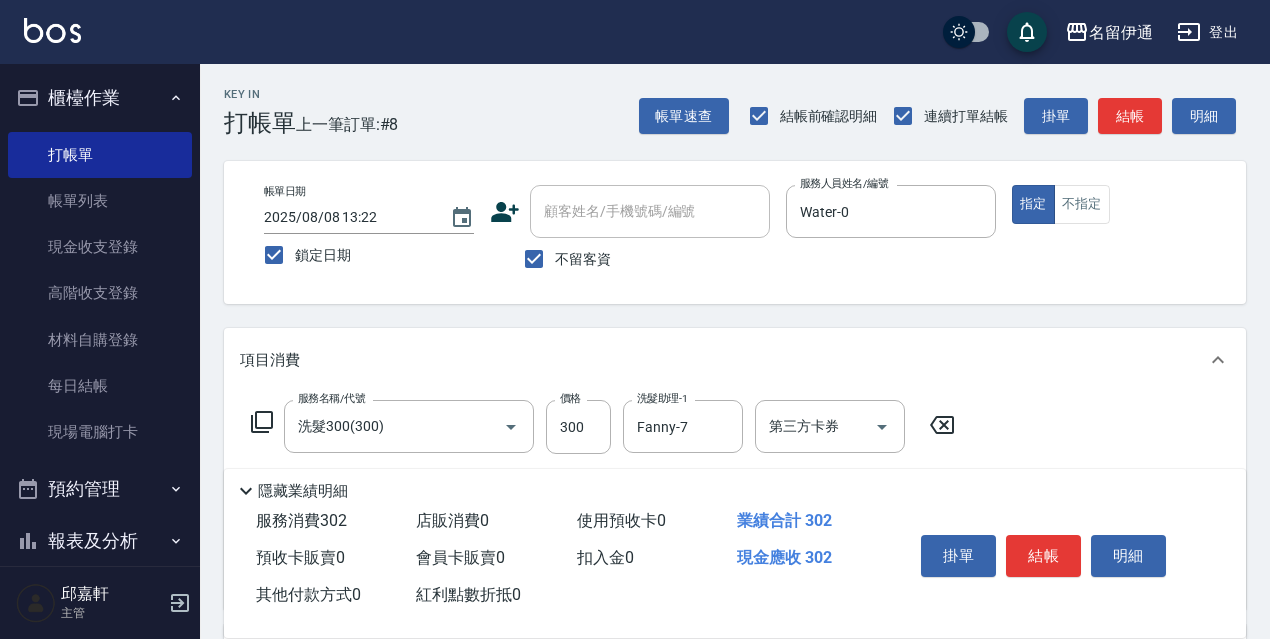 type on "20" 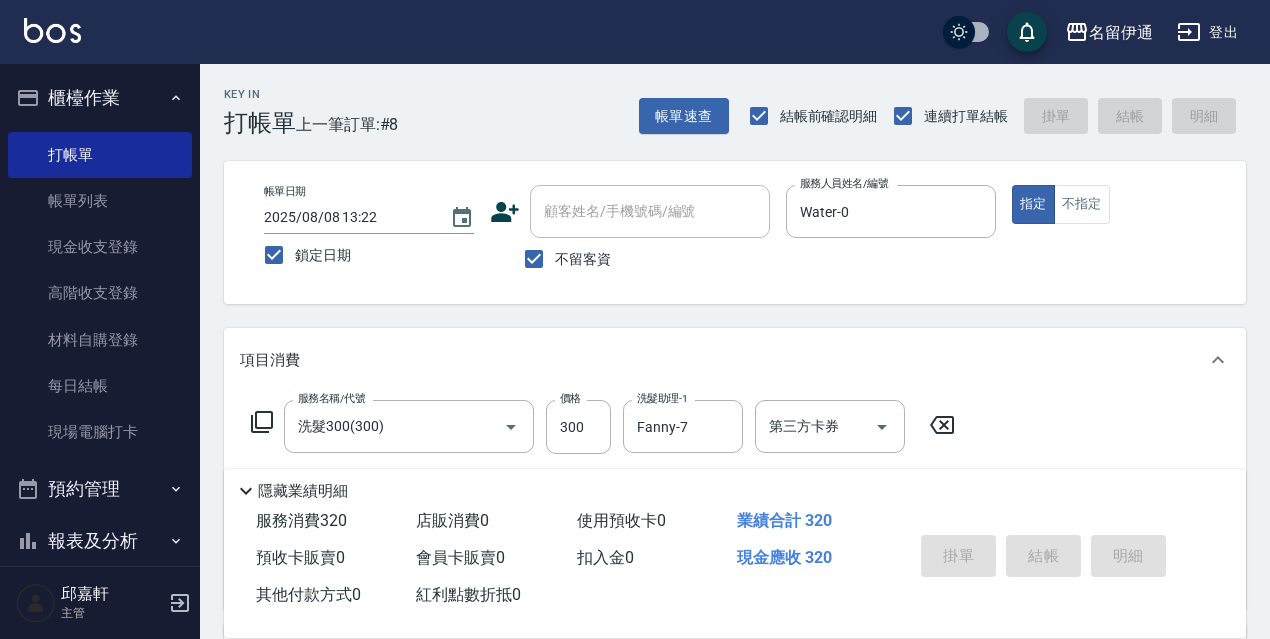 type 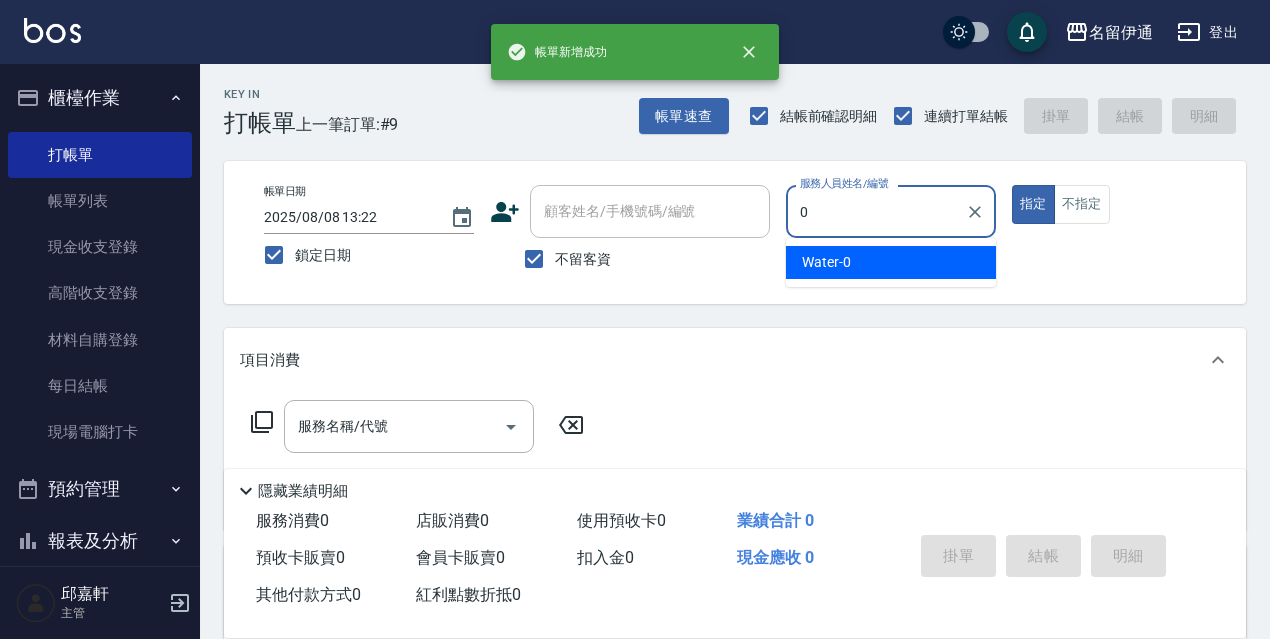 type on "Water-0" 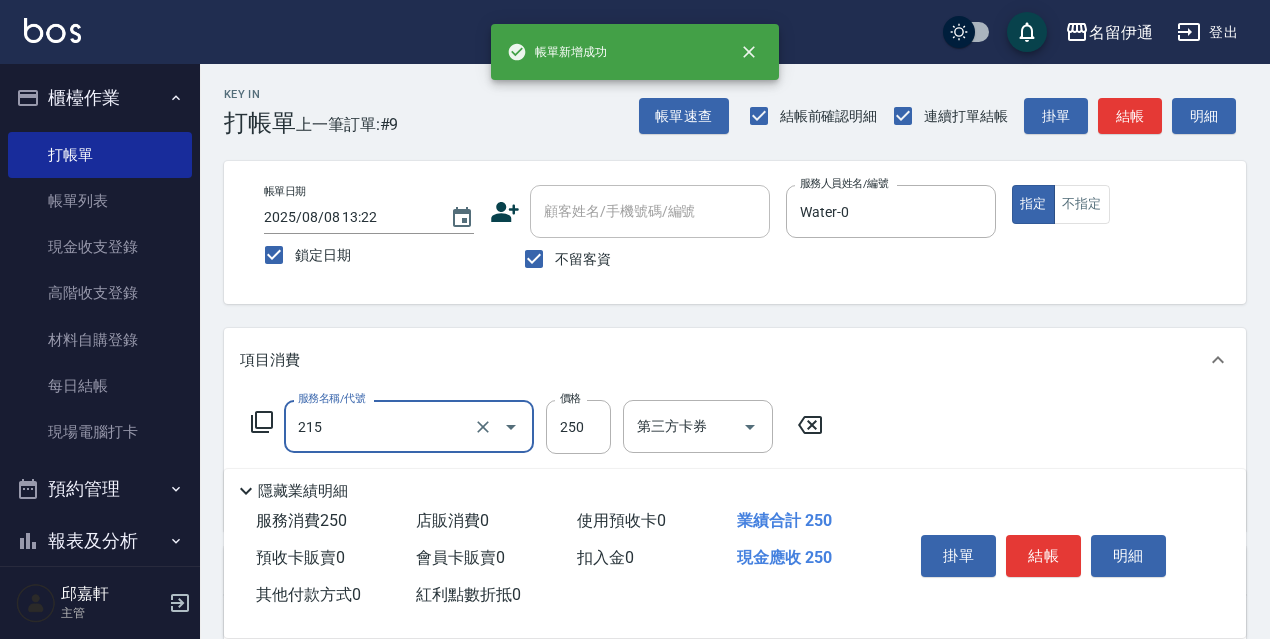 type on "洗髮卷<抵>250(215)" 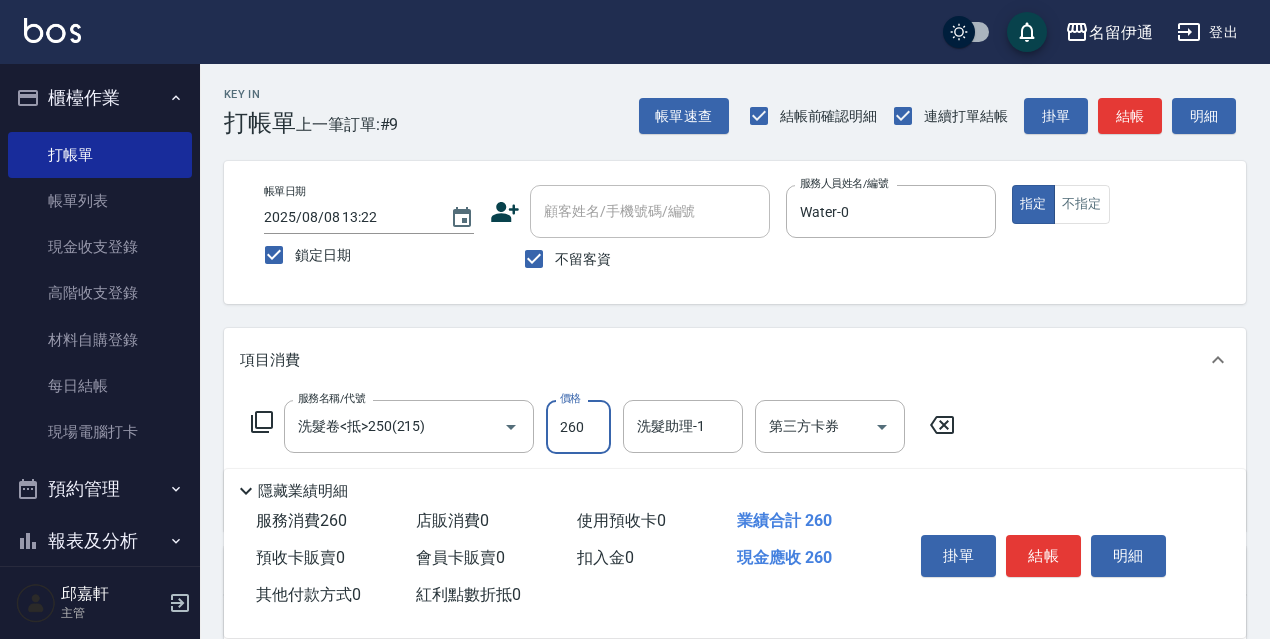 type on "260" 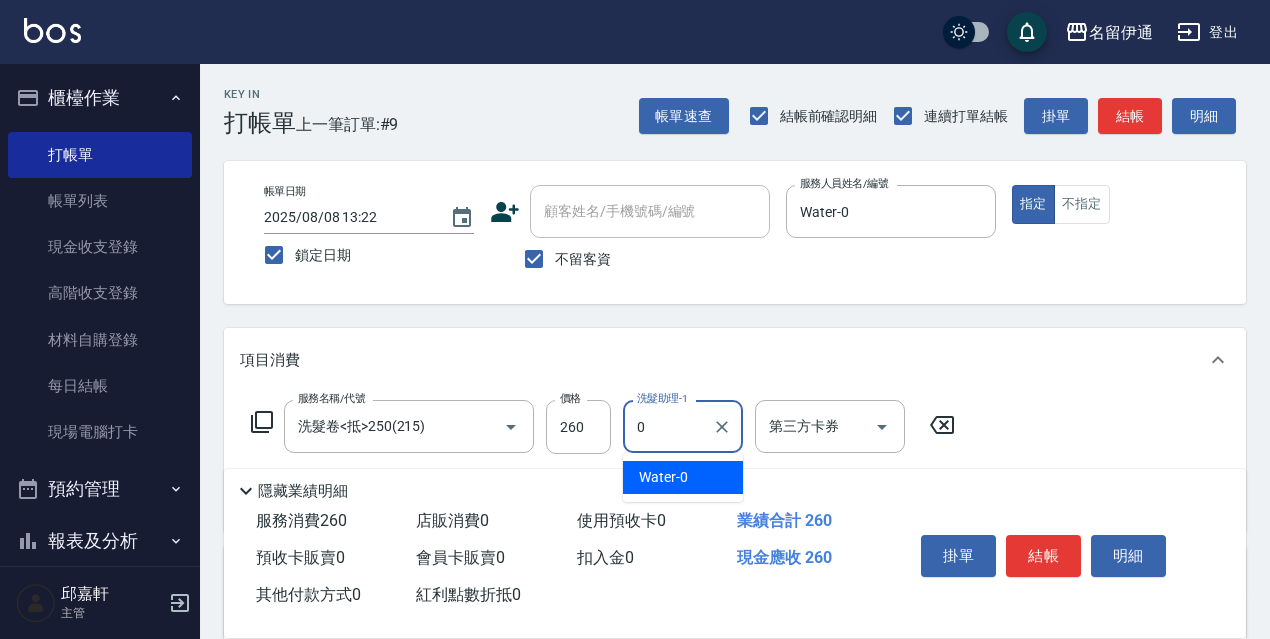 type on "Water-0" 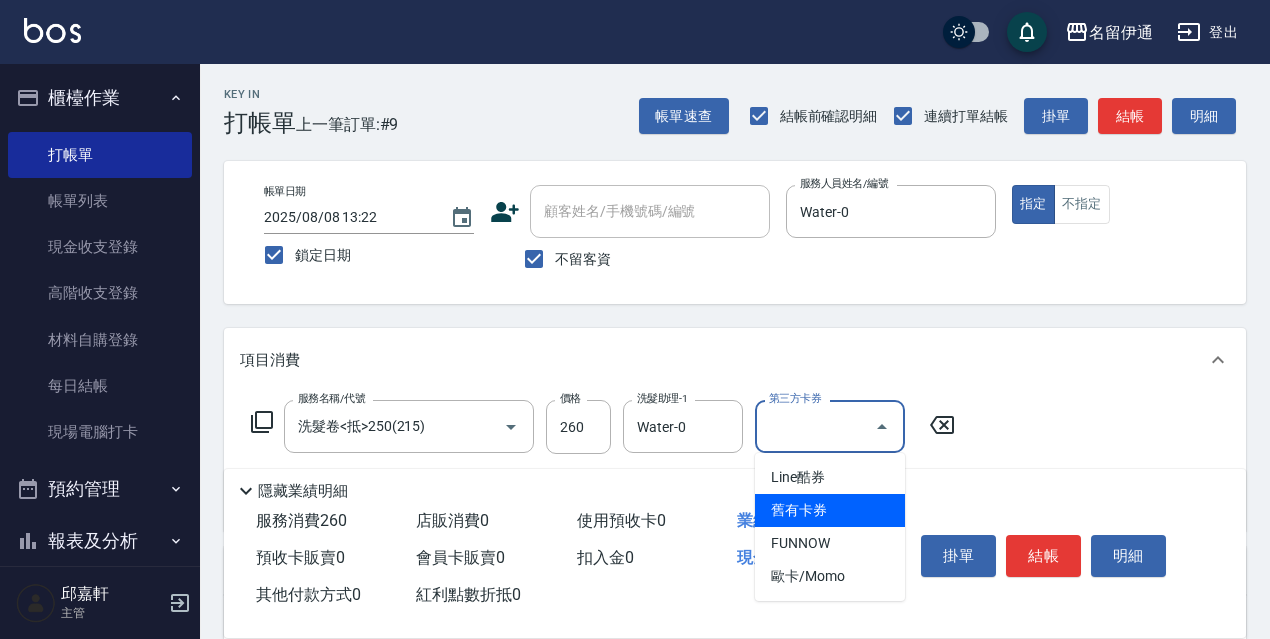 type on "舊有卡券" 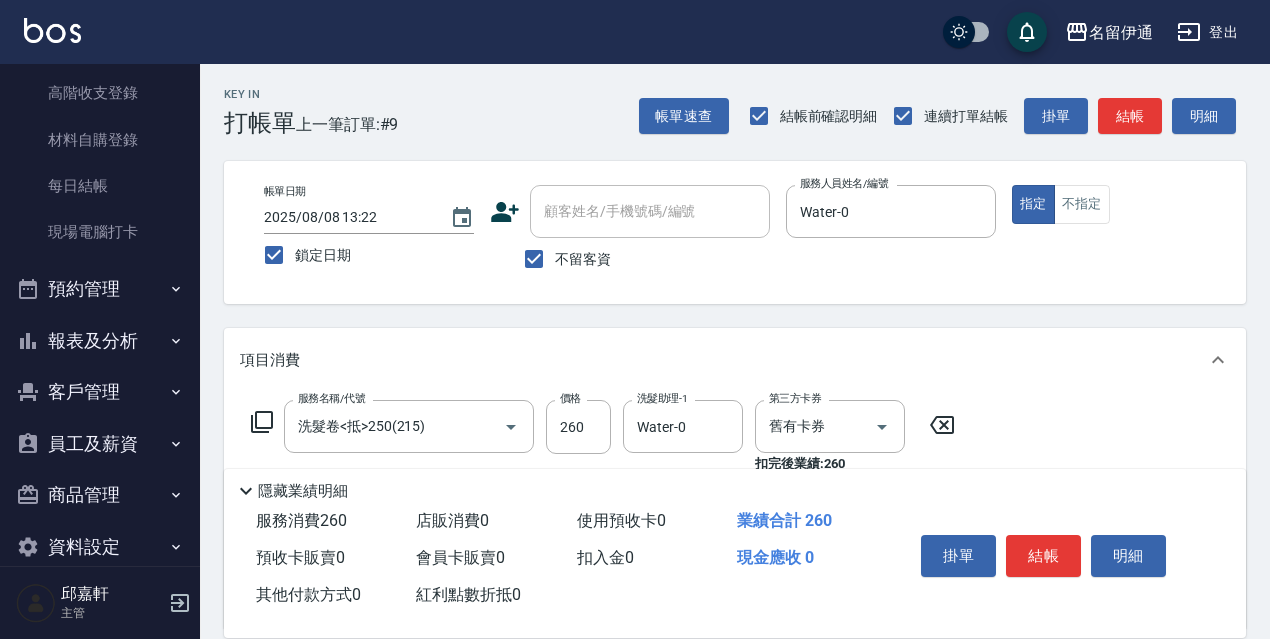scroll, scrollTop: 230, scrollLeft: 0, axis: vertical 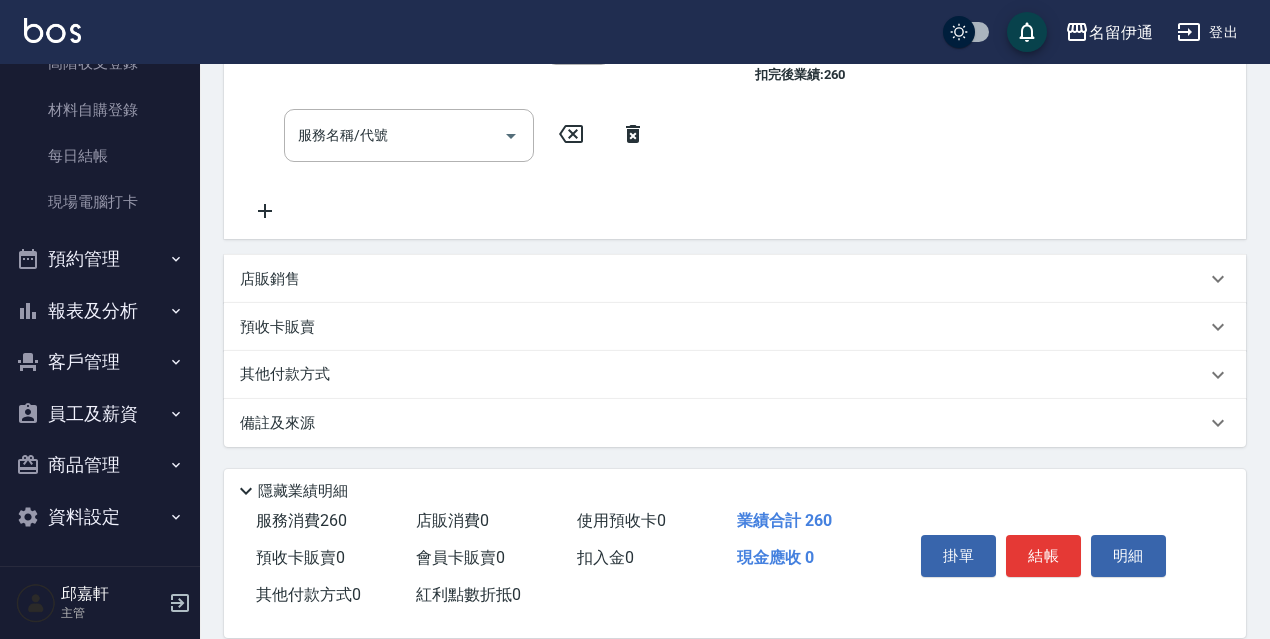 click on "項目消費 服務名稱/代號 洗髮卷<抵>250(215) 服務名稱/代號 價格 260 價格 洗髮助理-1 Water-0 洗髮助理-1 第三方卡券 舊有卡券 第三方卡券 扣完後業績: 260 服務名稱/代號 服務名稱/代號 店販銷售 服務人員姓名/編號 服務人員姓名/編號 商品代號/名稱 商品代號/名稱 預收卡販賣 卡券名稱/代號 卡券名稱/代號 其他付款方式 其他付款方式 其他付款方式 備註及來源 備註 備註 訂單來源 ​ 訂單來源" at bounding box center (735, 193) 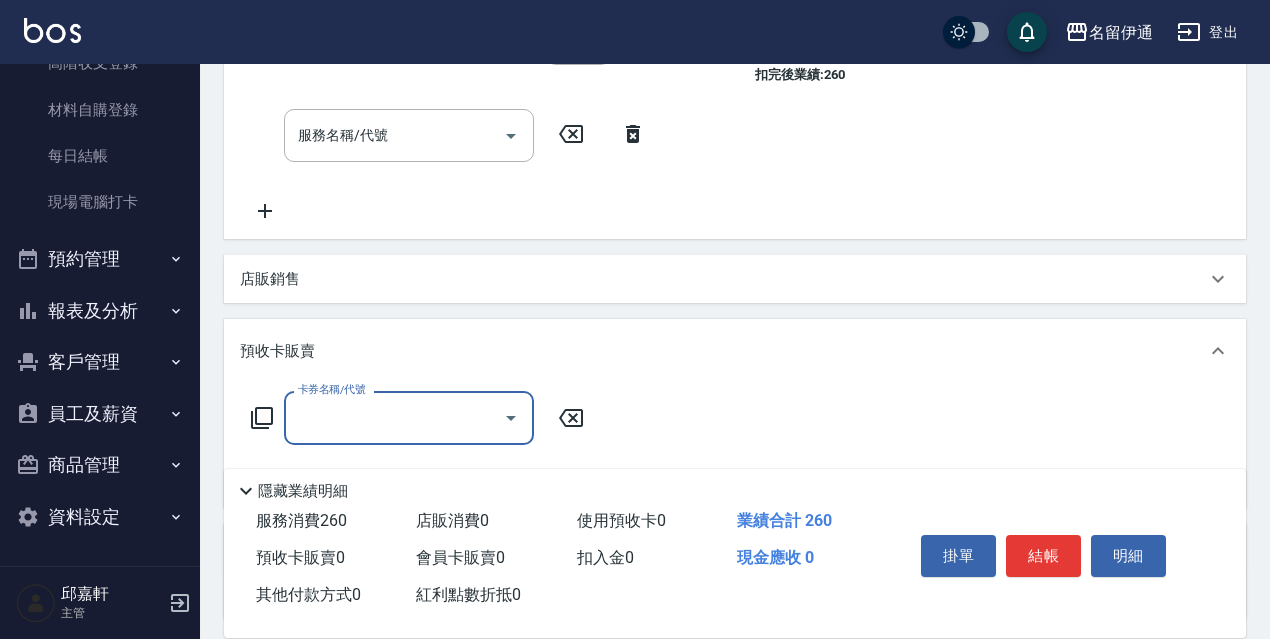 scroll, scrollTop: 0, scrollLeft: 0, axis: both 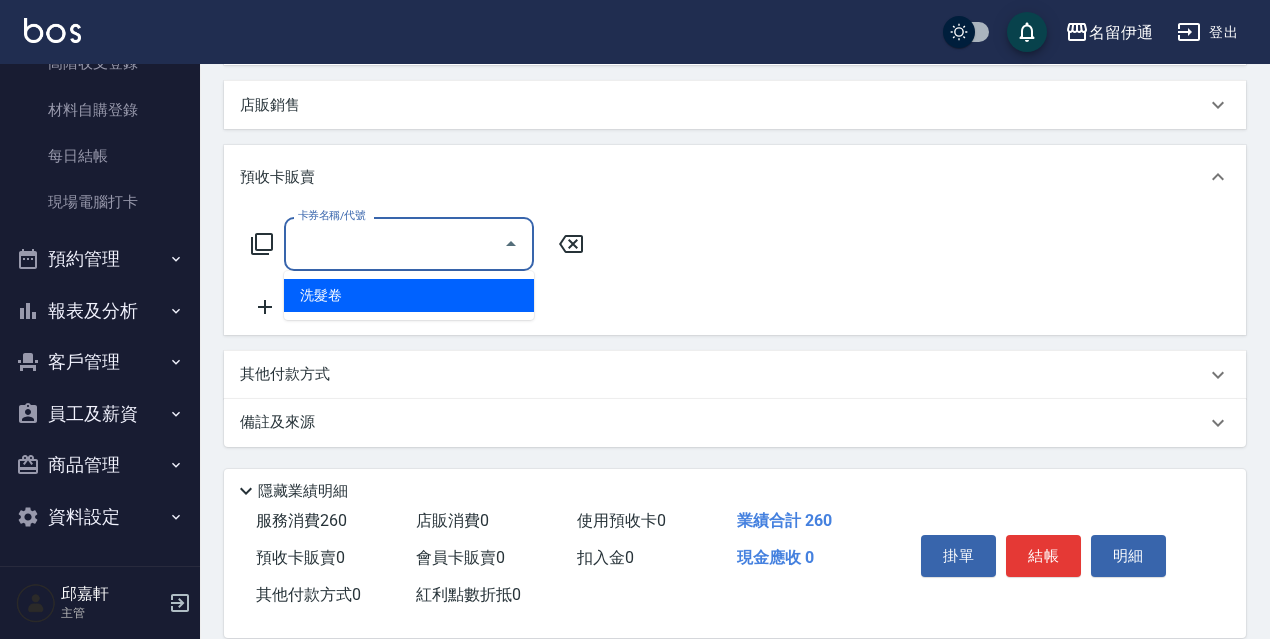 type on "洗髮卷(991)" 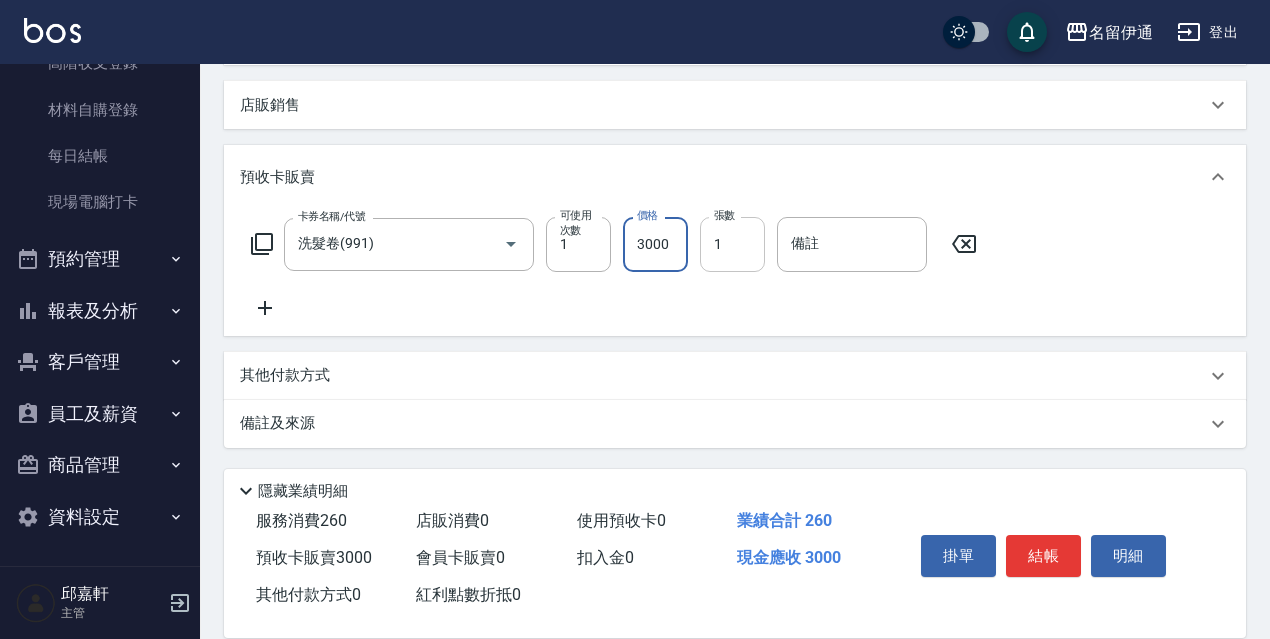 type on "3000" 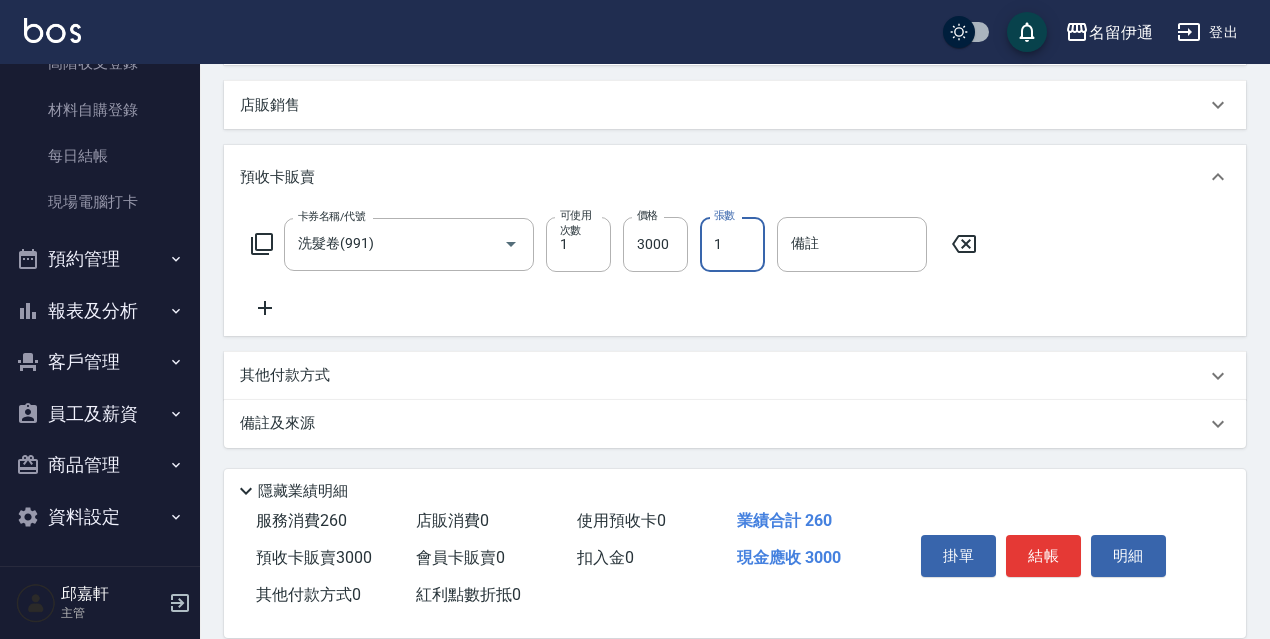 drag, startPoint x: 731, startPoint y: 257, endPoint x: 679, endPoint y: 206, distance: 72.835434 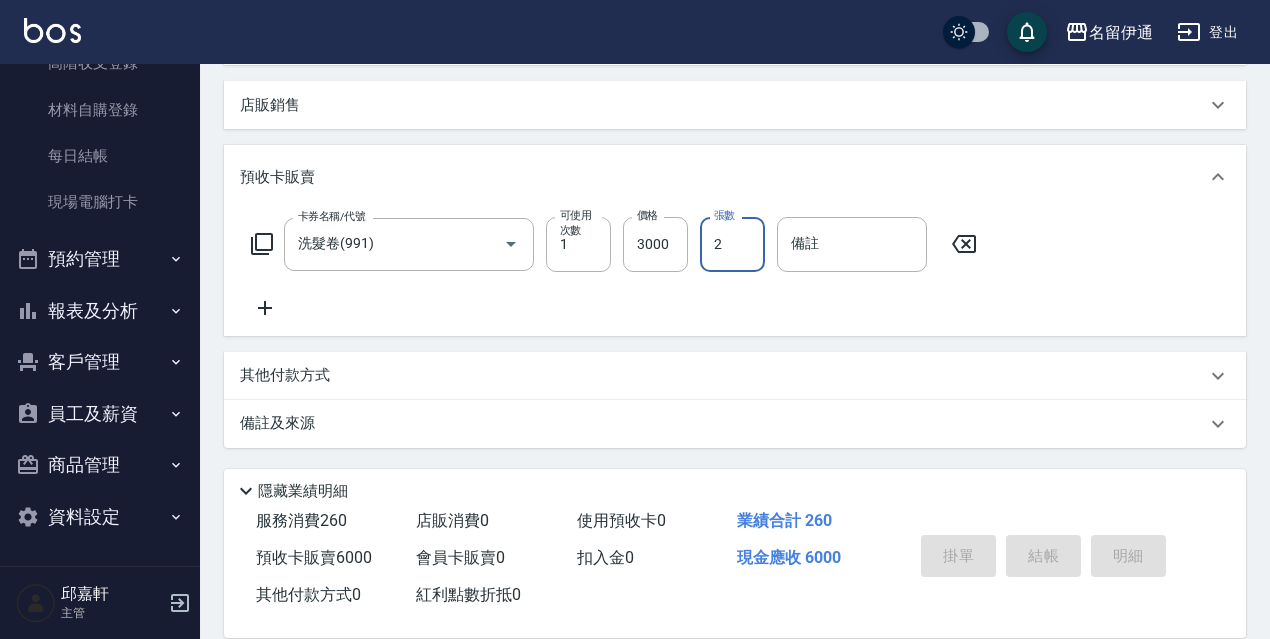 type 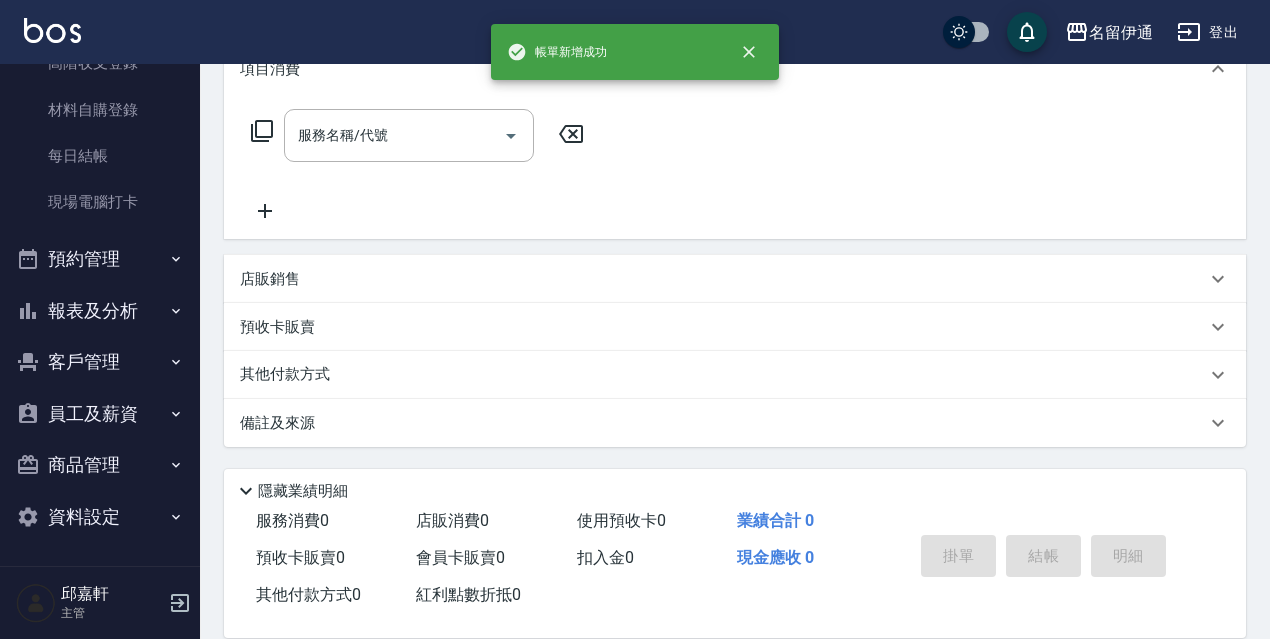 scroll, scrollTop: 0, scrollLeft: 0, axis: both 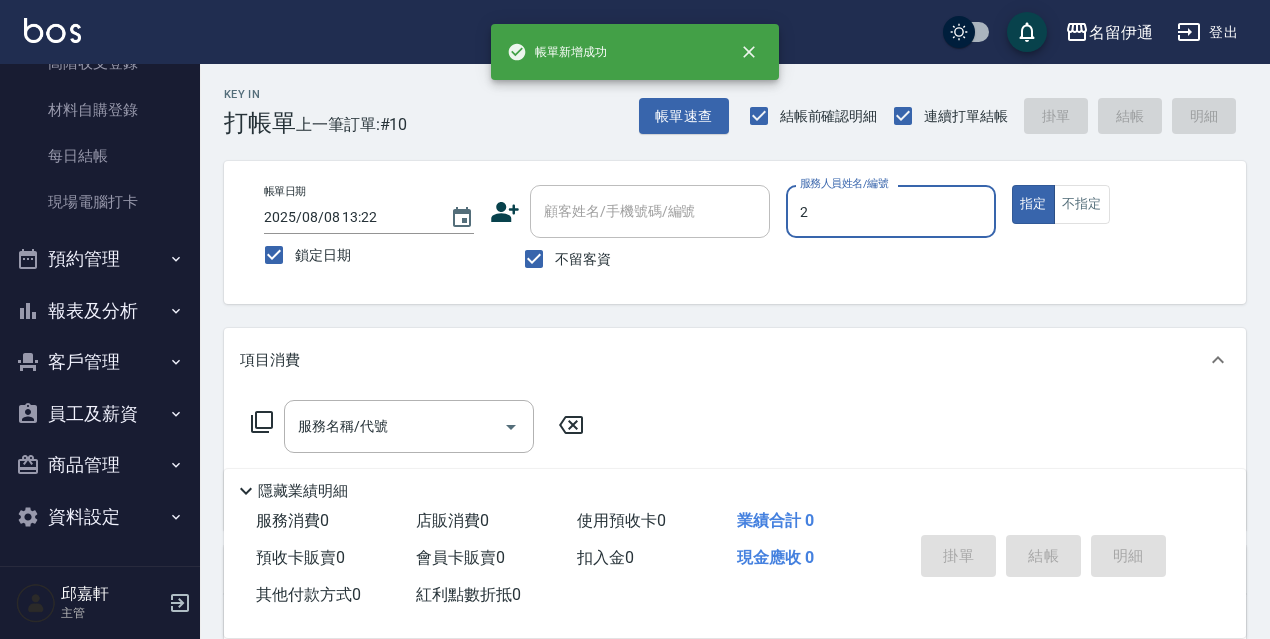 type on "Vicky-2" 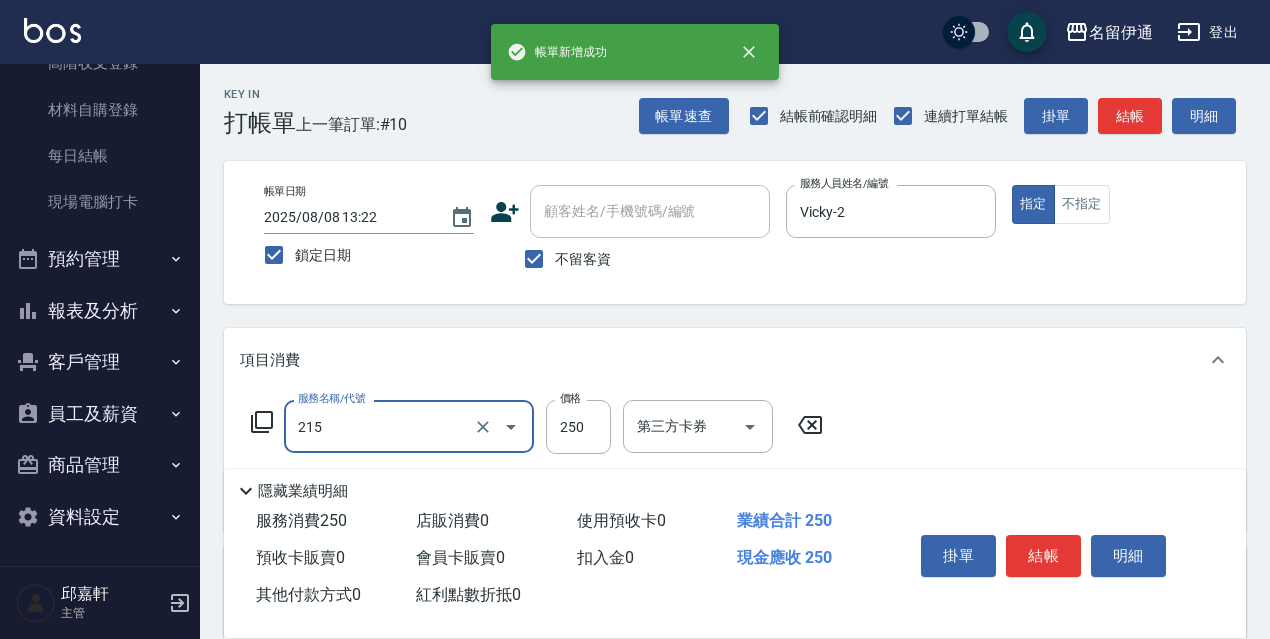 type on "洗髮卷<抵>250(215)" 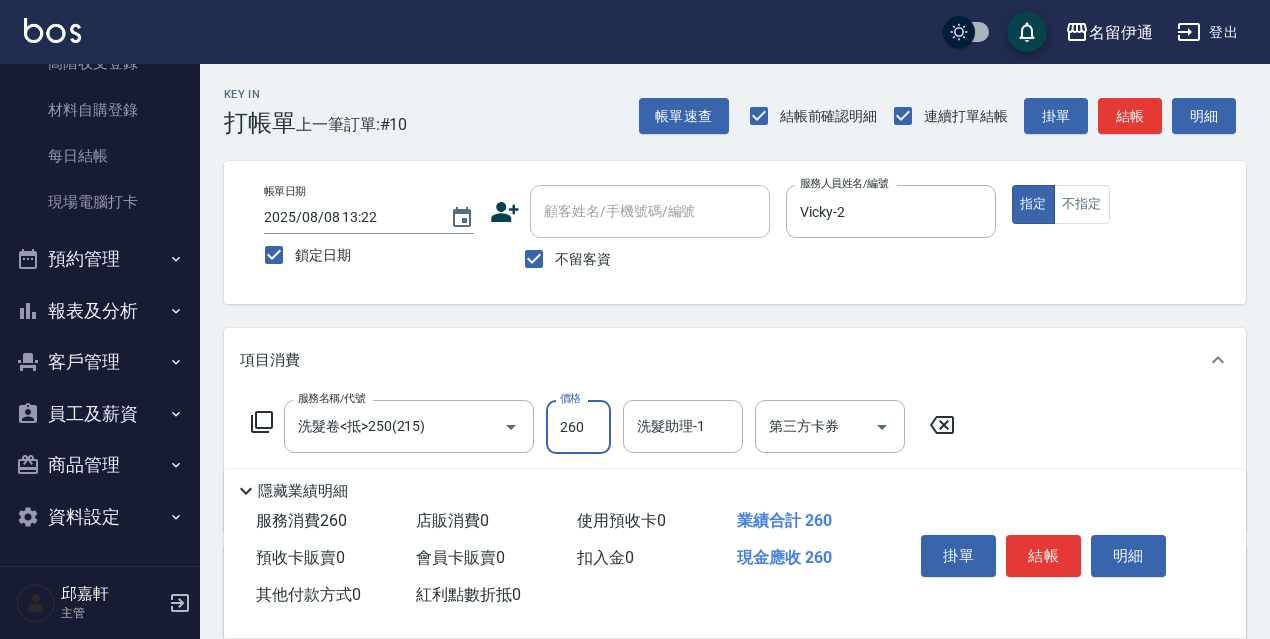 type on "260" 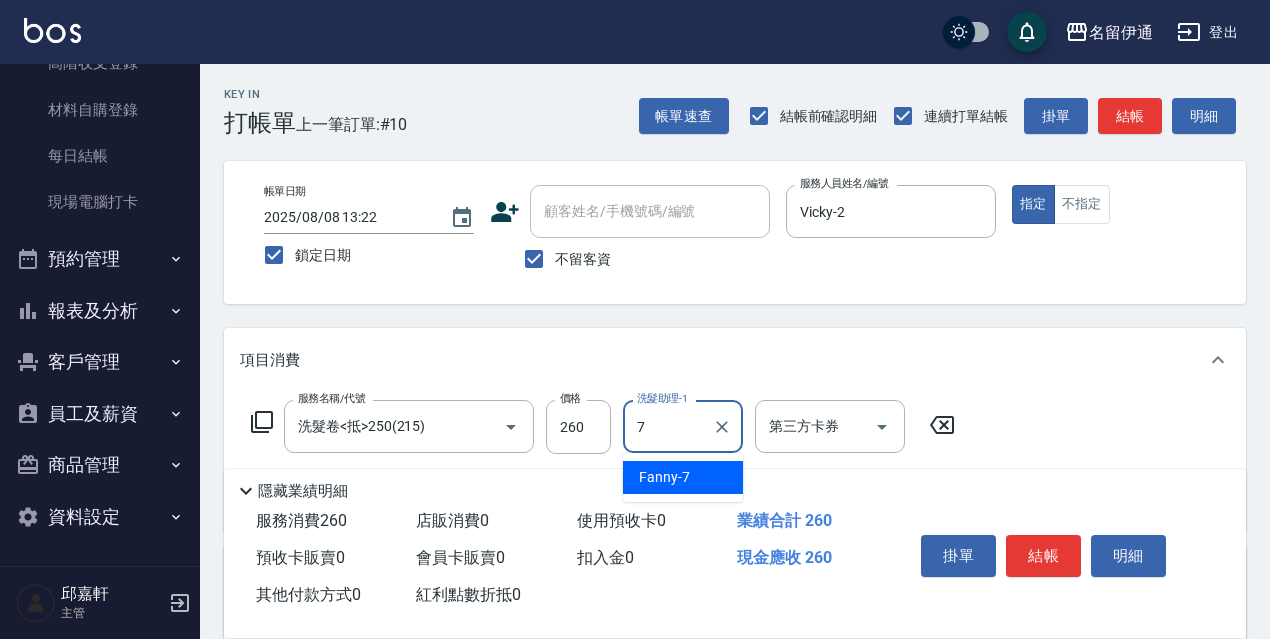 type on "Fanny-7" 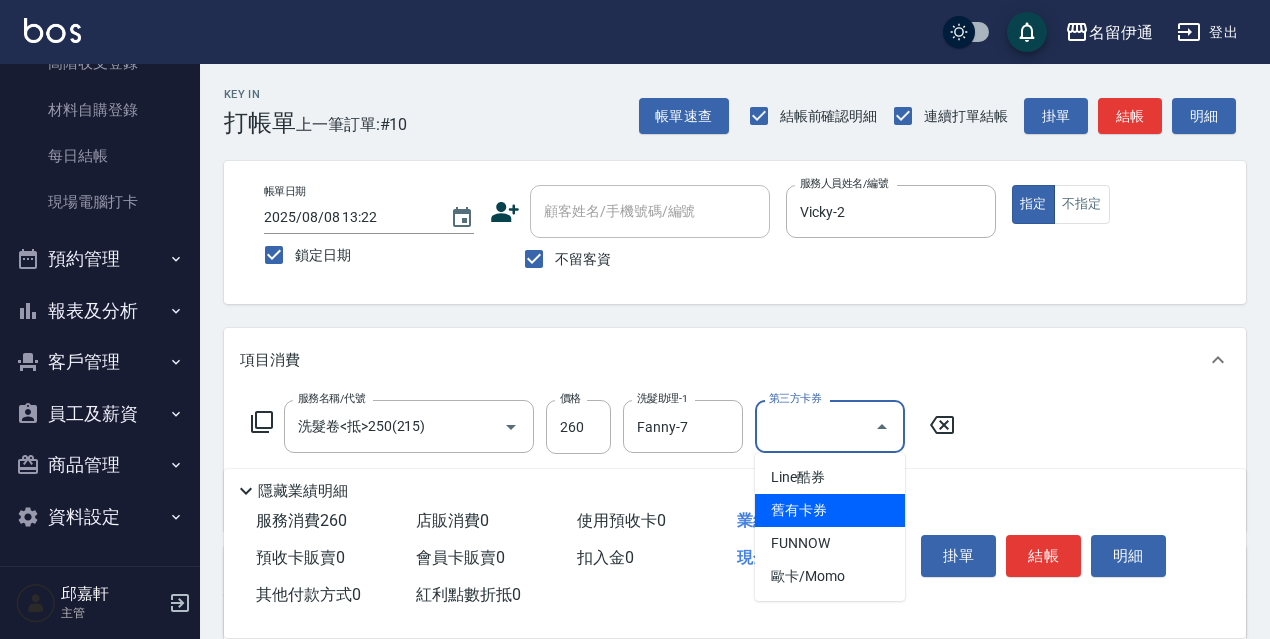 type on "舊有卡券" 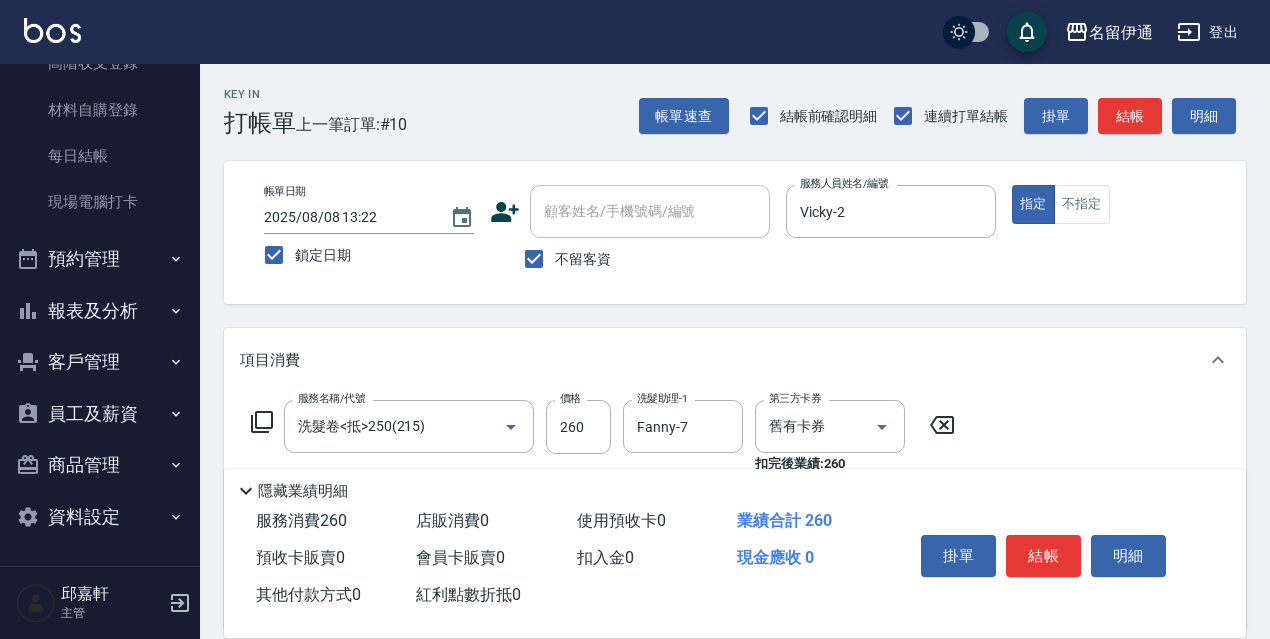 scroll, scrollTop: 389, scrollLeft: 0, axis: vertical 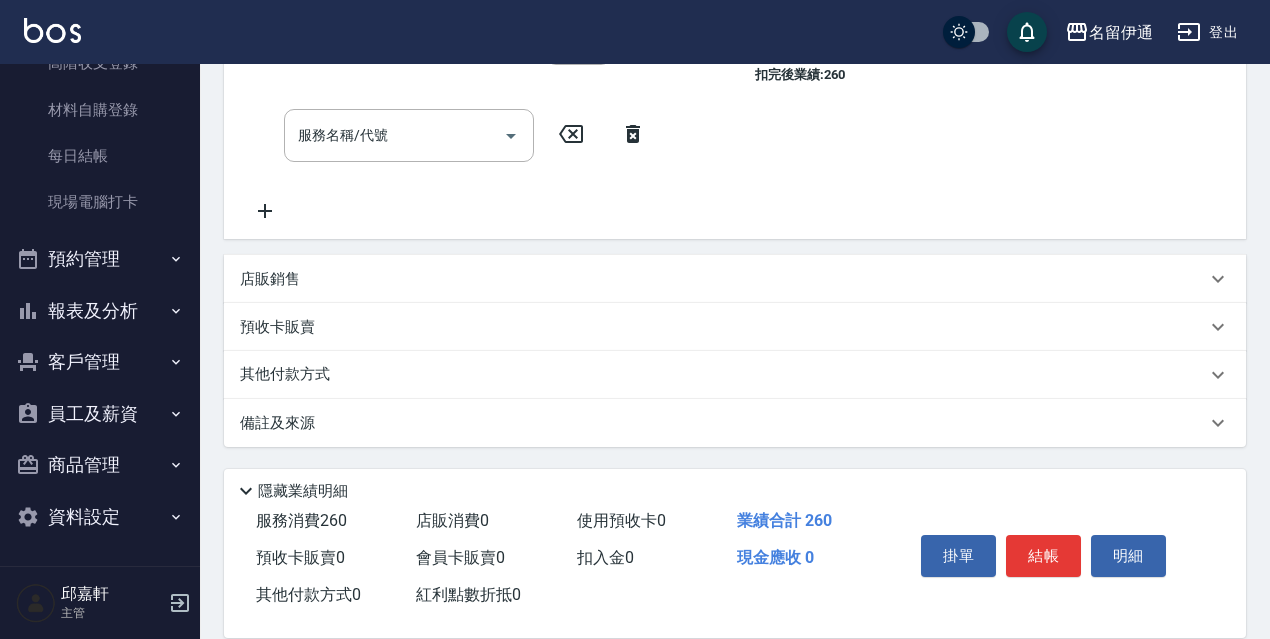 drag, startPoint x: 362, startPoint y: 269, endPoint x: 319, endPoint y: 245, distance: 49.24429 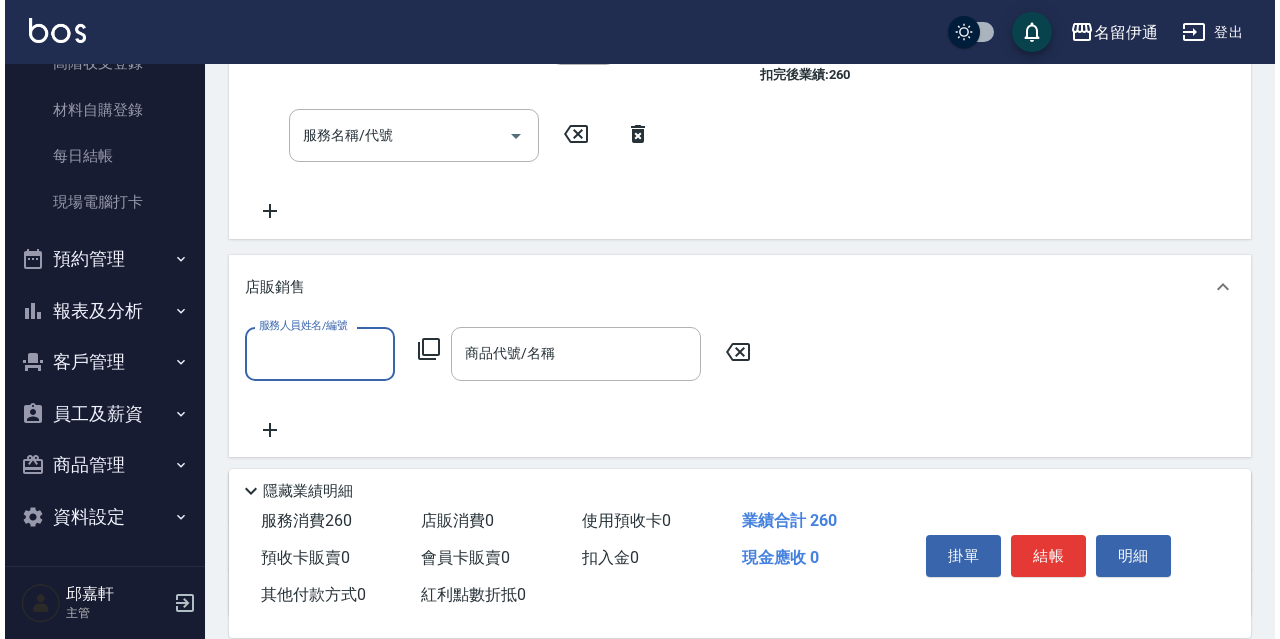 scroll, scrollTop: 0, scrollLeft: 0, axis: both 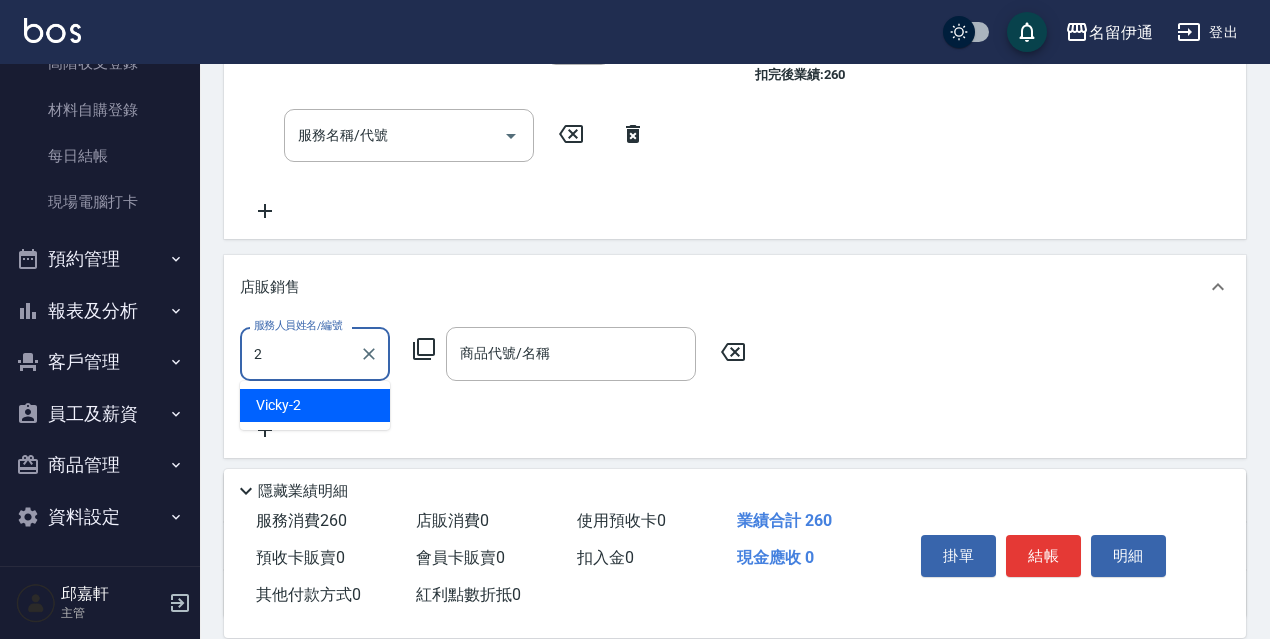 type on "Vicky-2" 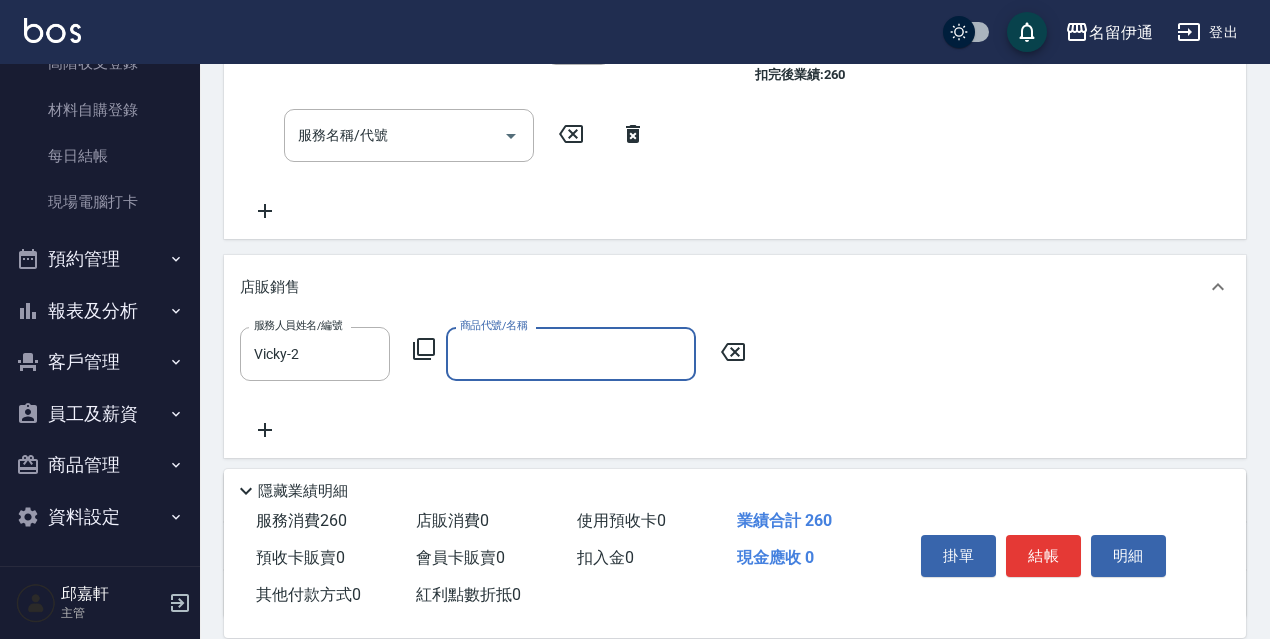 click on "服務人員姓名/編號 Vicky-2 服務人員姓名/編號 商品代號/名稱 商品代號/名稱" at bounding box center [499, 353] 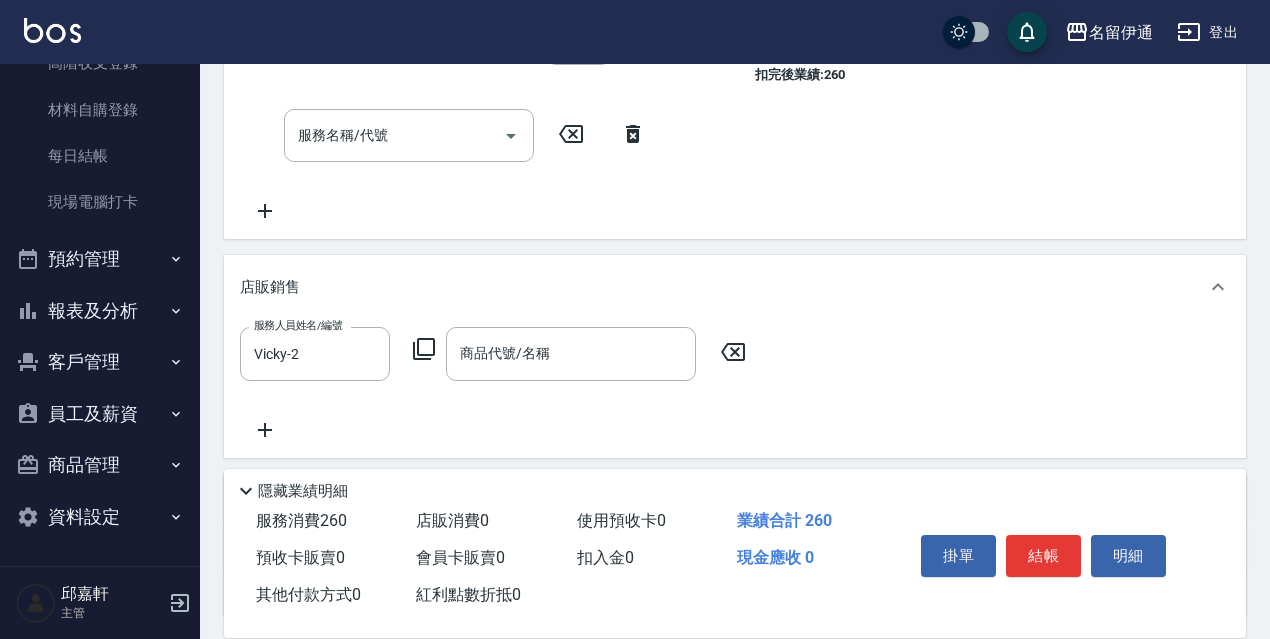 click 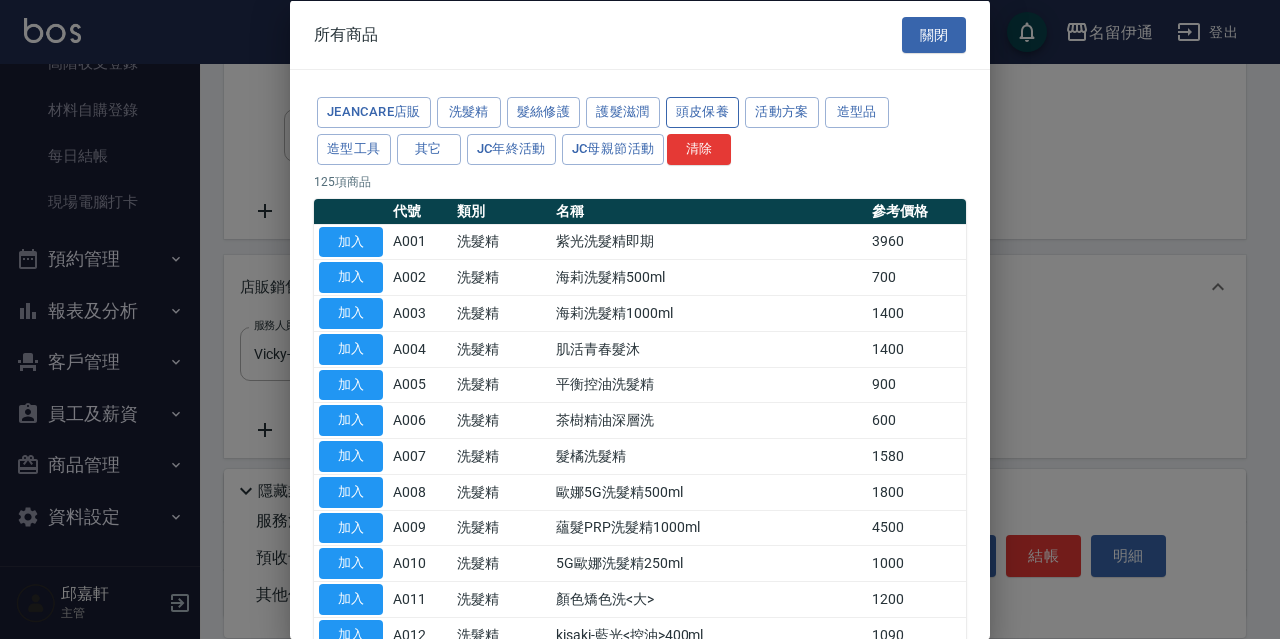 click on "頭皮保養" at bounding box center [703, 112] 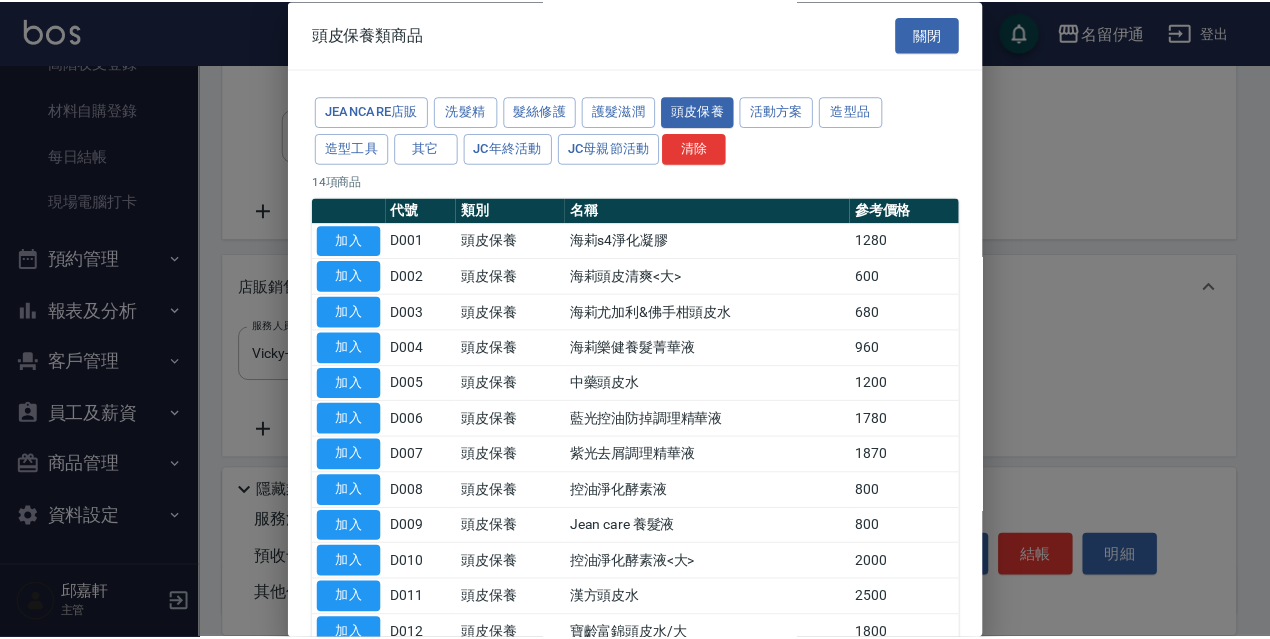 scroll, scrollTop: 195, scrollLeft: 0, axis: vertical 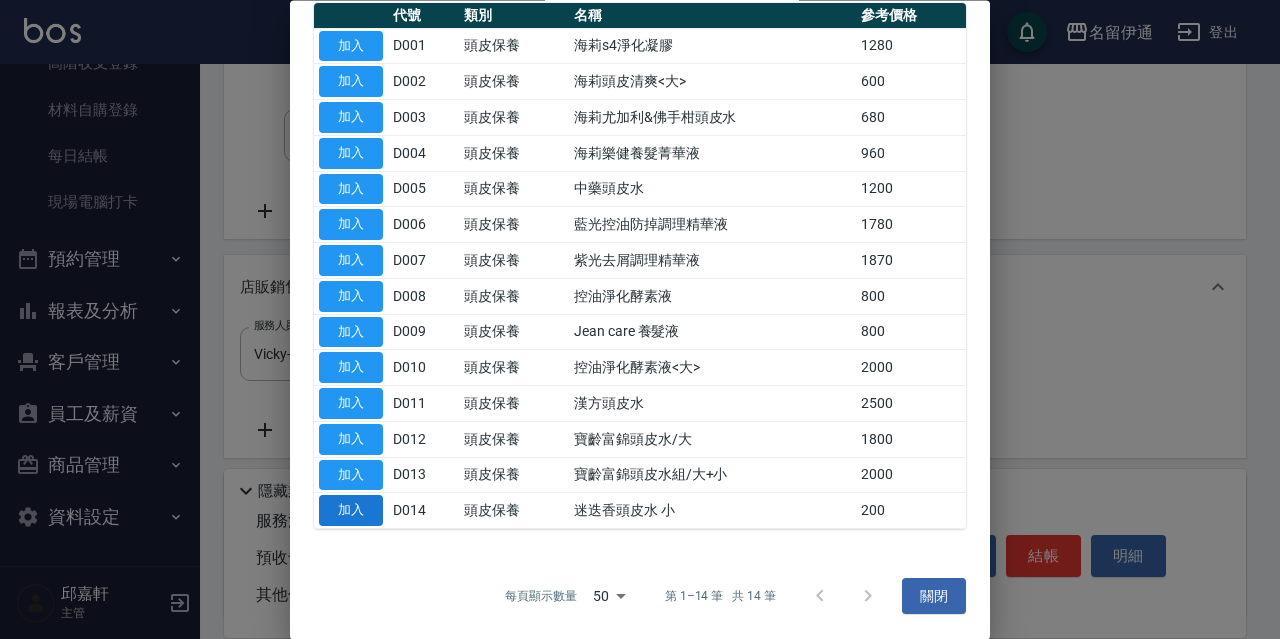 click on "加入" at bounding box center (351, 511) 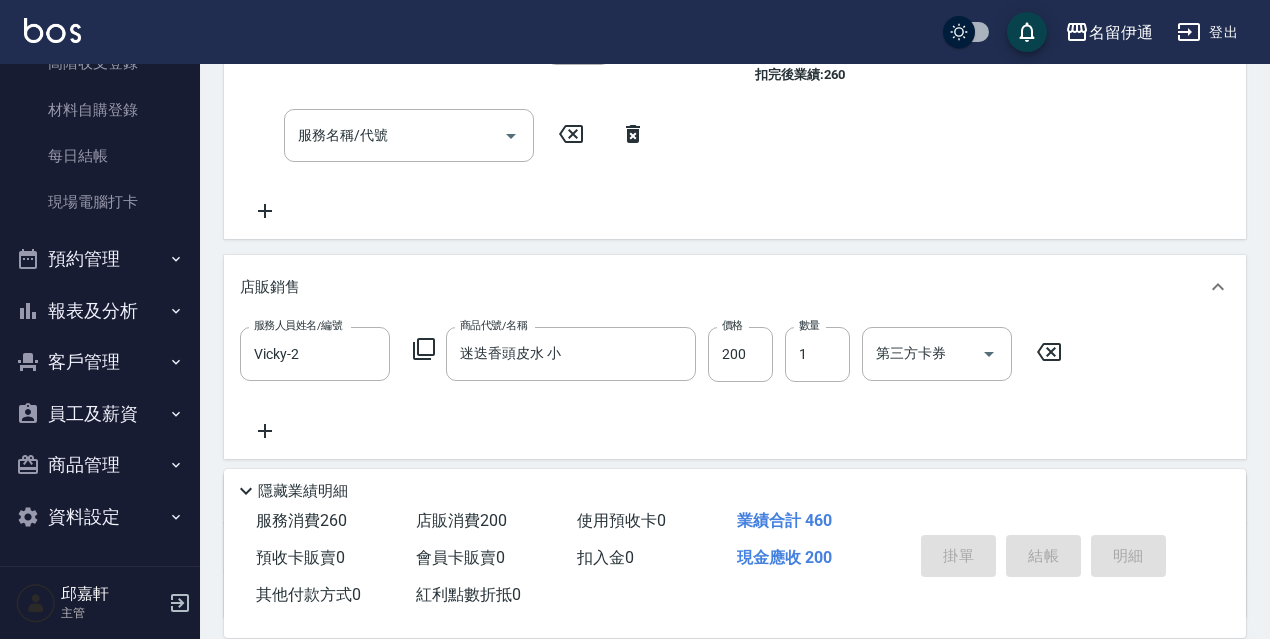 type 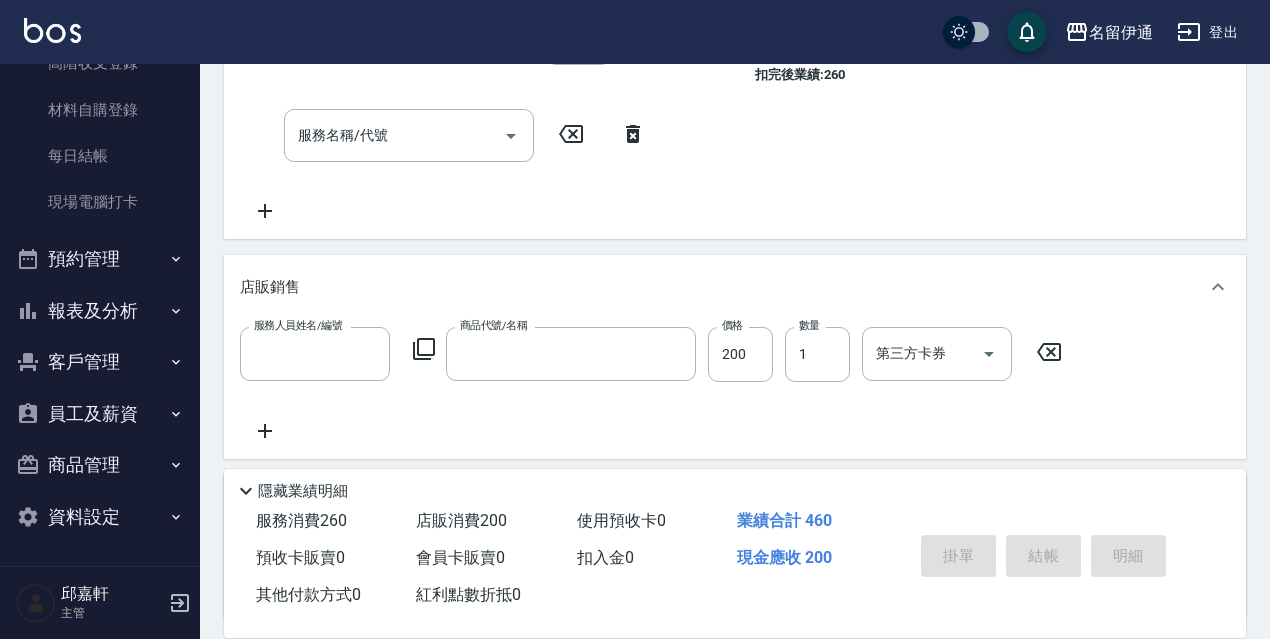 scroll, scrollTop: 0, scrollLeft: 0, axis: both 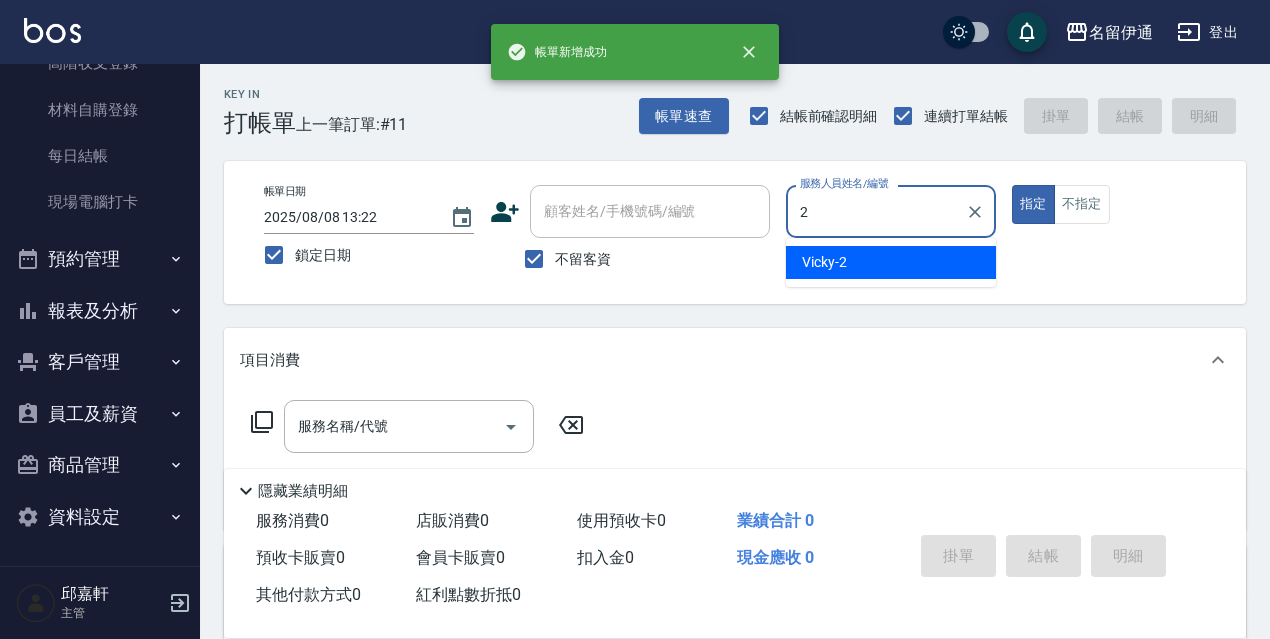 type on "Vicky-2" 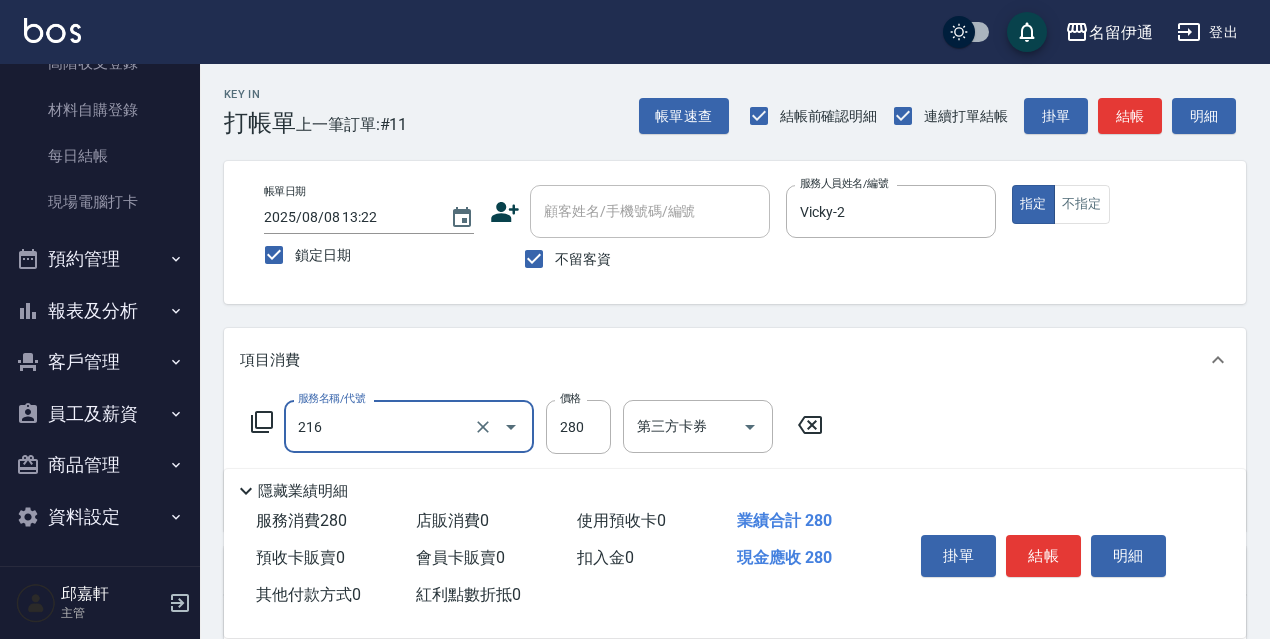 type on "洗髮卷<抵>280(216)" 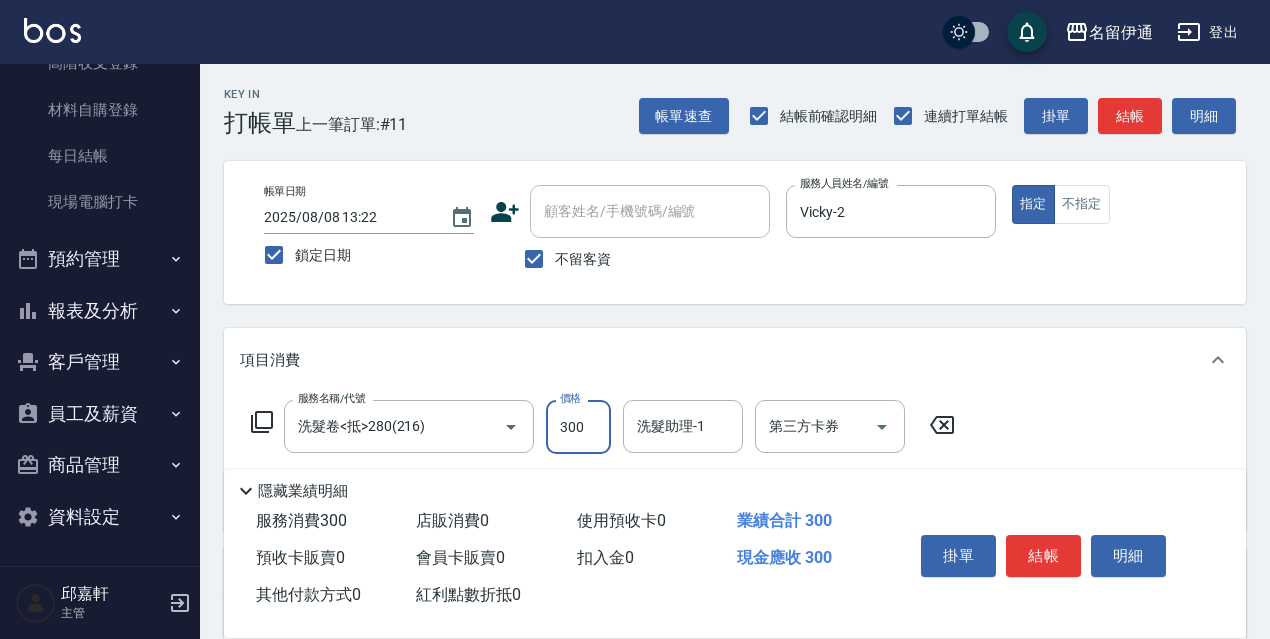 type on "300" 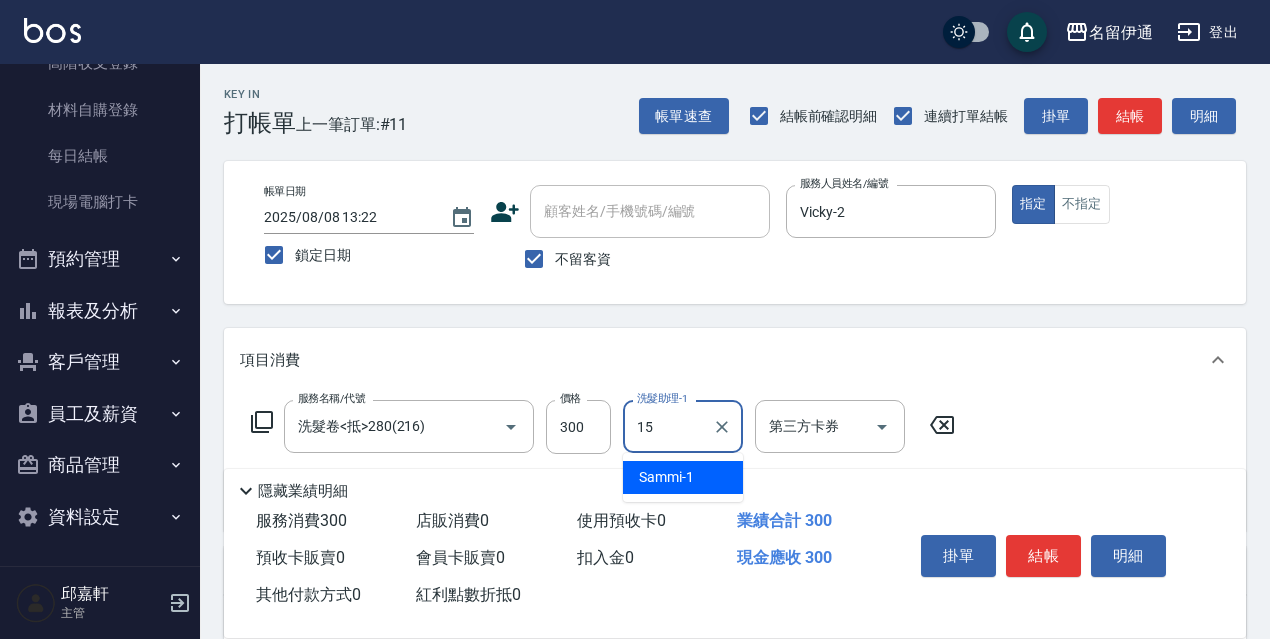 type on "CoCo-15" 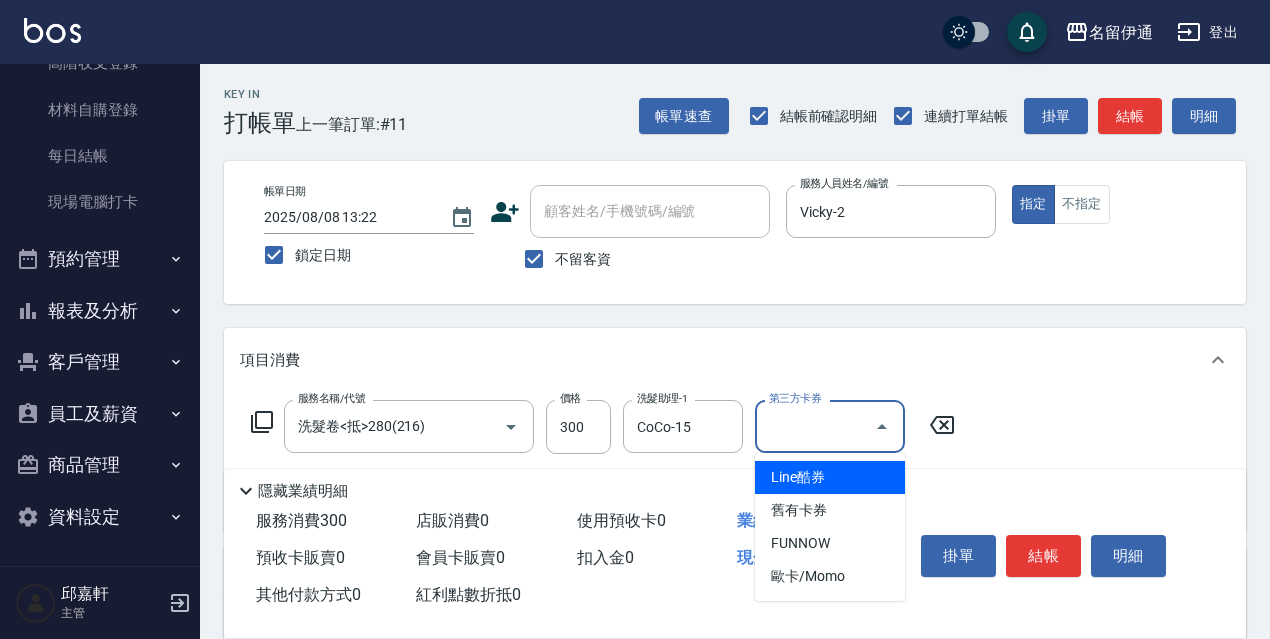 type on "舊有卡券" 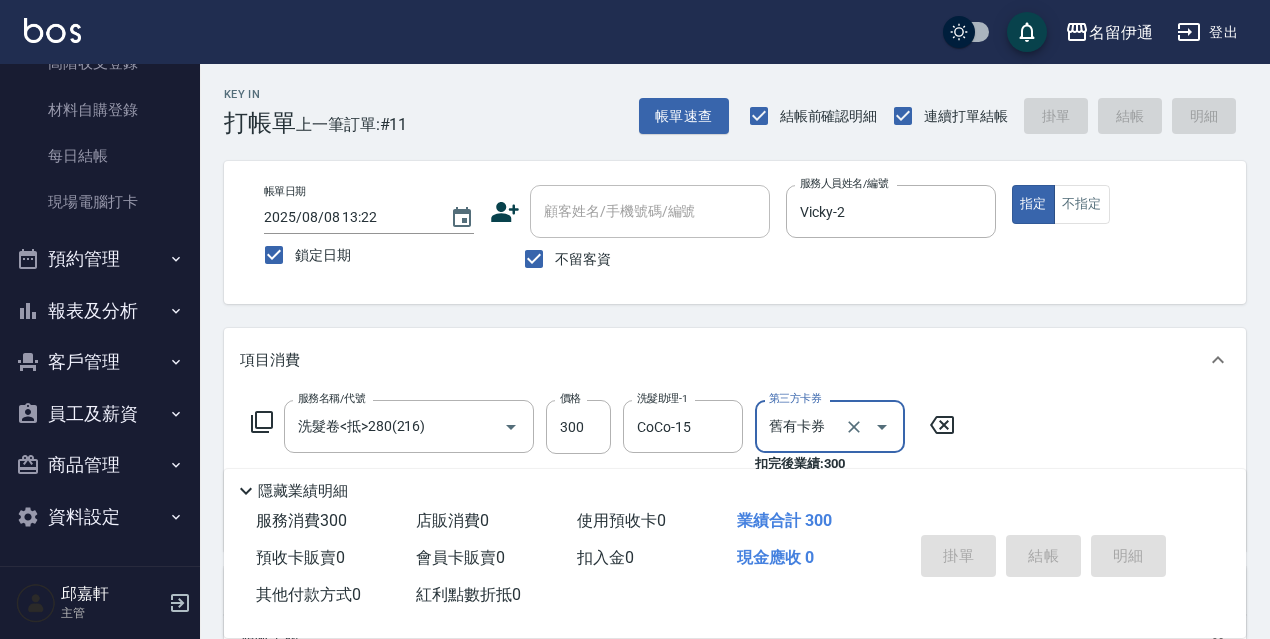 type 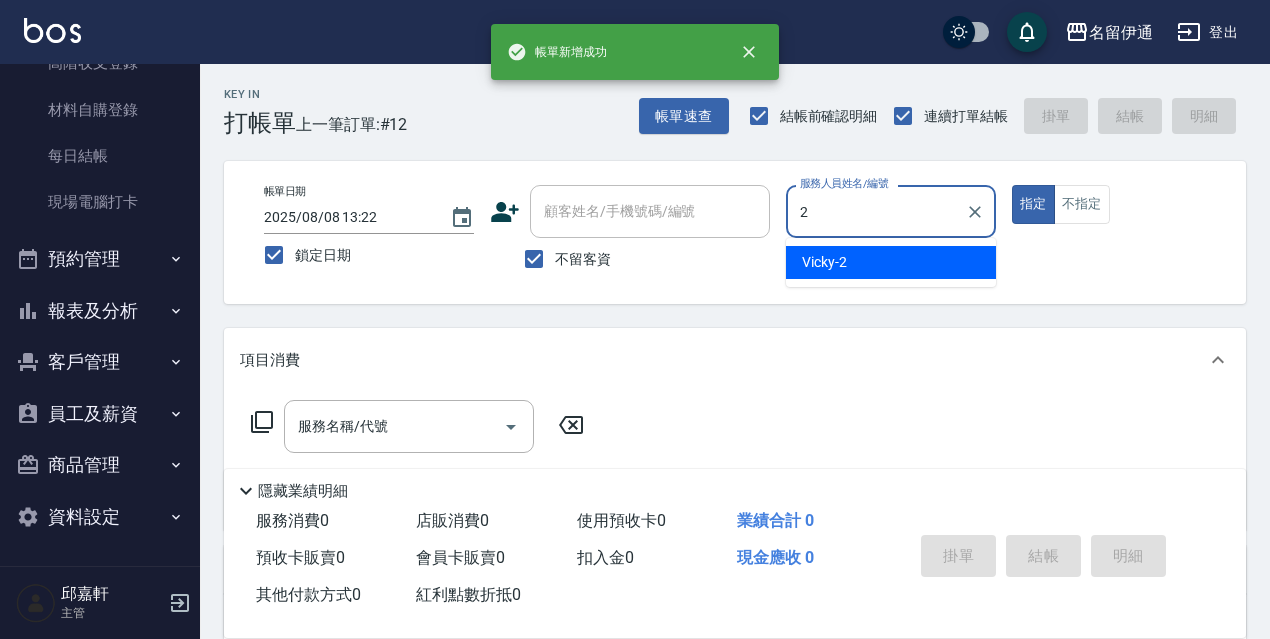 type on "Vicky-2" 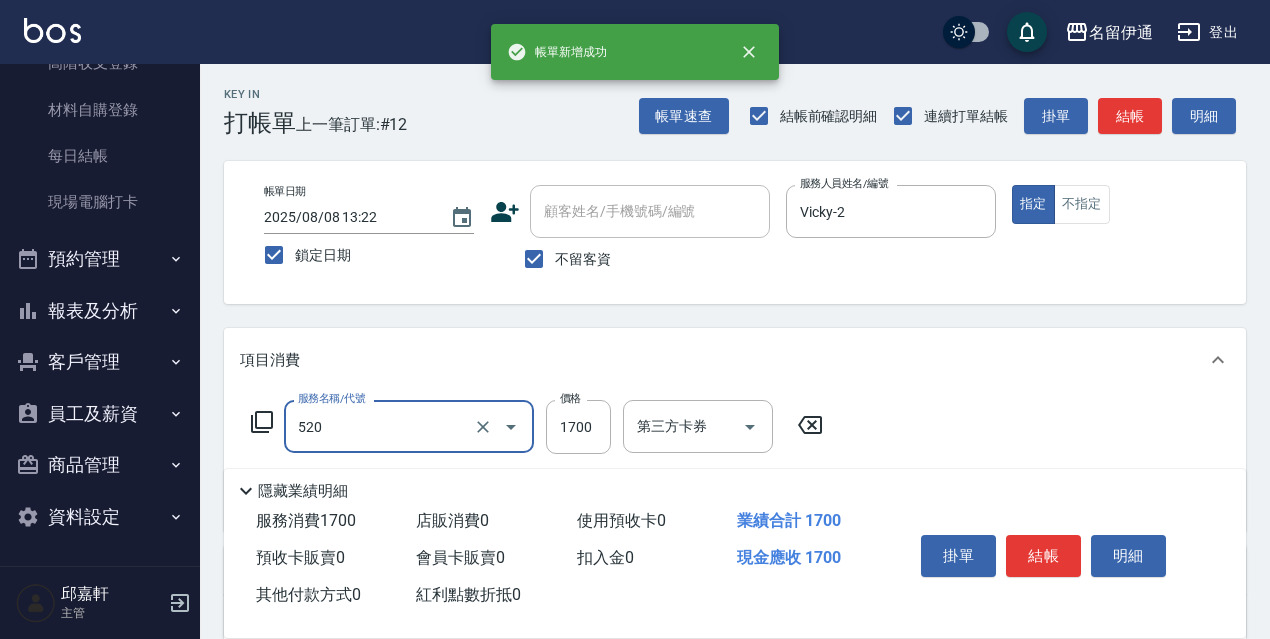 type on "中藥頭皮護理(520)" 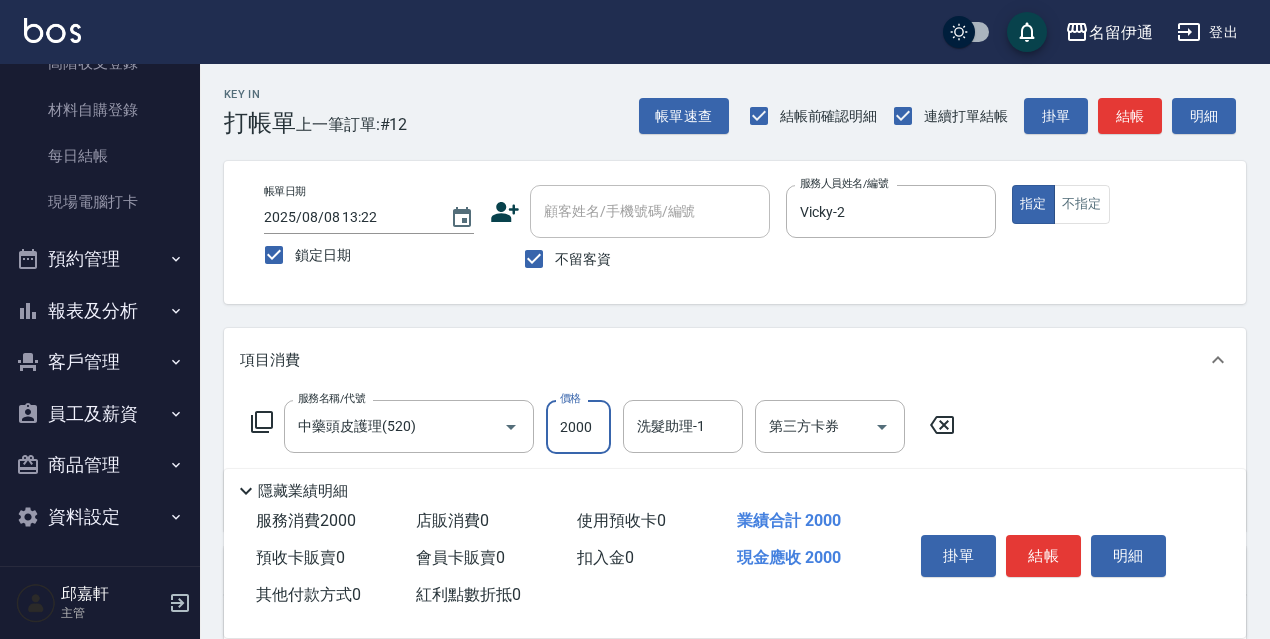 type on "2000" 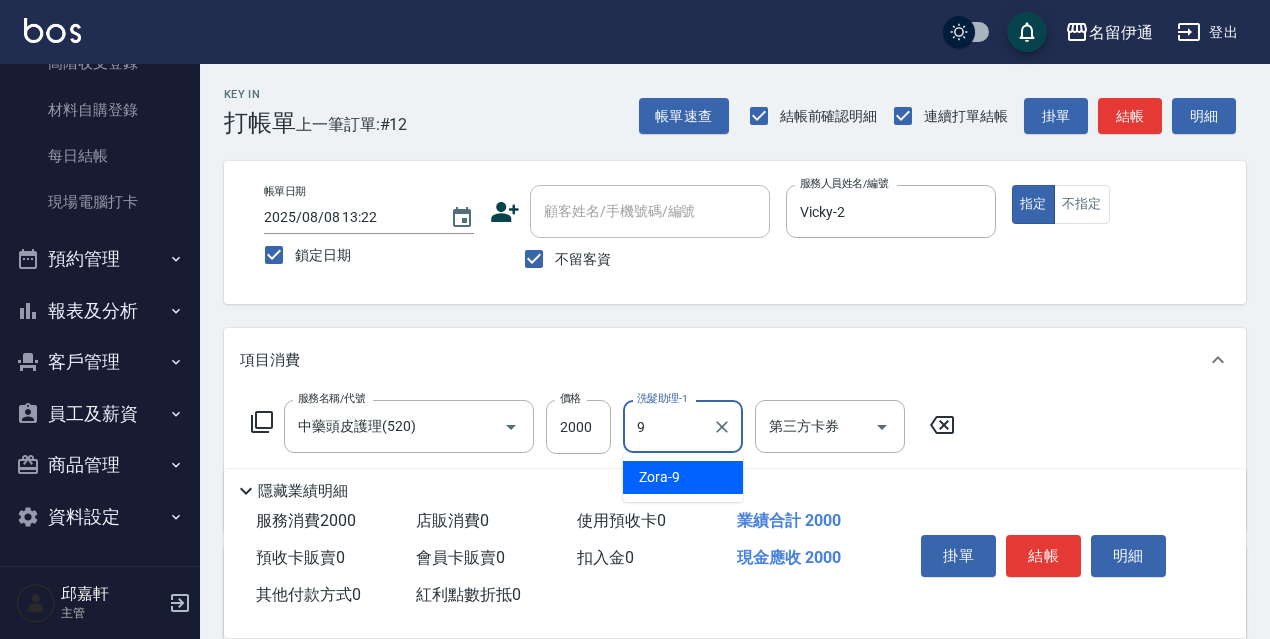 type on "Zora-9" 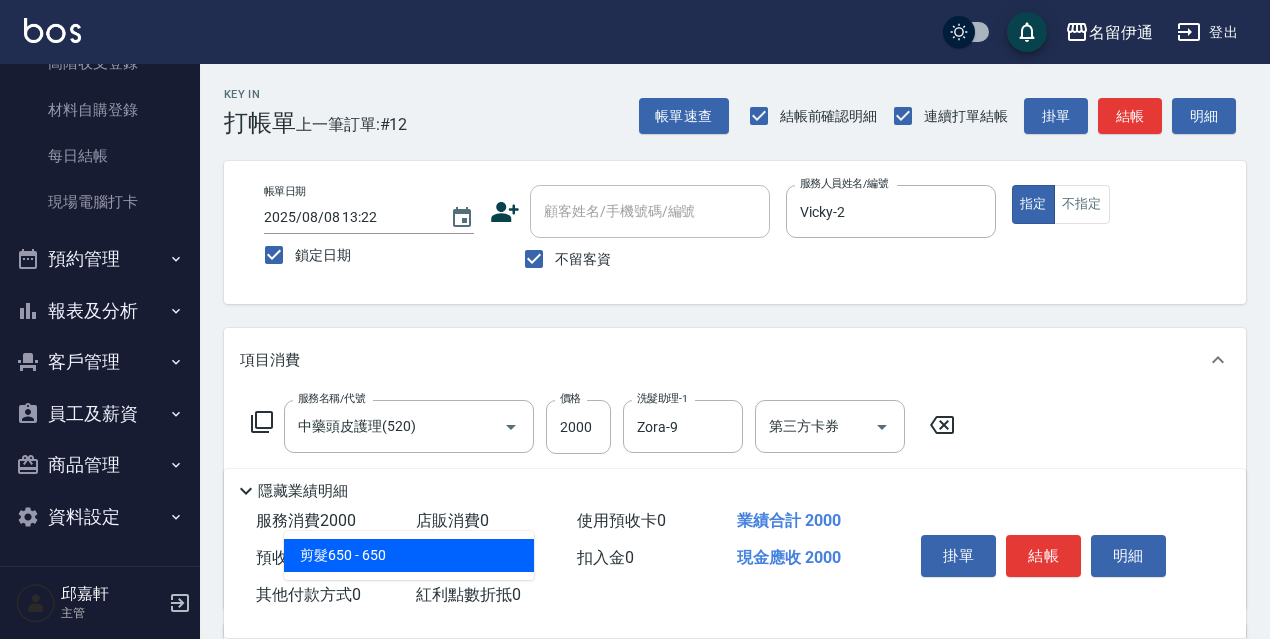 type on "剪髮650(309)" 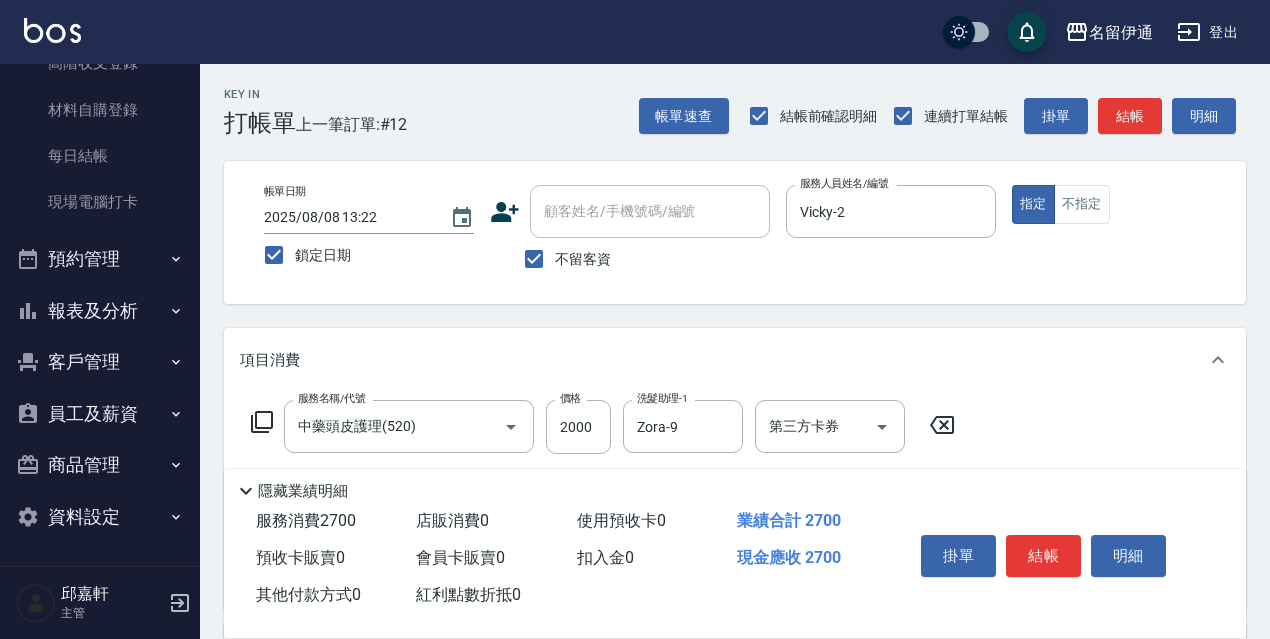 type on "700" 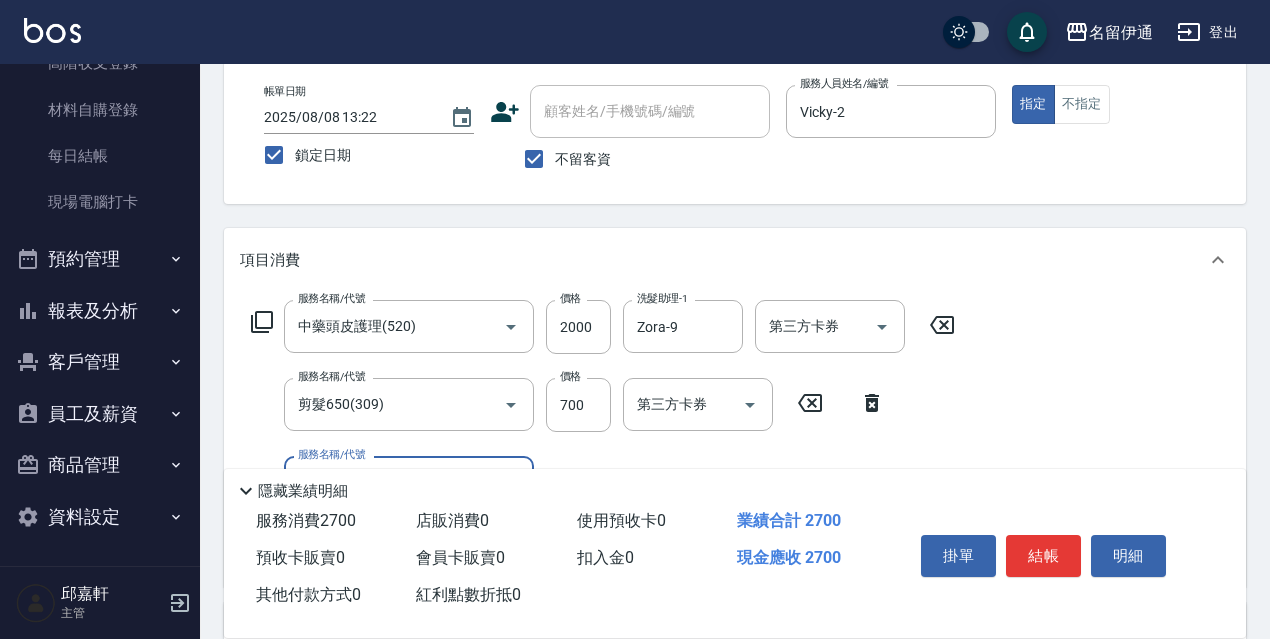 scroll, scrollTop: 300, scrollLeft: 0, axis: vertical 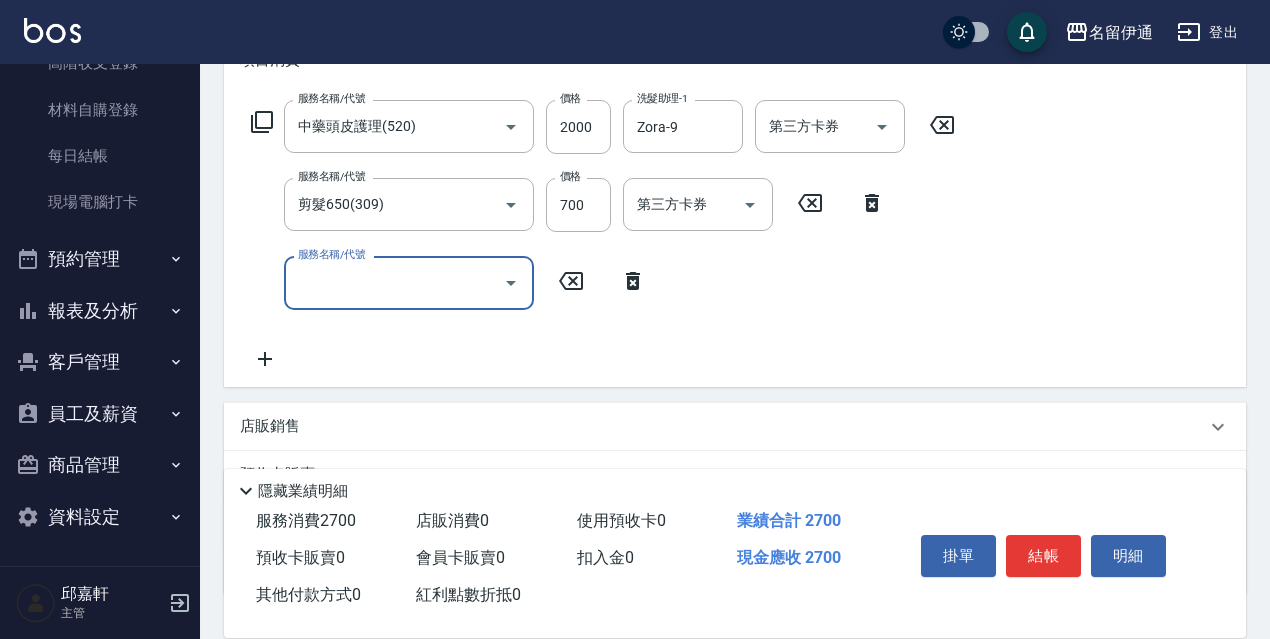 click on "店販銷售" at bounding box center [723, 426] 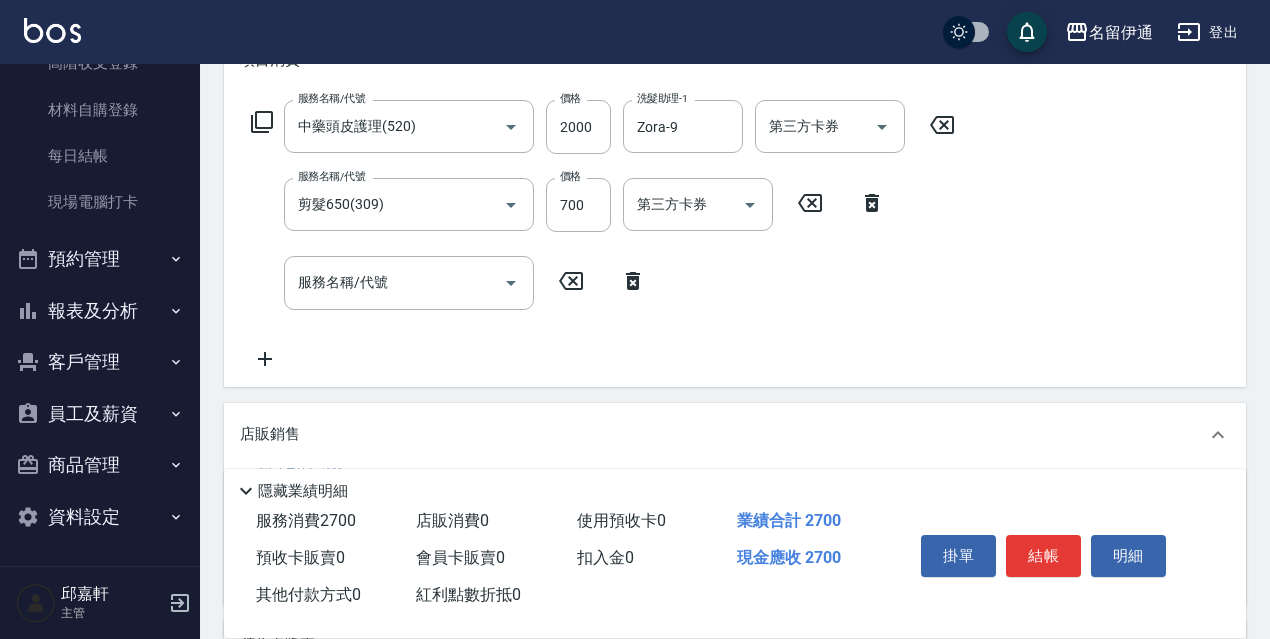 scroll, scrollTop: 0, scrollLeft: 0, axis: both 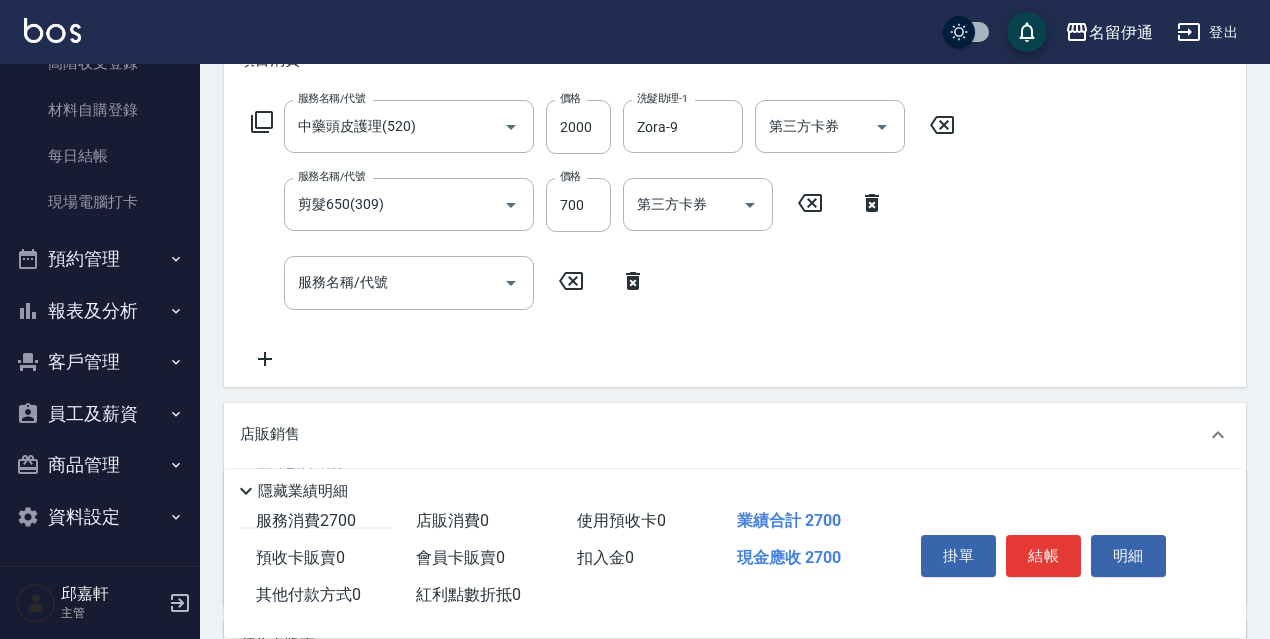 type on "0" 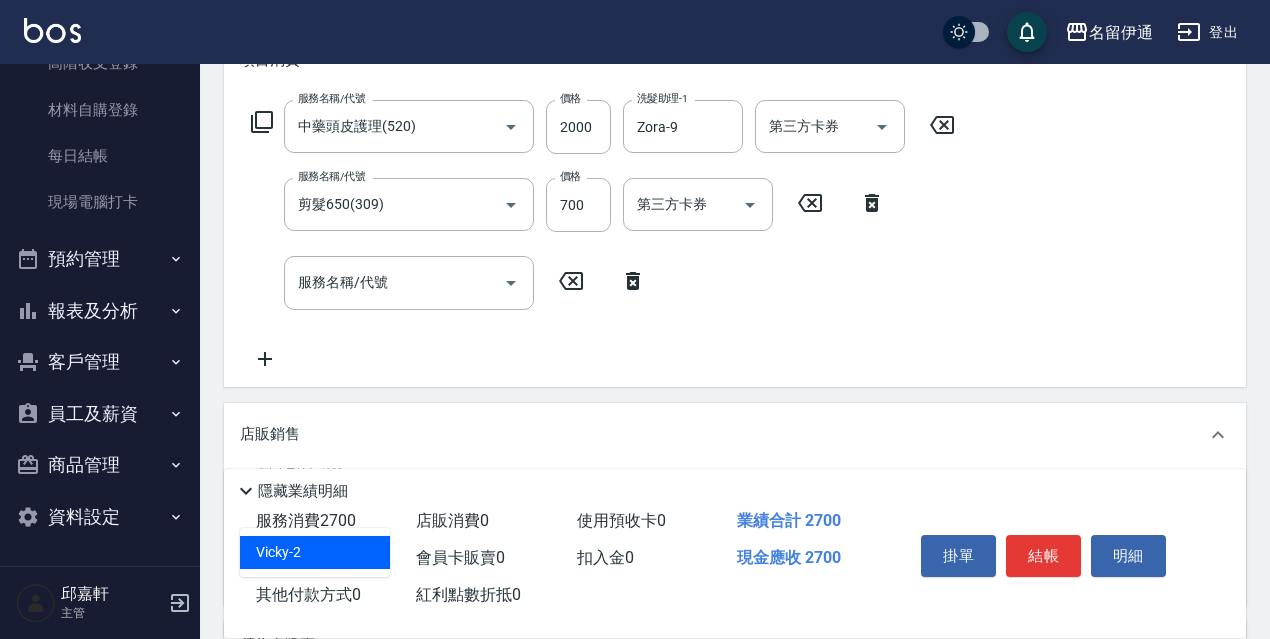 type on "Vicky-2" 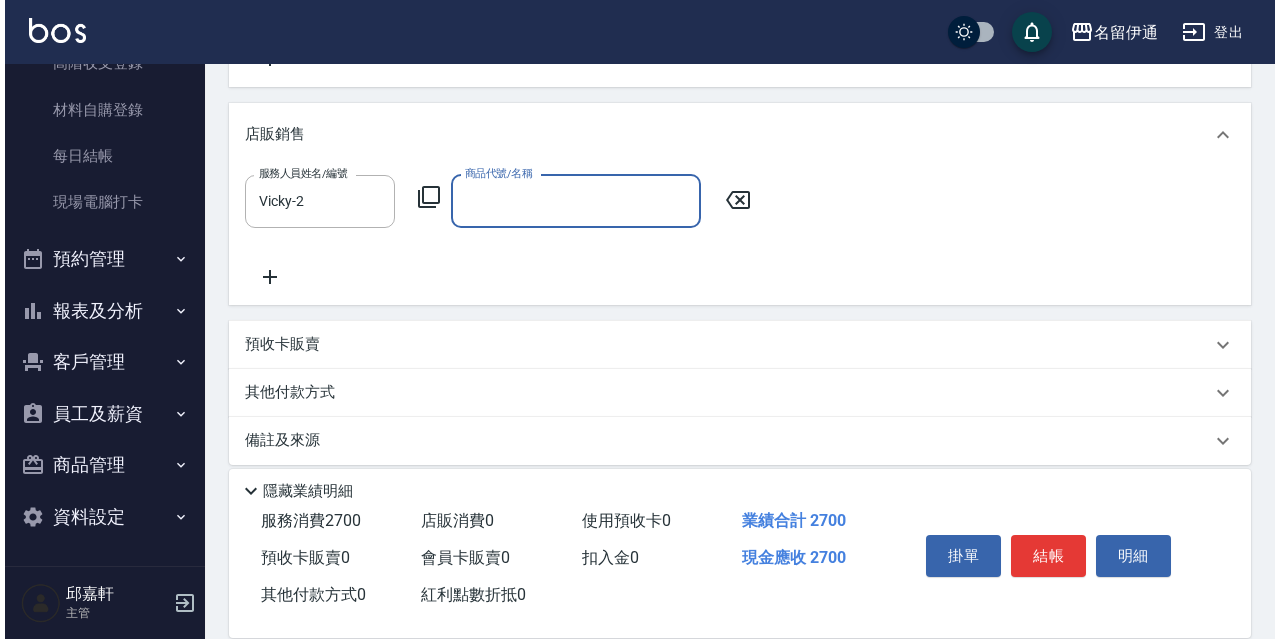 scroll, scrollTop: 618, scrollLeft: 0, axis: vertical 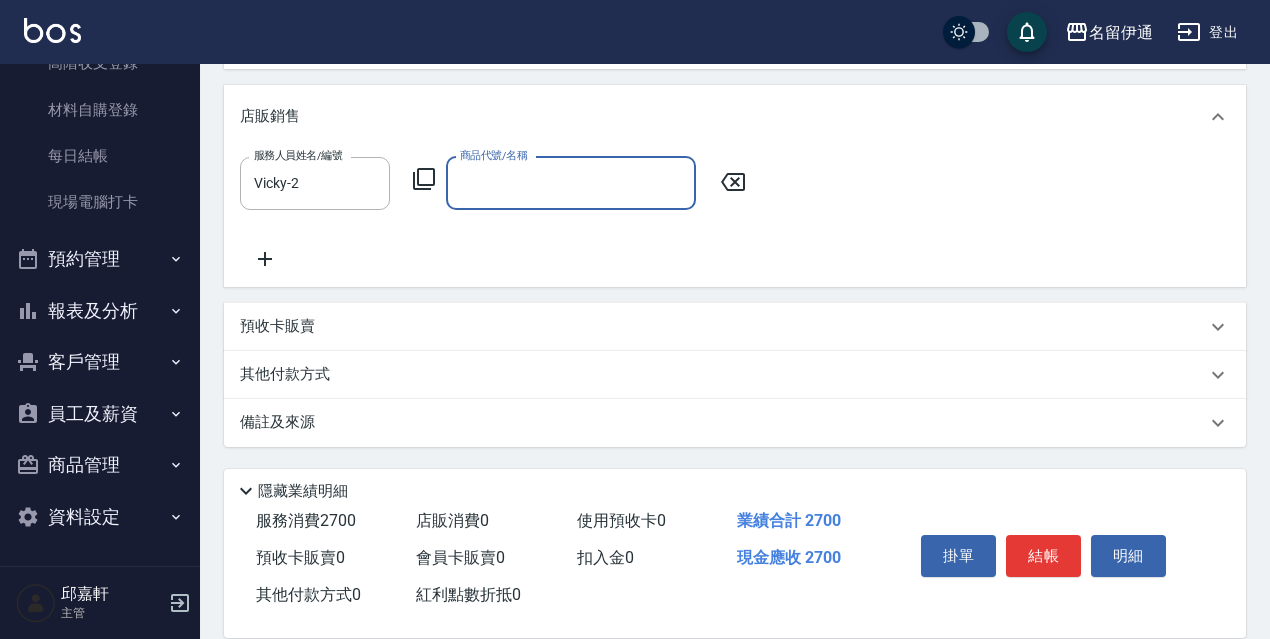 click 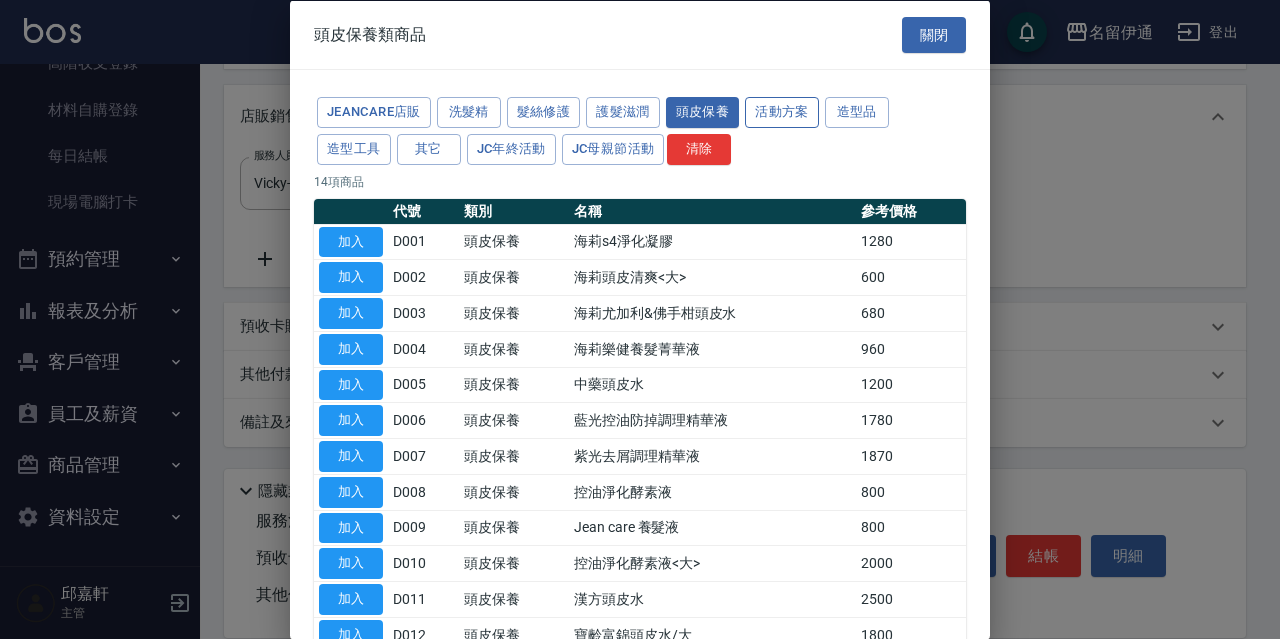 click on "活動方案" at bounding box center (782, 112) 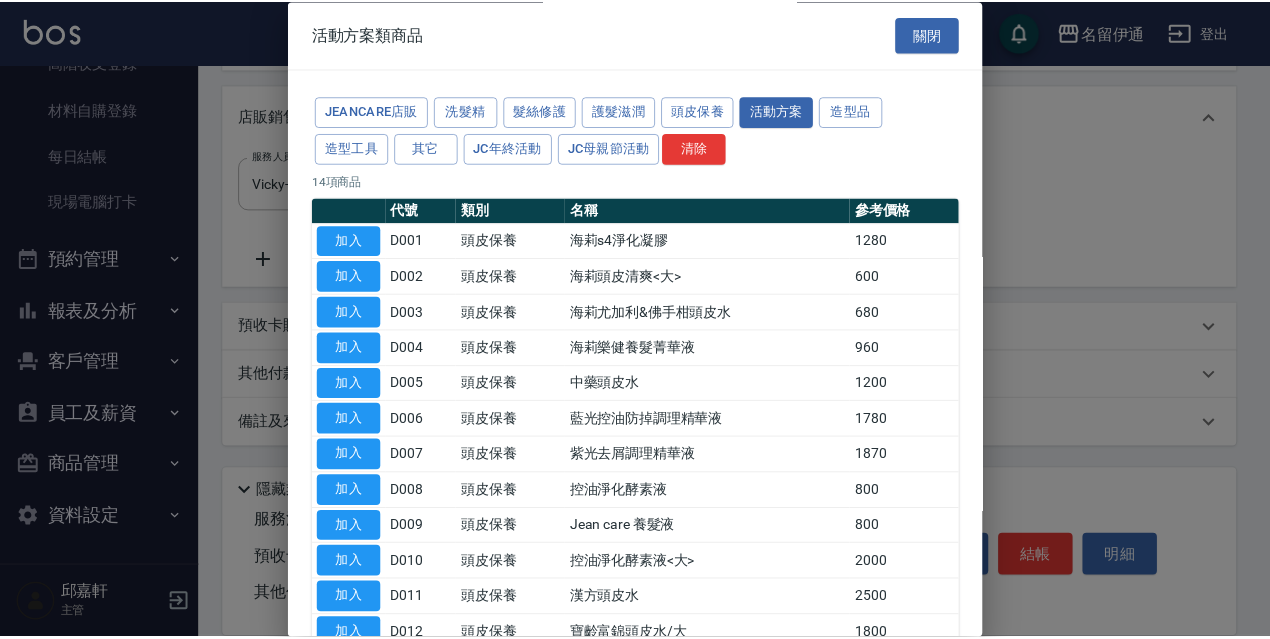 scroll, scrollTop: 481, scrollLeft: 0, axis: vertical 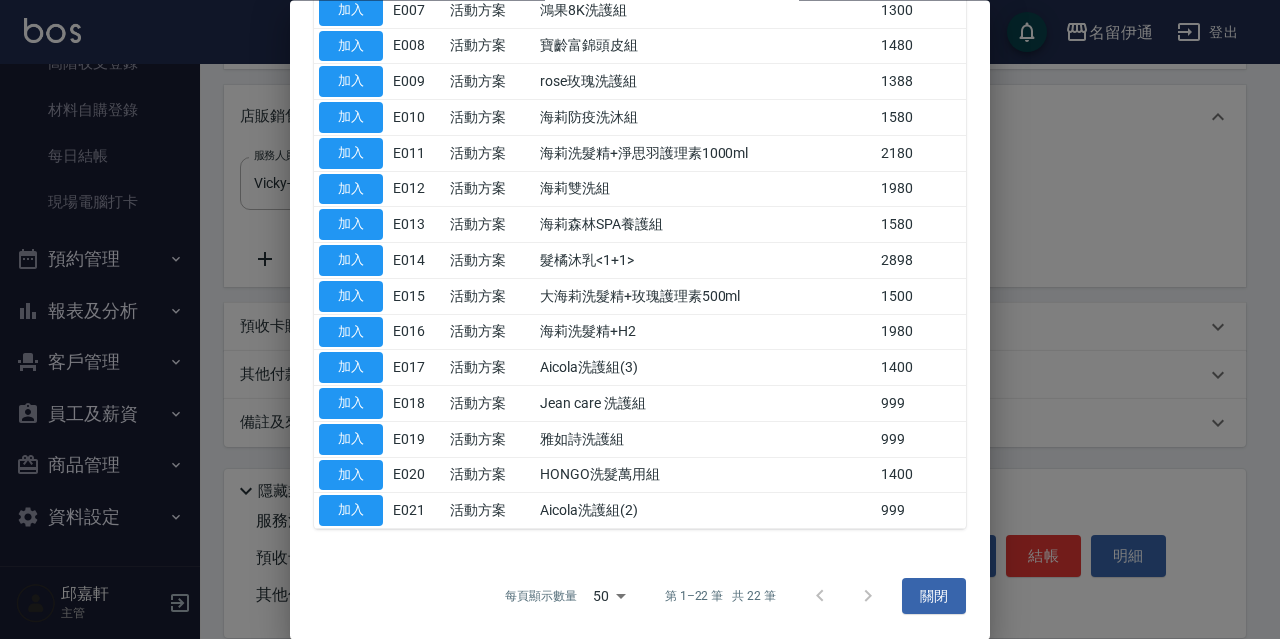 click on "加入" at bounding box center (351, 439) 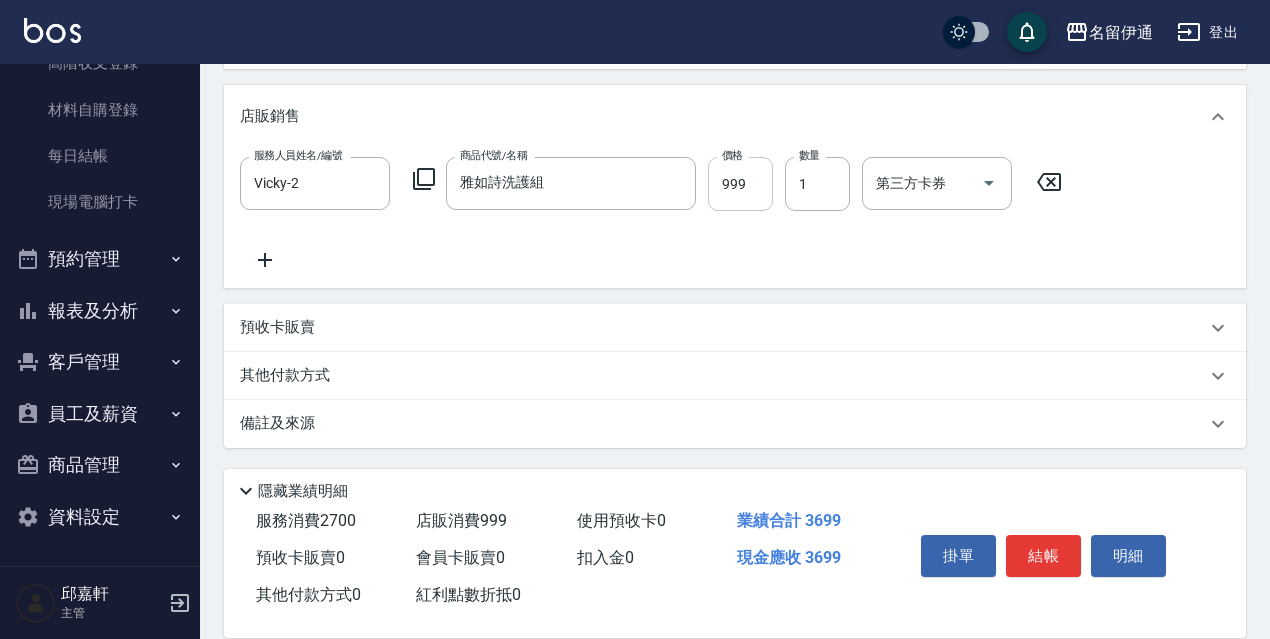 click on "999" at bounding box center (740, 184) 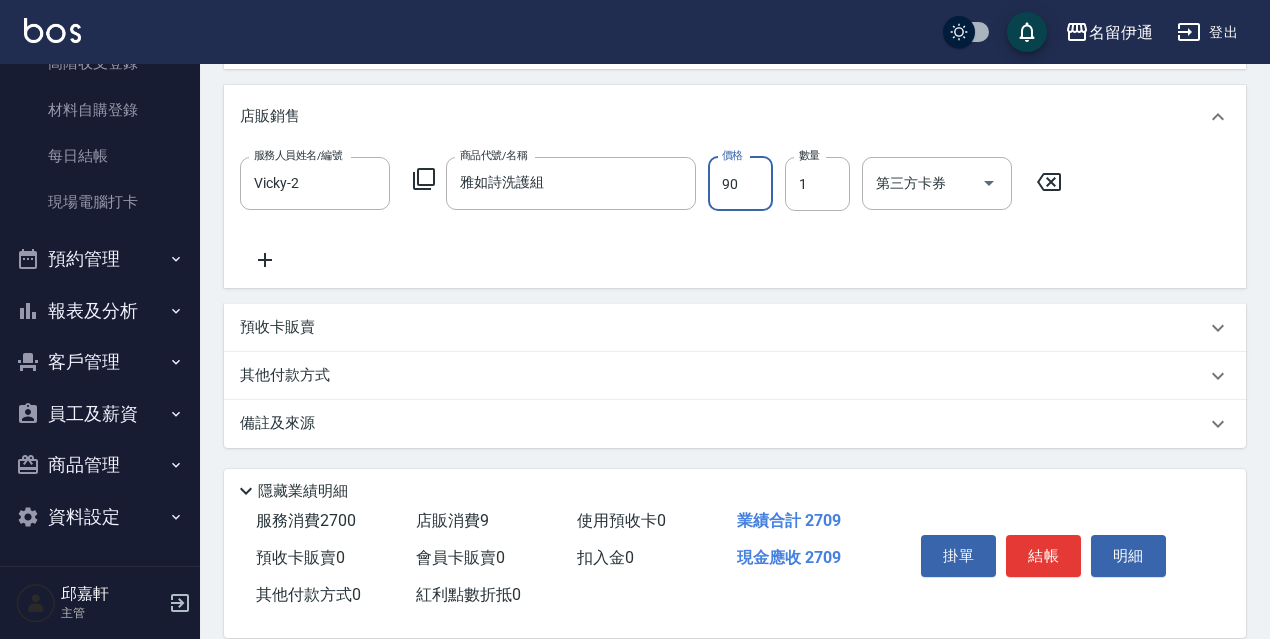 type on "900" 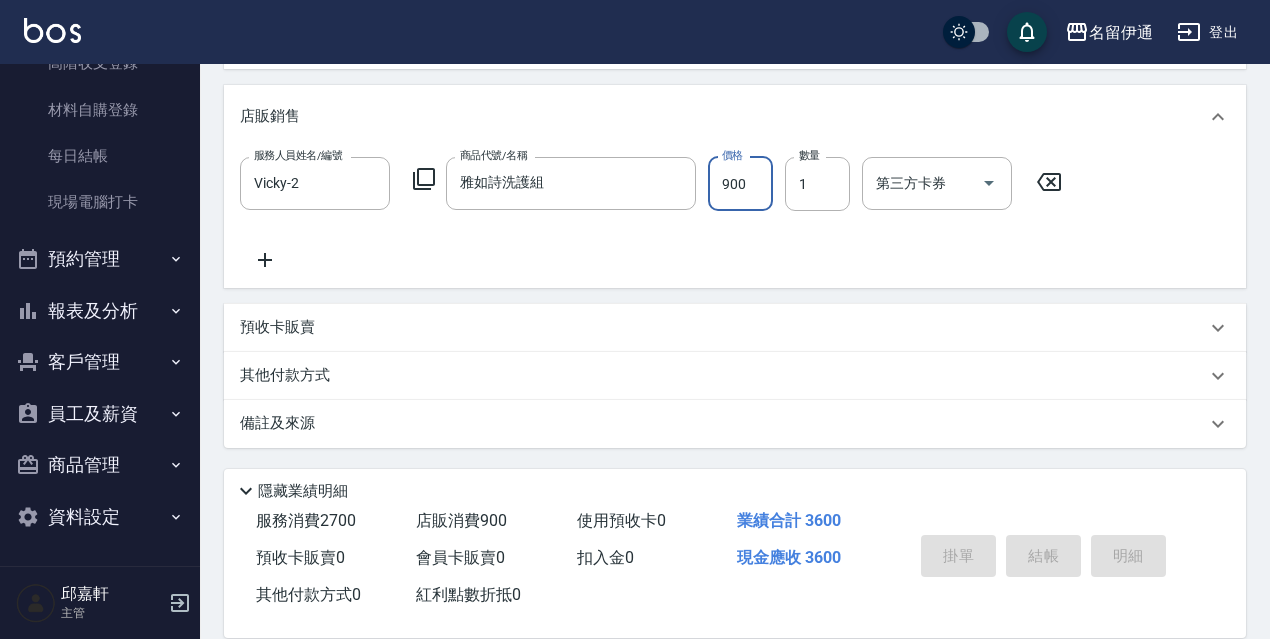 type 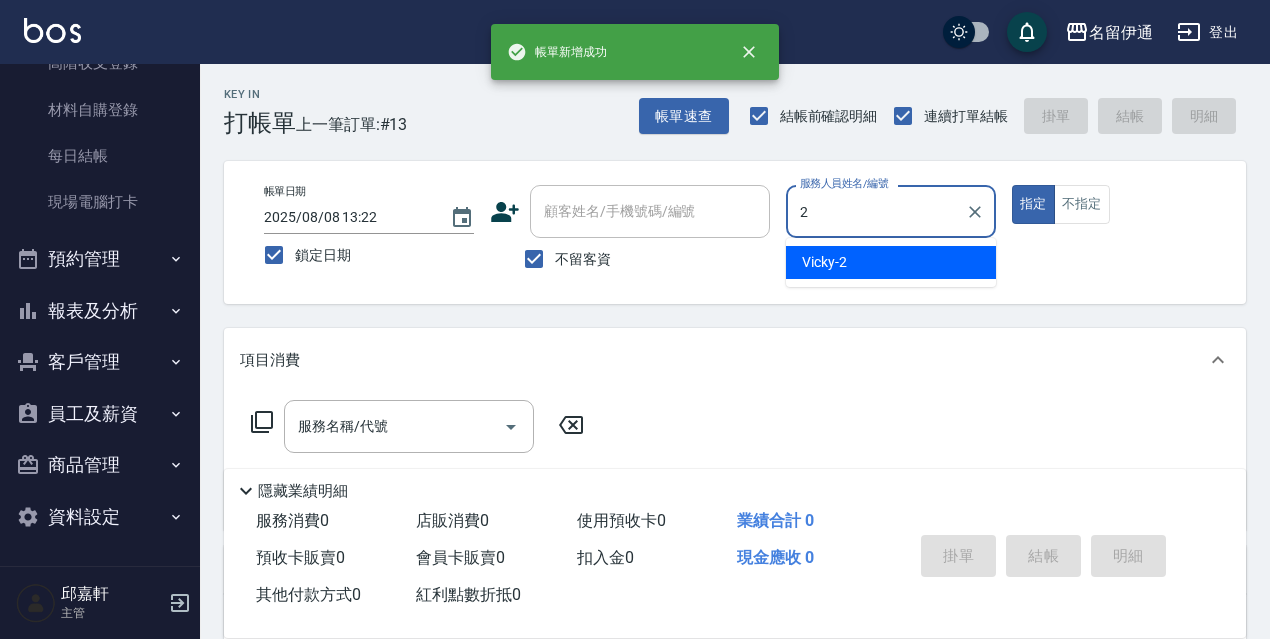 type on "Vicky-2" 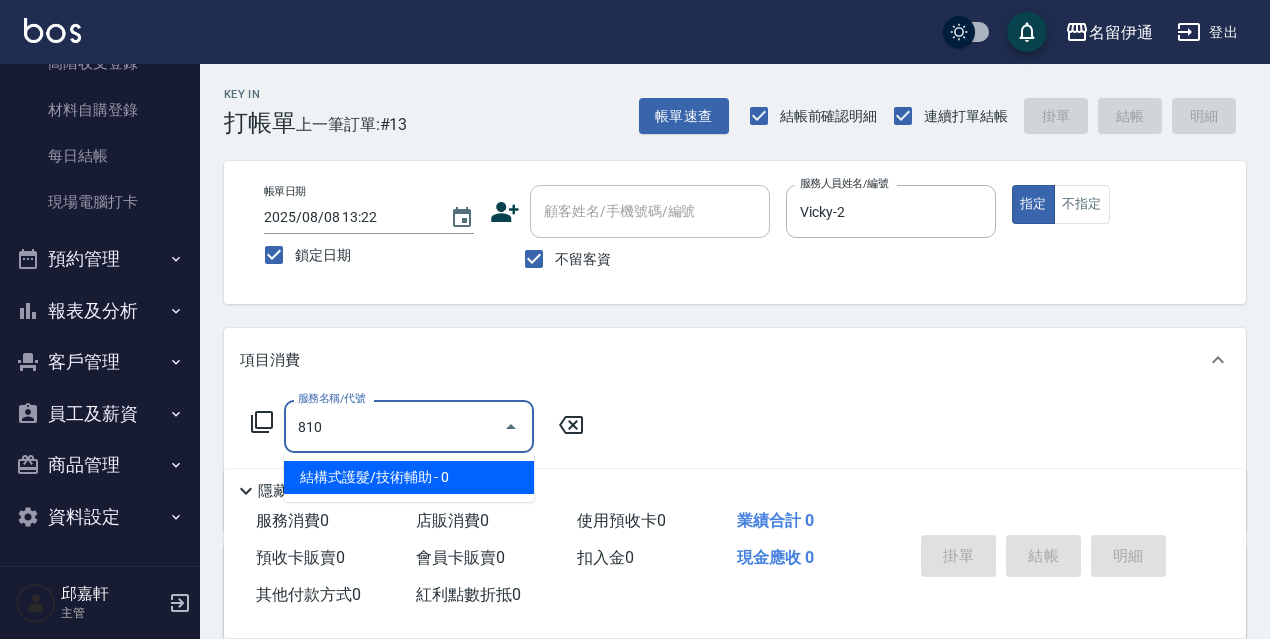 type on "結構式護髮/技術輔助(810)" 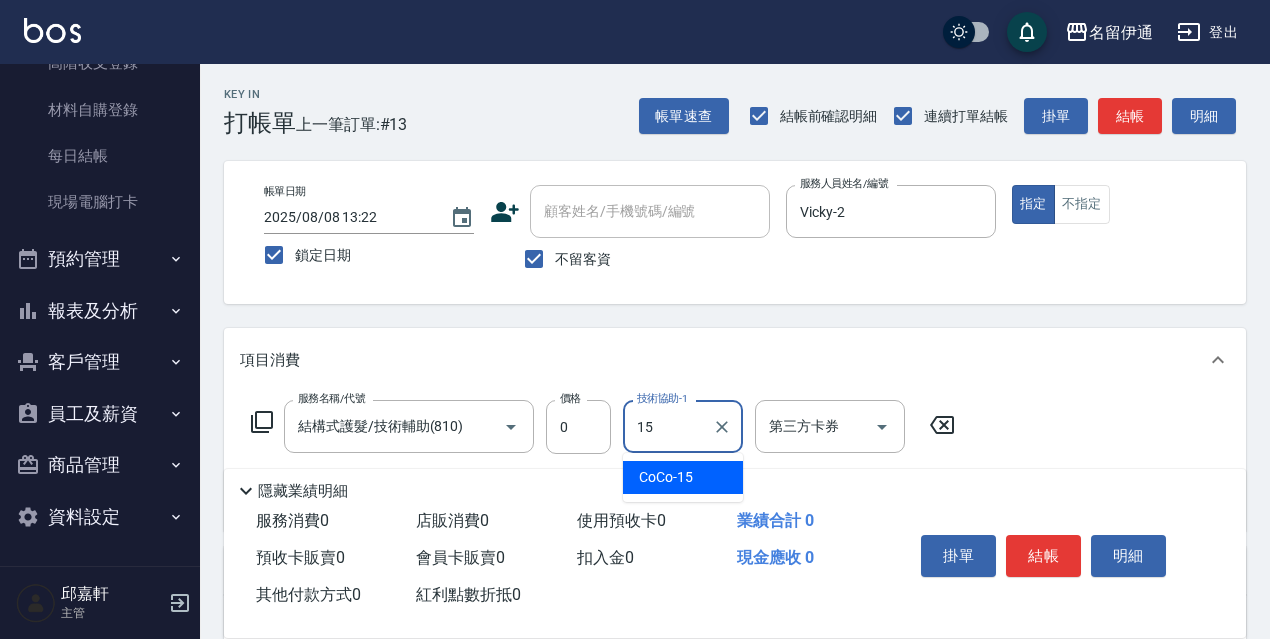 type on "CoCo-15" 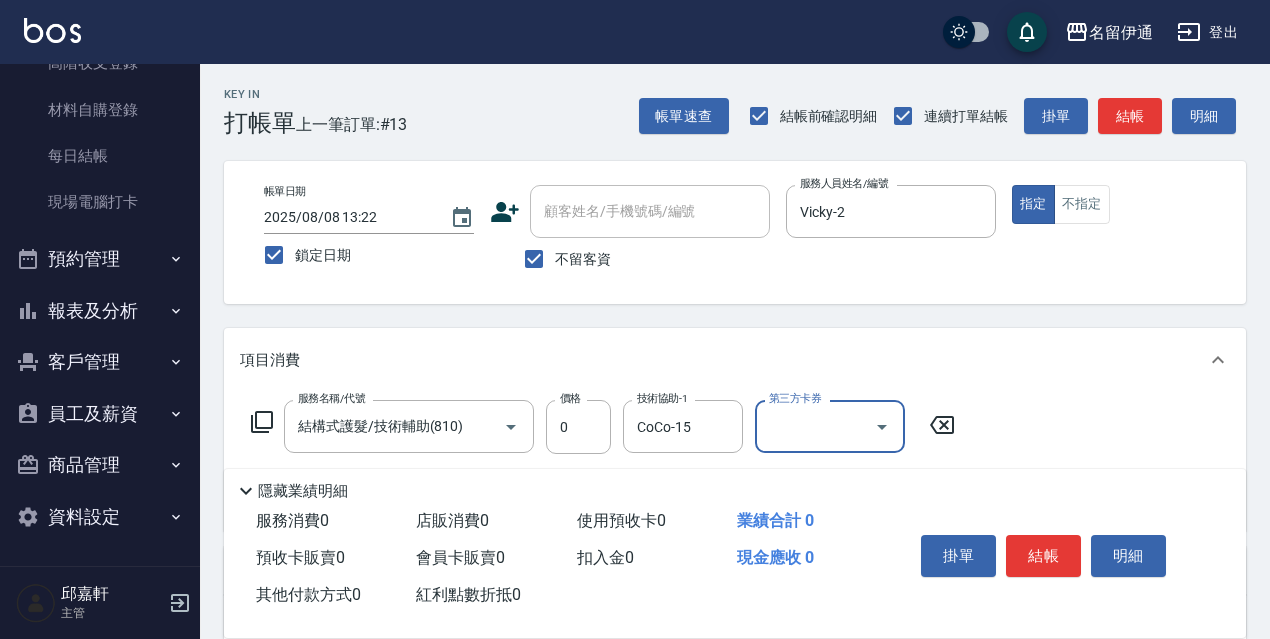 scroll, scrollTop: 292, scrollLeft: 0, axis: vertical 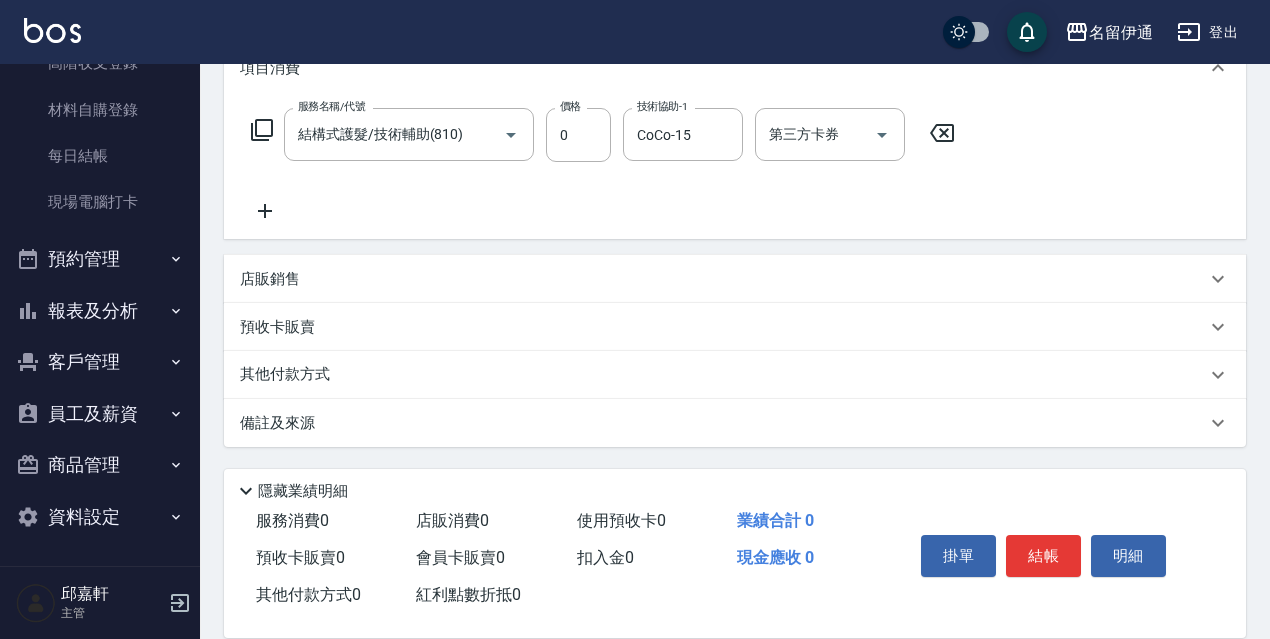 click on "店販銷售" at bounding box center [723, 279] 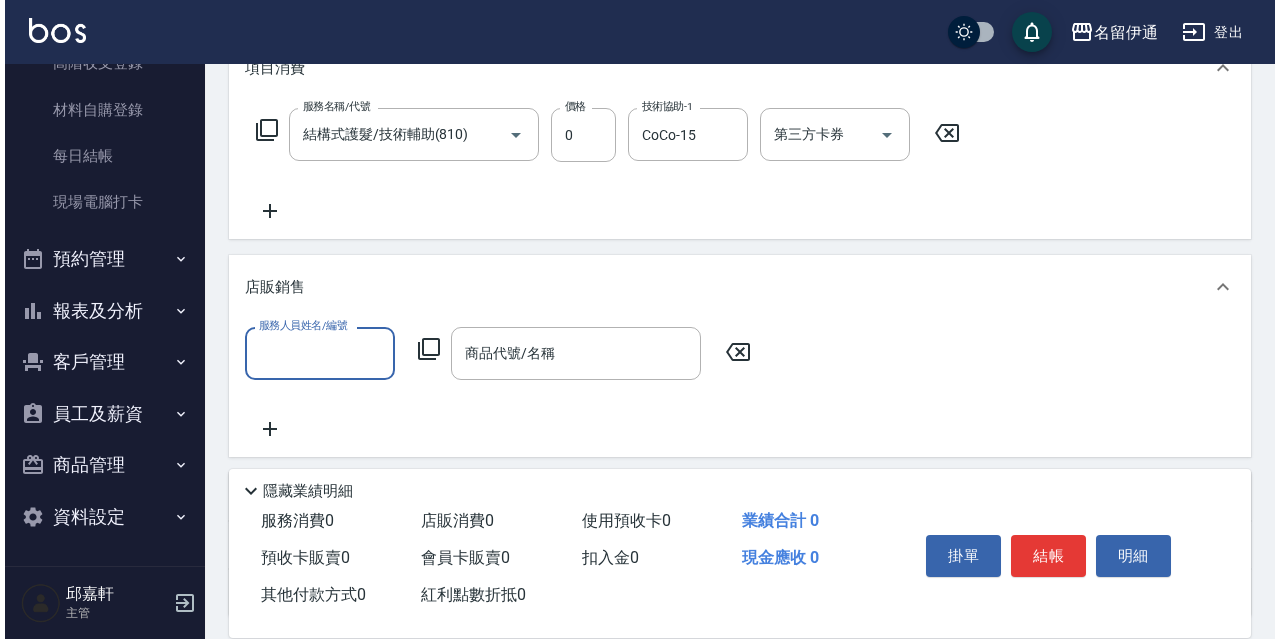 scroll, scrollTop: 0, scrollLeft: 0, axis: both 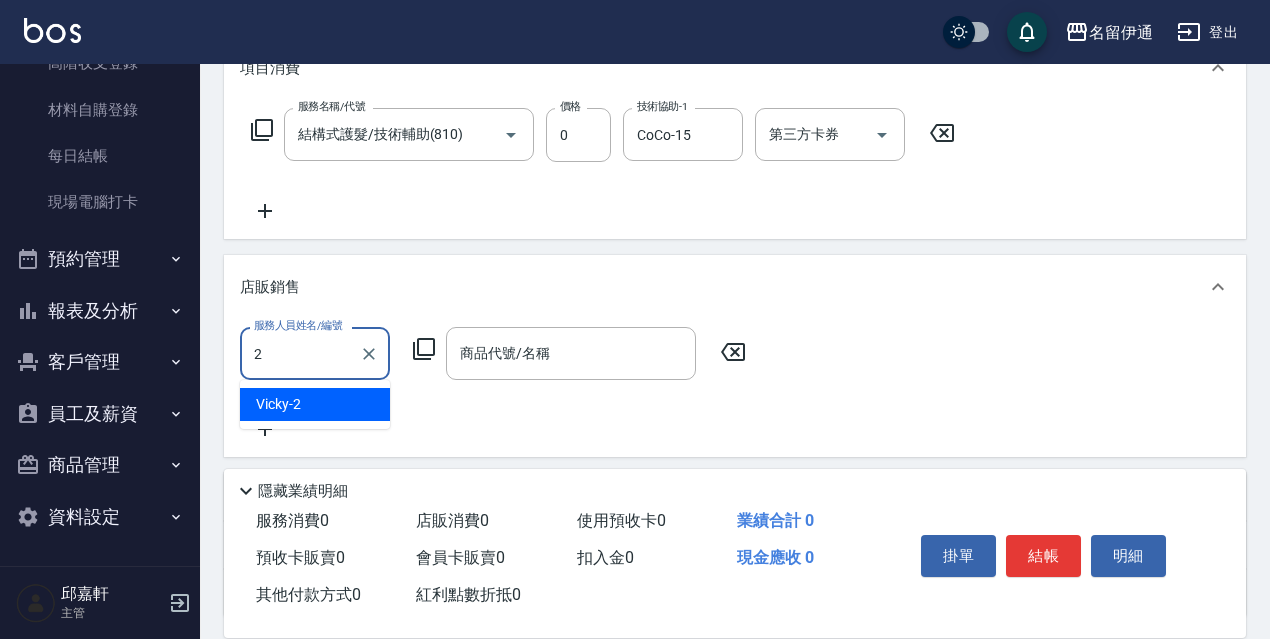 type on "Vicky-2" 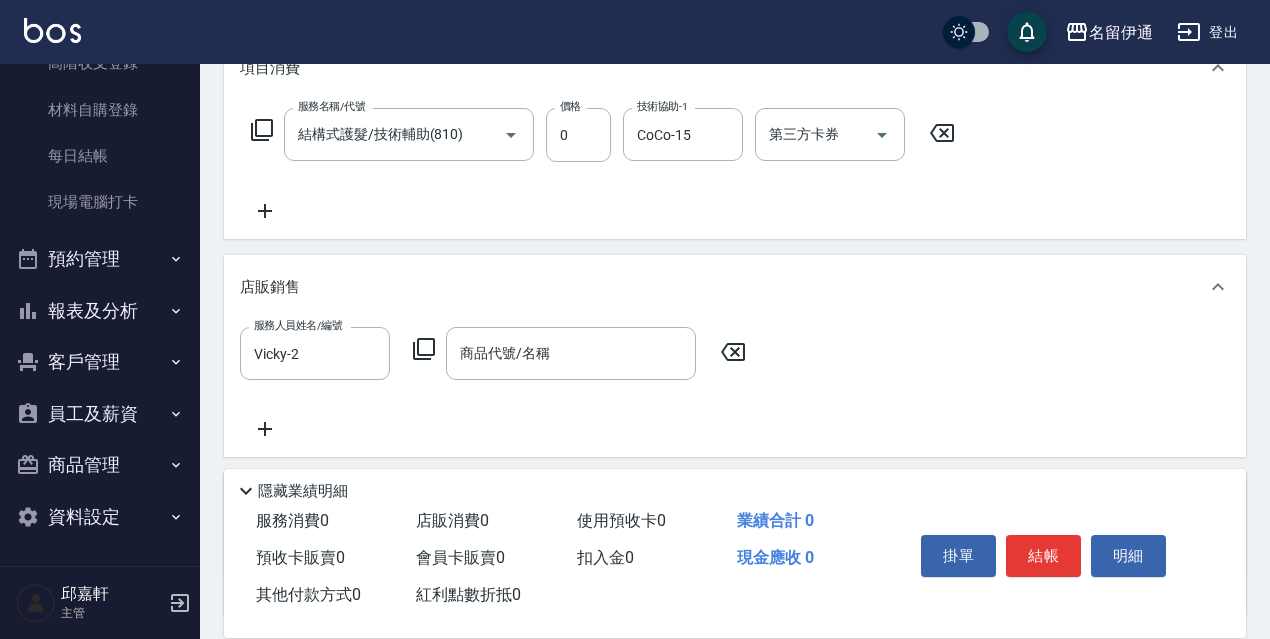 click 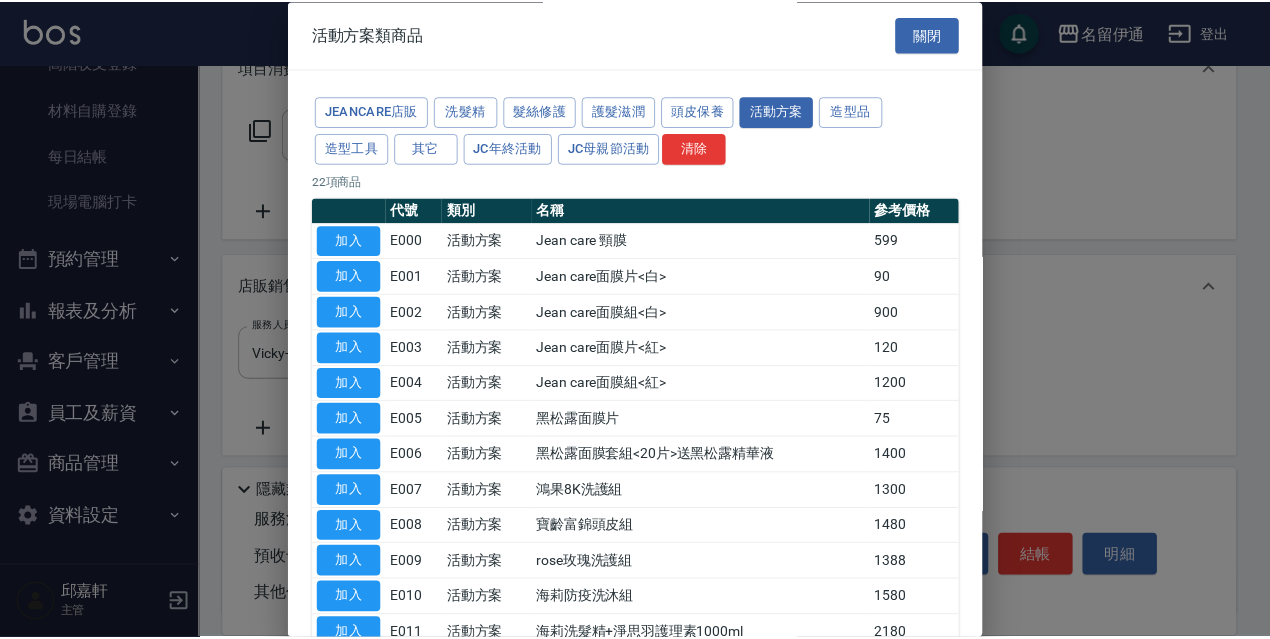 scroll, scrollTop: 481, scrollLeft: 0, axis: vertical 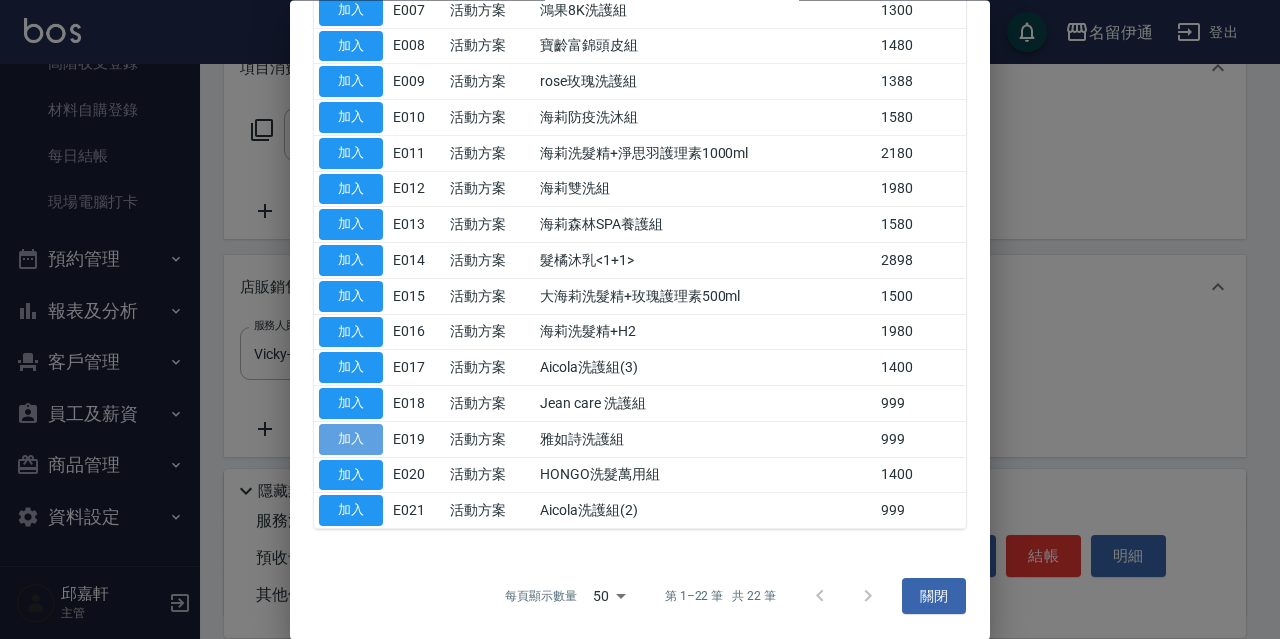 click on "加入" at bounding box center [351, 439] 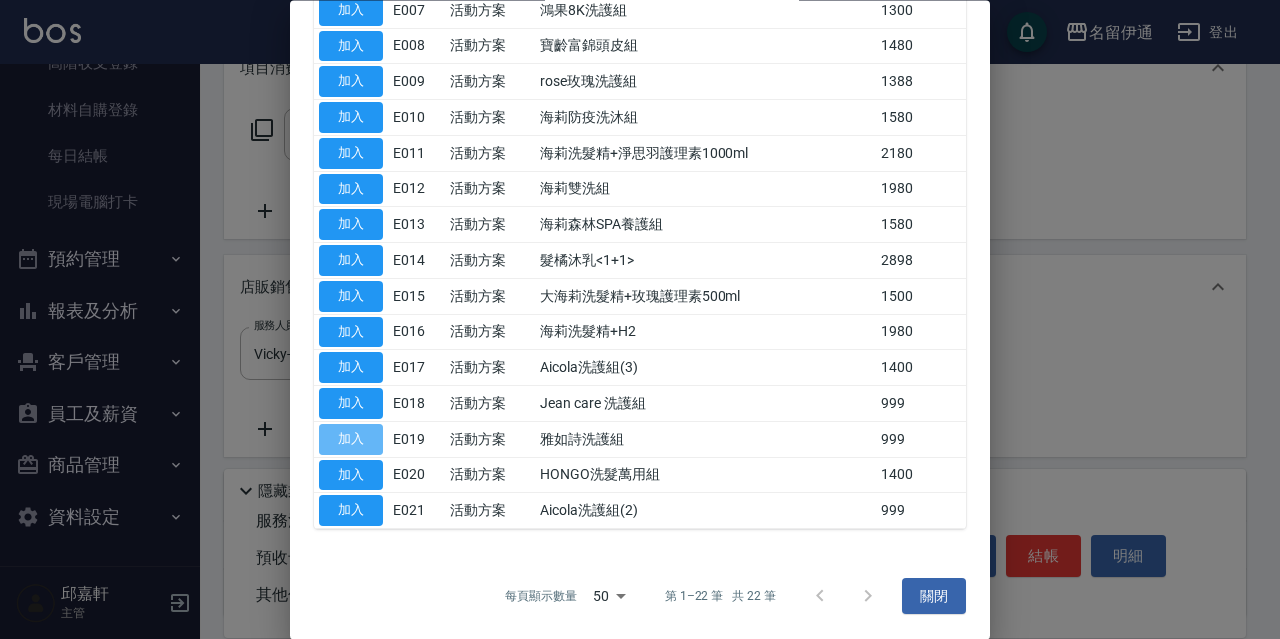 type on "雅如詩洗護組" 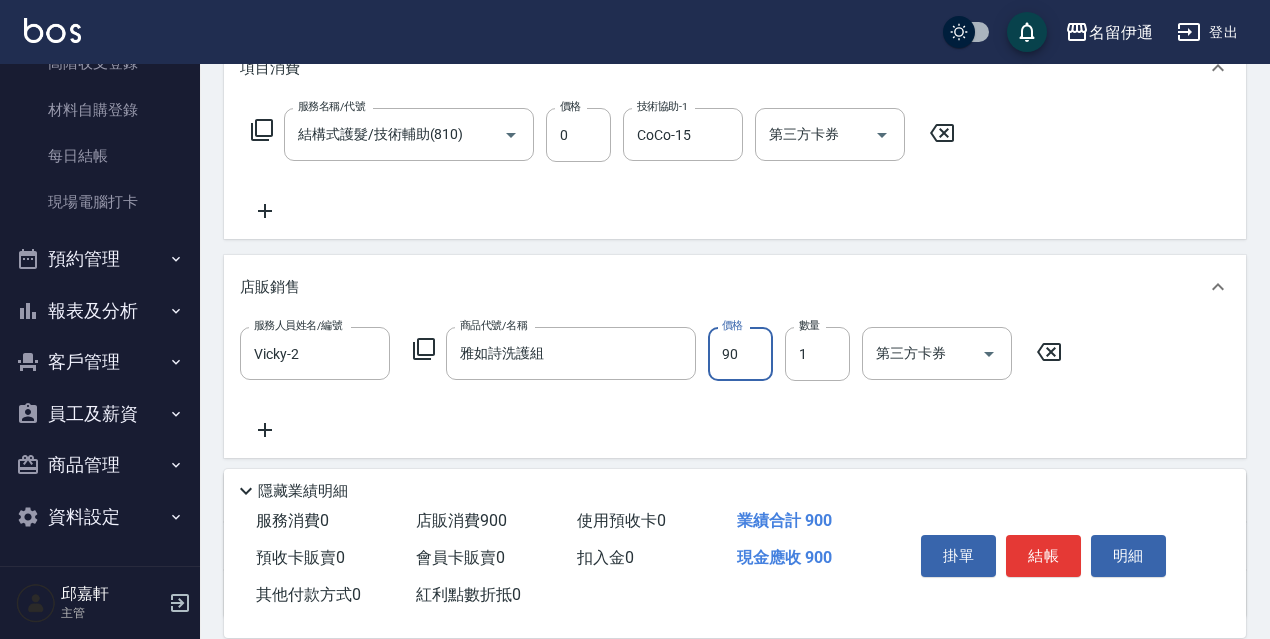type on "900" 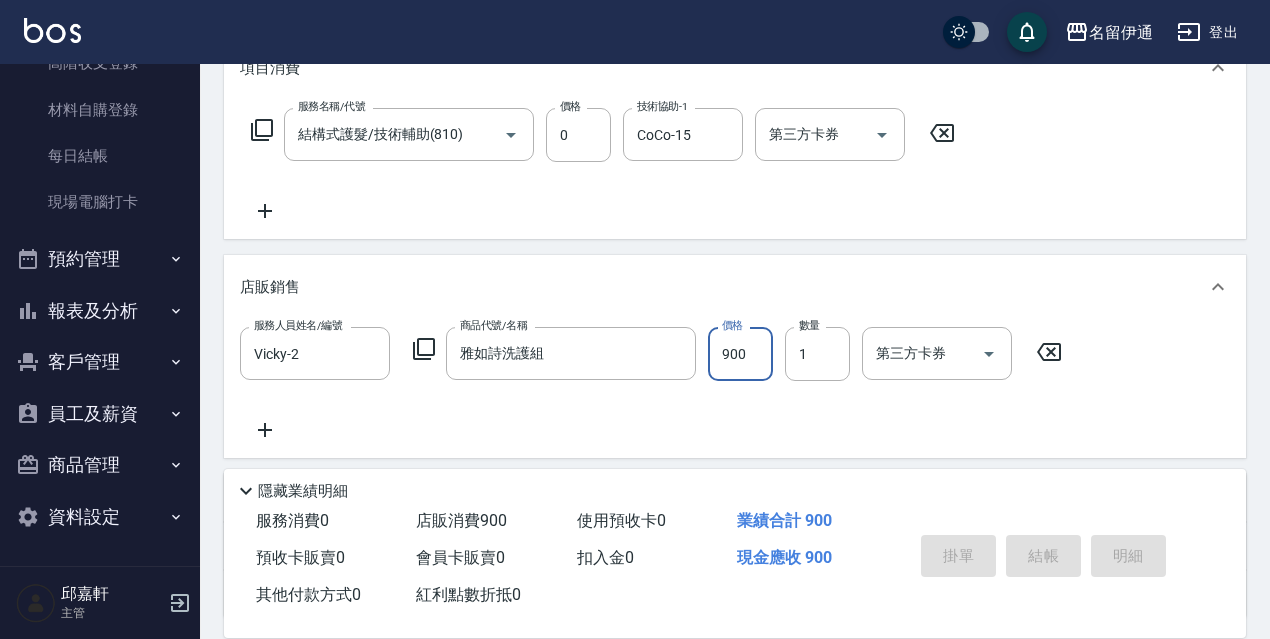 type 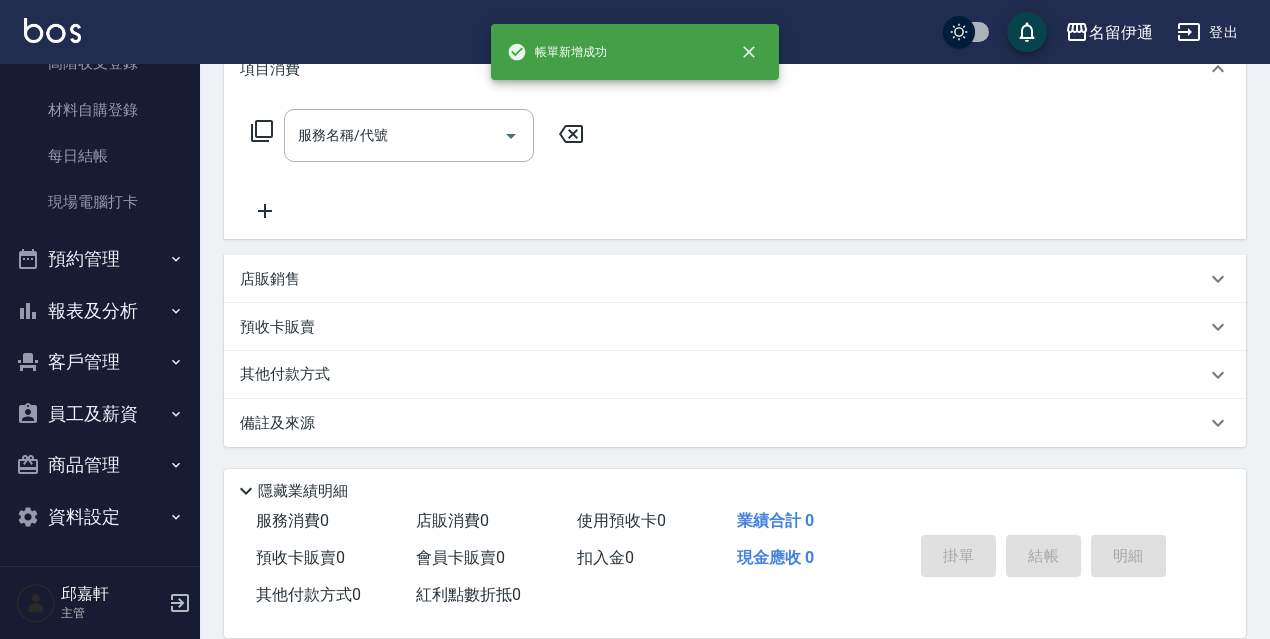 scroll, scrollTop: 0, scrollLeft: 0, axis: both 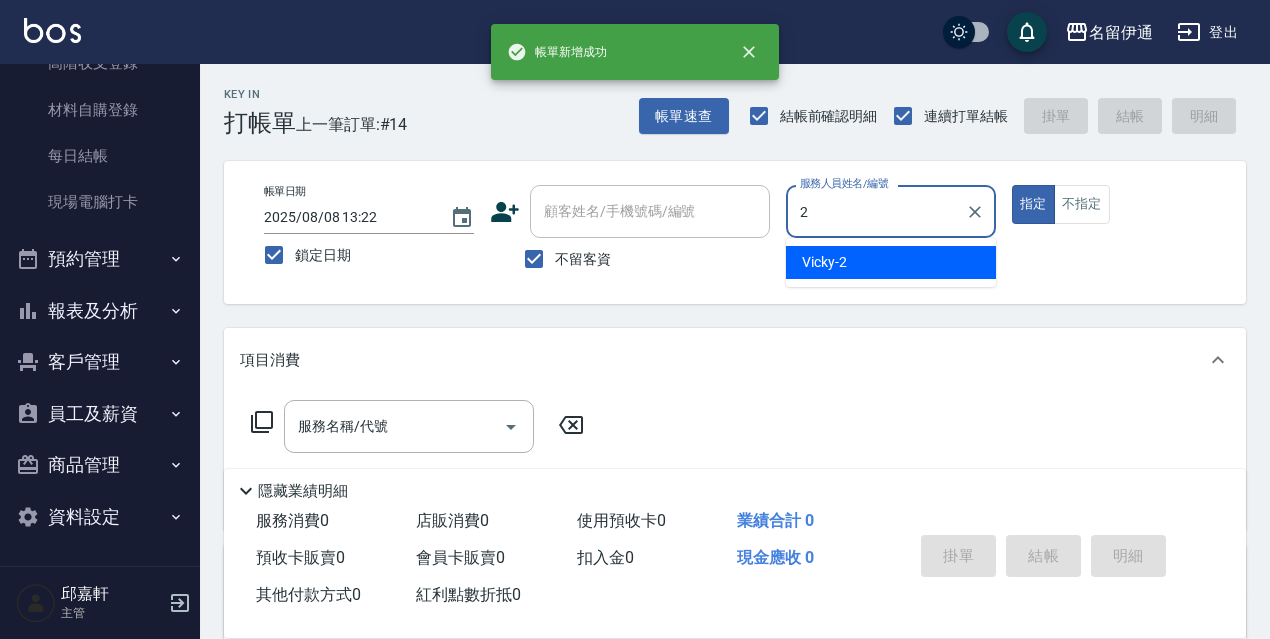 type on "Vicky-2" 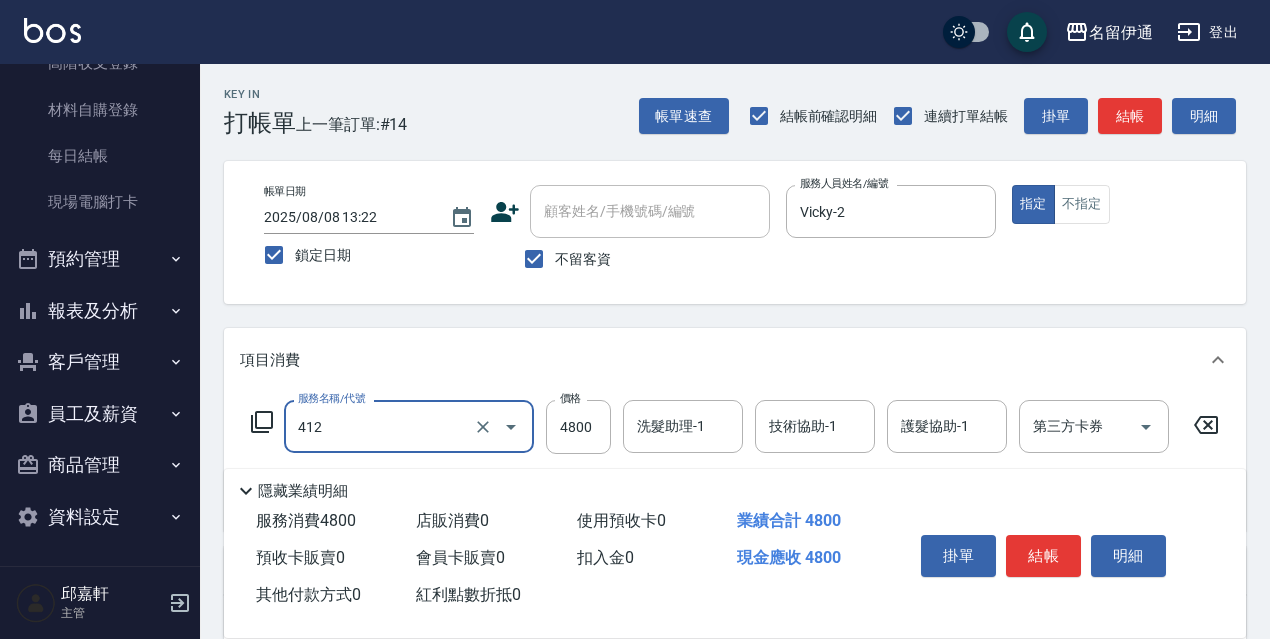 type on "阿速卡醫學燙髮(412)" 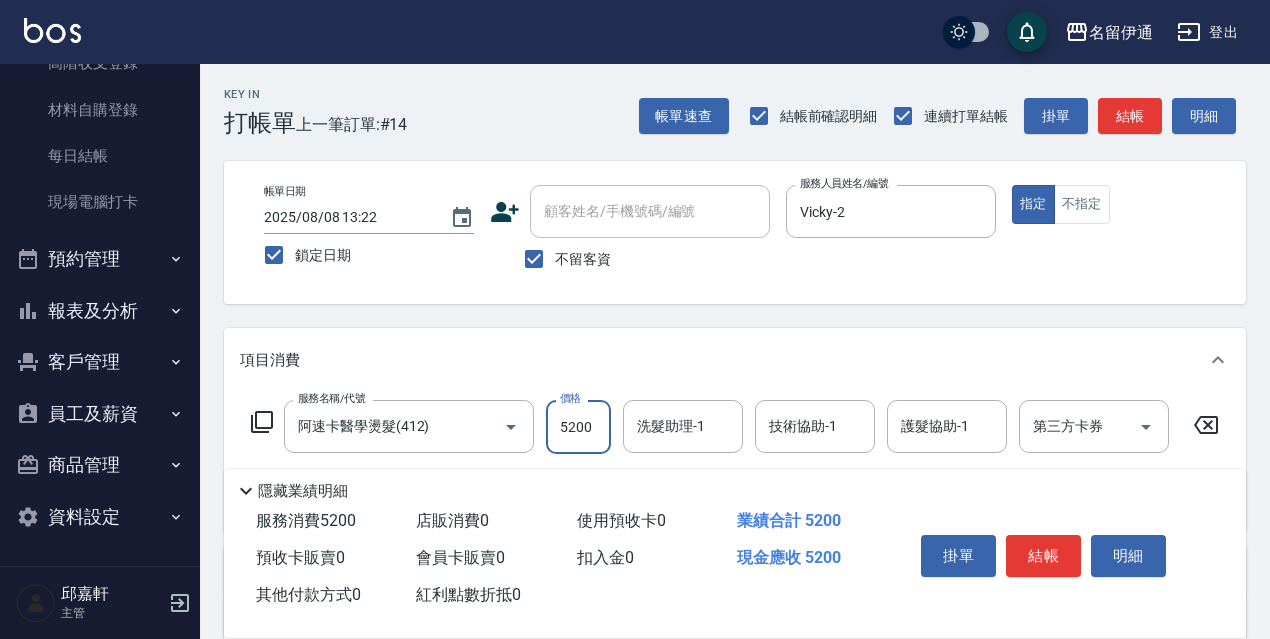 type on "5200" 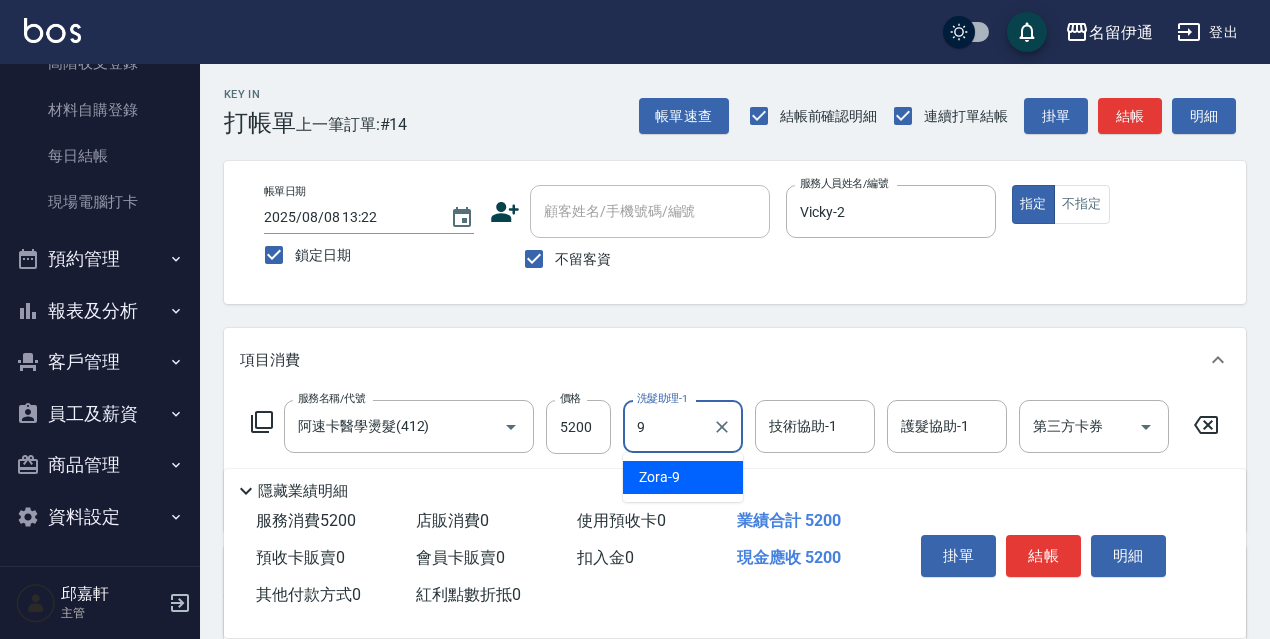 type on "Zora-9" 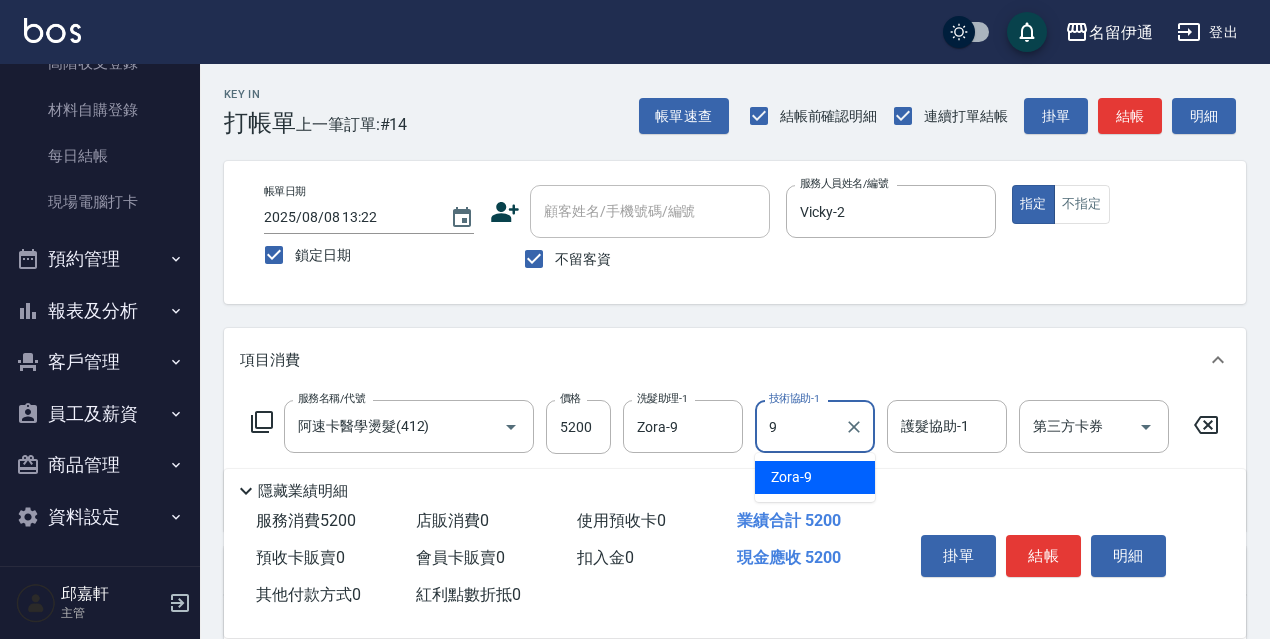 type on "Zora-9" 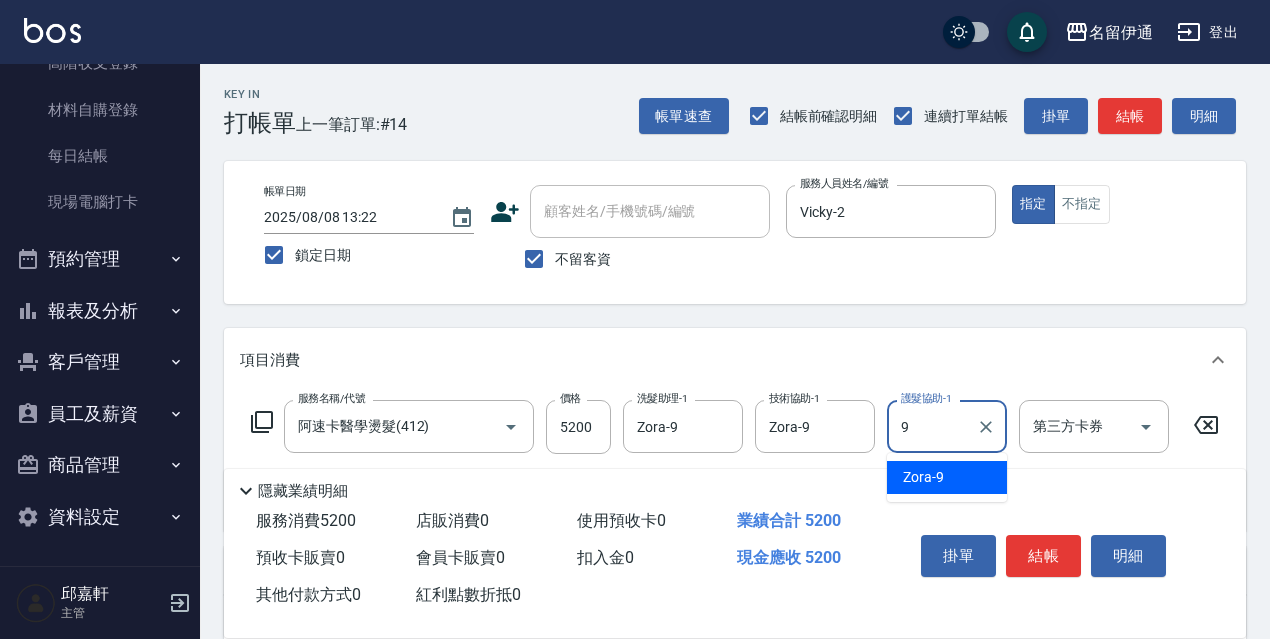 type on "Zora-9" 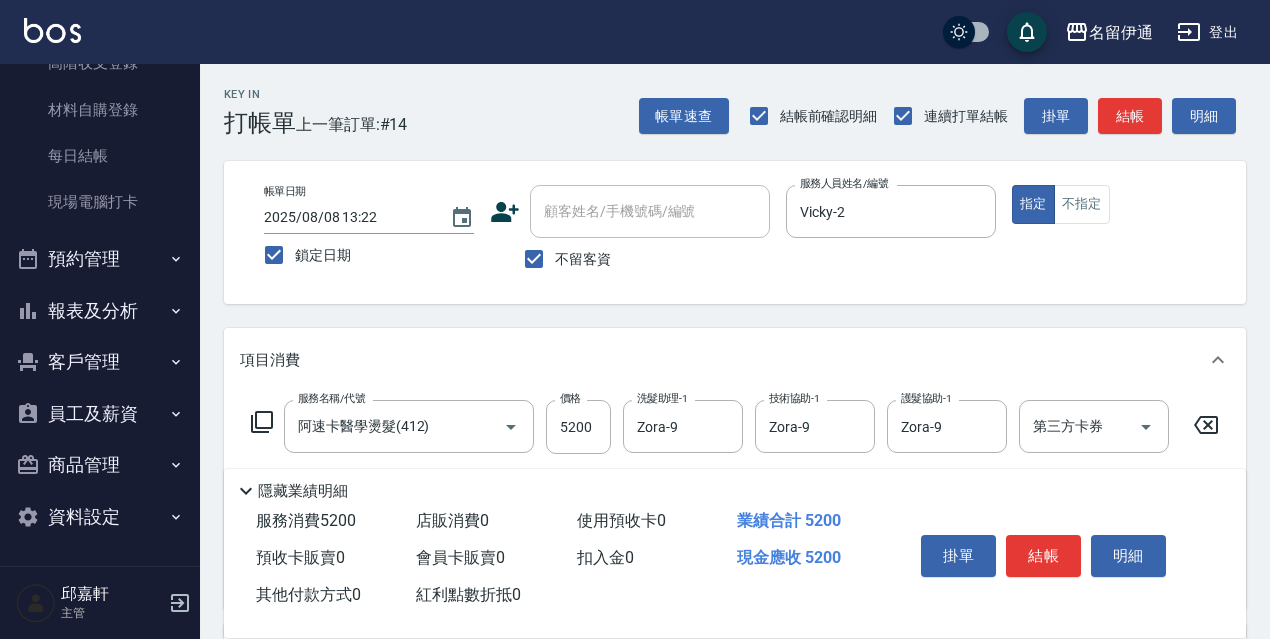 drag, startPoint x: 608, startPoint y: 261, endPoint x: 627, endPoint y: 224, distance: 41.59327 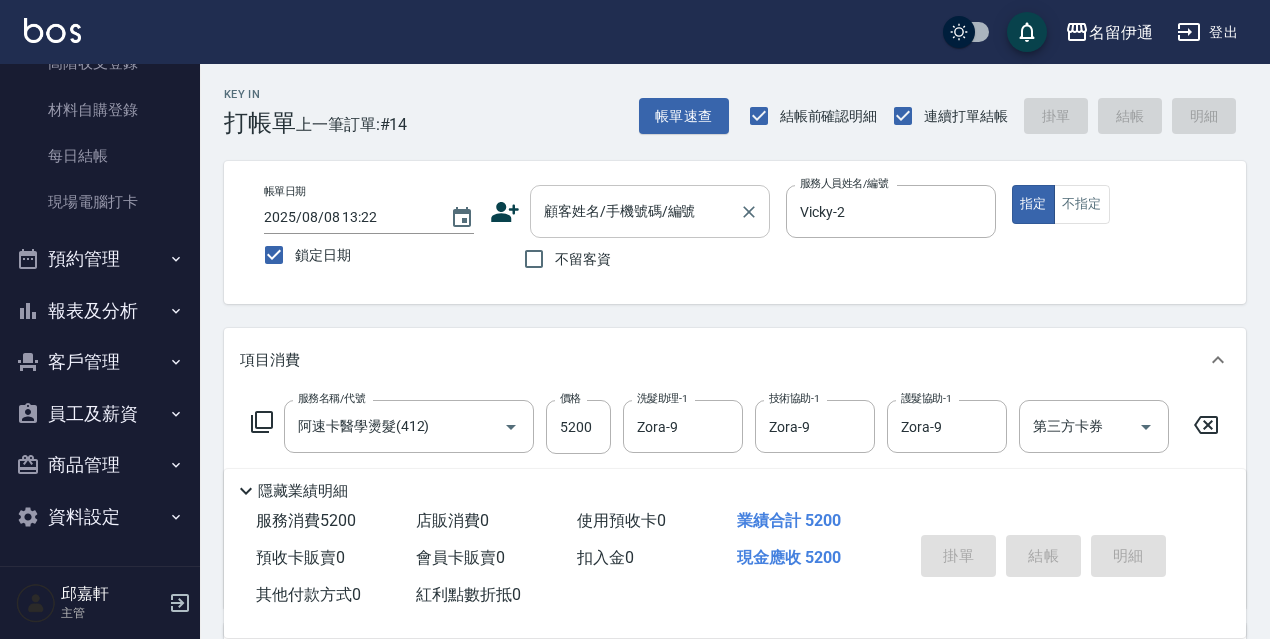 click on "顧客姓名/手機號碼/編號" at bounding box center [635, 211] 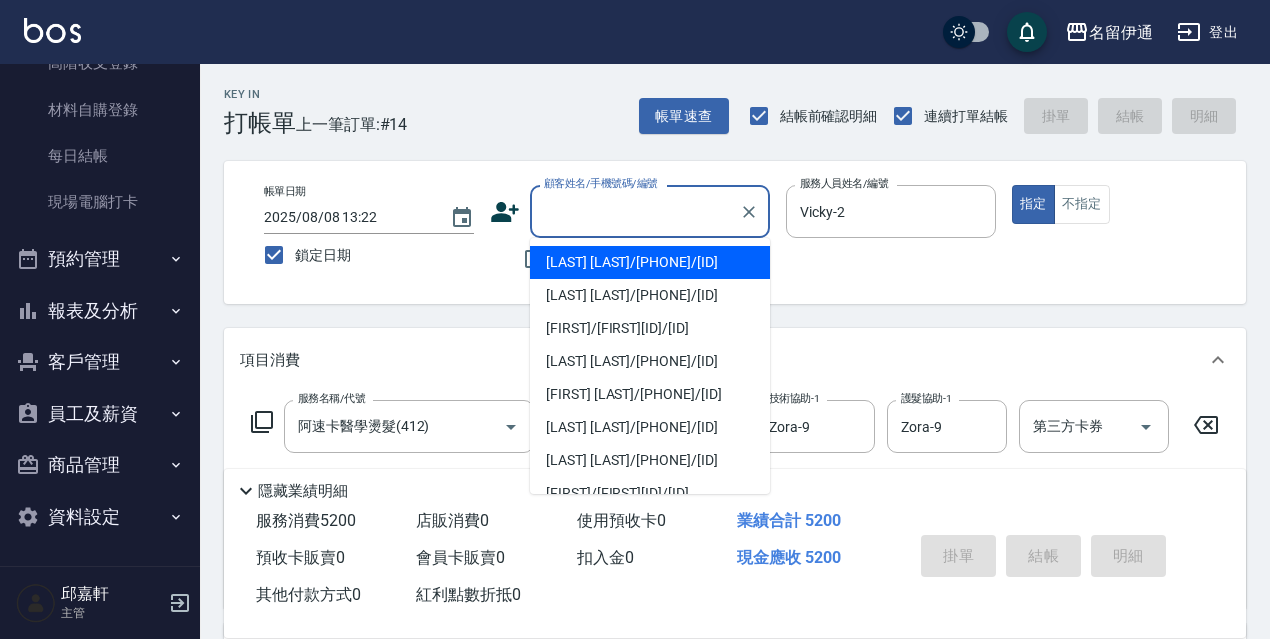 click on "[LAST] [LAST]/[PHONE]/[ID]" at bounding box center [650, 262] 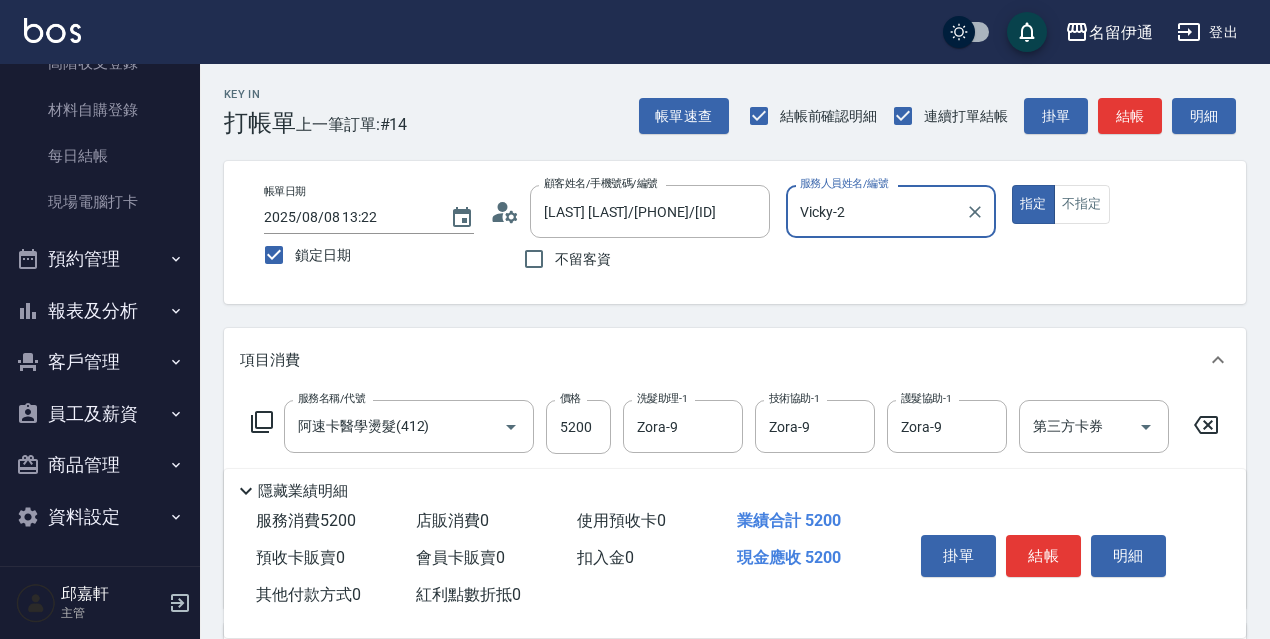 scroll, scrollTop: 438, scrollLeft: 0, axis: vertical 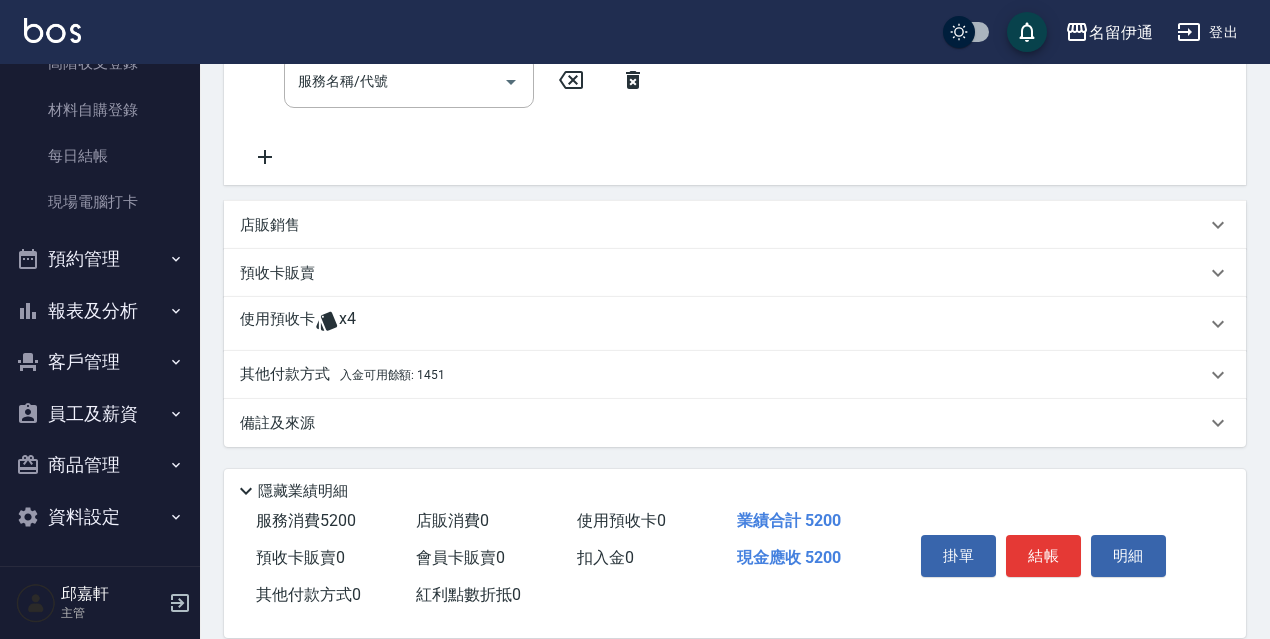 click on "其他付款方式 入金可用餘額: 1451" at bounding box center [723, 375] 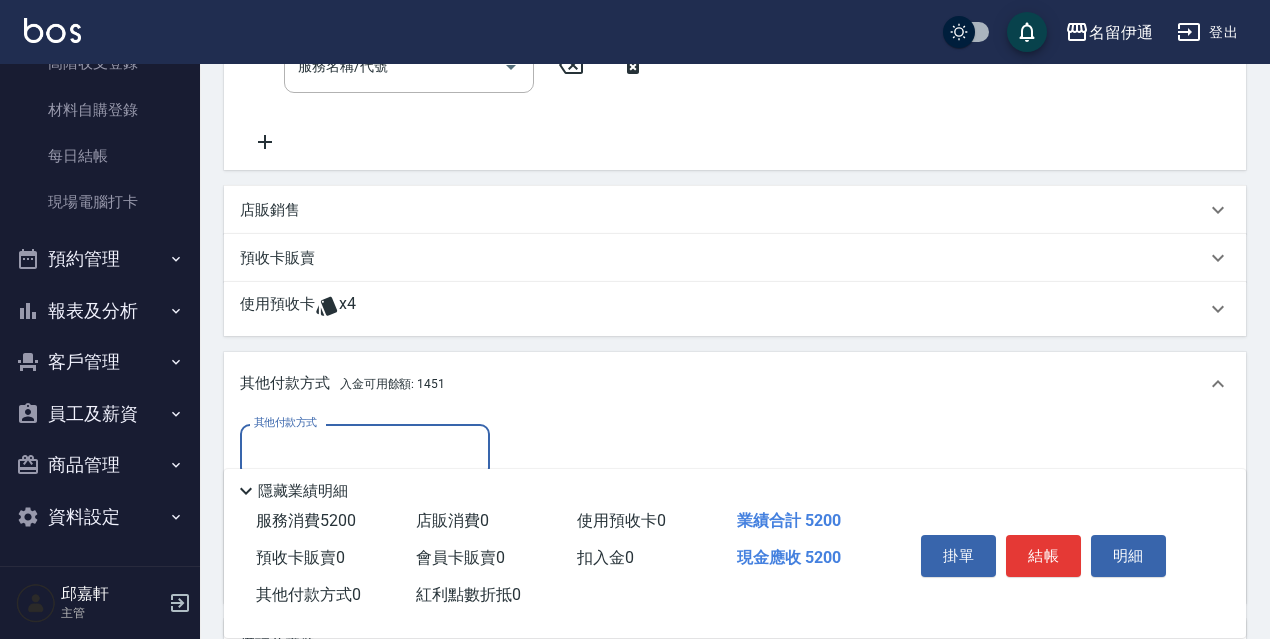 scroll, scrollTop: 665, scrollLeft: 0, axis: vertical 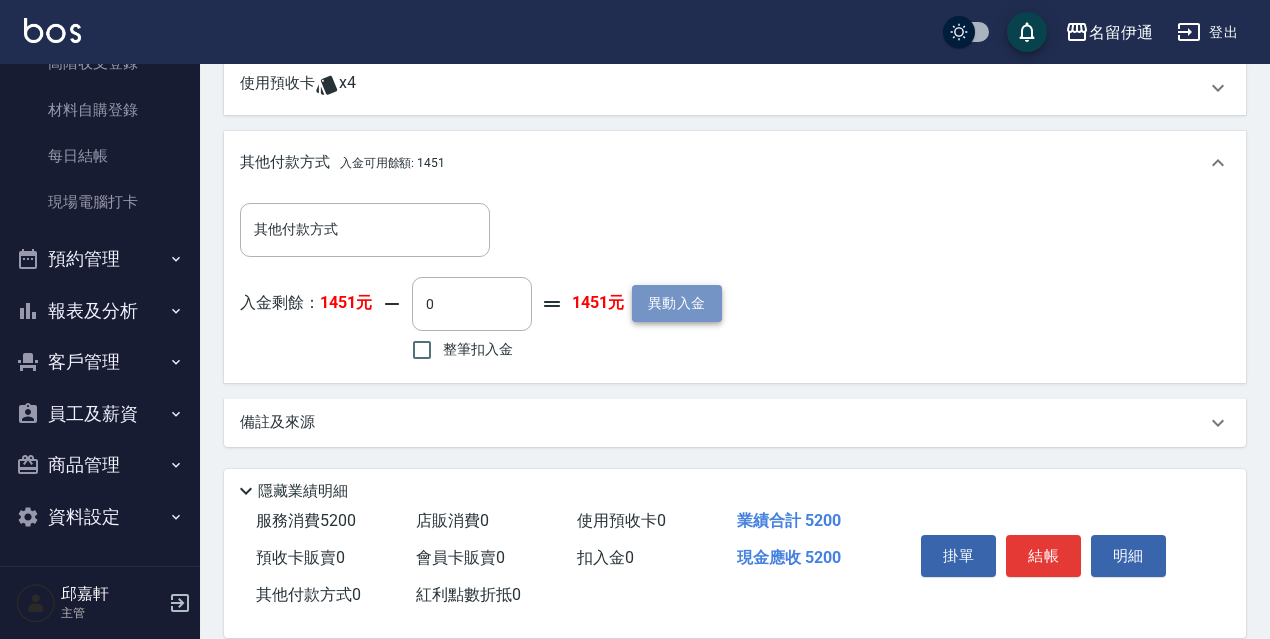 click on "異動入金" at bounding box center (677, 303) 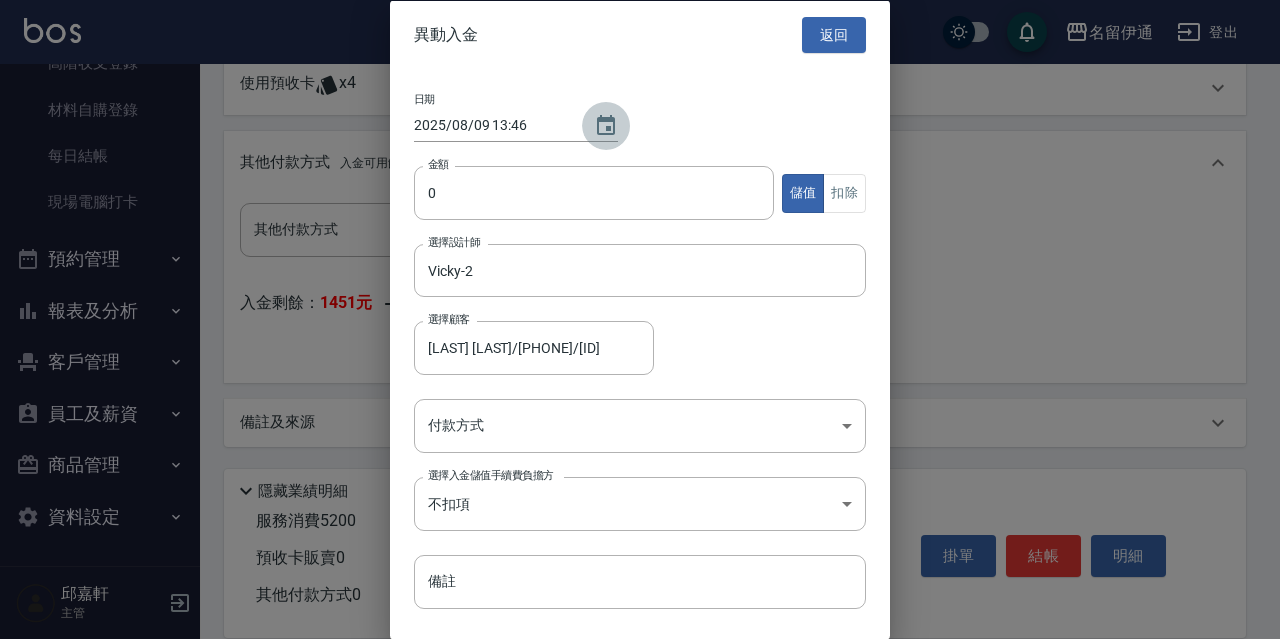 click at bounding box center (606, 125) 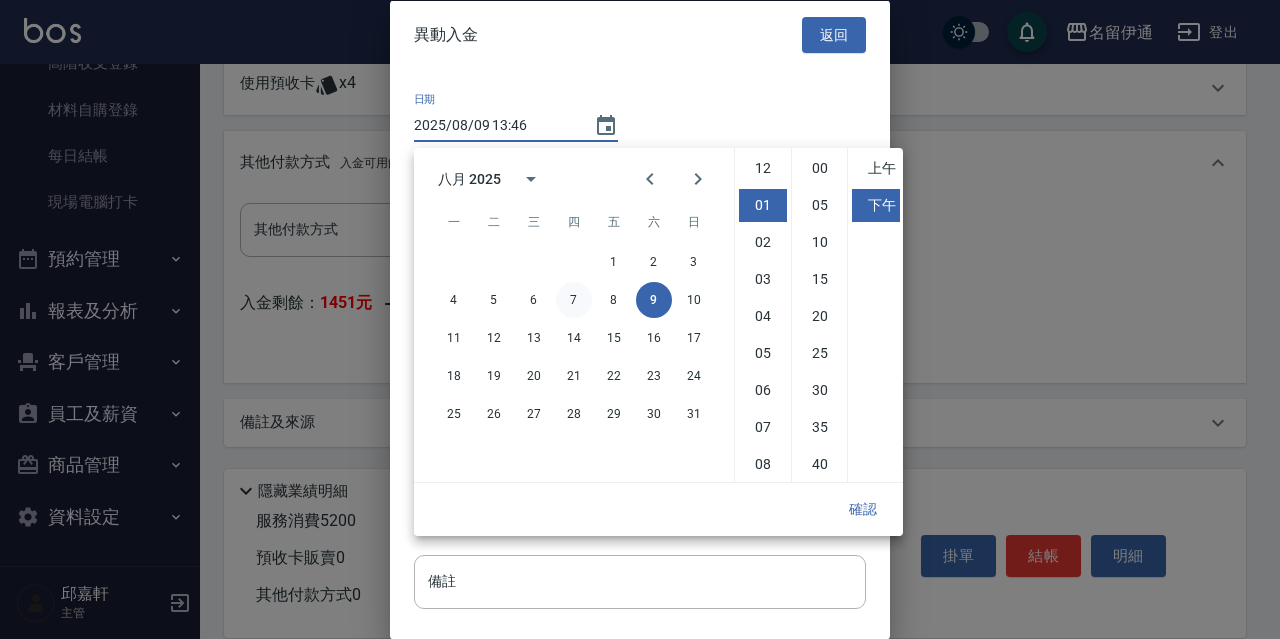 scroll, scrollTop: 37, scrollLeft: 0, axis: vertical 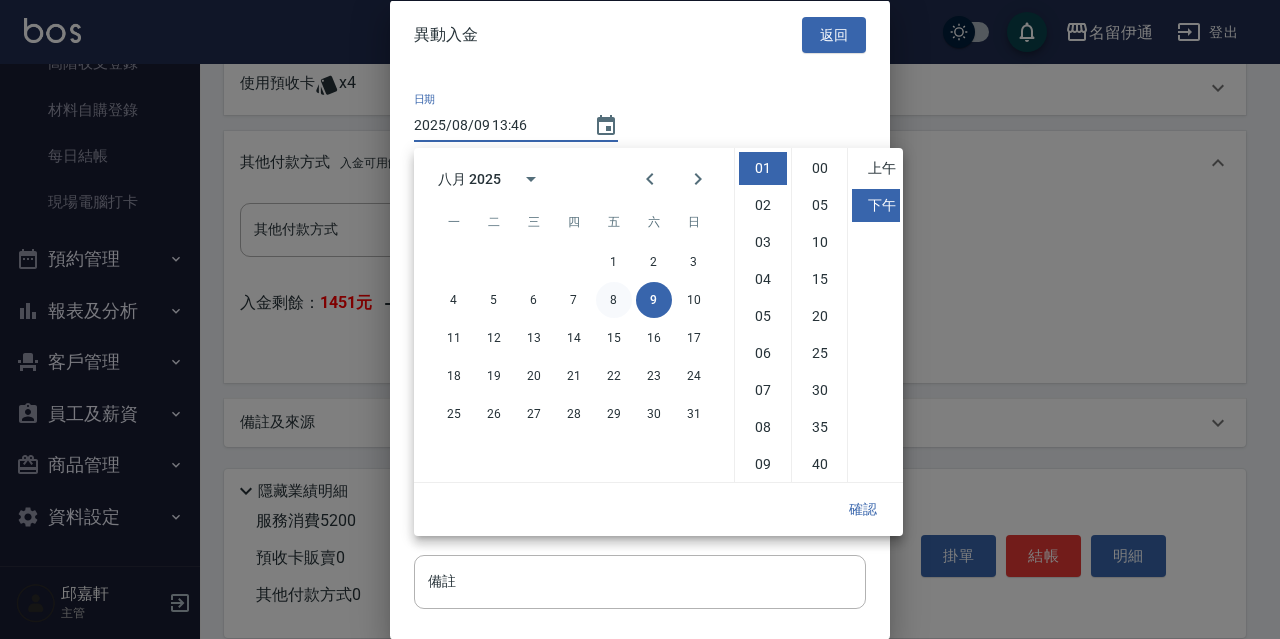 click on "8" at bounding box center (614, 300) 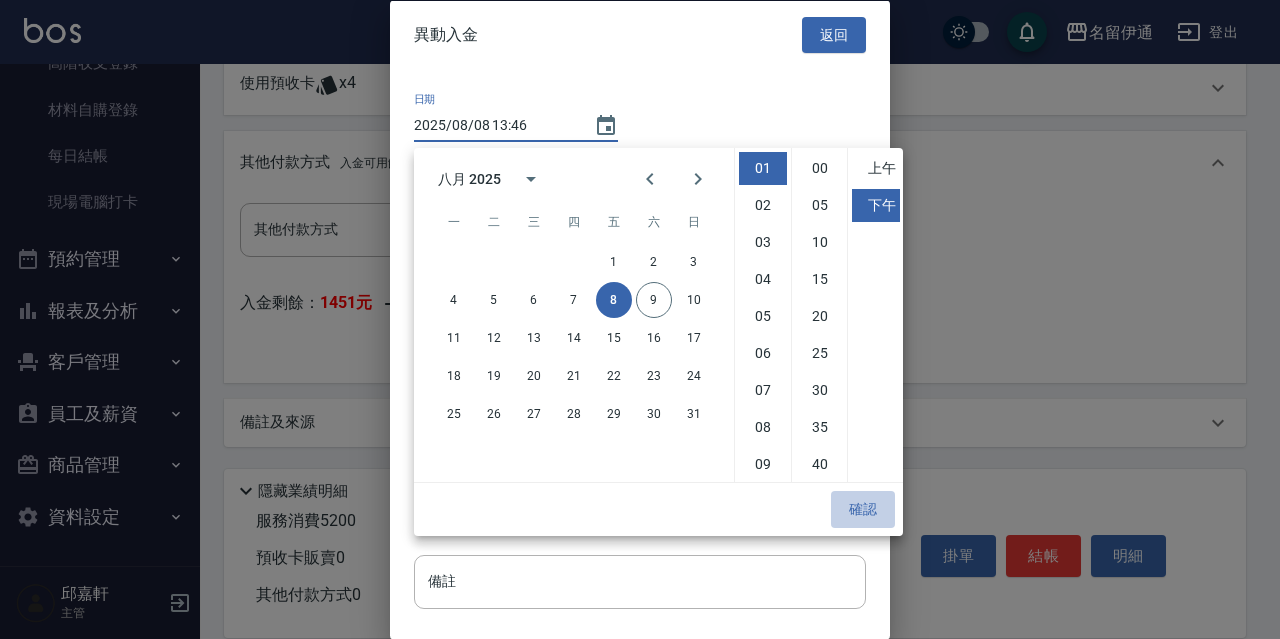 click on "確認" at bounding box center [863, 509] 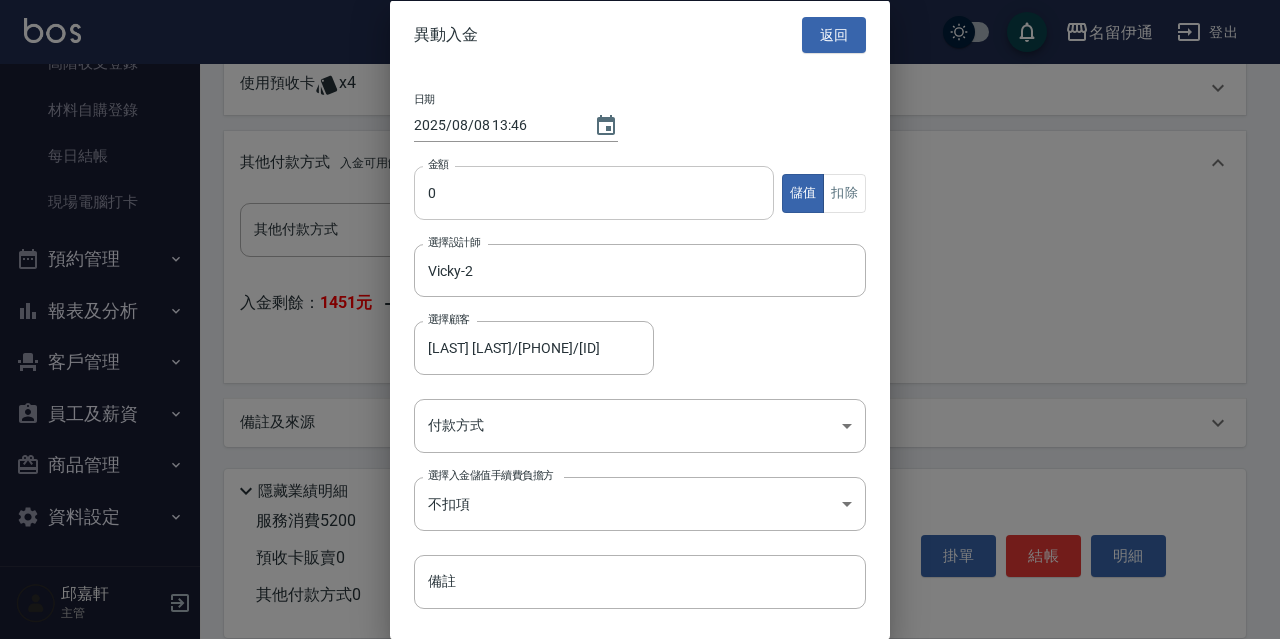 drag, startPoint x: 543, startPoint y: 147, endPoint x: 549, endPoint y: 172, distance: 25.70992 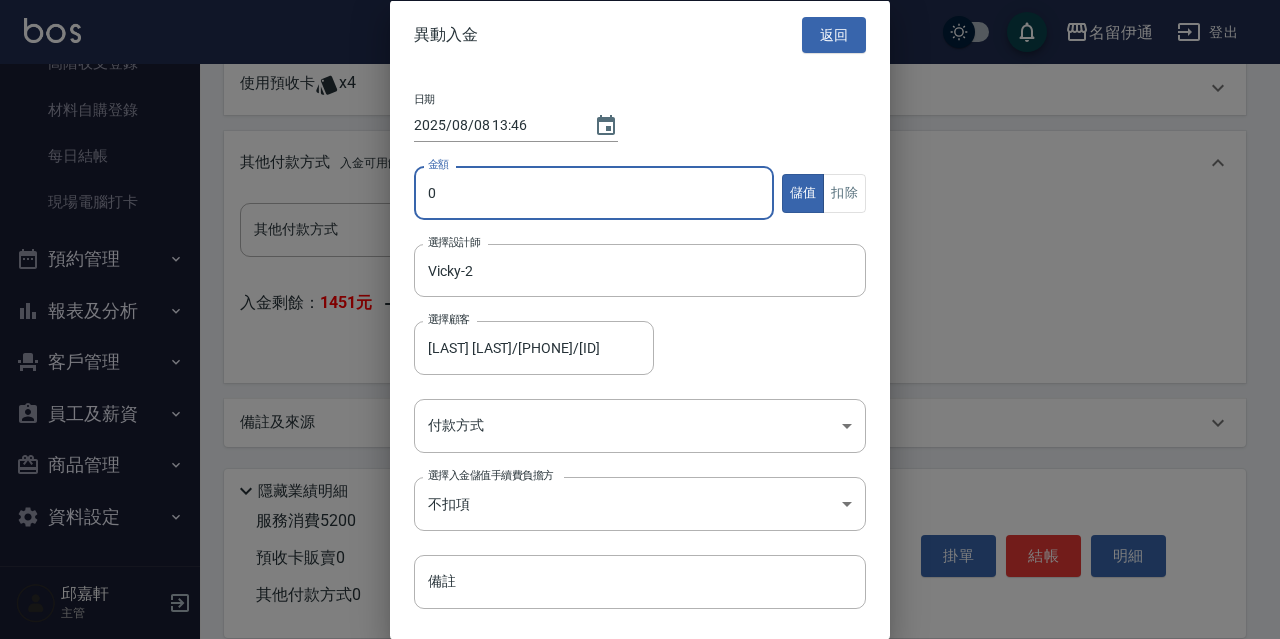 drag, startPoint x: 549, startPoint y: 174, endPoint x: 498, endPoint y: 173, distance: 51.009804 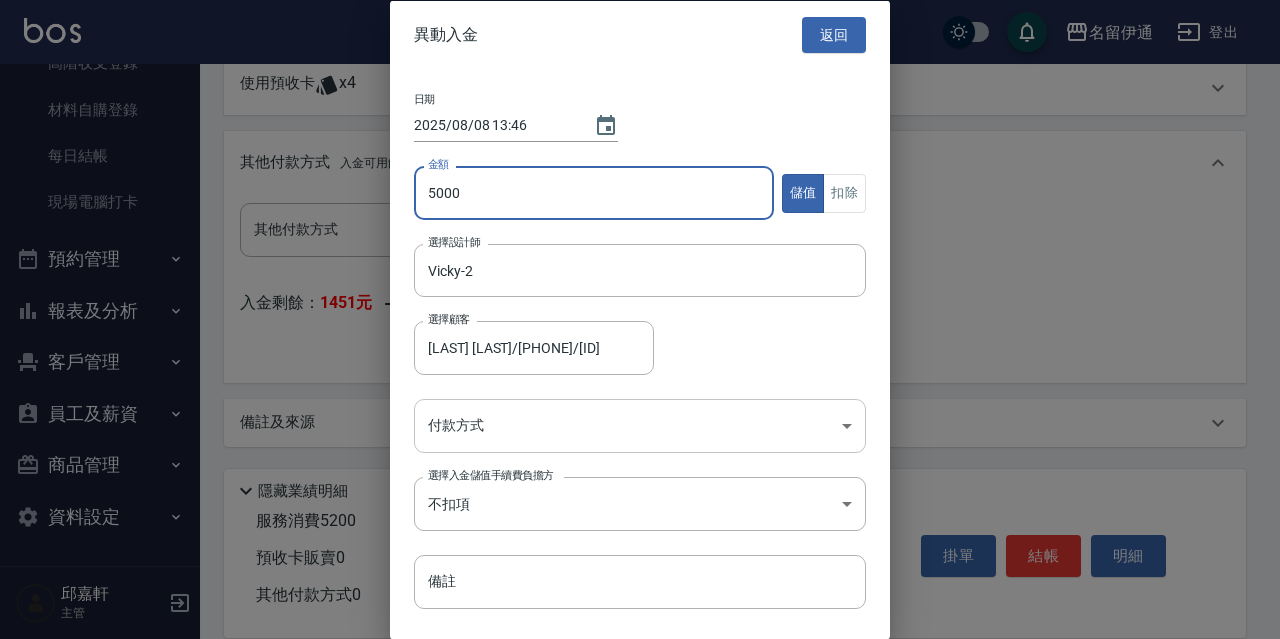 type on "5000" 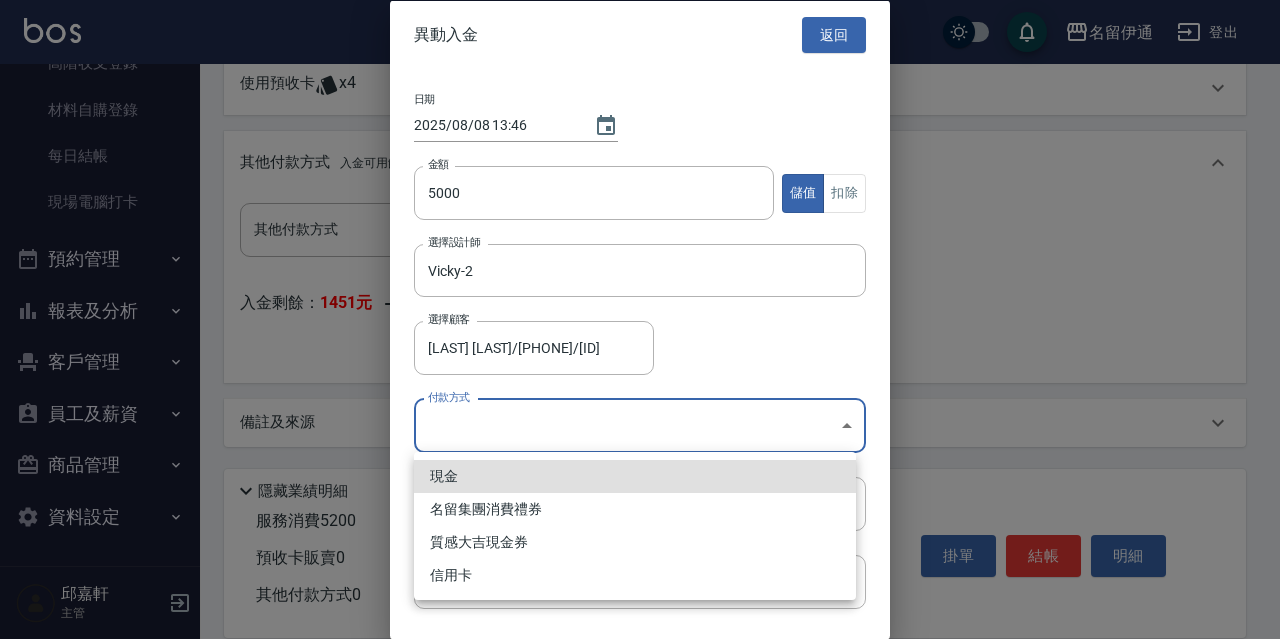 click on "名留伊通 登出 櫃檯作業 打帳單 帳單列表 現金收支登錄 高階收支登錄 材料自購登錄 每日結帳 現場電腦打卡 預約管理 預約管理 單日預約紀錄 單週預約紀錄 報表及分析 報表目錄 店家日報表 店家排行榜 互助日報表 互助月報表 互助排行榜 互助點數明細 互助業績報表 全店業績分析表 營業統計分析表 設計師日報表 設計師業績分析表 設計師業績月報表 設計師排行榜 商品銷售排行榜 商品消耗明細 服務扣項明細表 單一服務項目查詢 店販抽成明細 店販分類抽成明細 顧客入金餘額表 顧客卡券餘額表 每日收支明細 收支分類明細表 收支匯款表 費用分析表 客戶管理 客戶列表 卡券管理 入金管理 員工及薪資 員工列表 全店打卡記錄 考勤排班總表 每月薪資維護 薪資條 薪資明細表 薪資轉帳明細 商品管理 商品分類設定 商品列表 資料設定 服務分類設定 服務項目設定 主管 0" at bounding box center [640, -10] 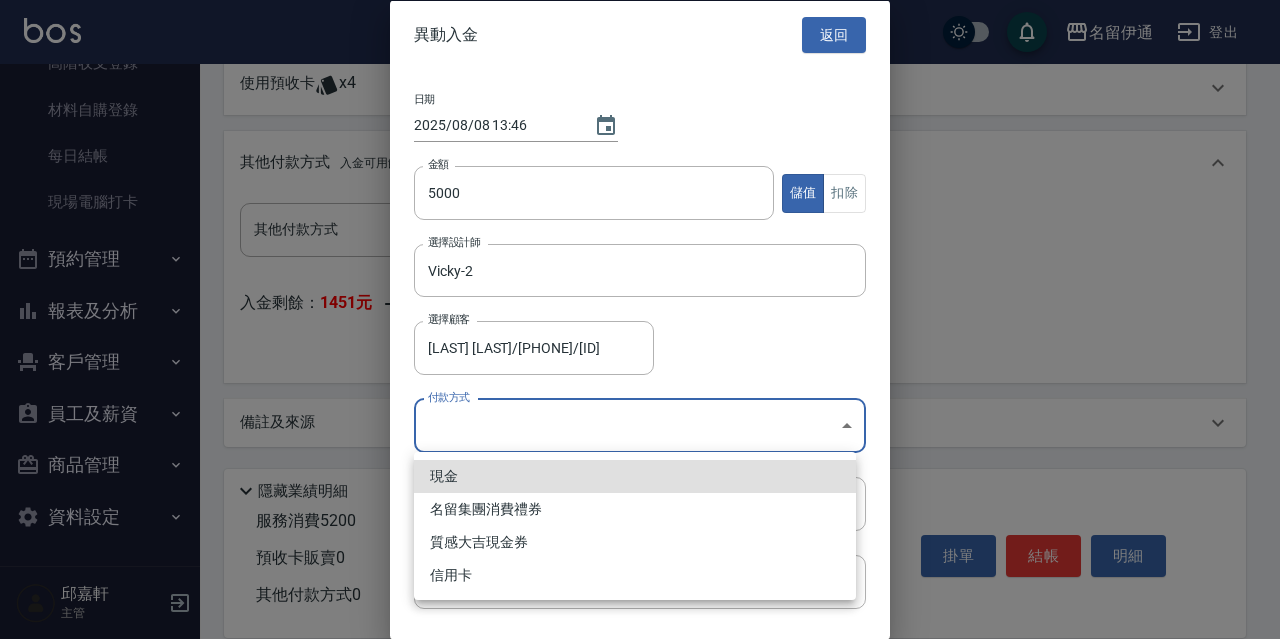 click on "信用卡" at bounding box center [635, 575] 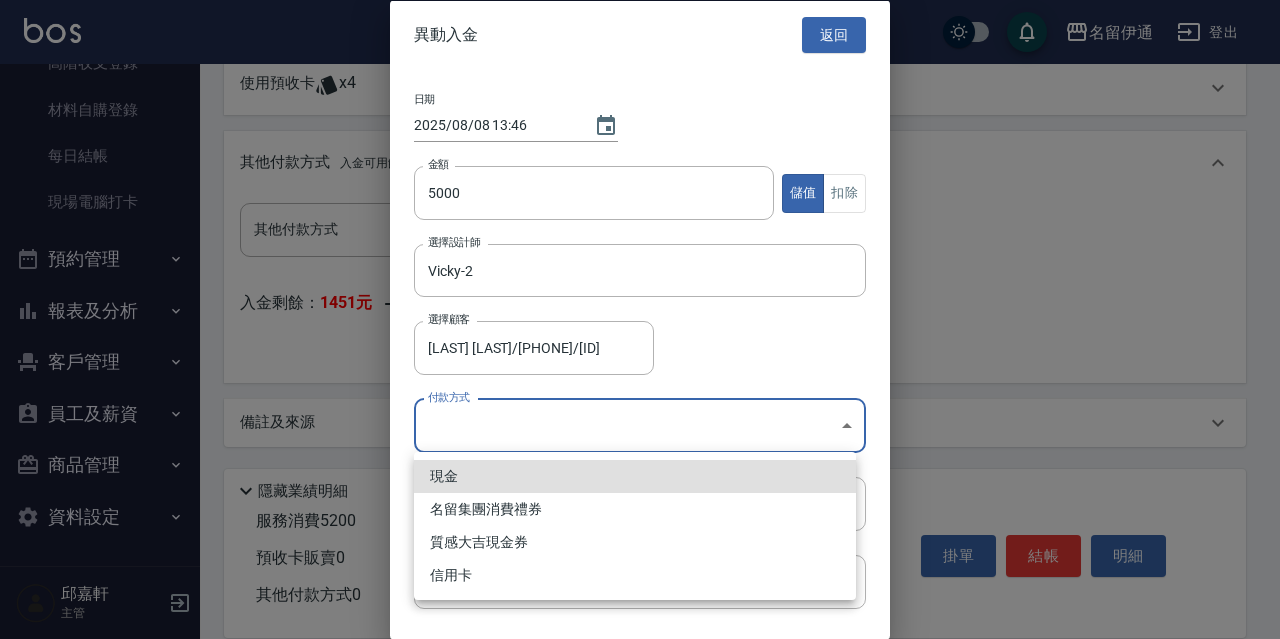 type on "信用卡" 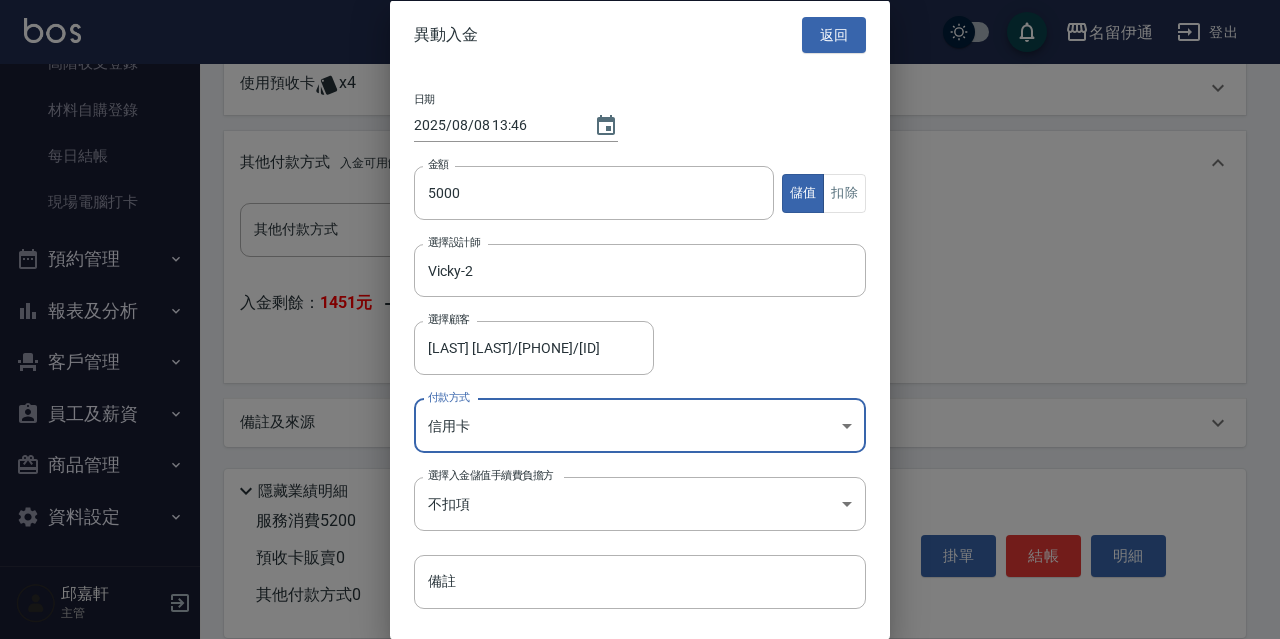 scroll, scrollTop: 49, scrollLeft: 0, axis: vertical 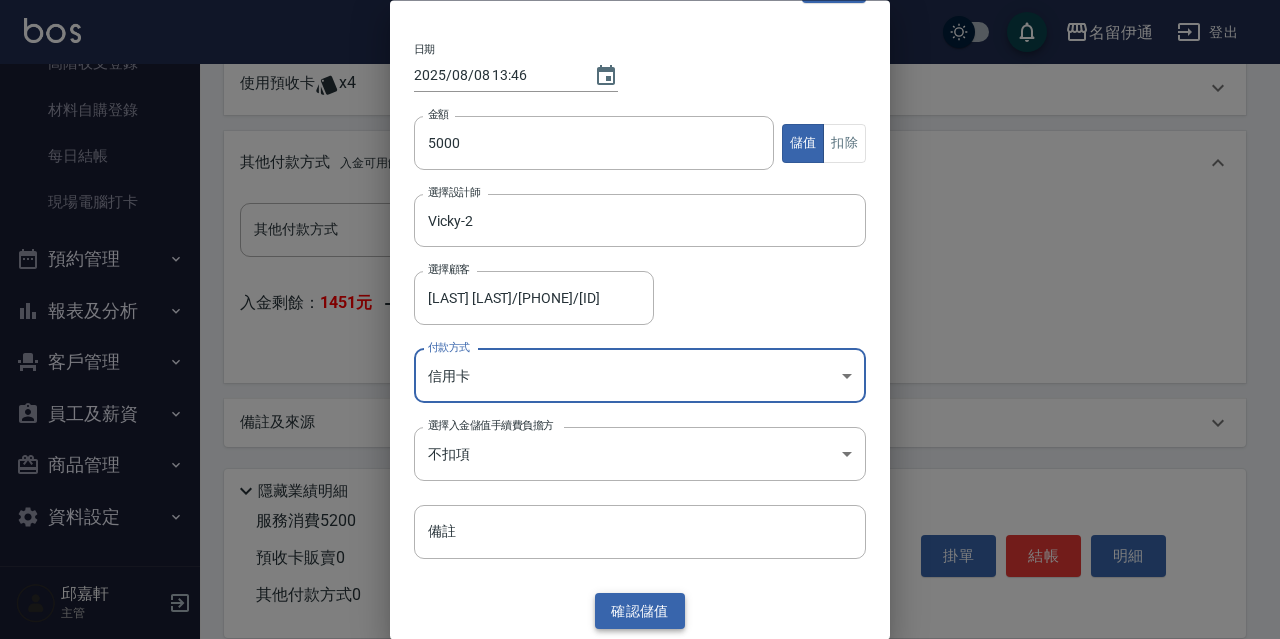 click on "確認 儲值" at bounding box center (640, 611) 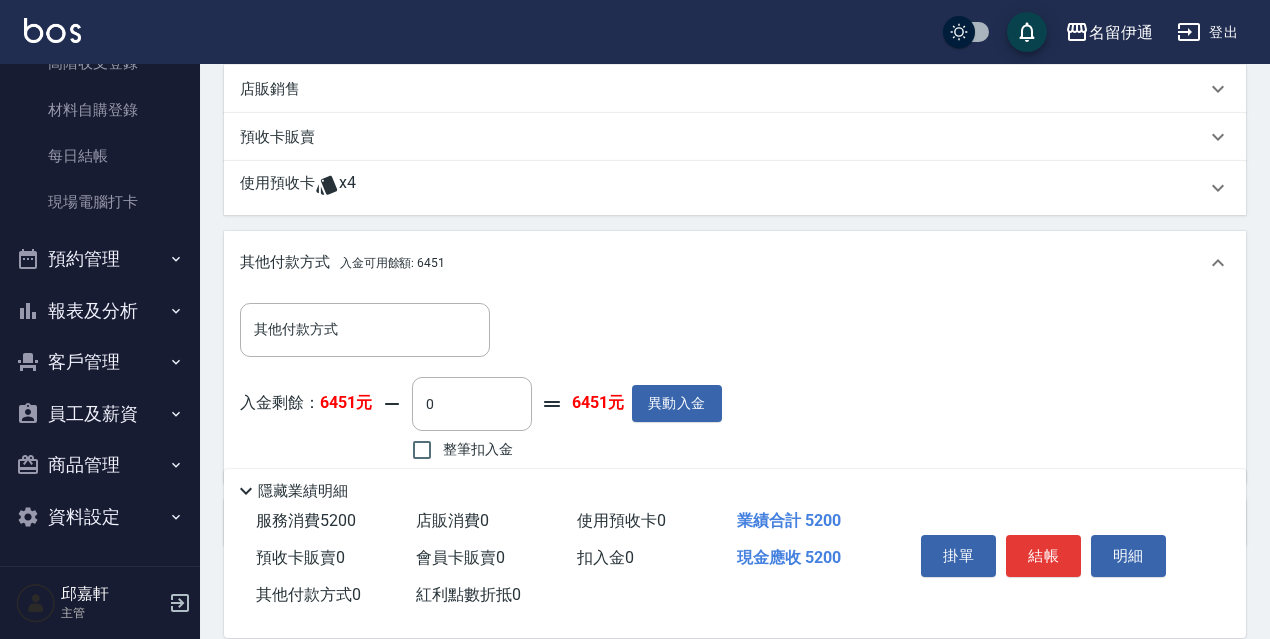 scroll, scrollTop: 674, scrollLeft: 0, axis: vertical 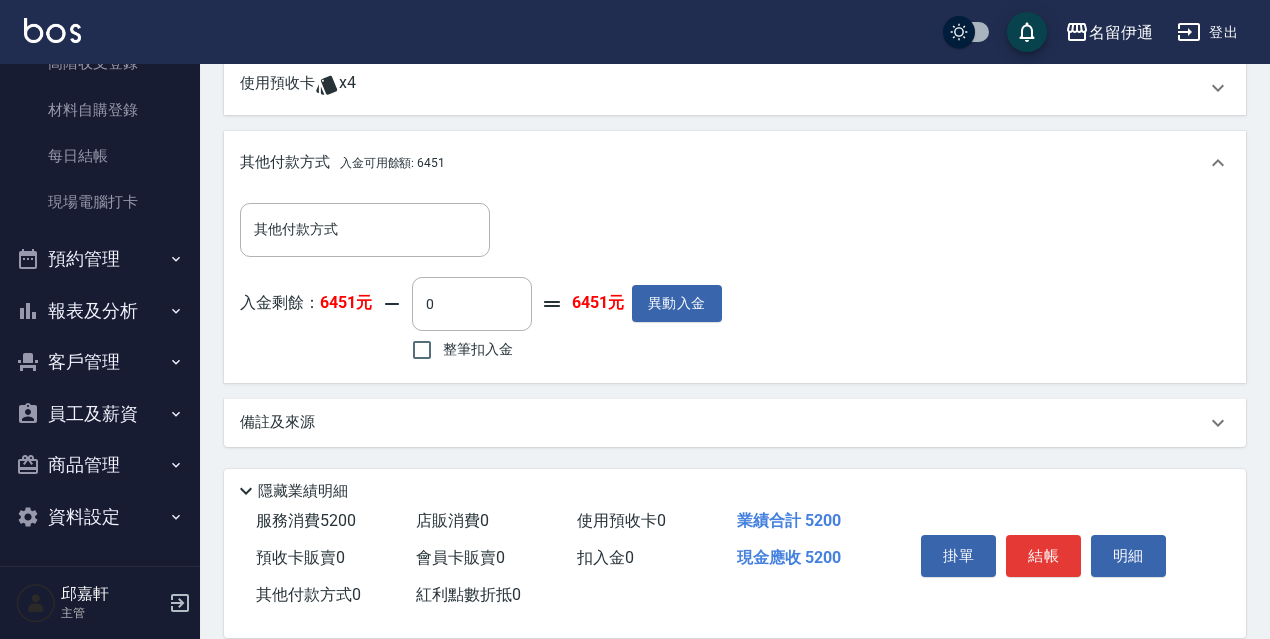 click on "整筆扣入金" at bounding box center (457, 350) 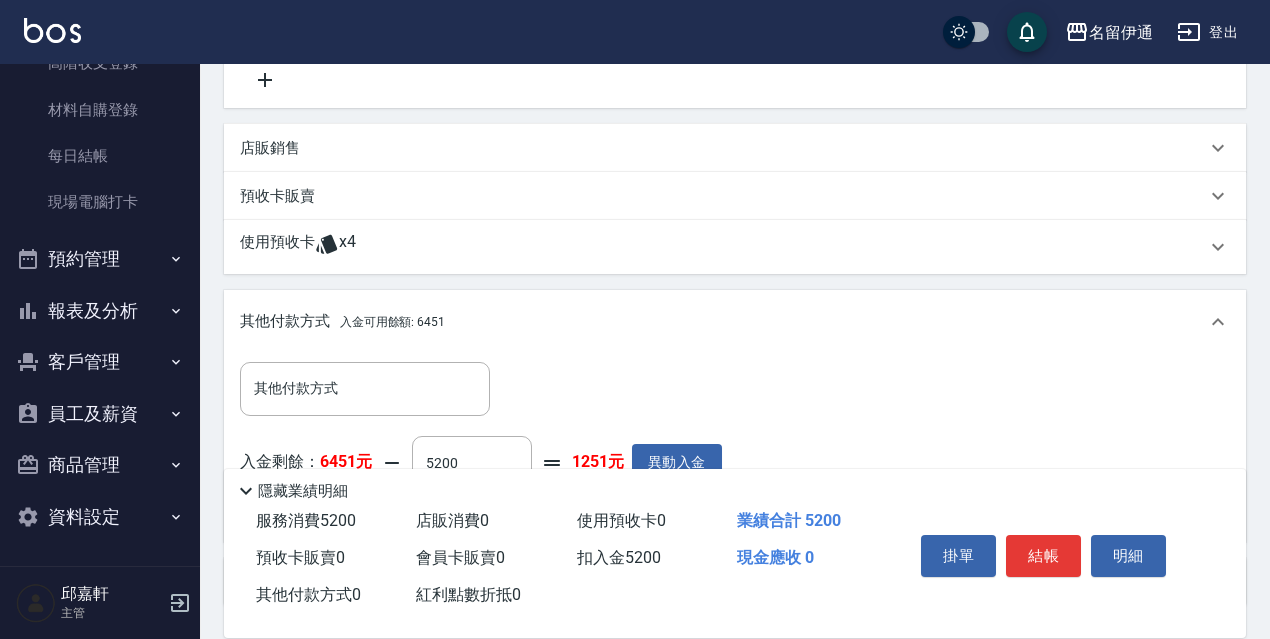 scroll, scrollTop: 674, scrollLeft: 0, axis: vertical 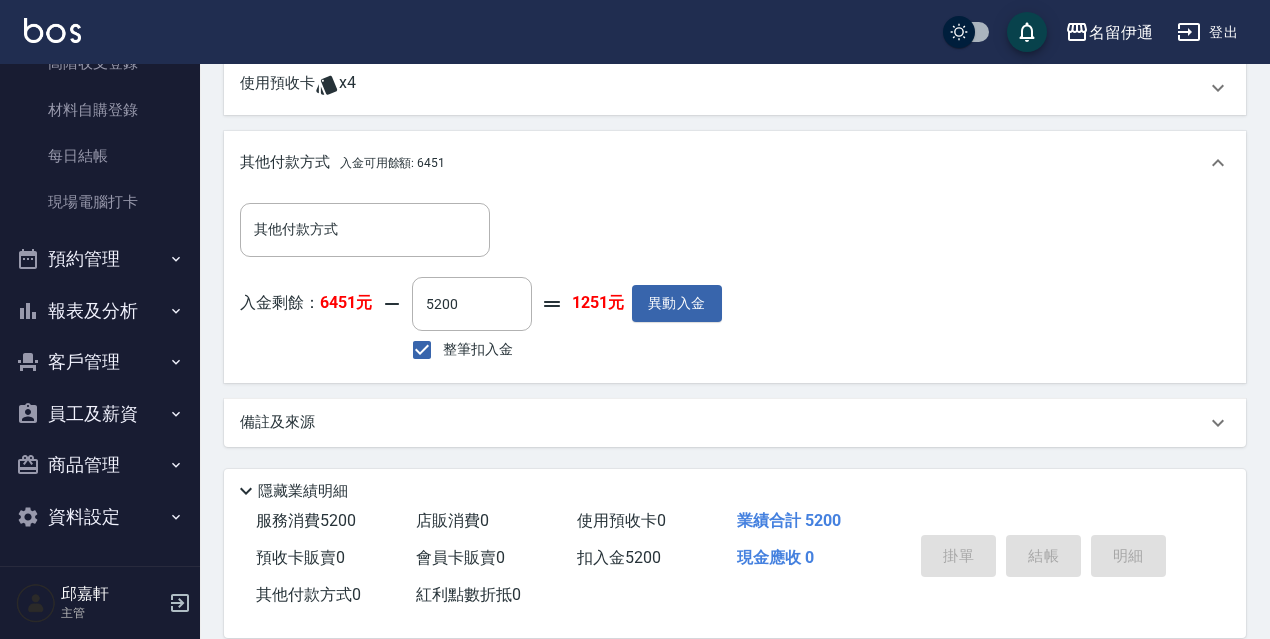 type 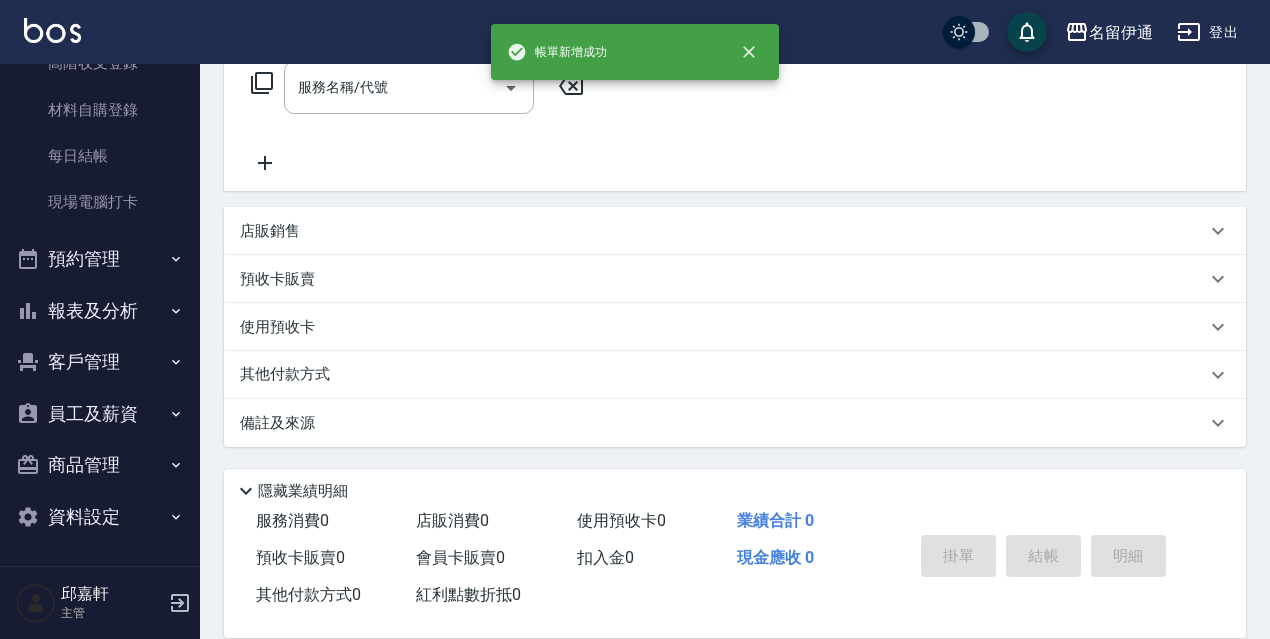 scroll, scrollTop: 0, scrollLeft: 0, axis: both 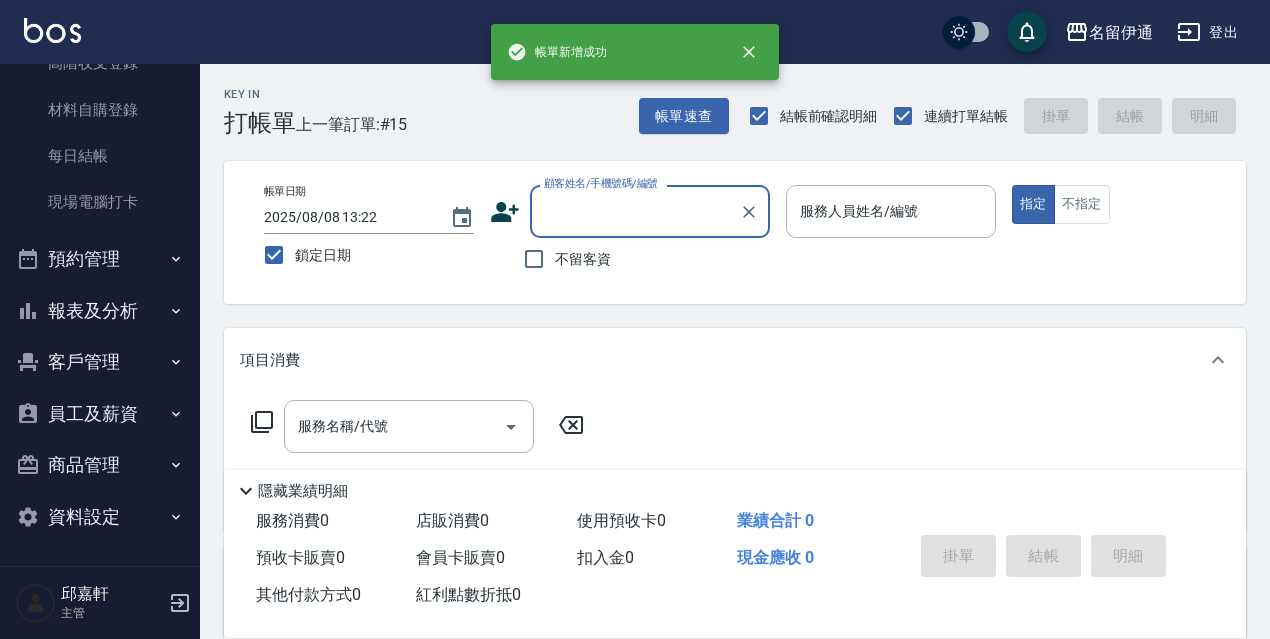 click on "不留客資" at bounding box center (583, 259) 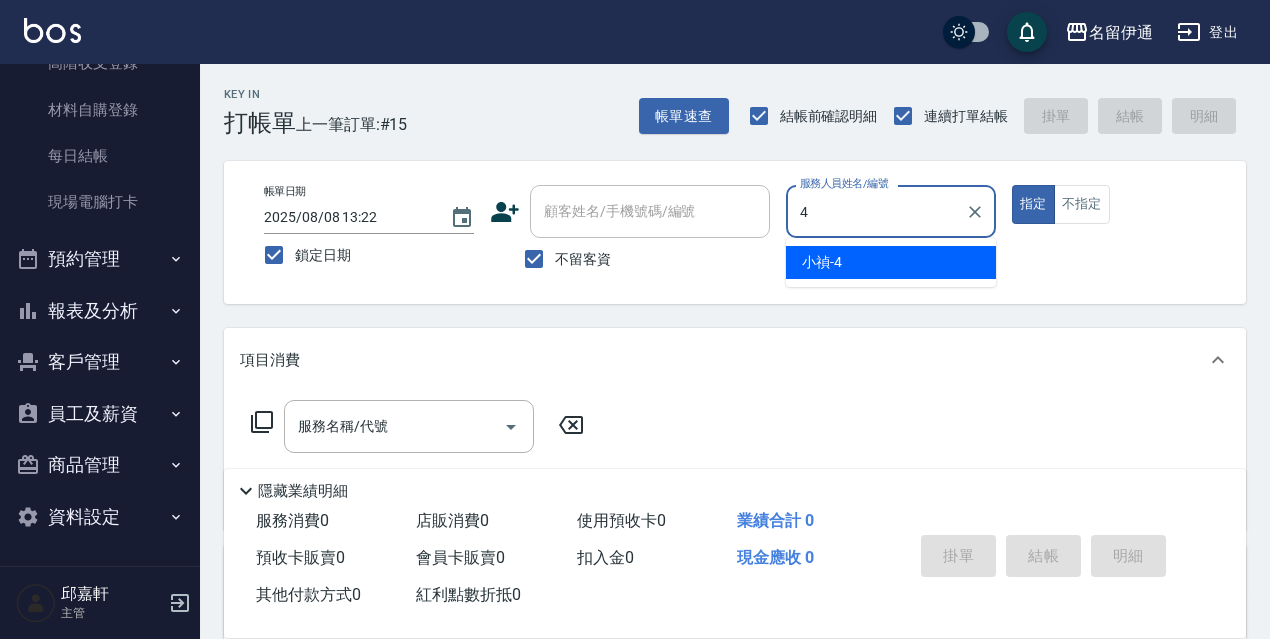 type on "小禎-4" 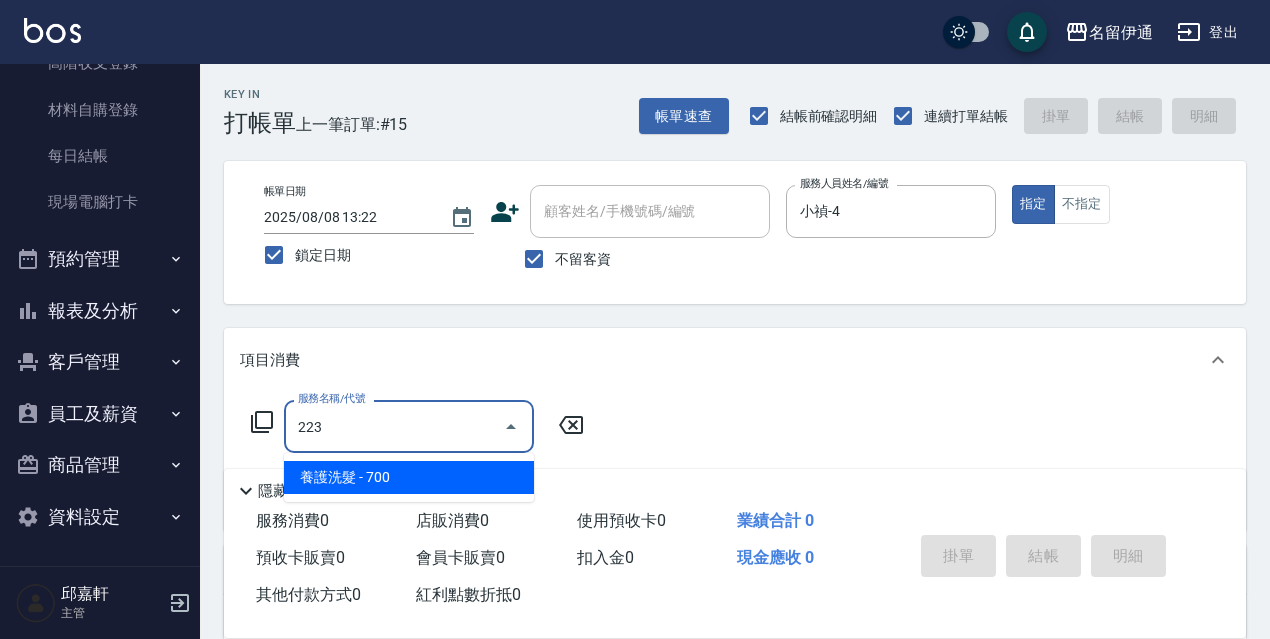 type on "養護洗髮(223)" 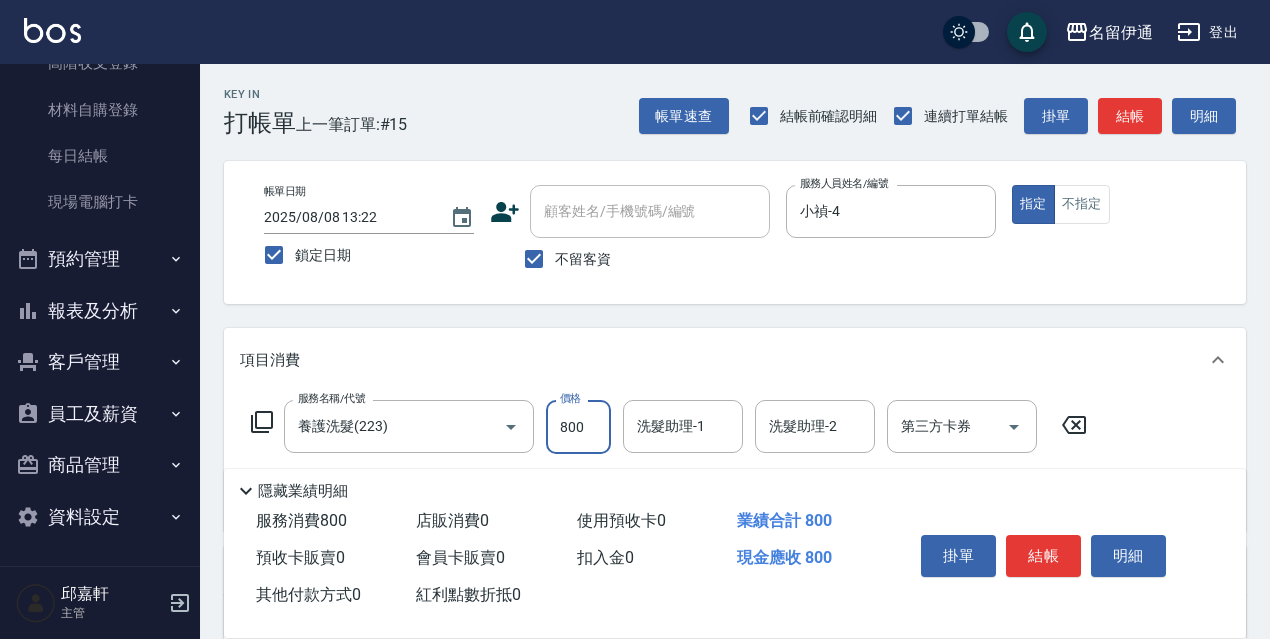 type on "800" 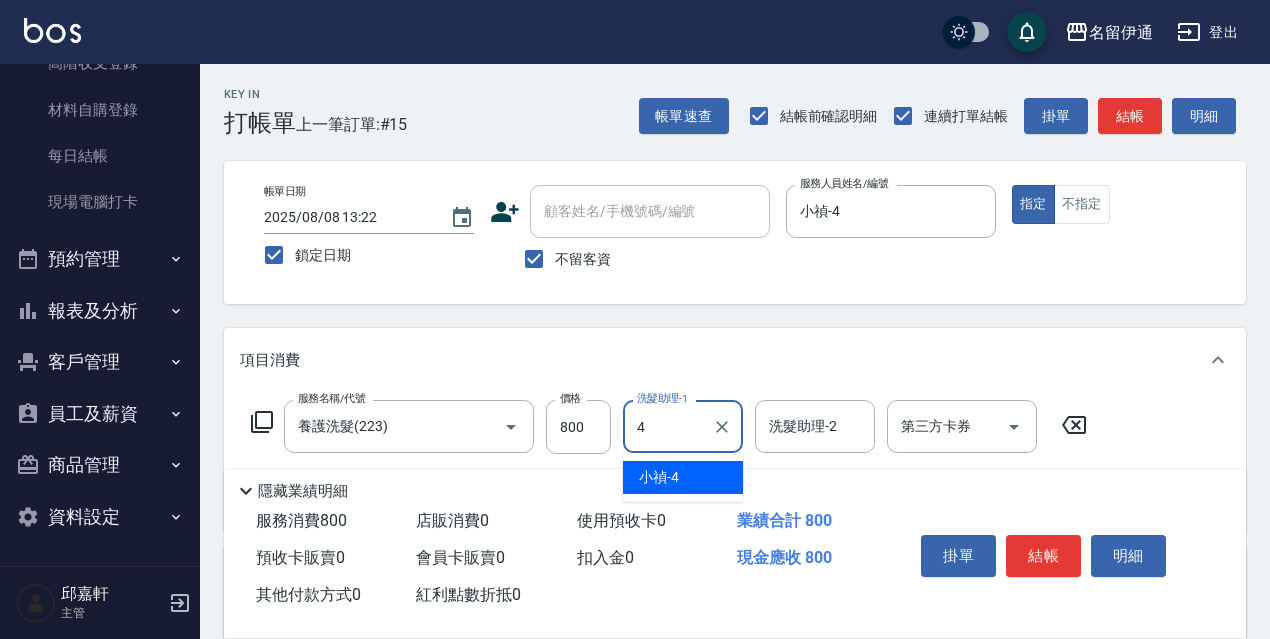 type on "小禎-4" 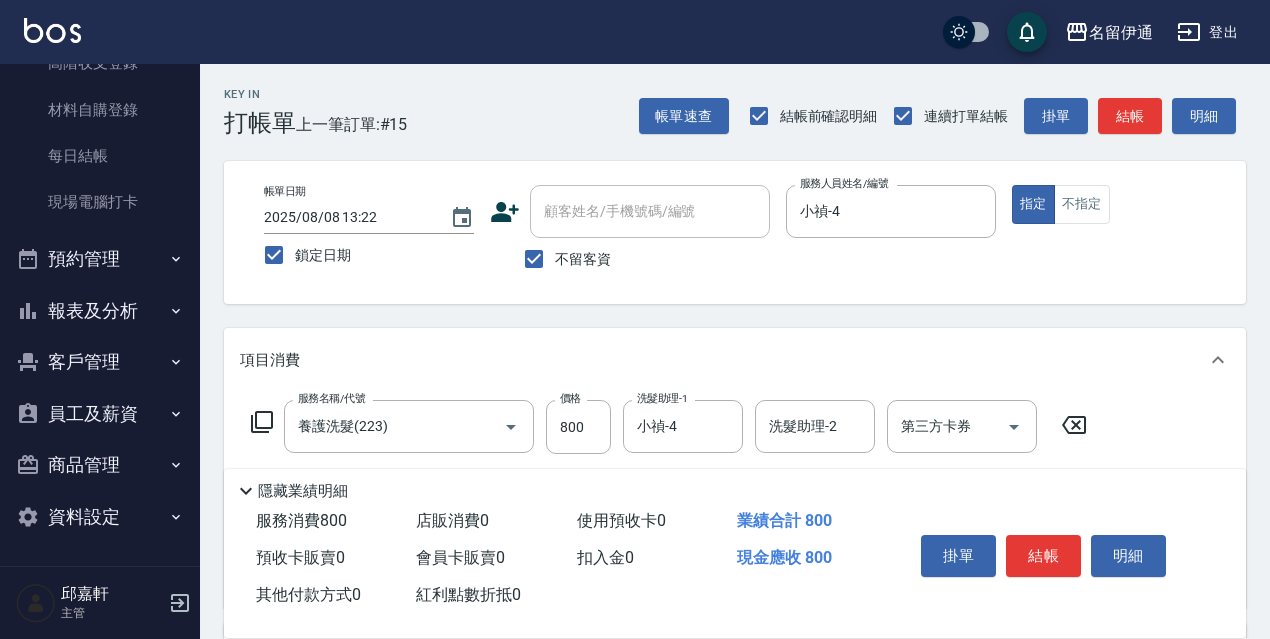 scroll, scrollTop: 300, scrollLeft: 0, axis: vertical 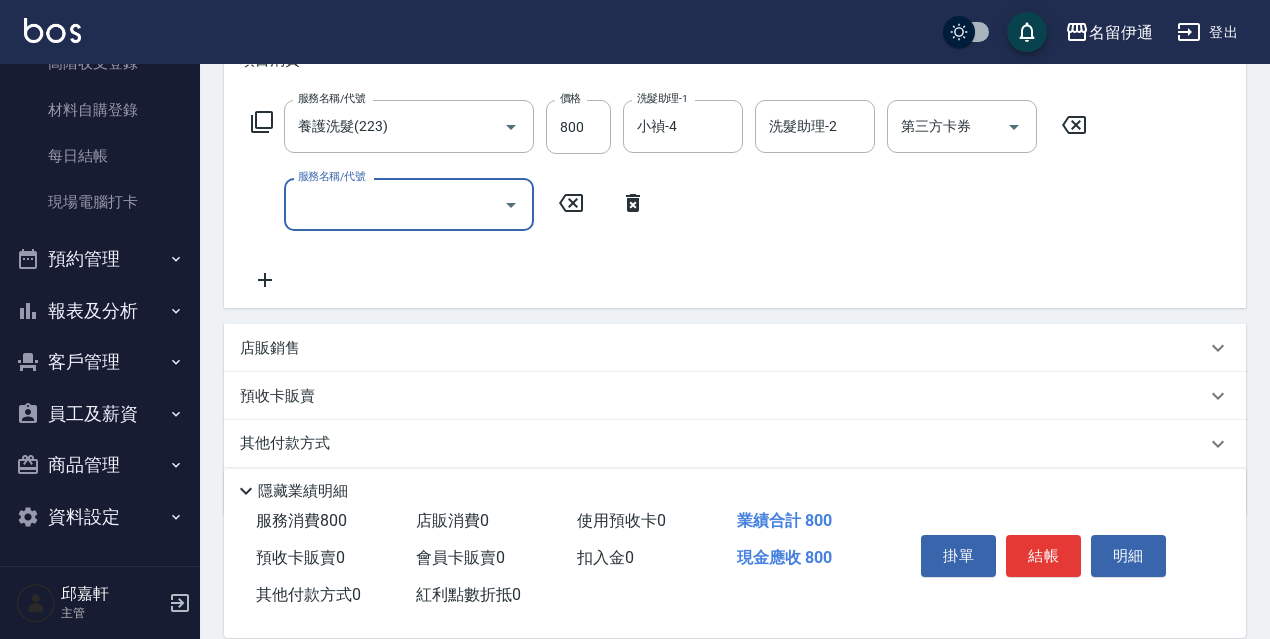 click on "店販銷售" at bounding box center [270, 348] 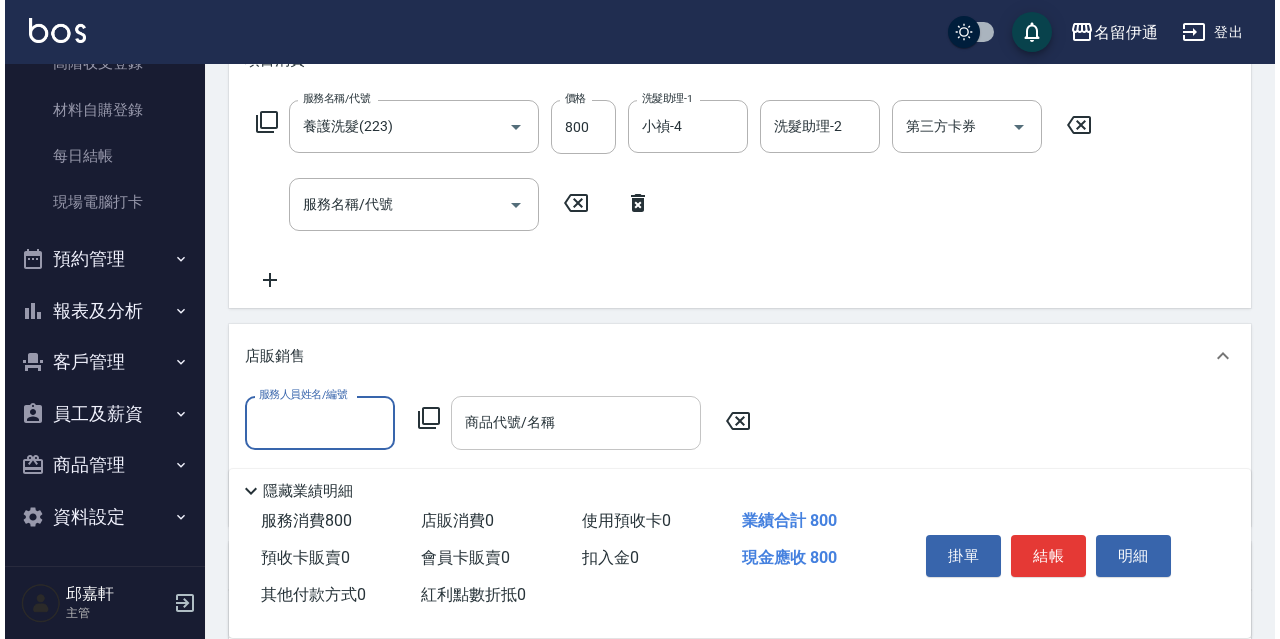 scroll, scrollTop: 0, scrollLeft: 0, axis: both 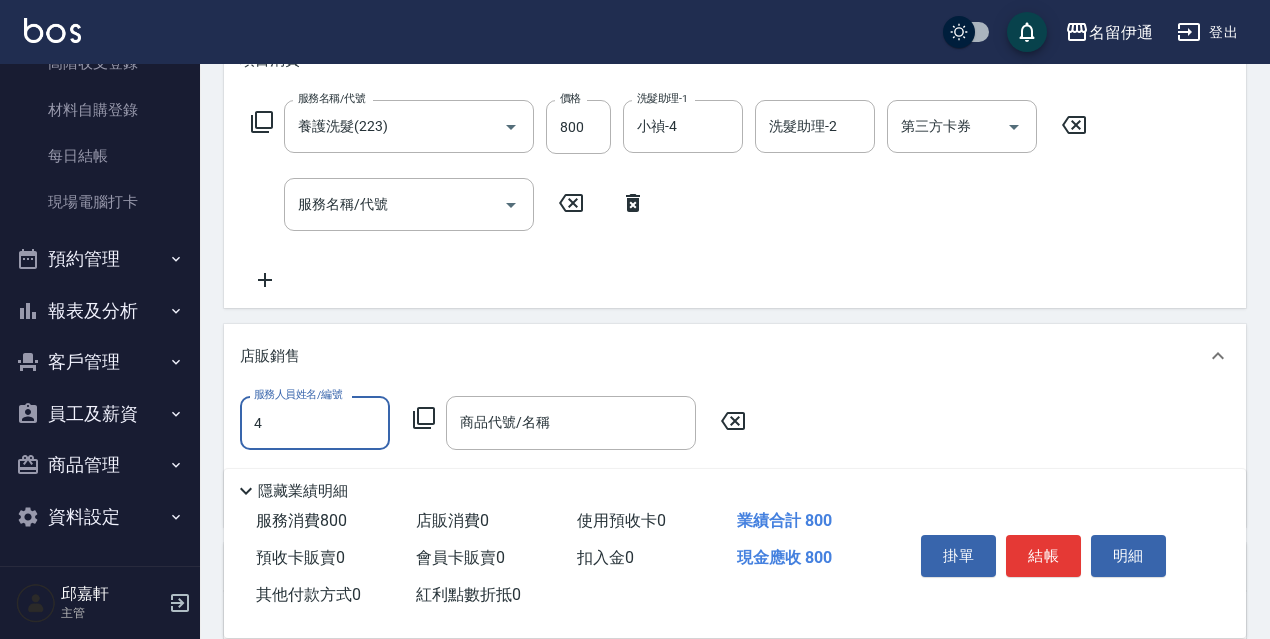 type on "小禎-4" 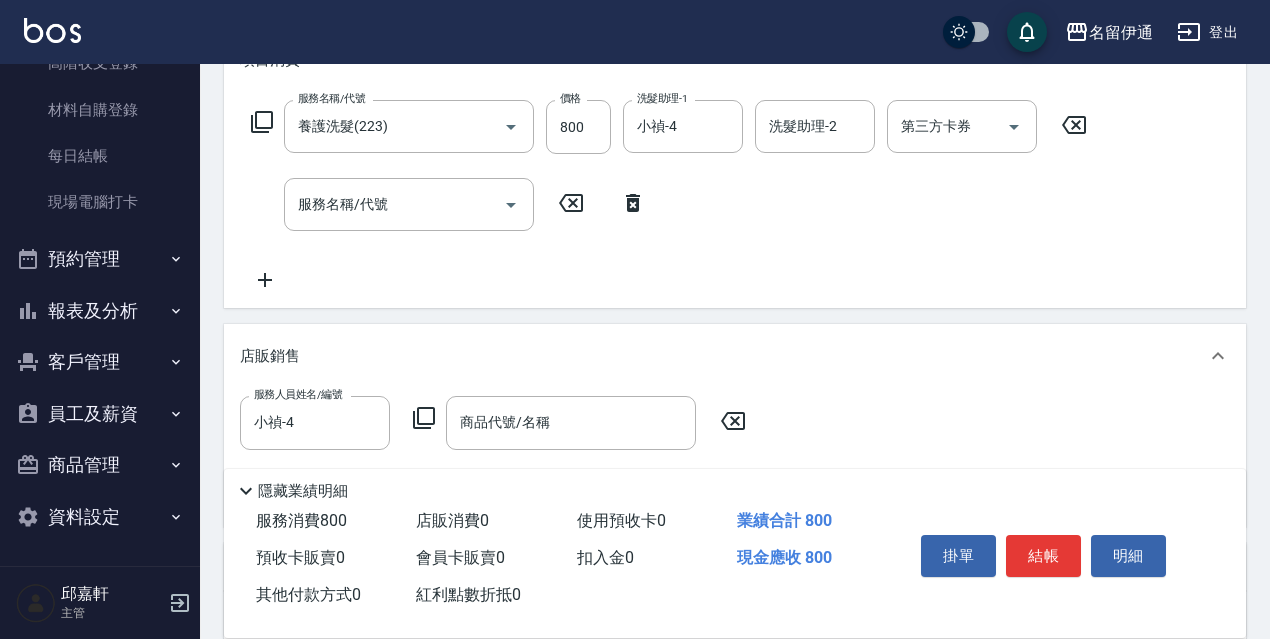 click 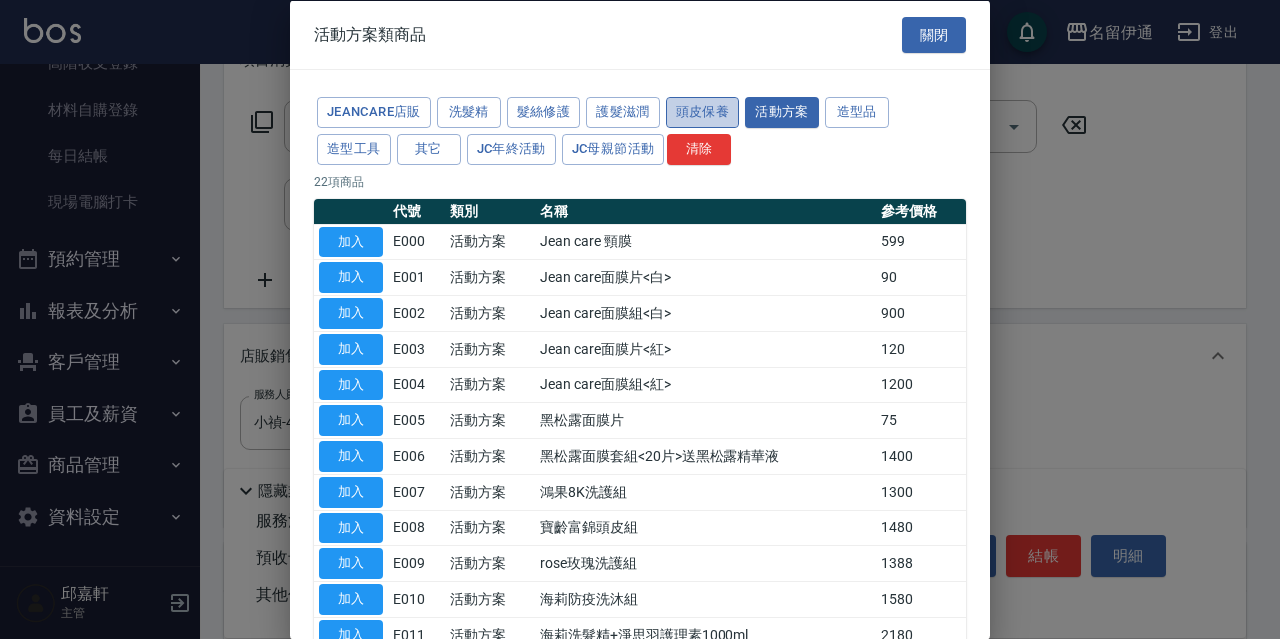 click on "頭皮保養" at bounding box center [703, 112] 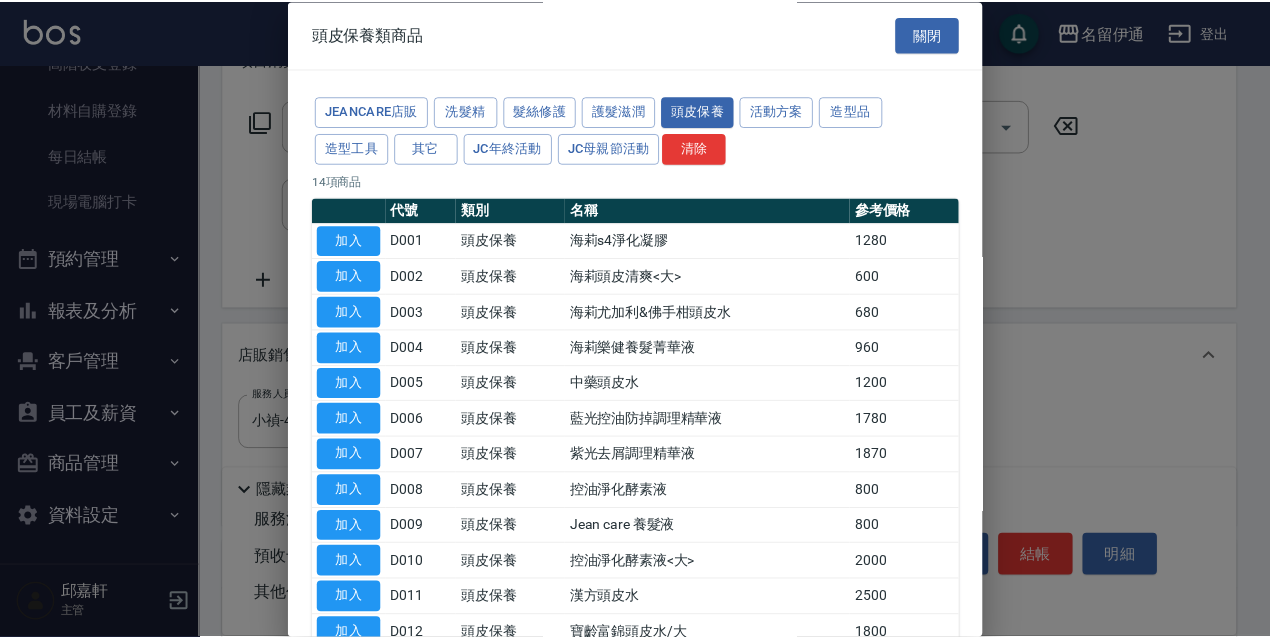 scroll, scrollTop: 195, scrollLeft: 0, axis: vertical 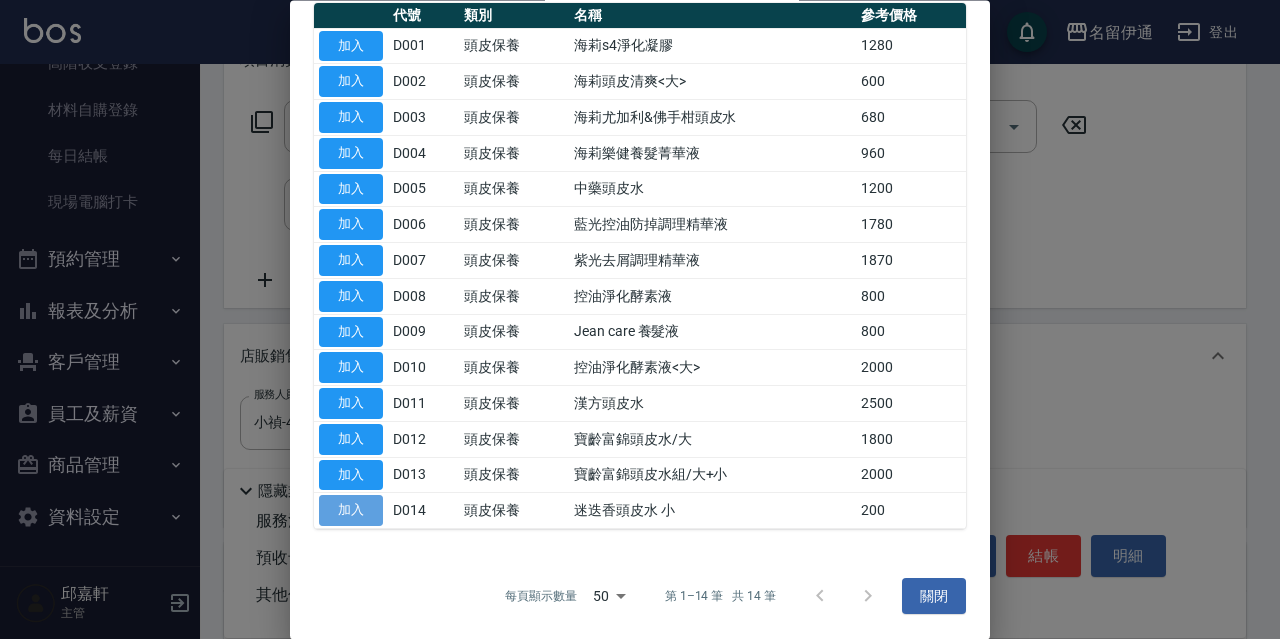 click on "加入" at bounding box center (351, 511) 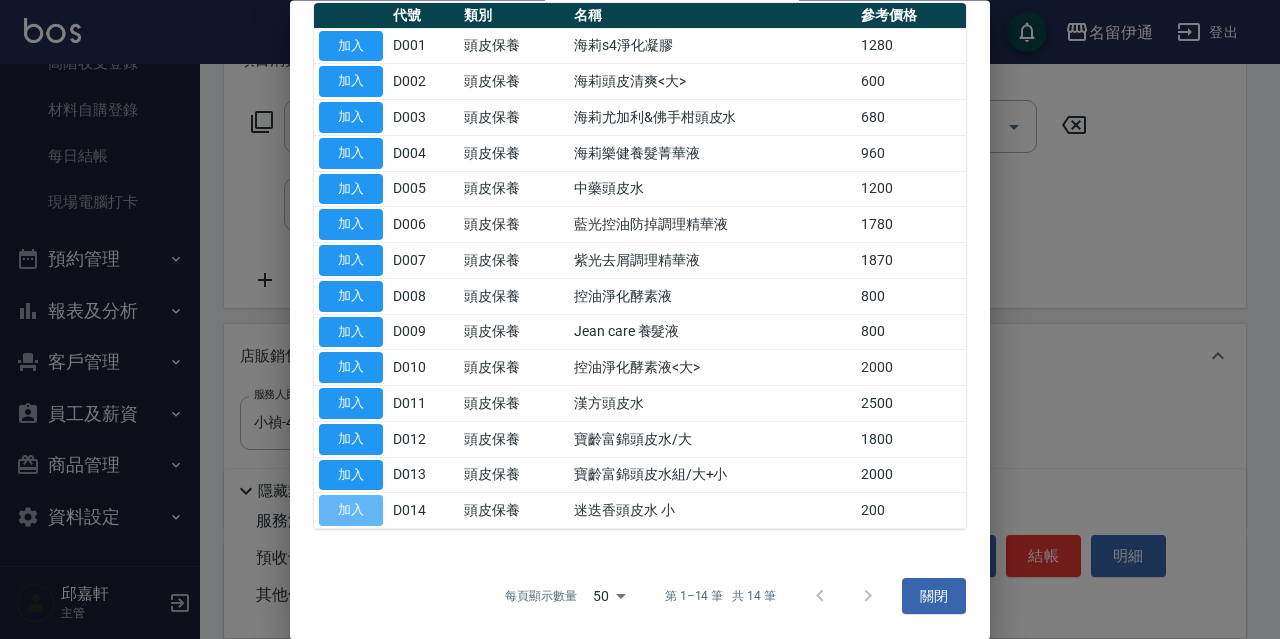 type on "迷迭香頭皮水 小" 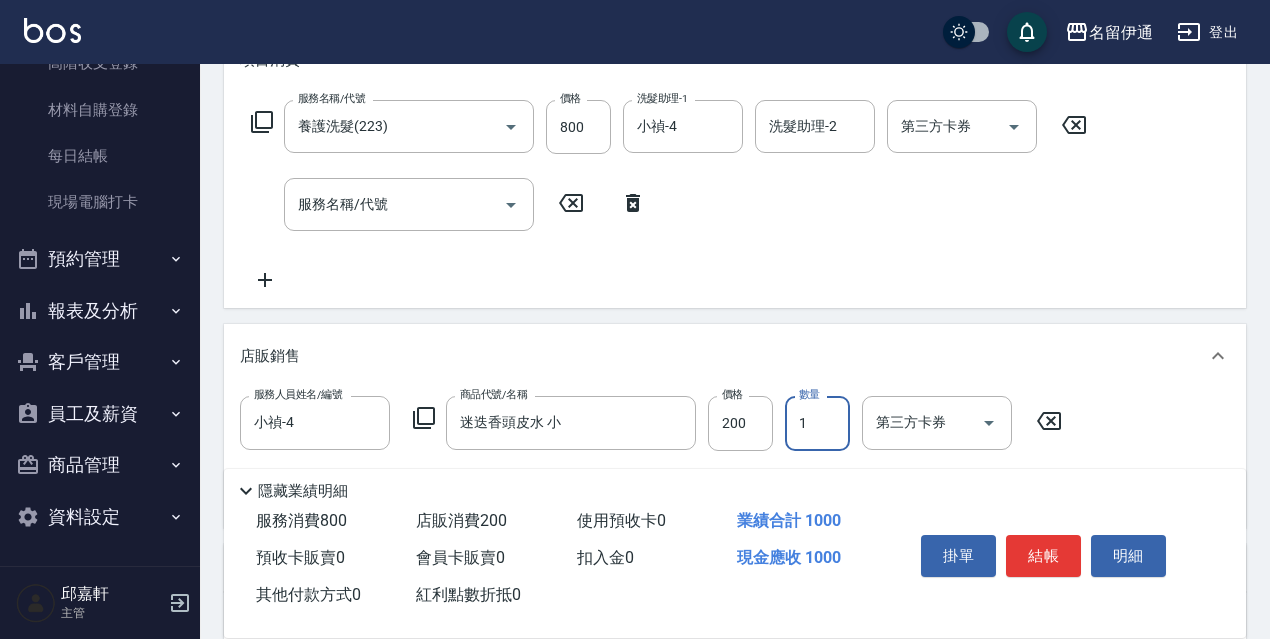 click on "1" at bounding box center [817, 423] 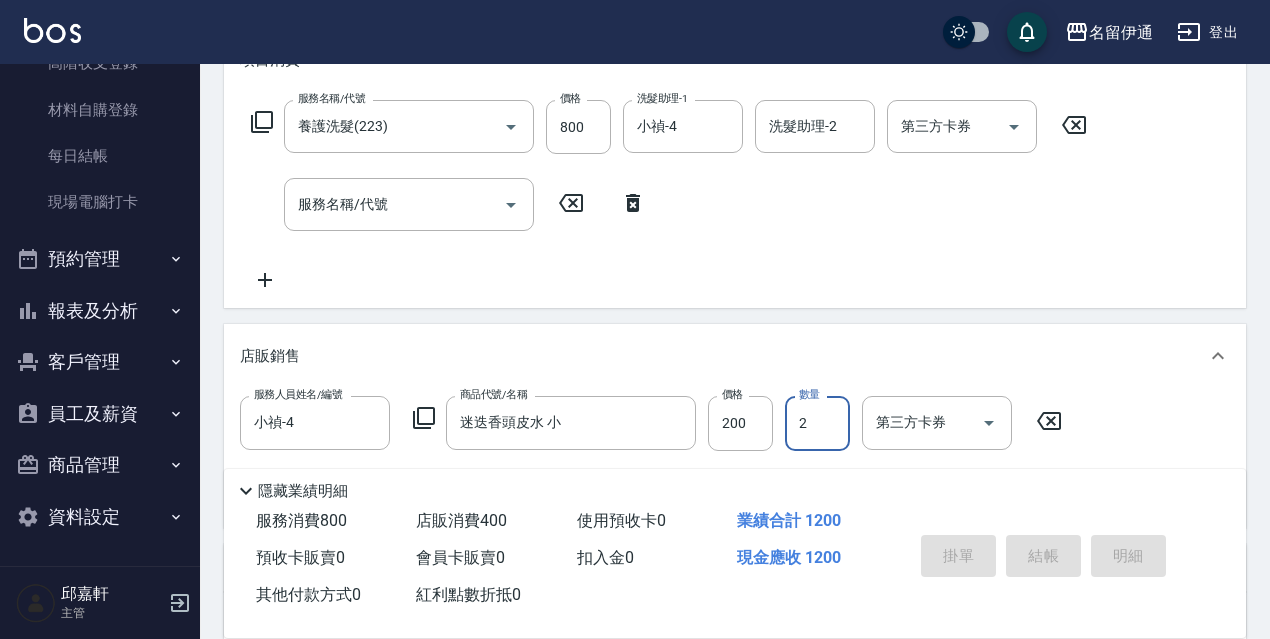 type 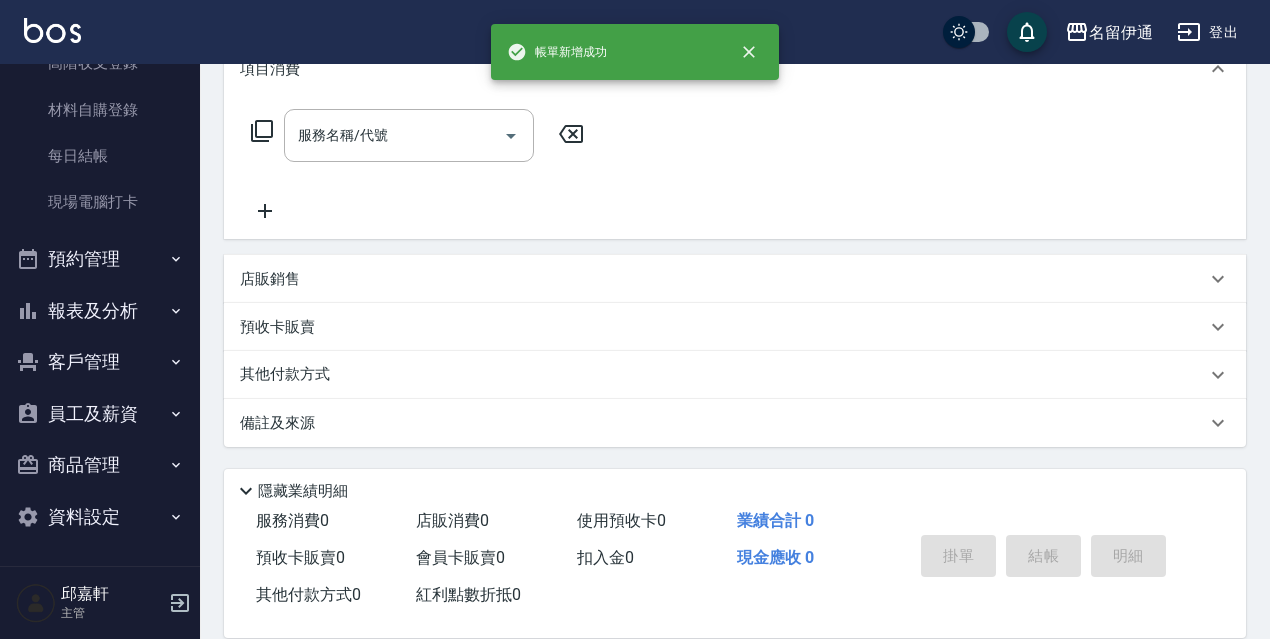 scroll, scrollTop: 0, scrollLeft: 0, axis: both 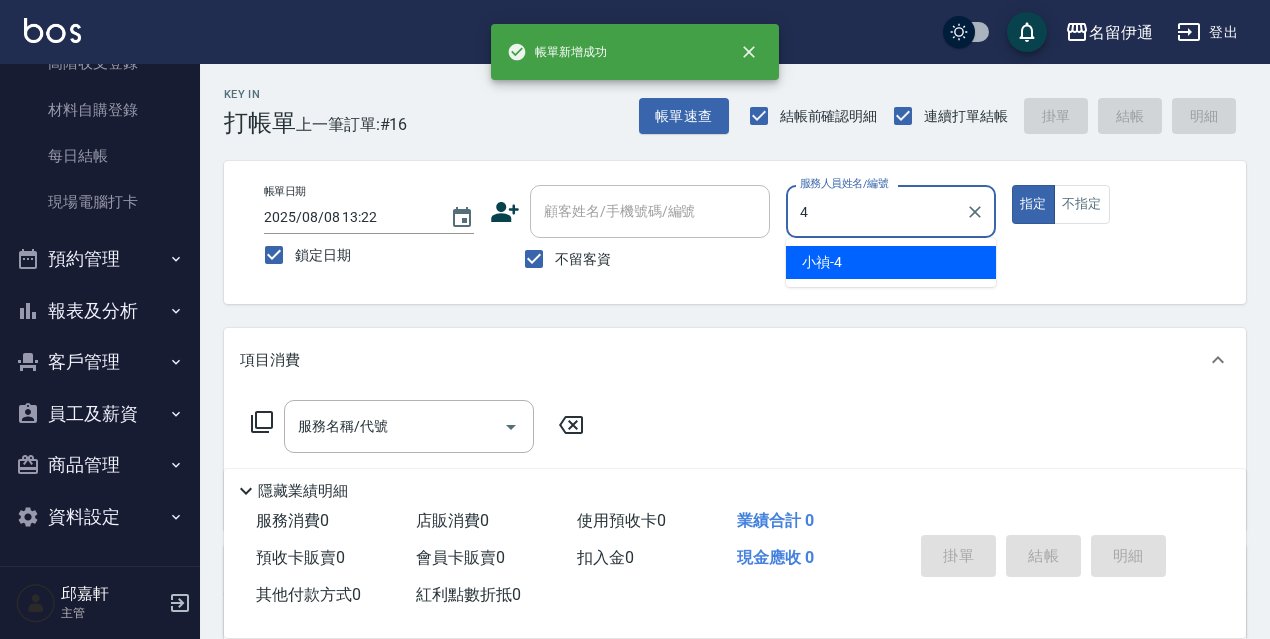 type on "小禎-4" 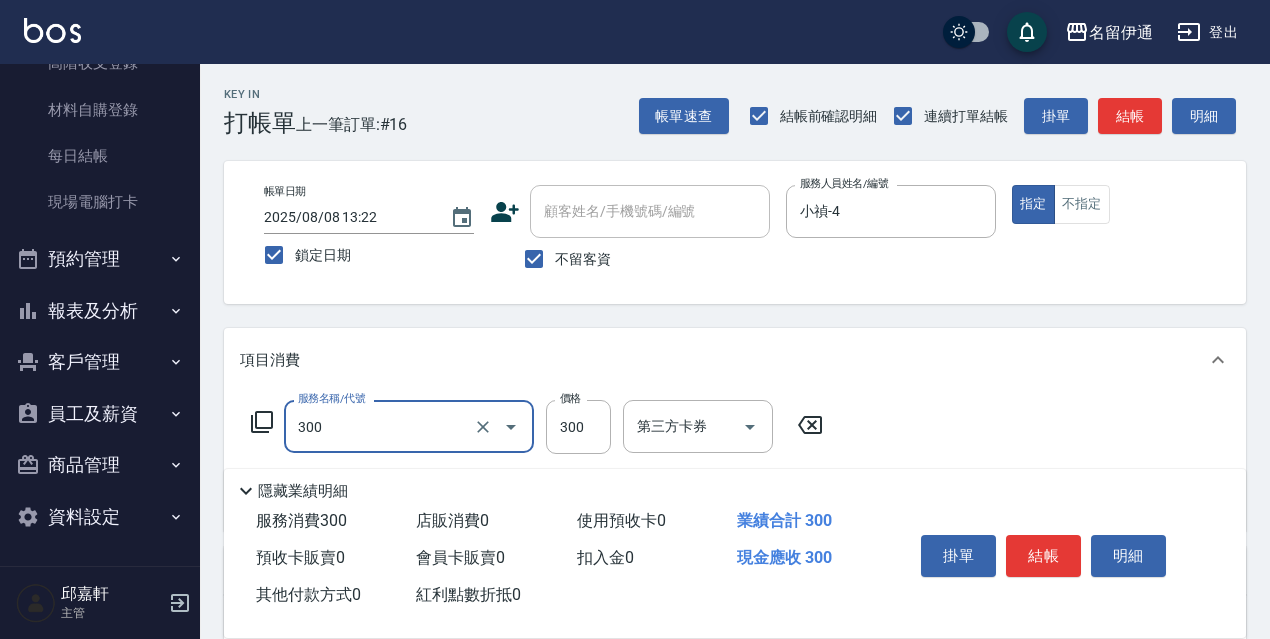 type on "洗髮300(300)" 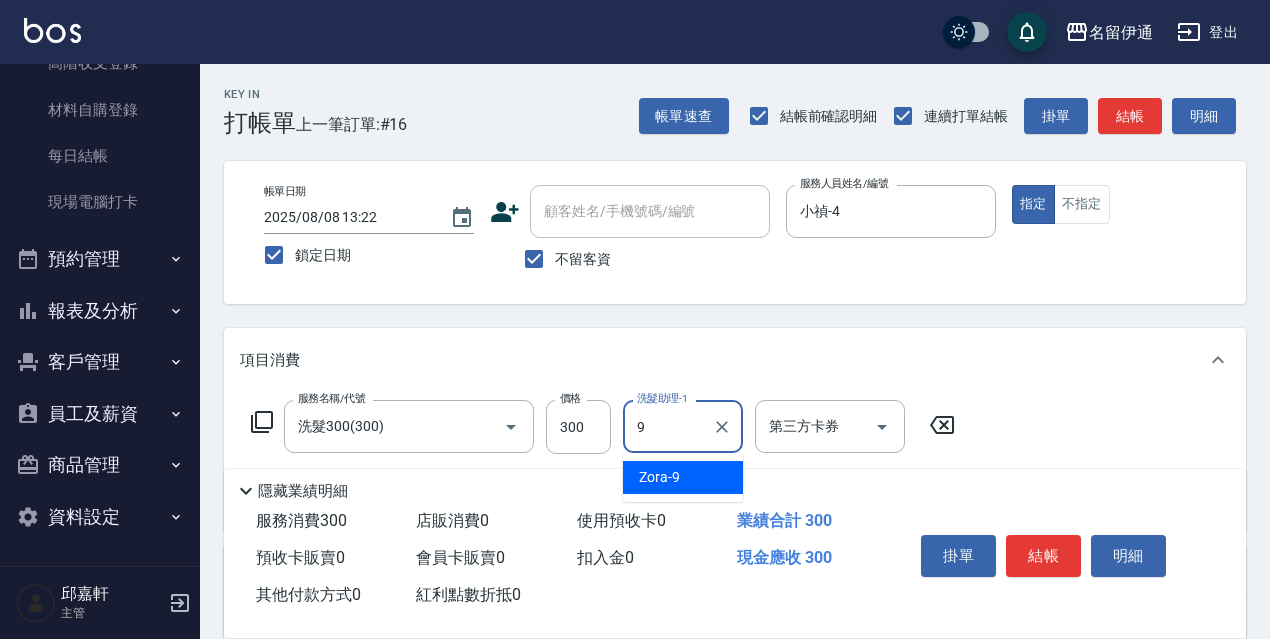 type on "Zora-9" 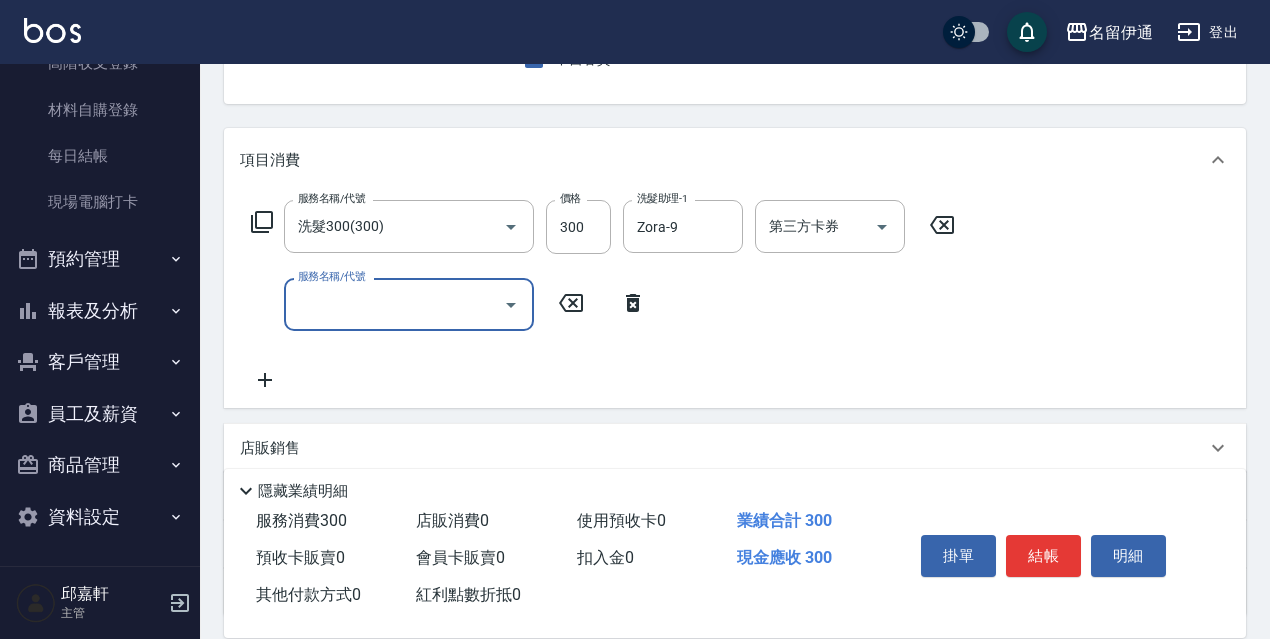 scroll, scrollTop: 369, scrollLeft: 0, axis: vertical 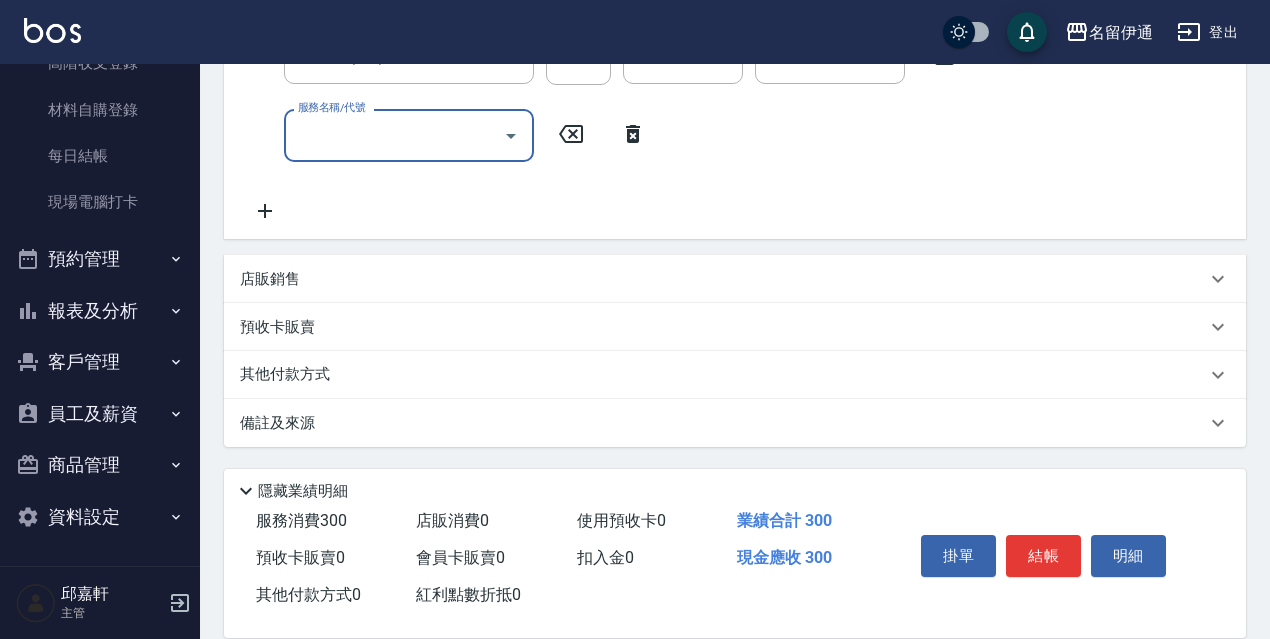 drag, startPoint x: 324, startPoint y: 275, endPoint x: 329, endPoint y: 292, distance: 17.720045 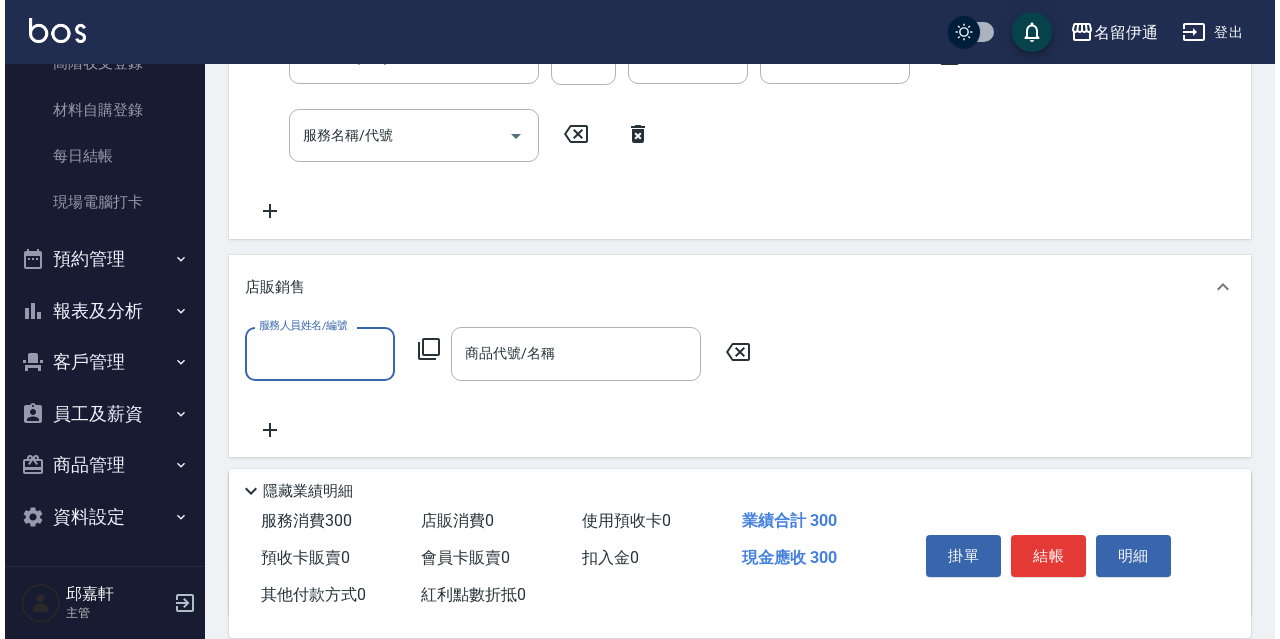 scroll, scrollTop: 0, scrollLeft: 0, axis: both 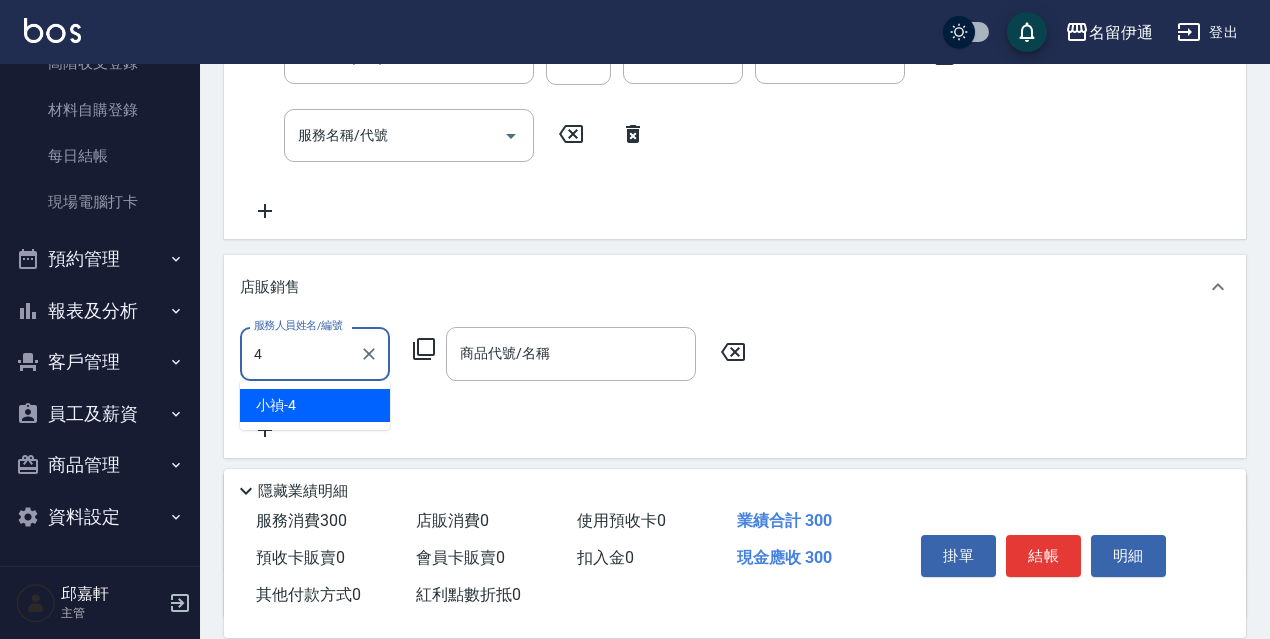 type on "小禎-4" 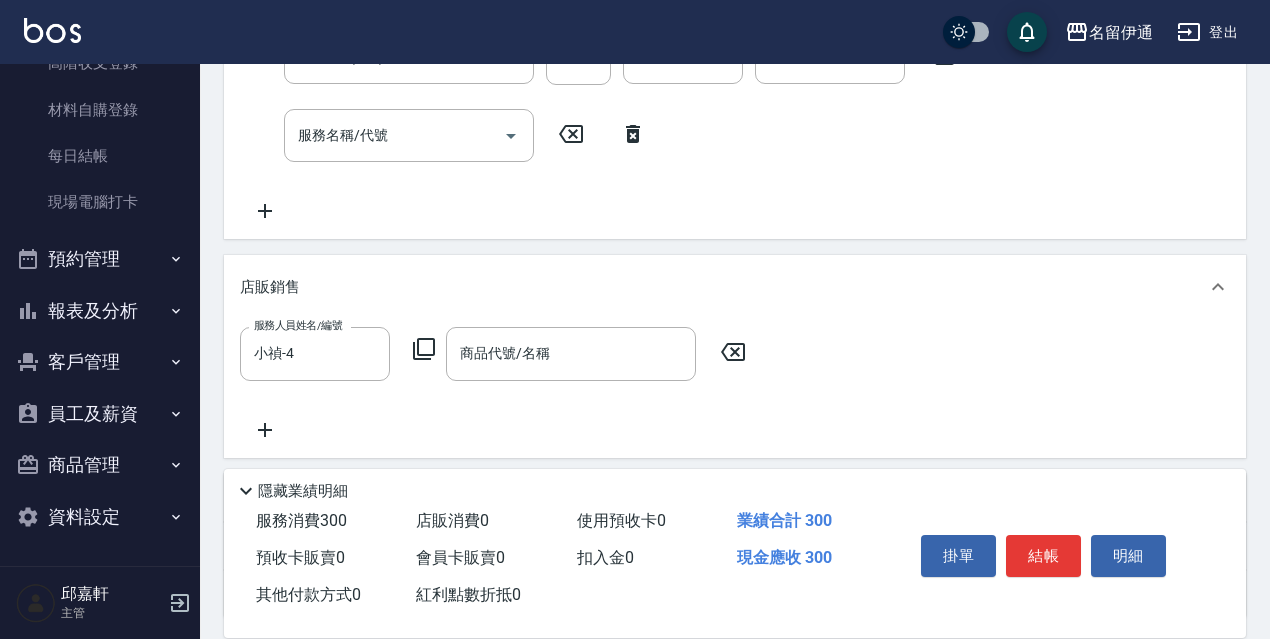 click 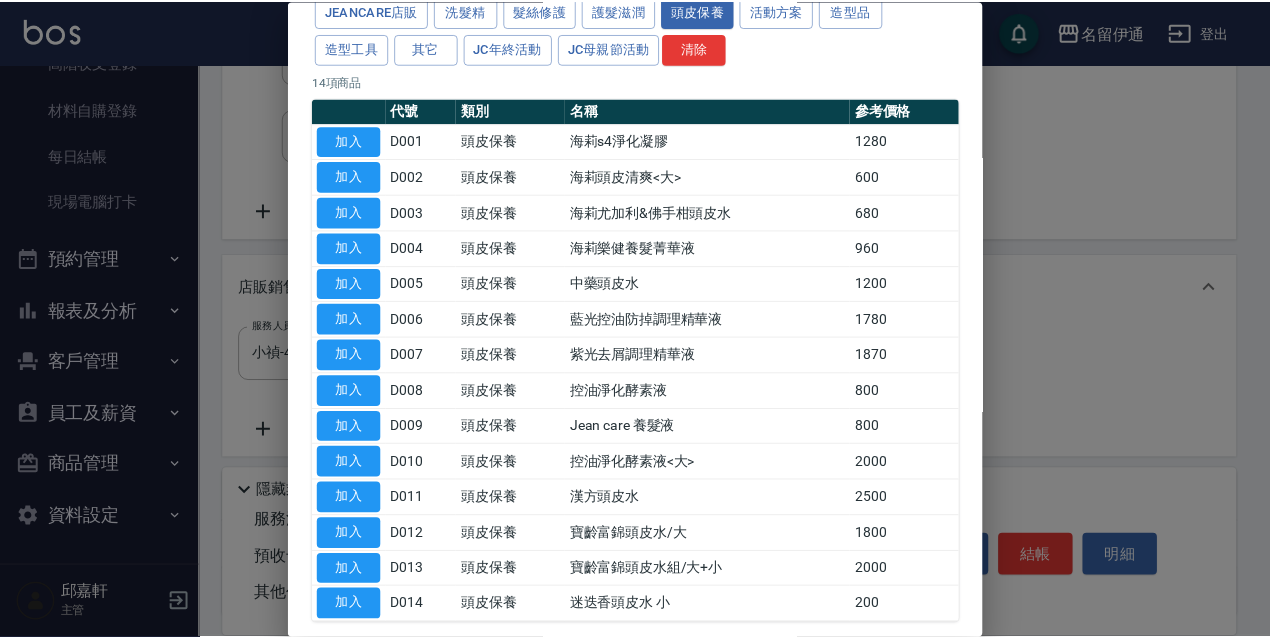 scroll, scrollTop: 195, scrollLeft: 0, axis: vertical 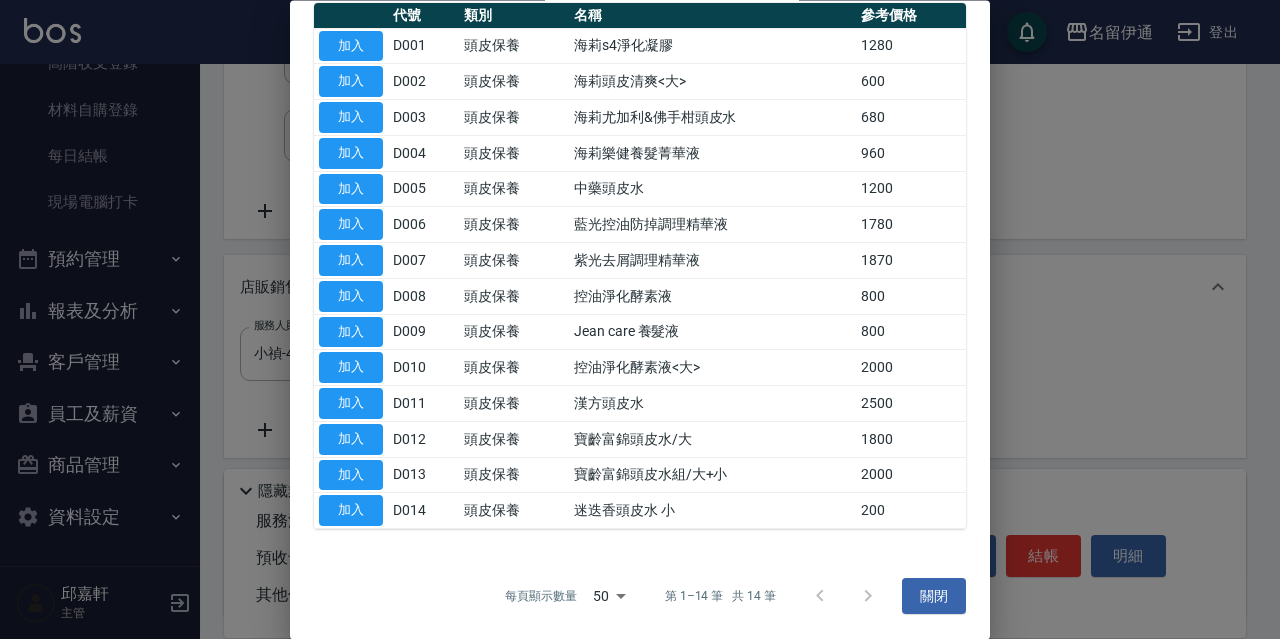 click on "加入" at bounding box center (351, 511) 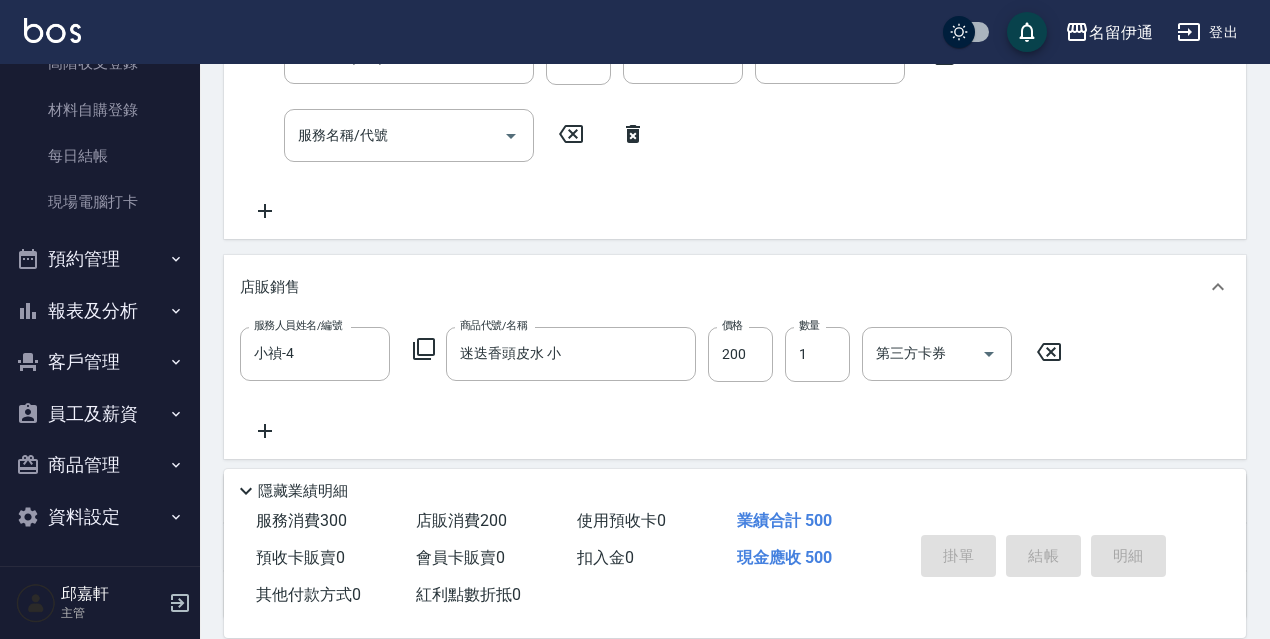 type 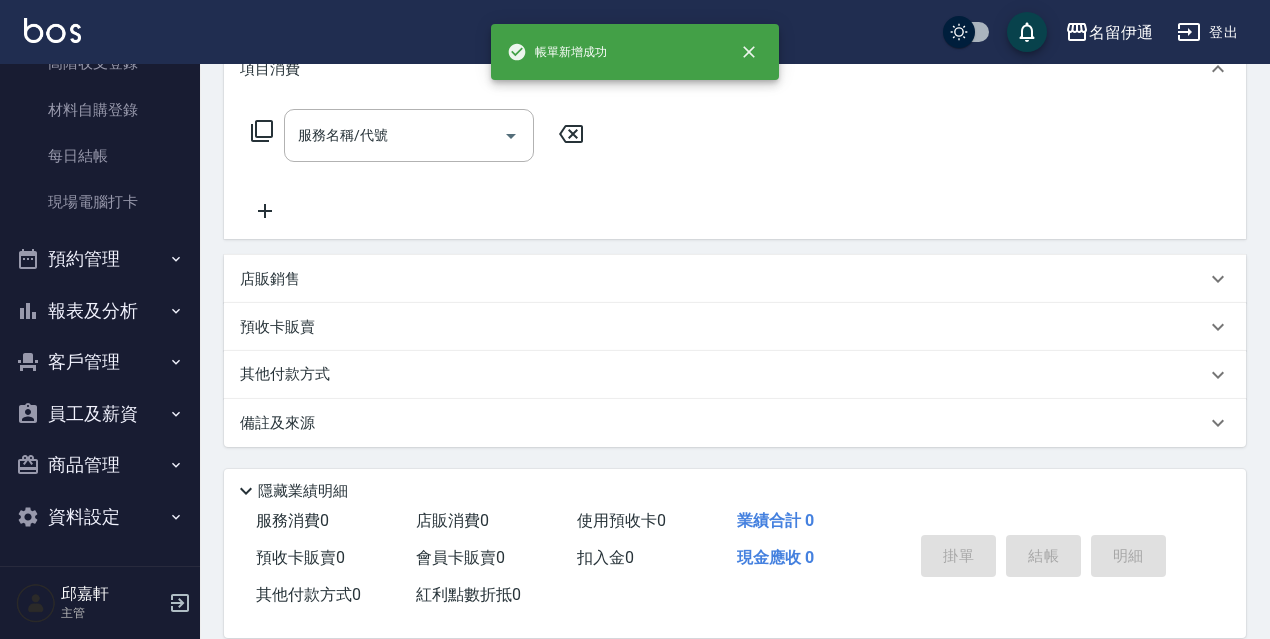 scroll, scrollTop: 0, scrollLeft: 0, axis: both 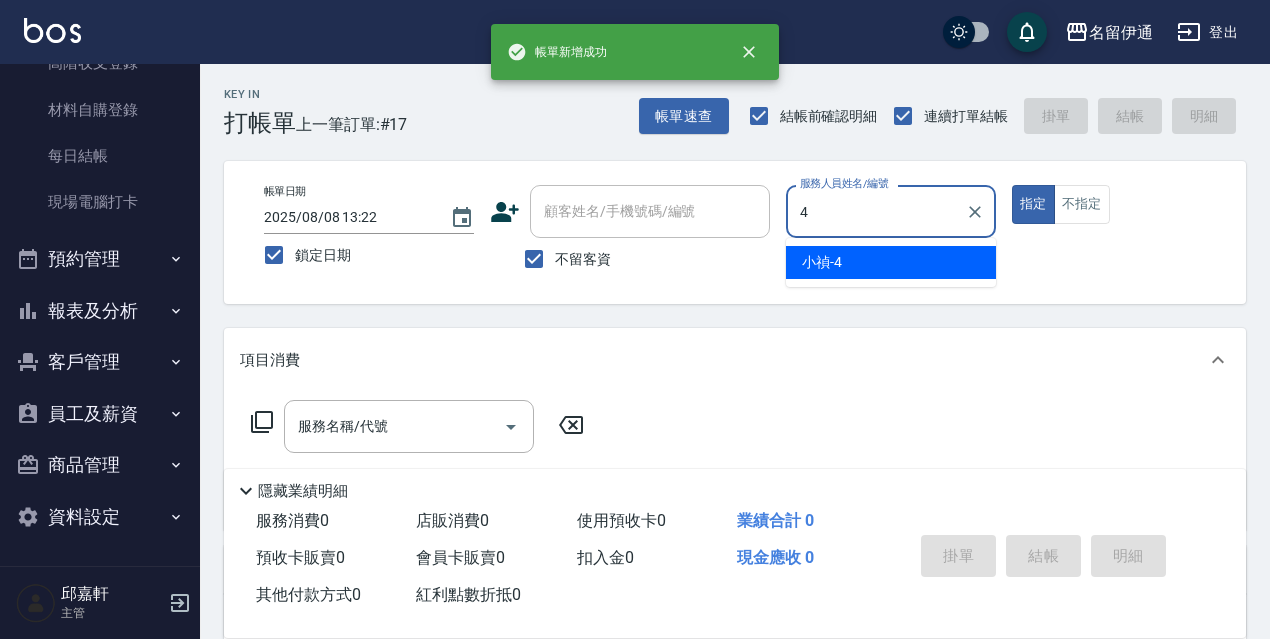 type on "小禎-4" 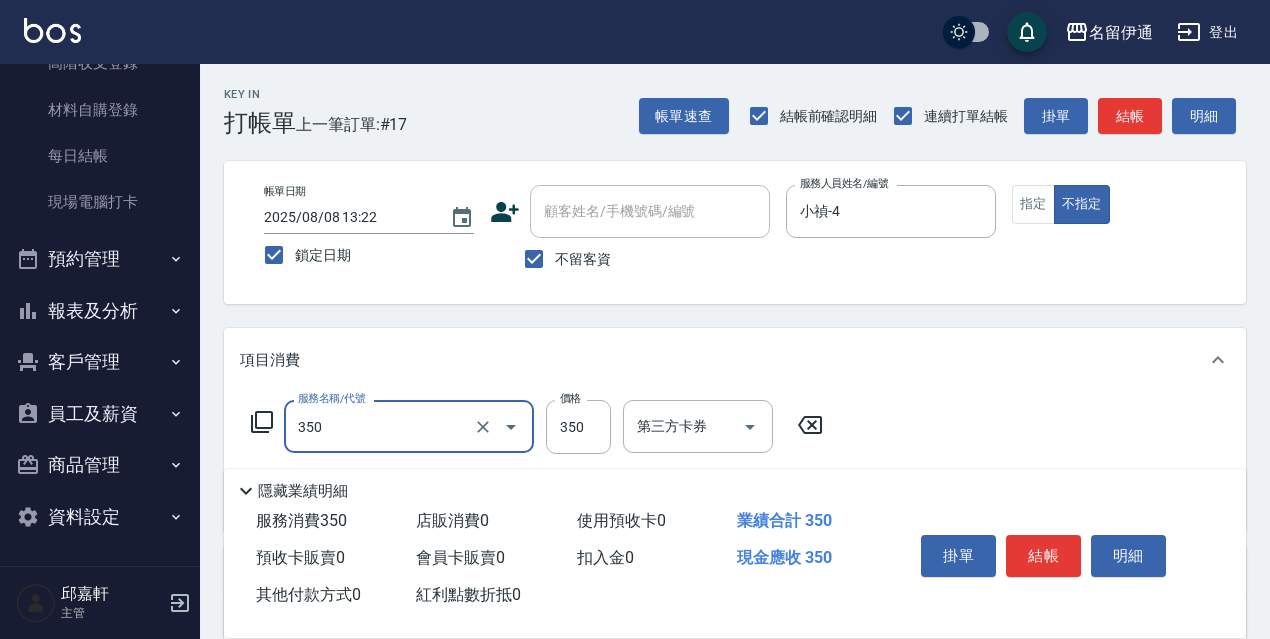 type on "洗髮350(350)" 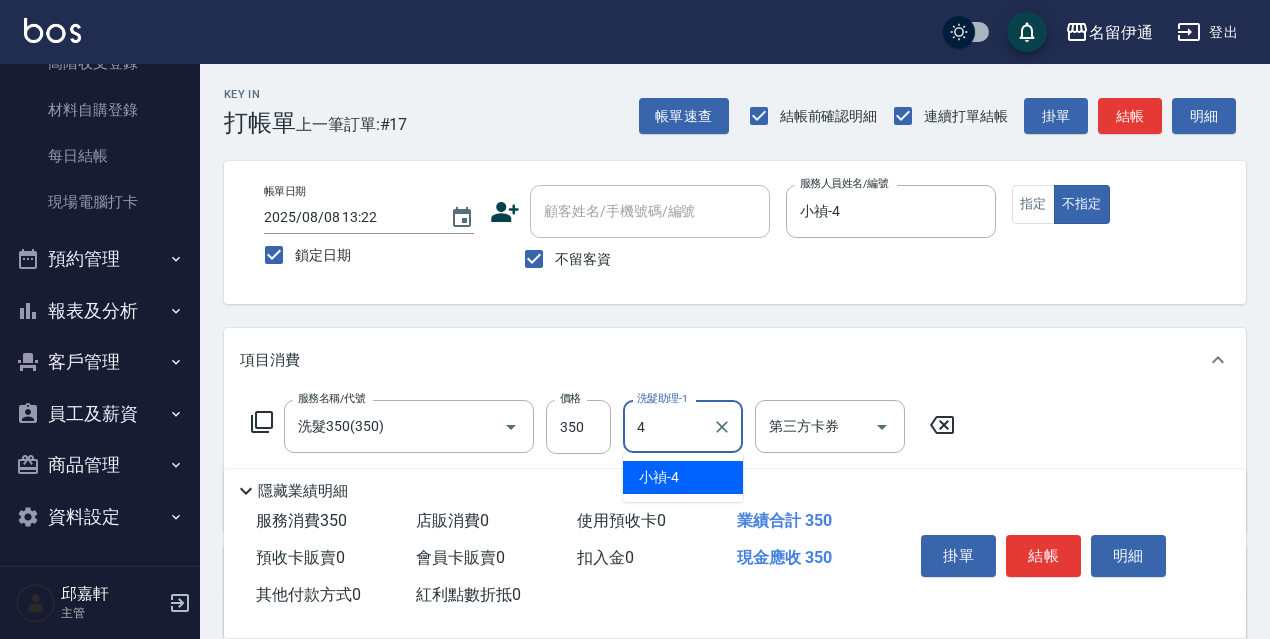 type on "小禎-4" 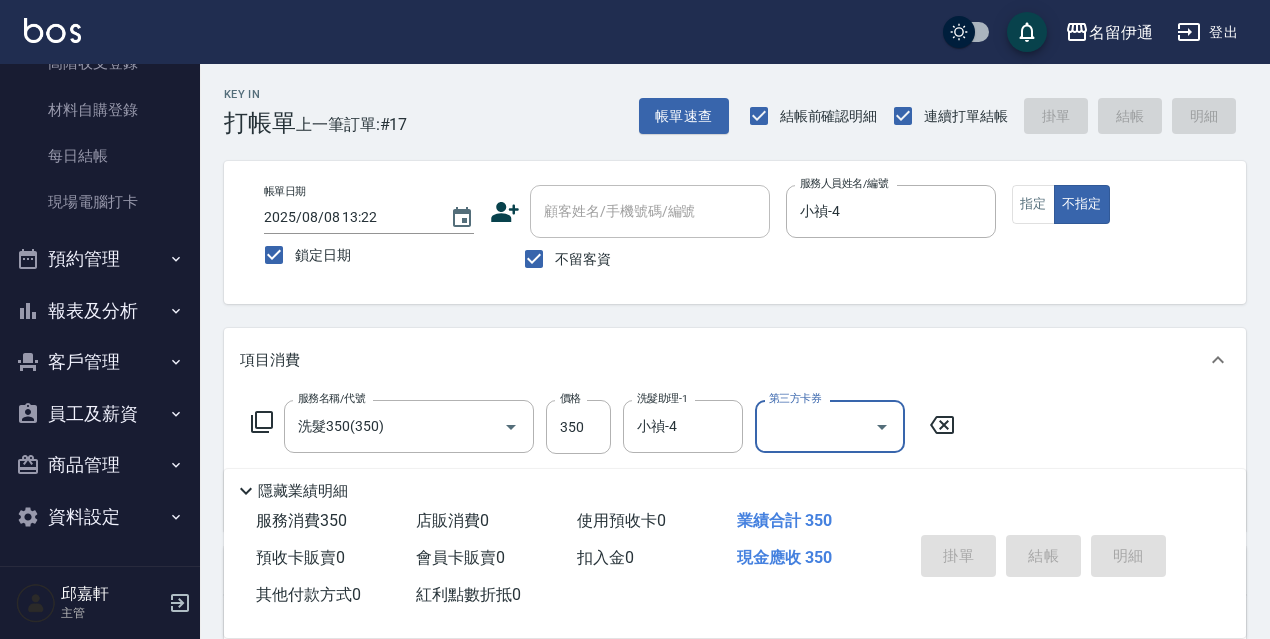 type 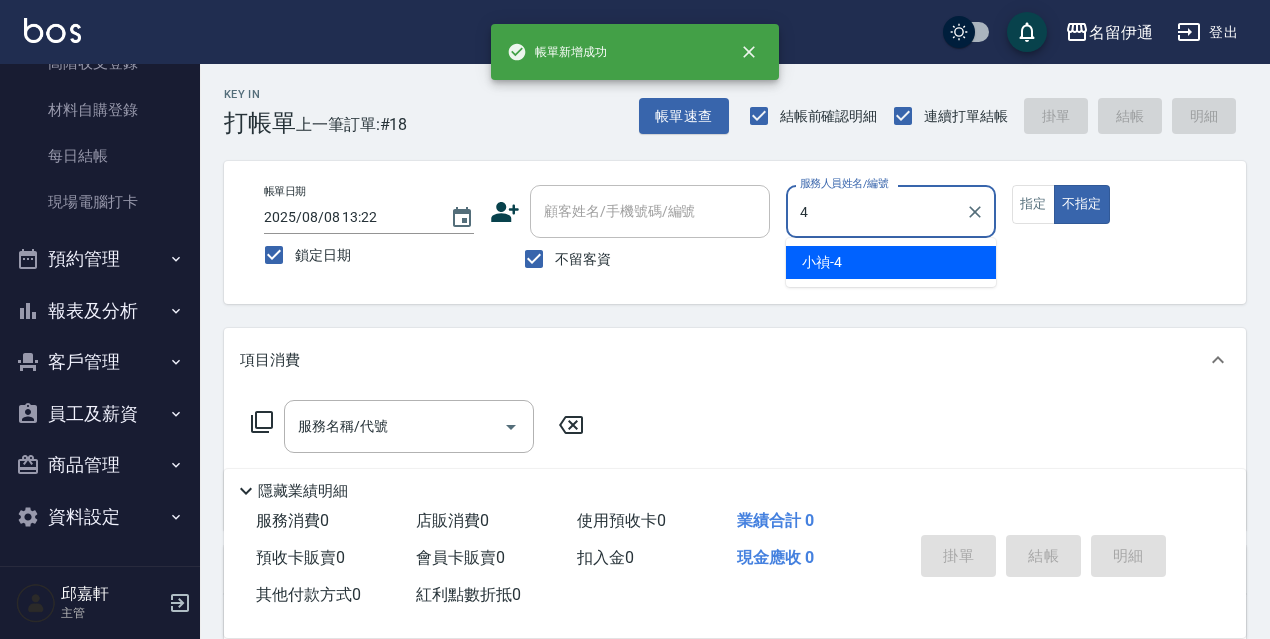 type on "小禎-4" 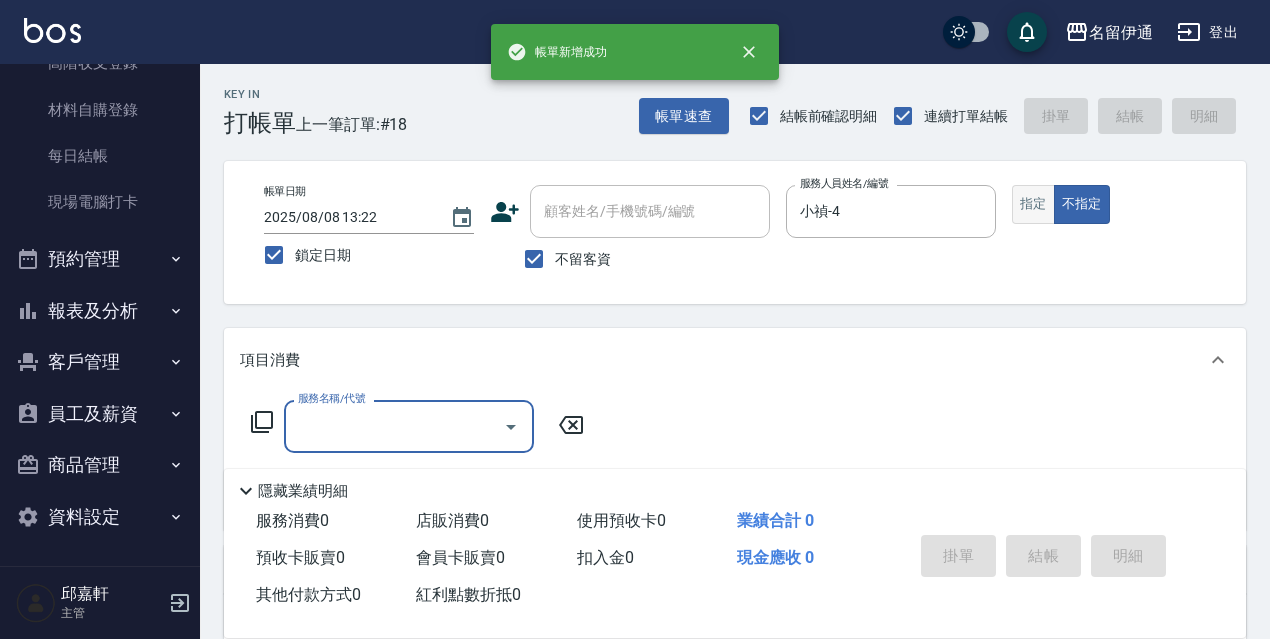 drag, startPoint x: 1047, startPoint y: 212, endPoint x: 1035, endPoint y: 209, distance: 12.369317 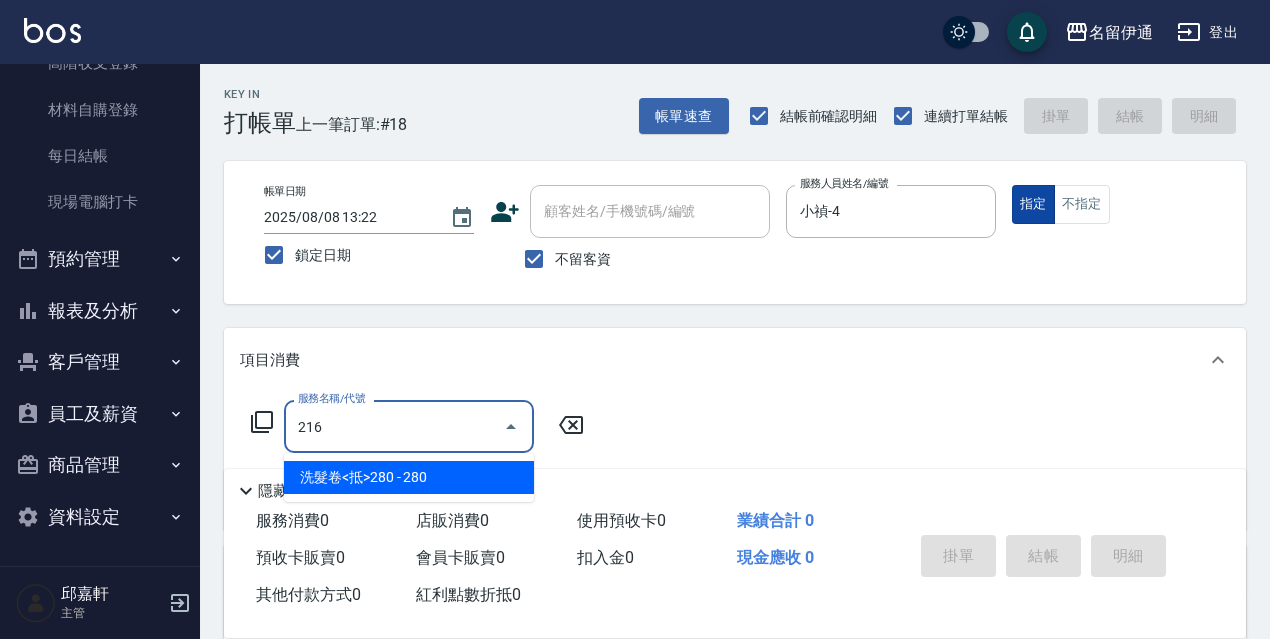 type on "洗髮卷<抵>280(216)" 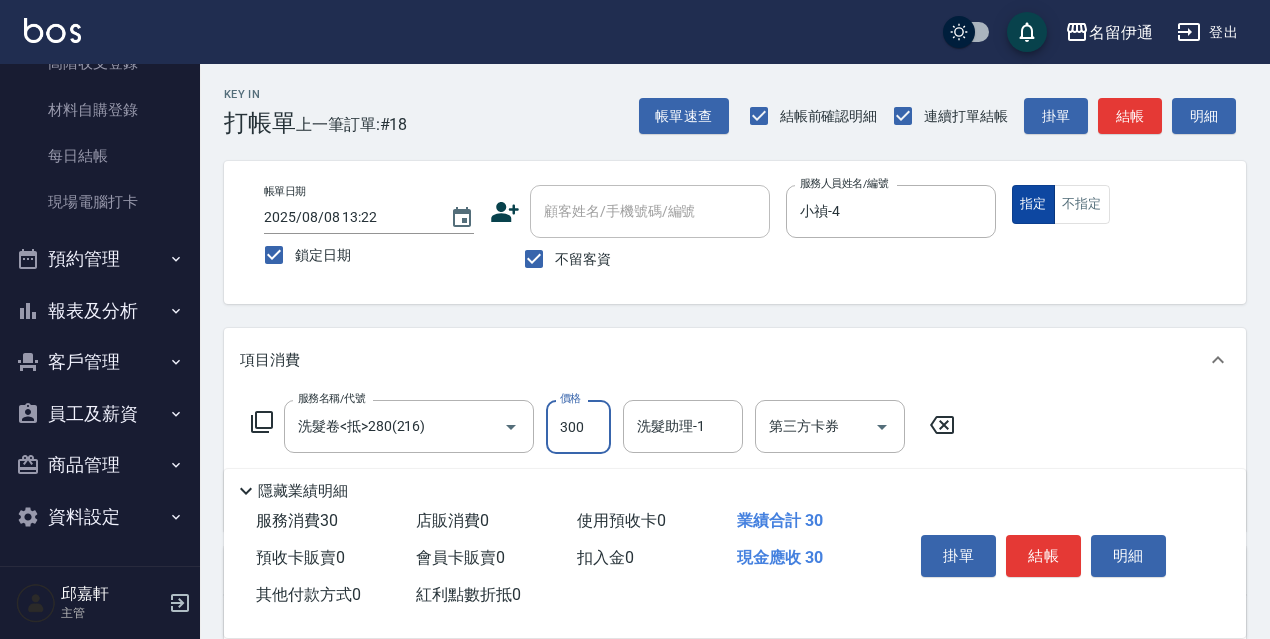 type on "300" 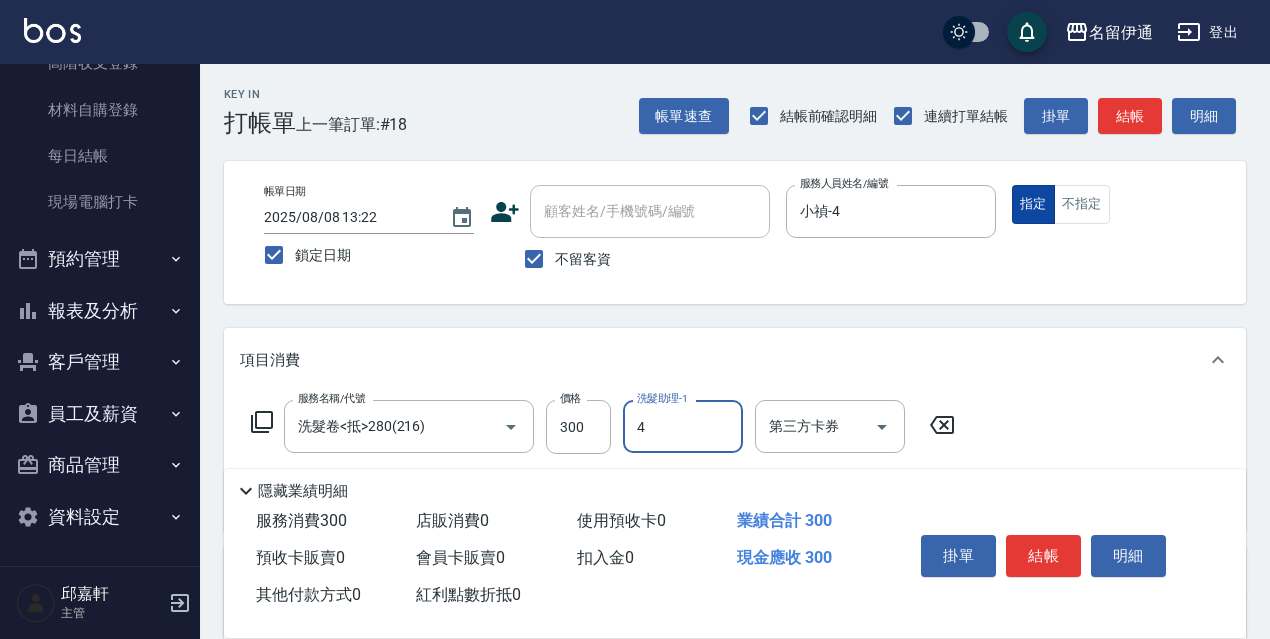 type on "小禎-4" 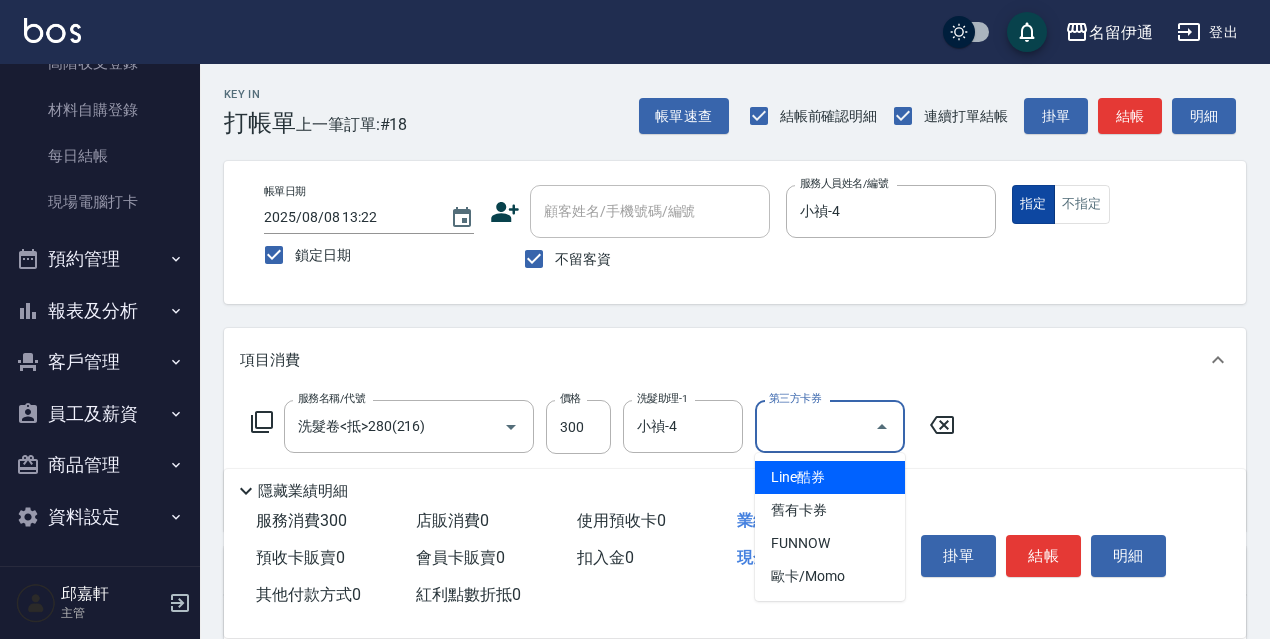 type on "舊有卡券" 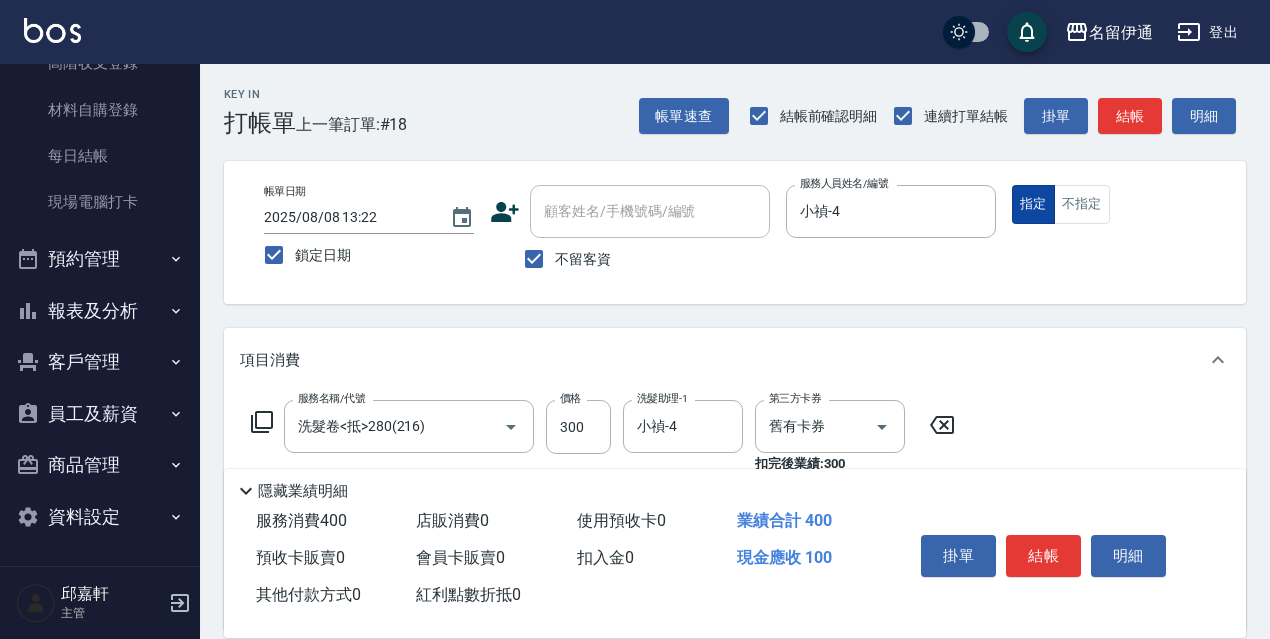 type on "電棒/夾直(803)" 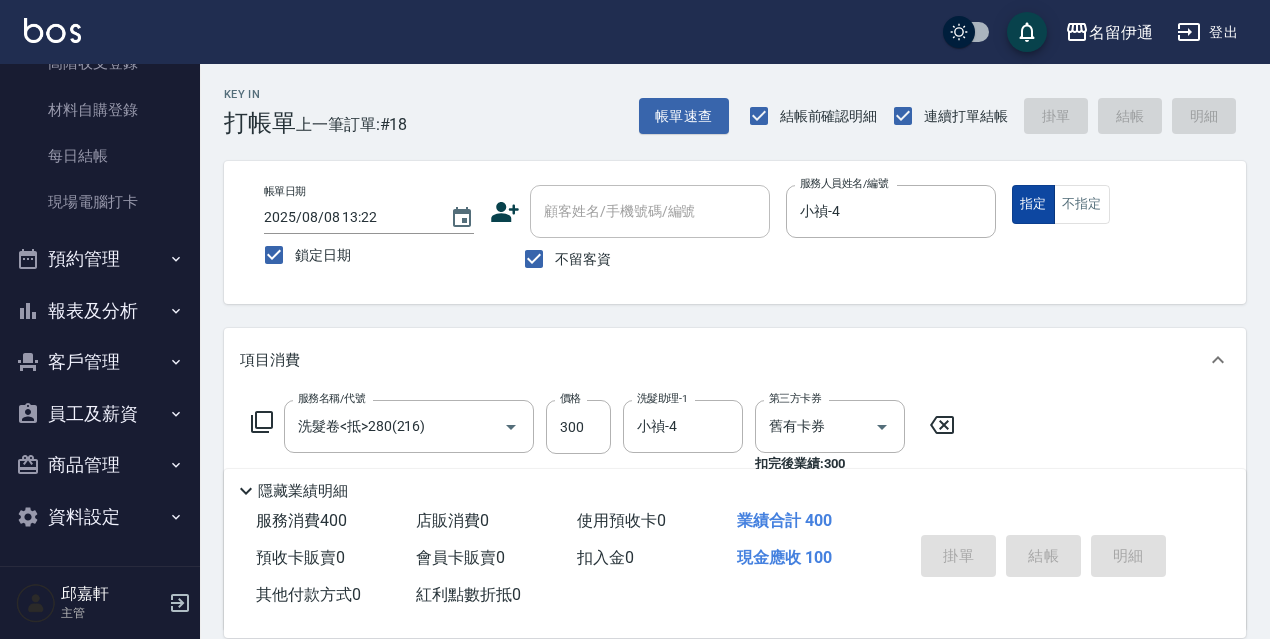 type 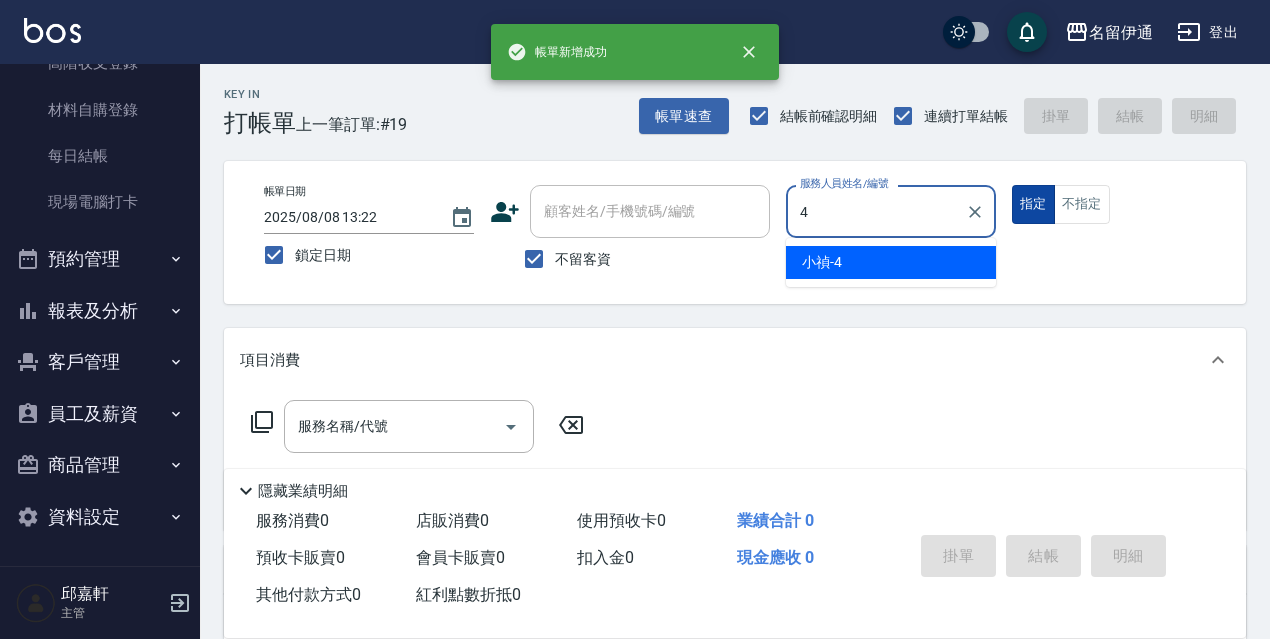 type on "小禎-4" 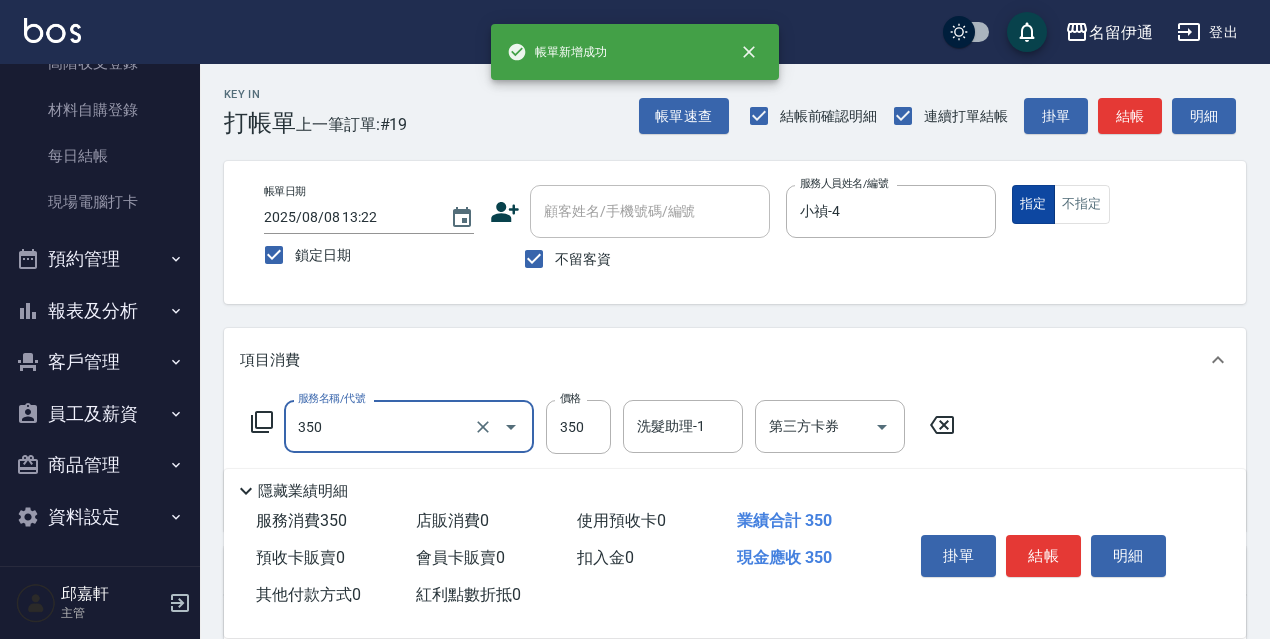 type on "洗髮350(350)" 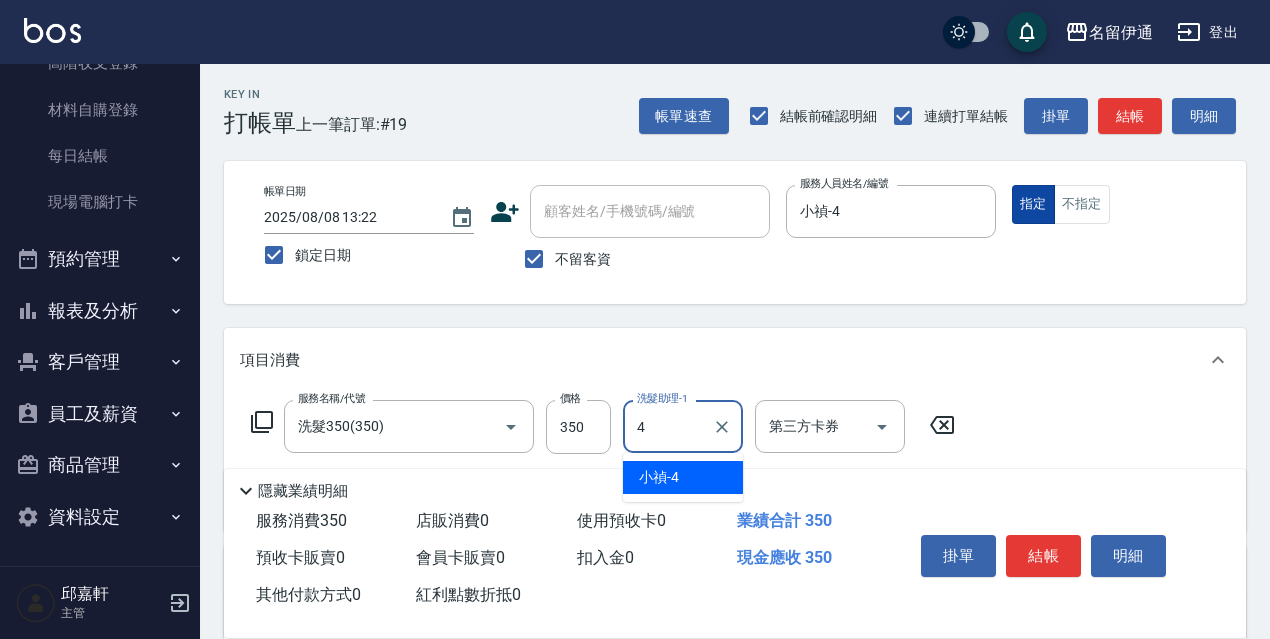 type on "小禎-4" 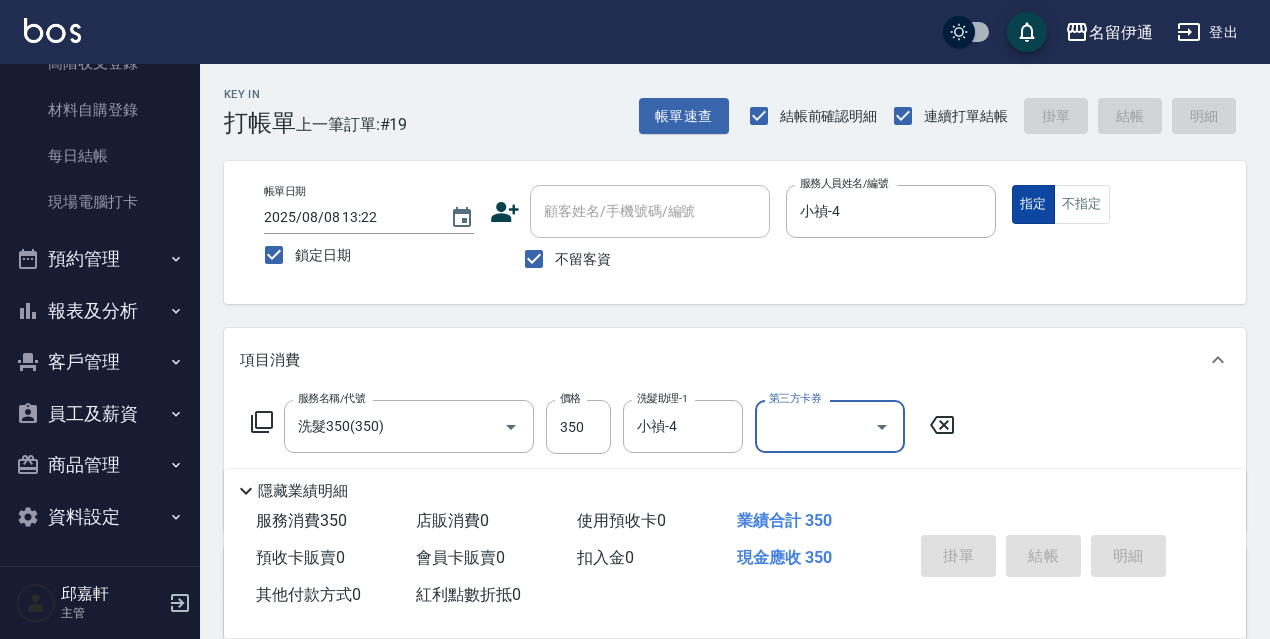 type 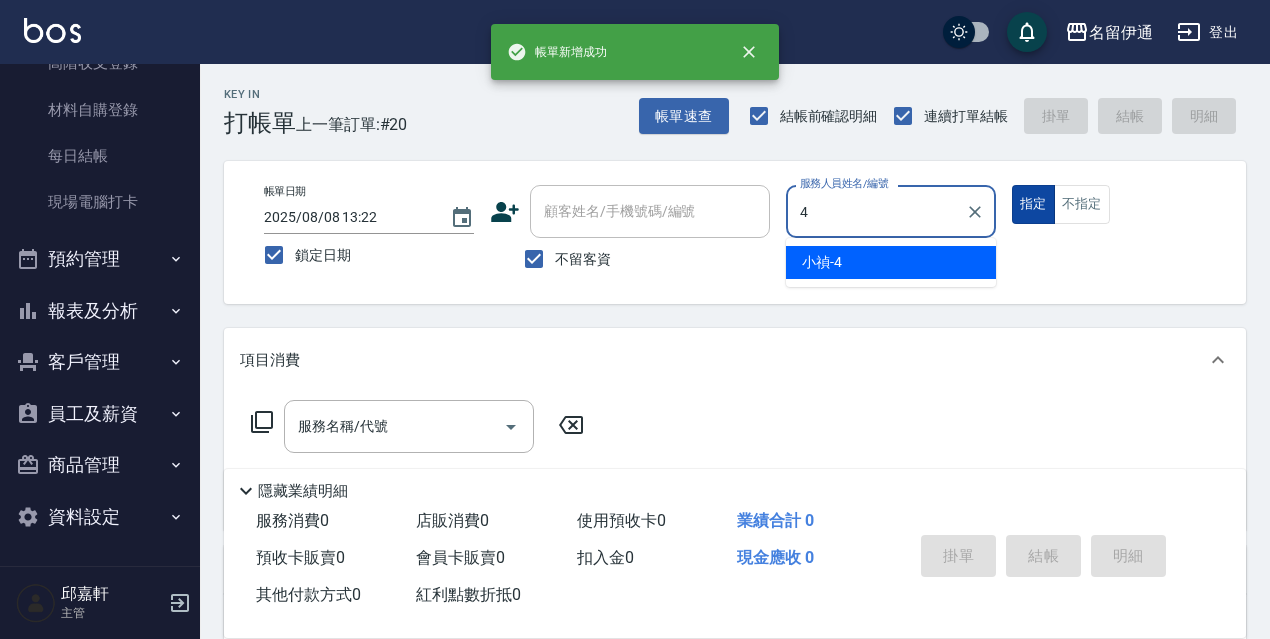 type on "小禎-4" 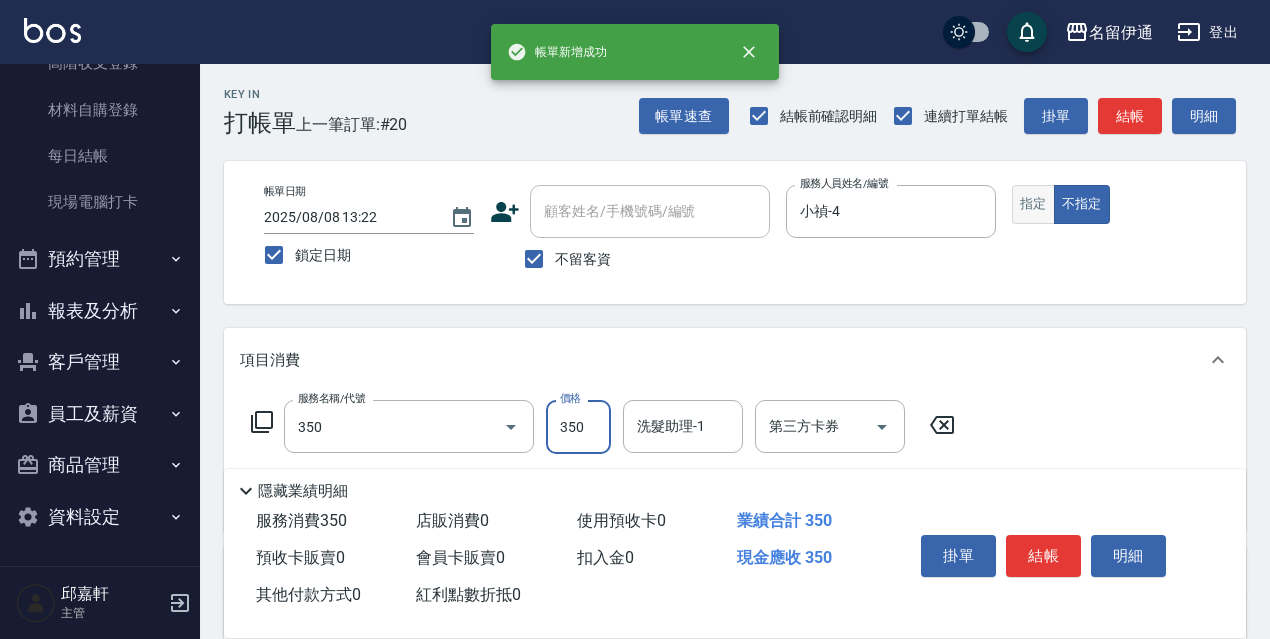 type on "洗髮350(350)" 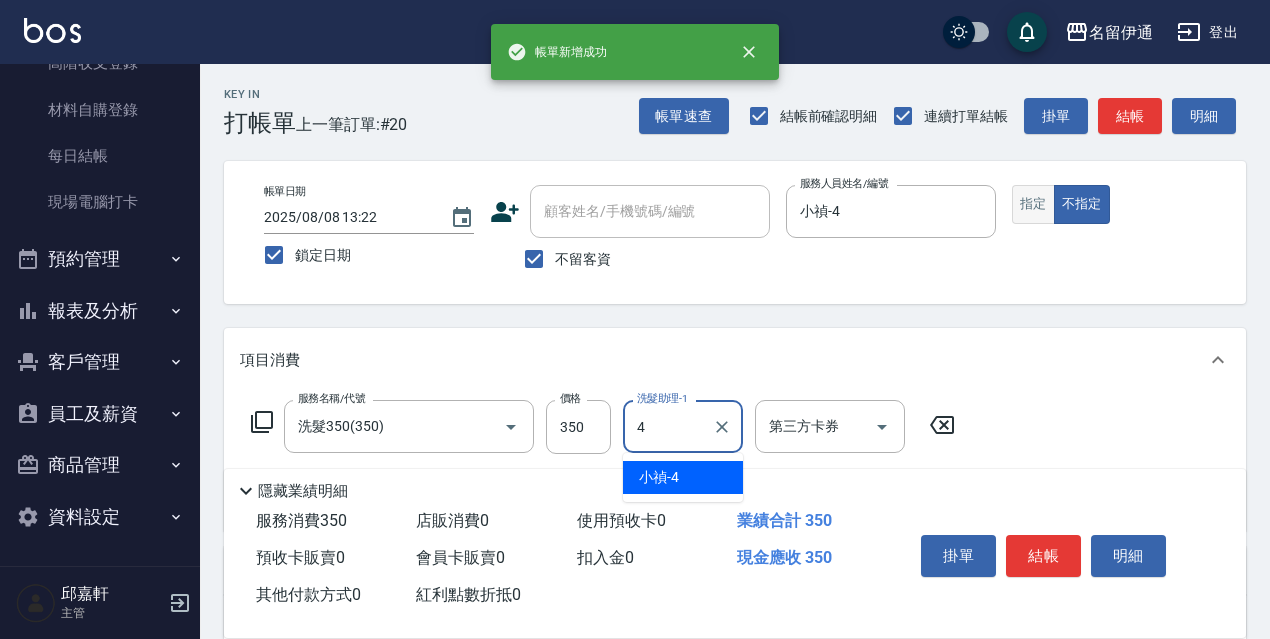 type on "小禎-4" 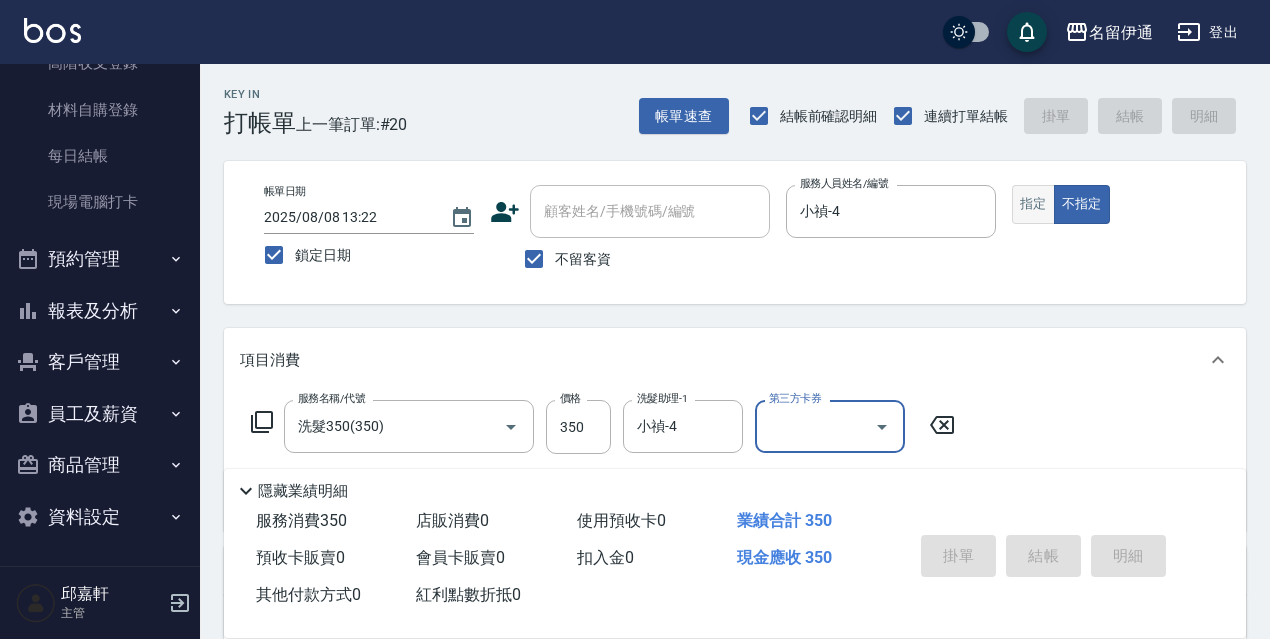 type 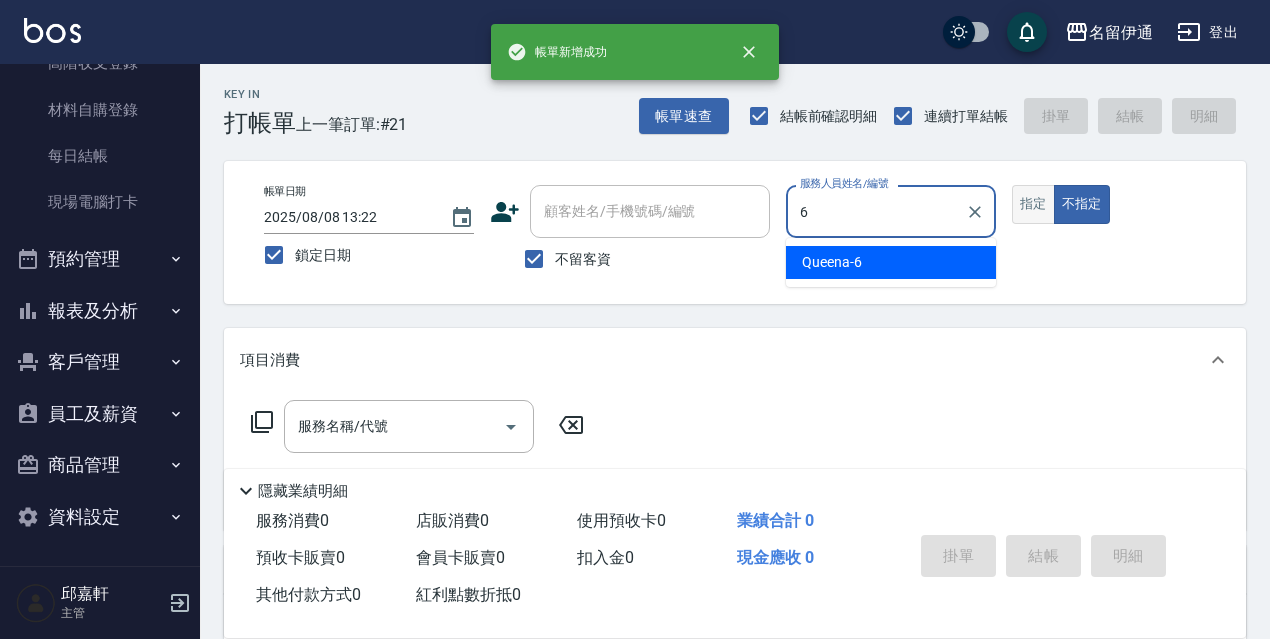 type on "Queena-6" 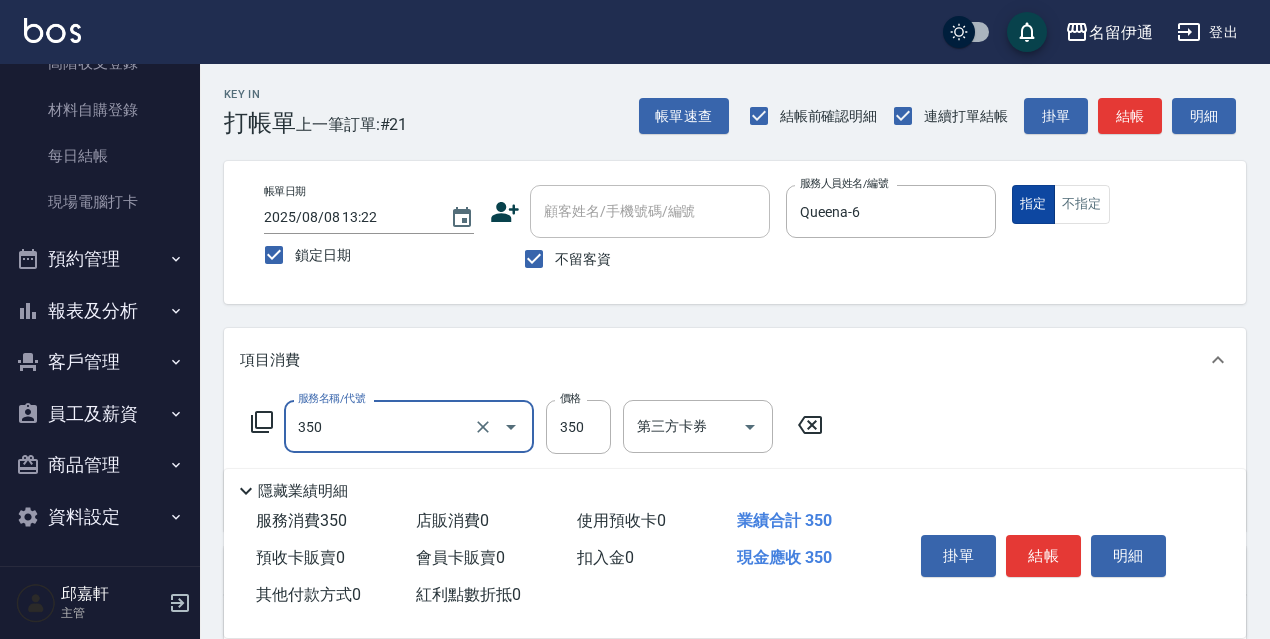 type on "洗髮350(350)" 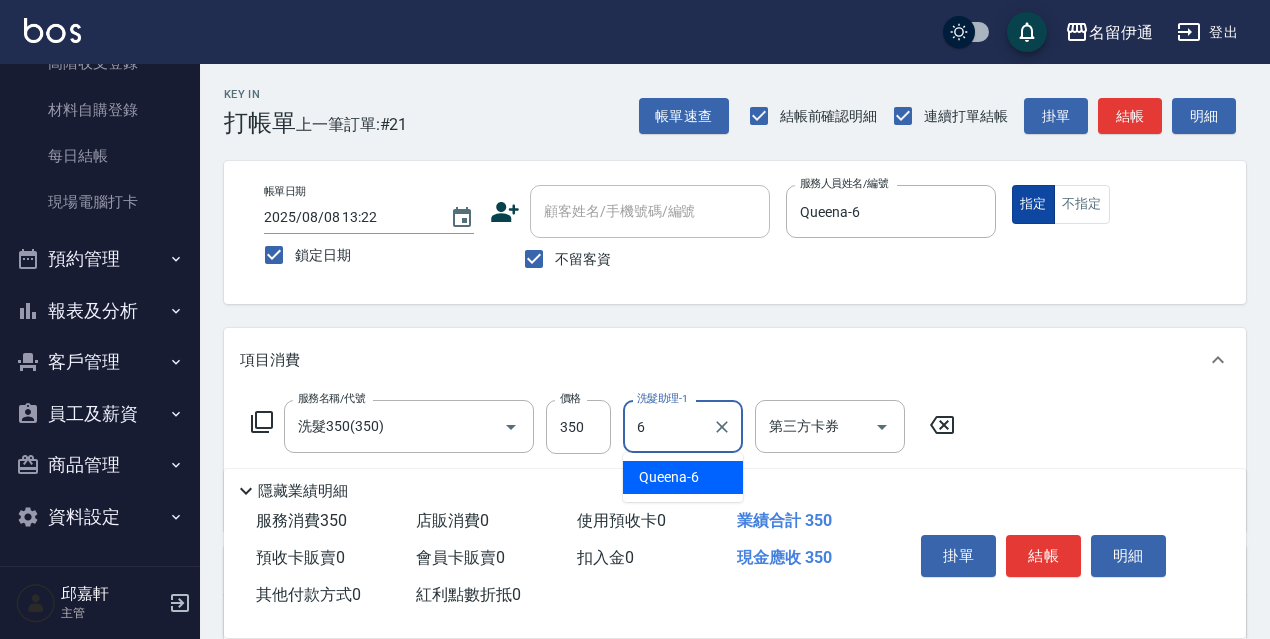 type on "Queena-6" 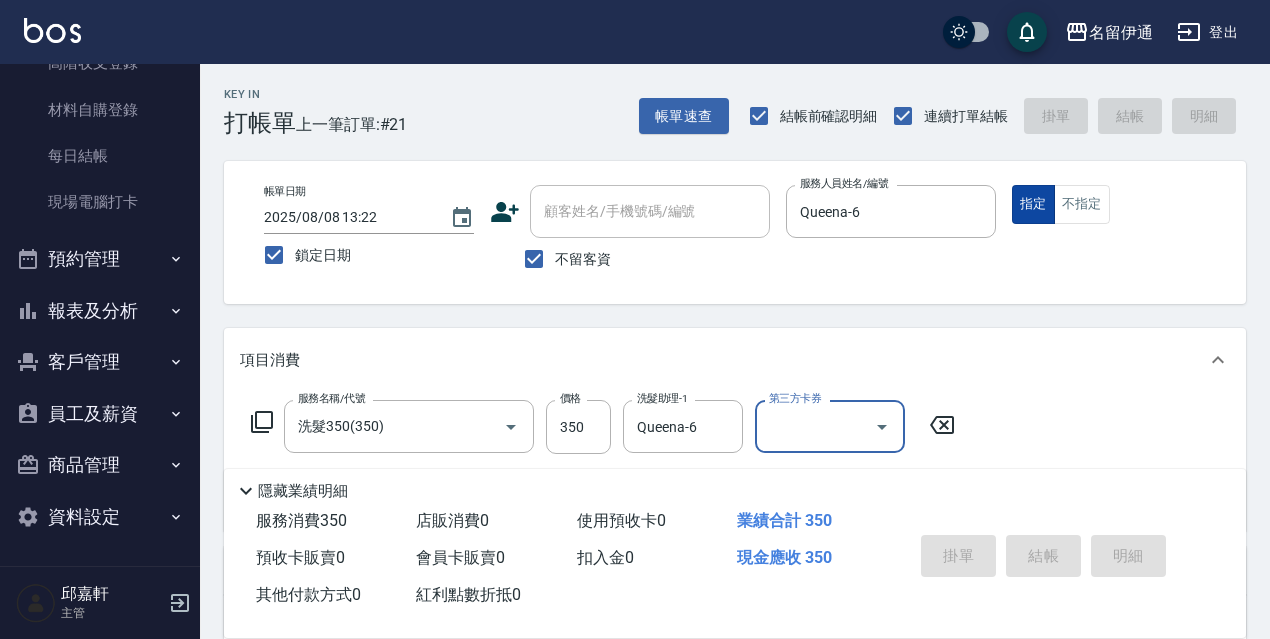type 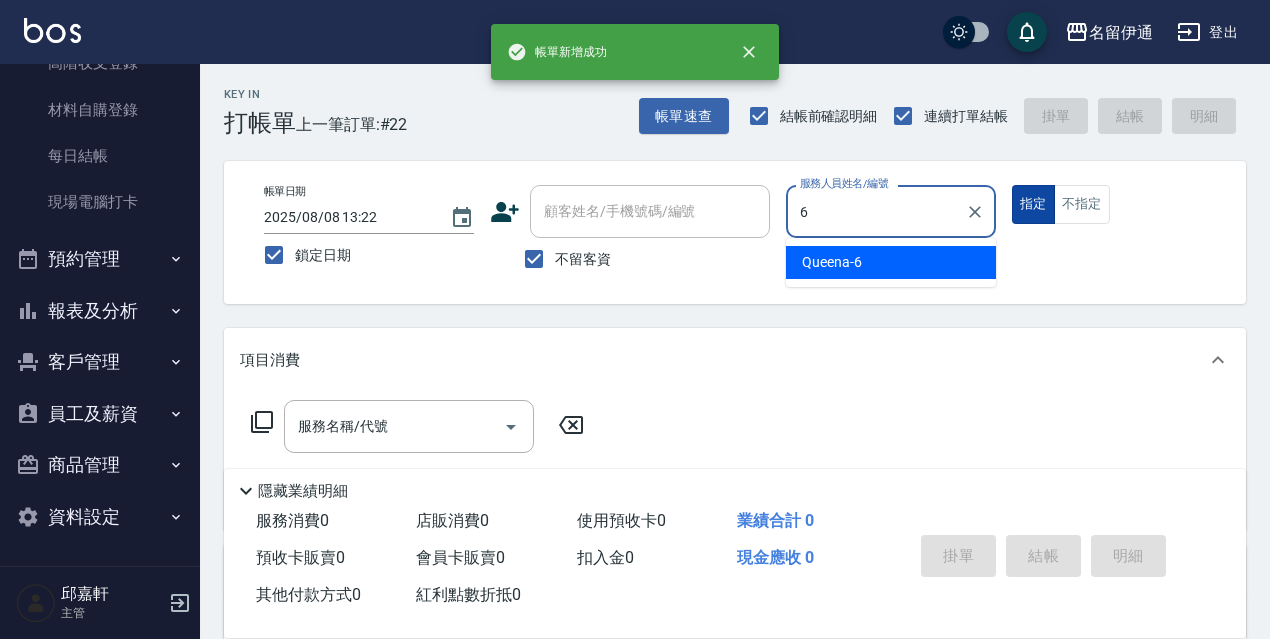 type on "Queena-6" 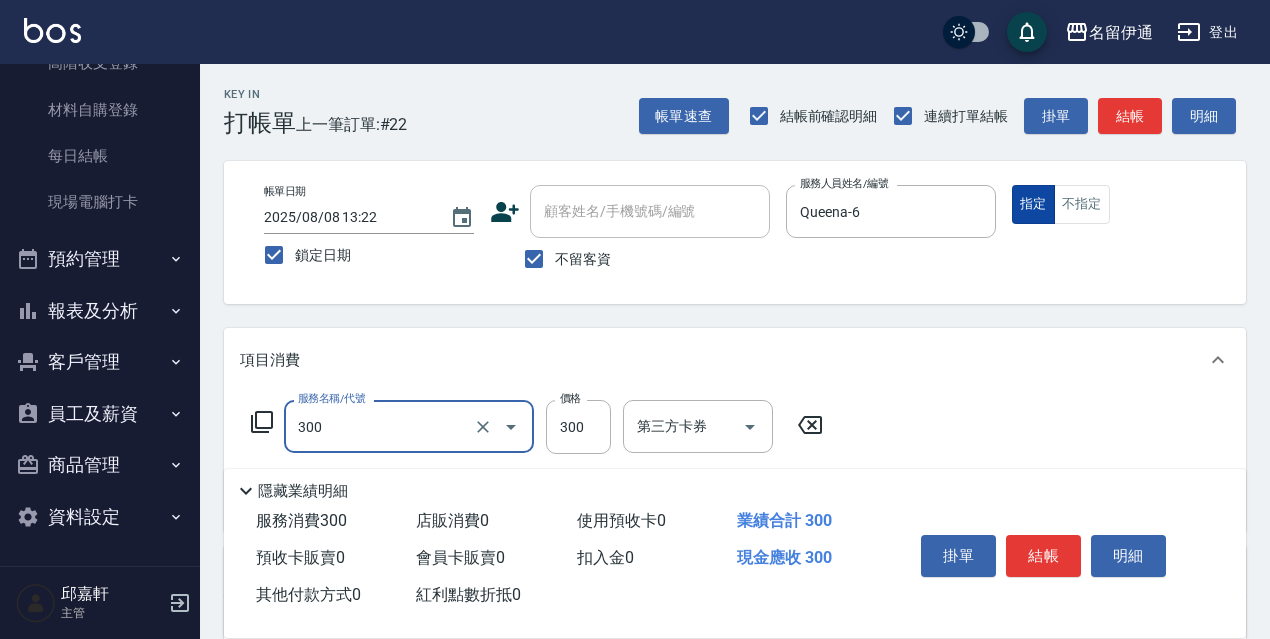 type on "洗髮300(300)" 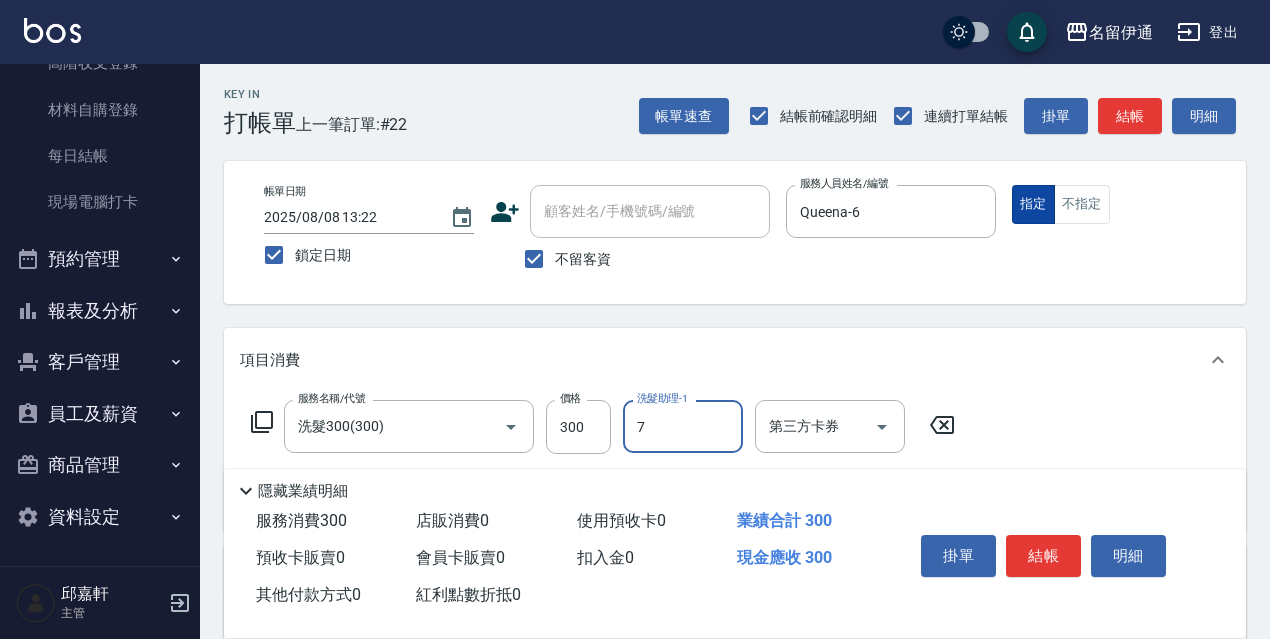 type on "Fanny-7" 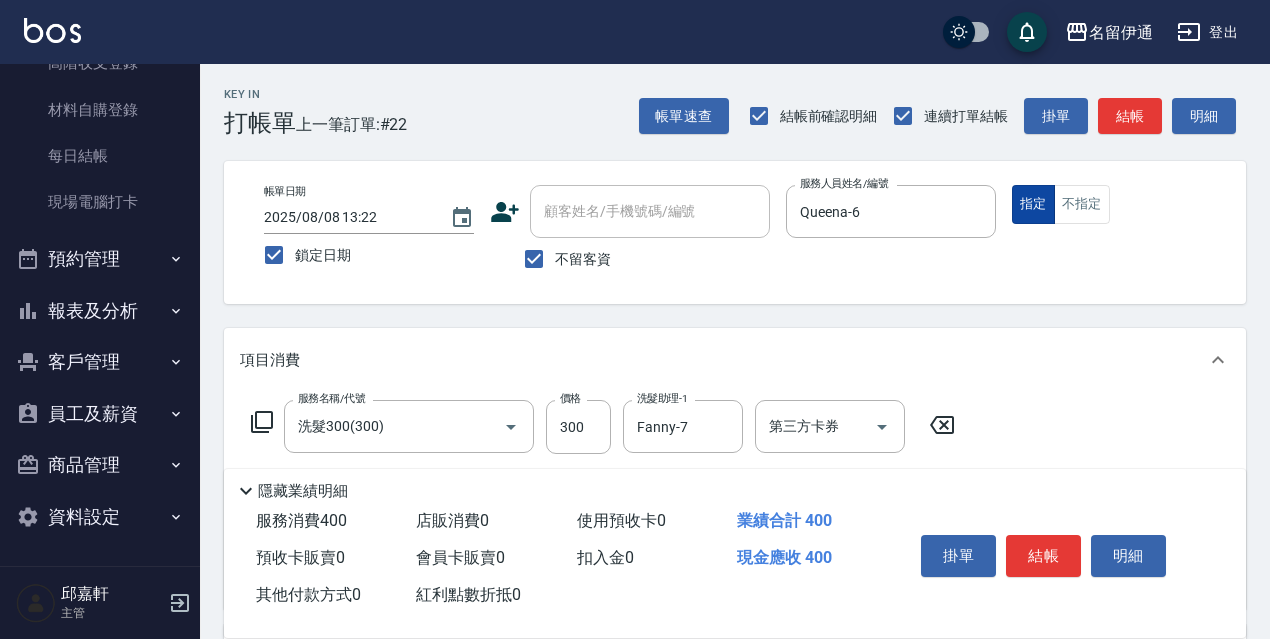 type on "電棒/夾直(803)" 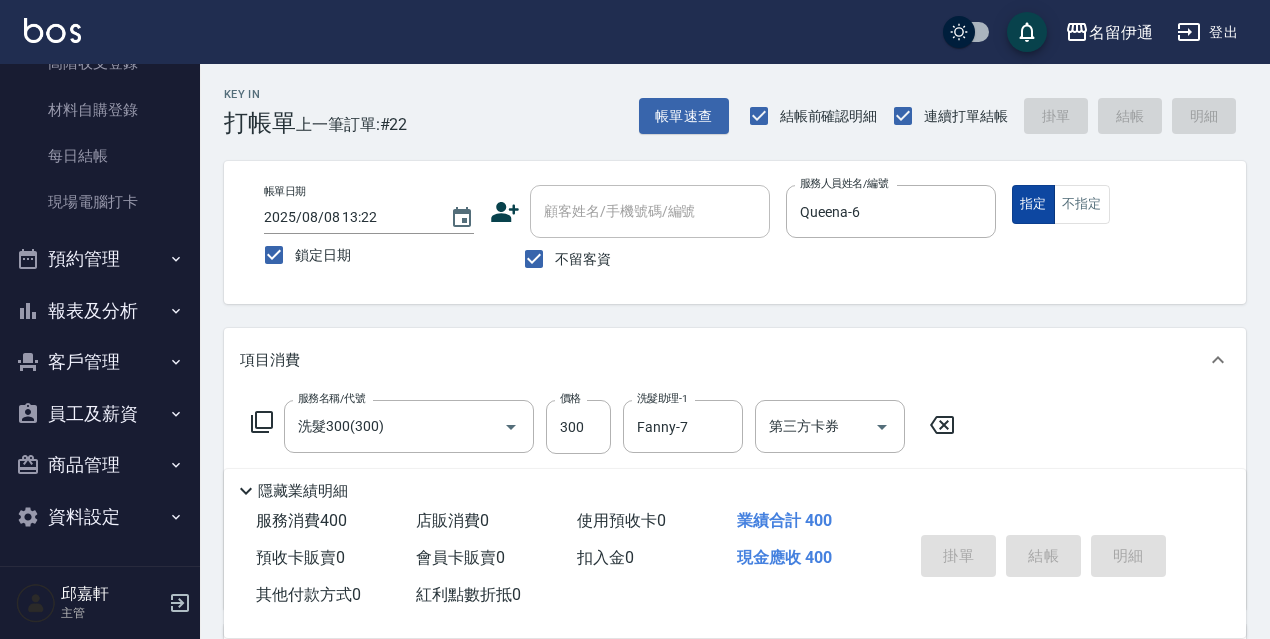 type 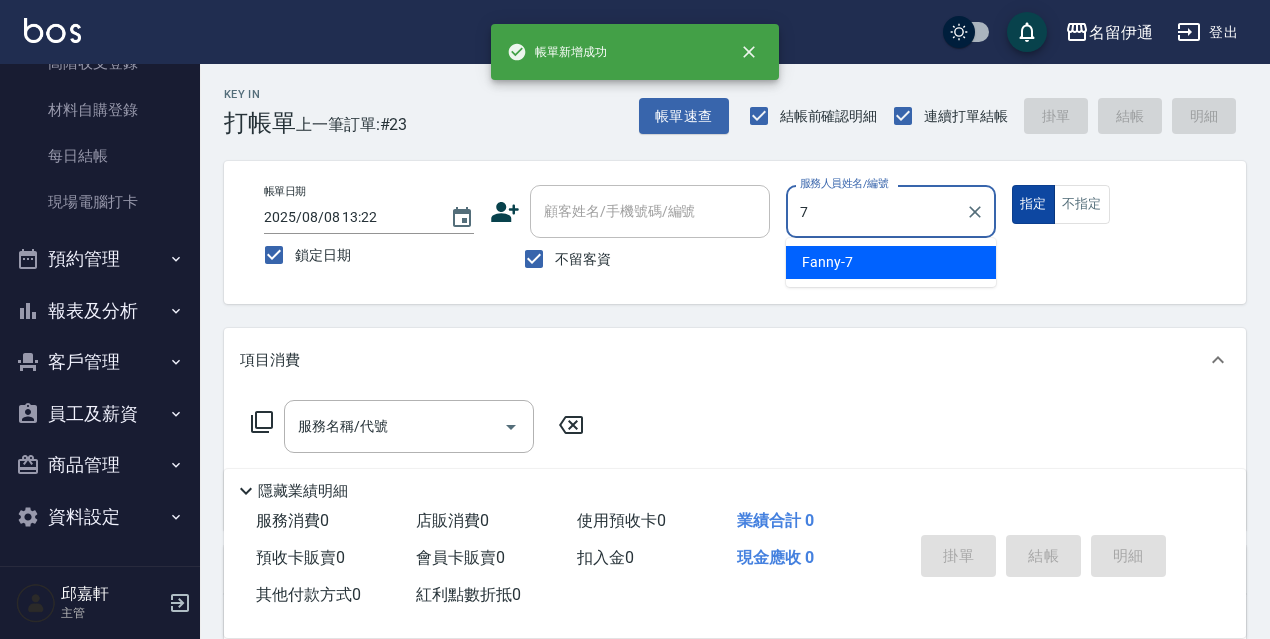 type on "Fanny-7" 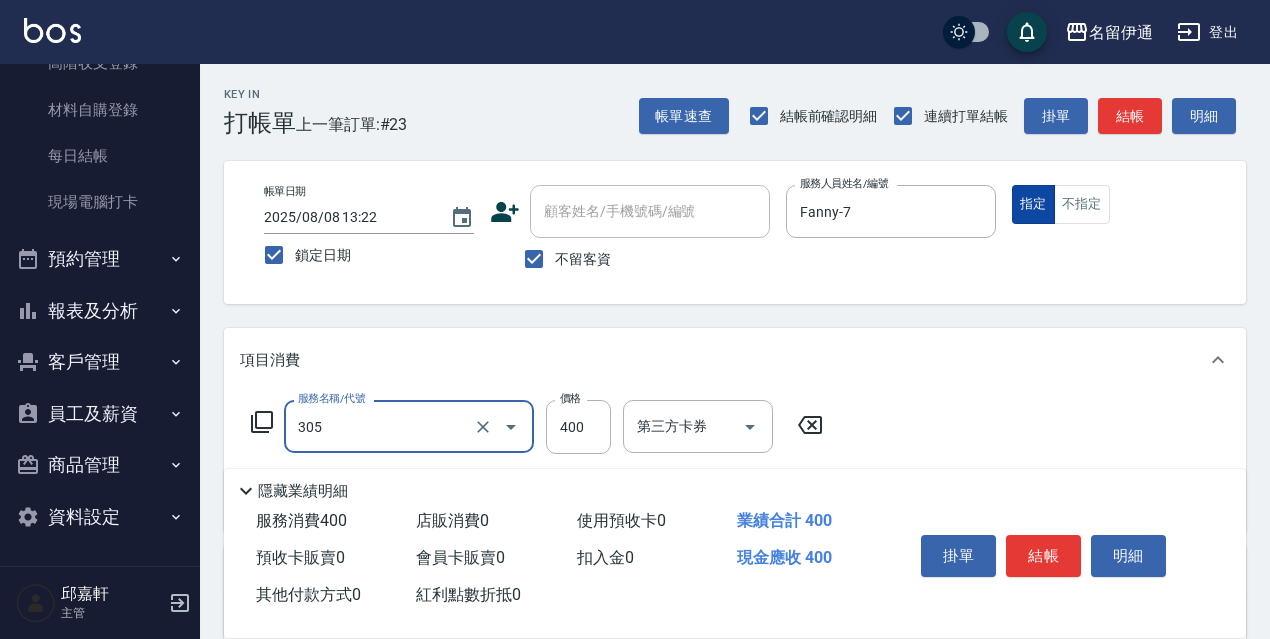 type on "剪髮400(305)" 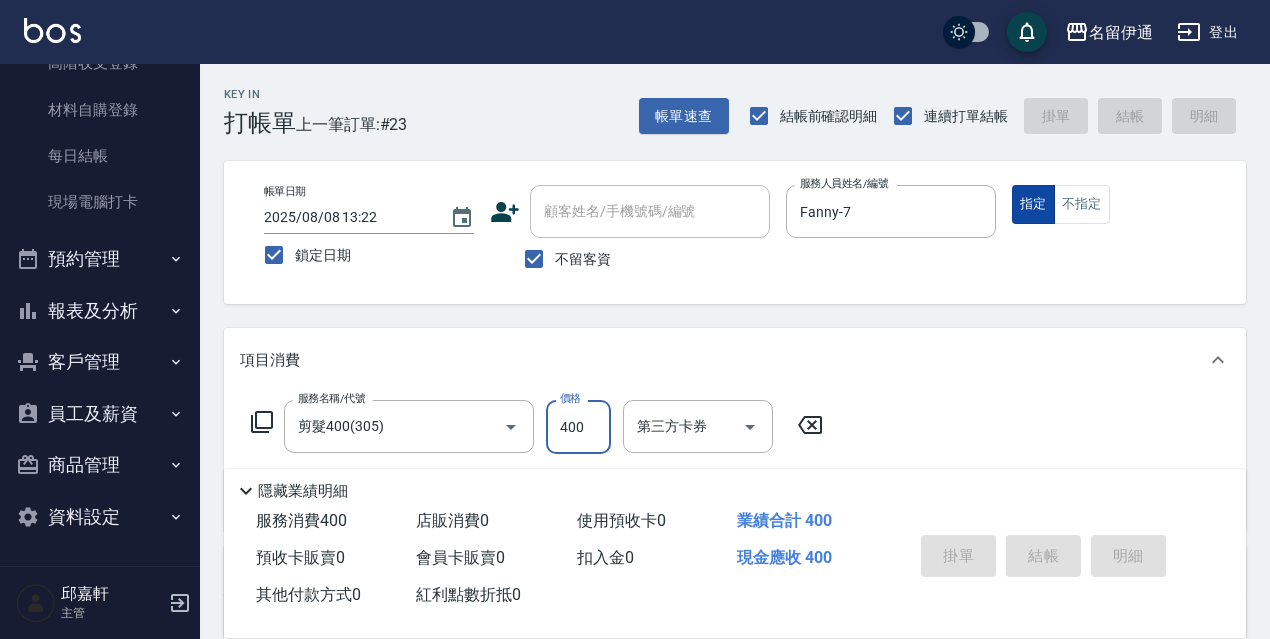 type 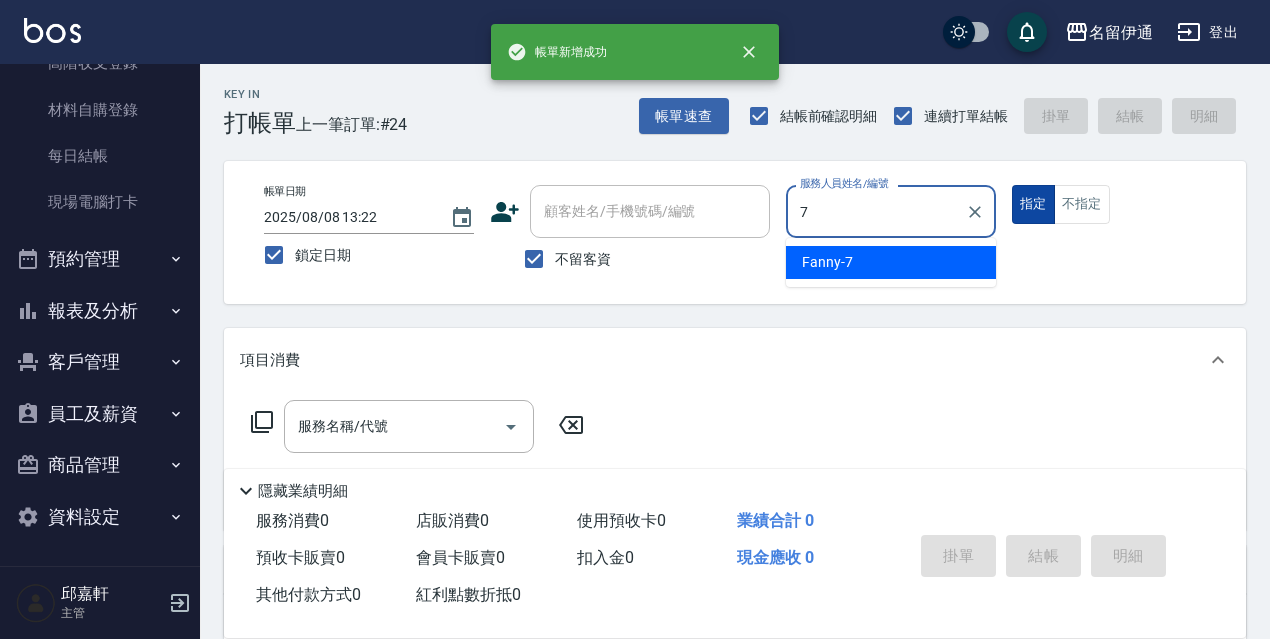 type 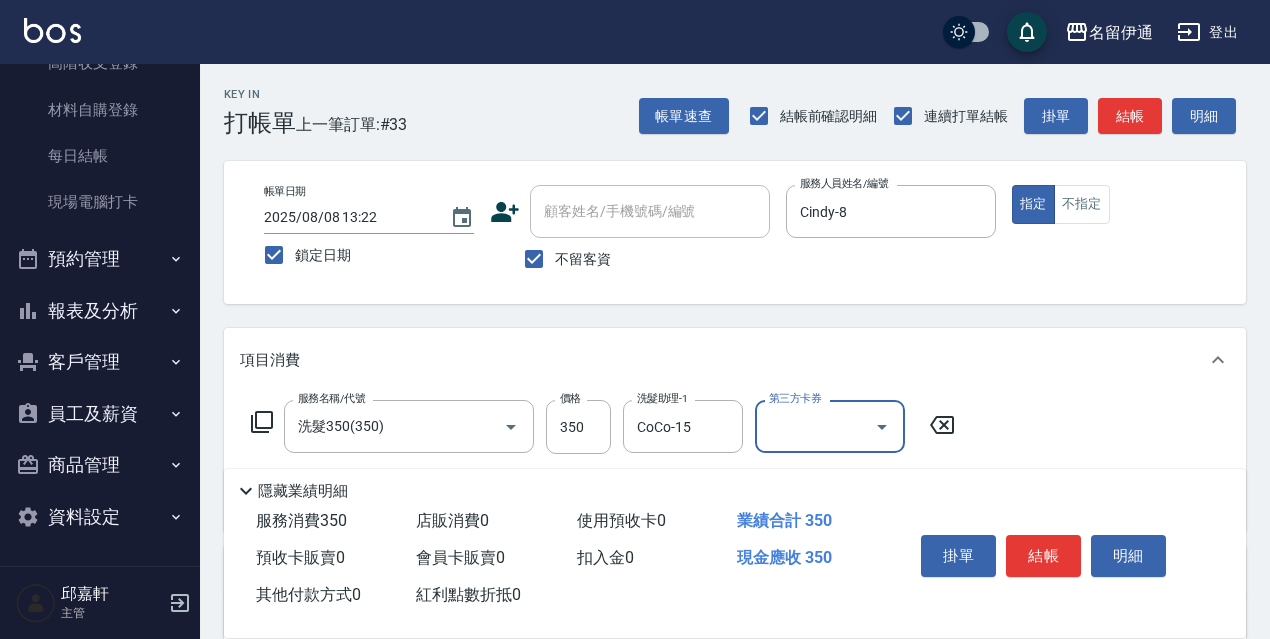 drag, startPoint x: 248, startPoint y: 410, endPoint x: 263, endPoint y: 408, distance: 15.132746 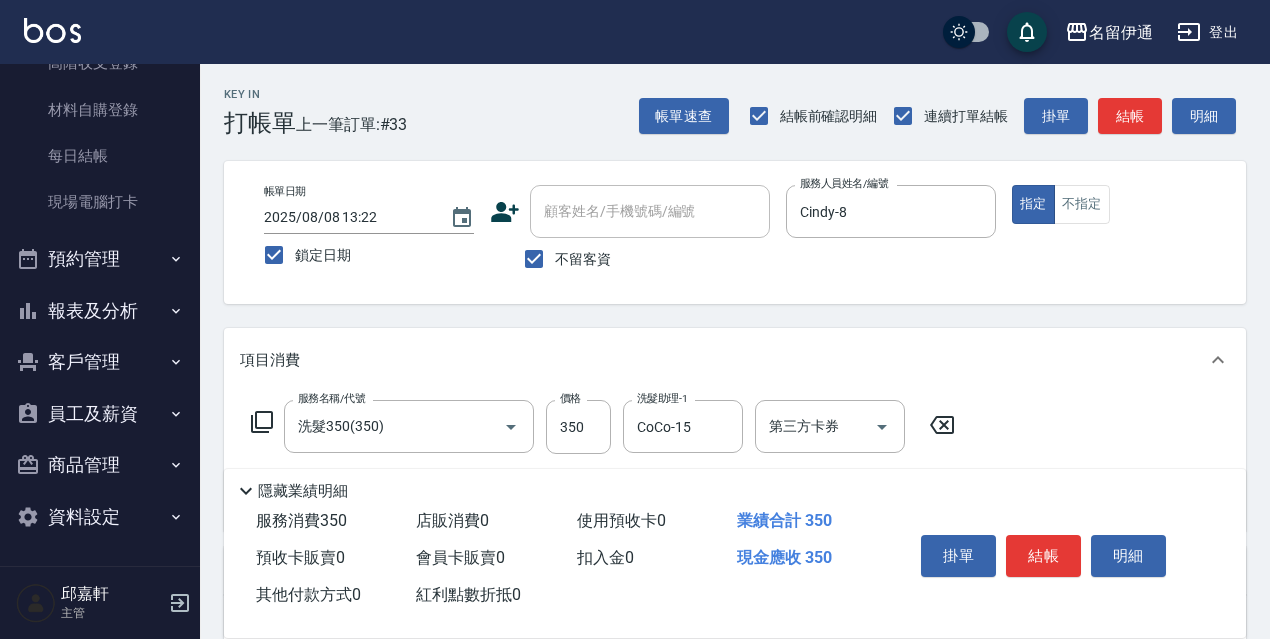 click 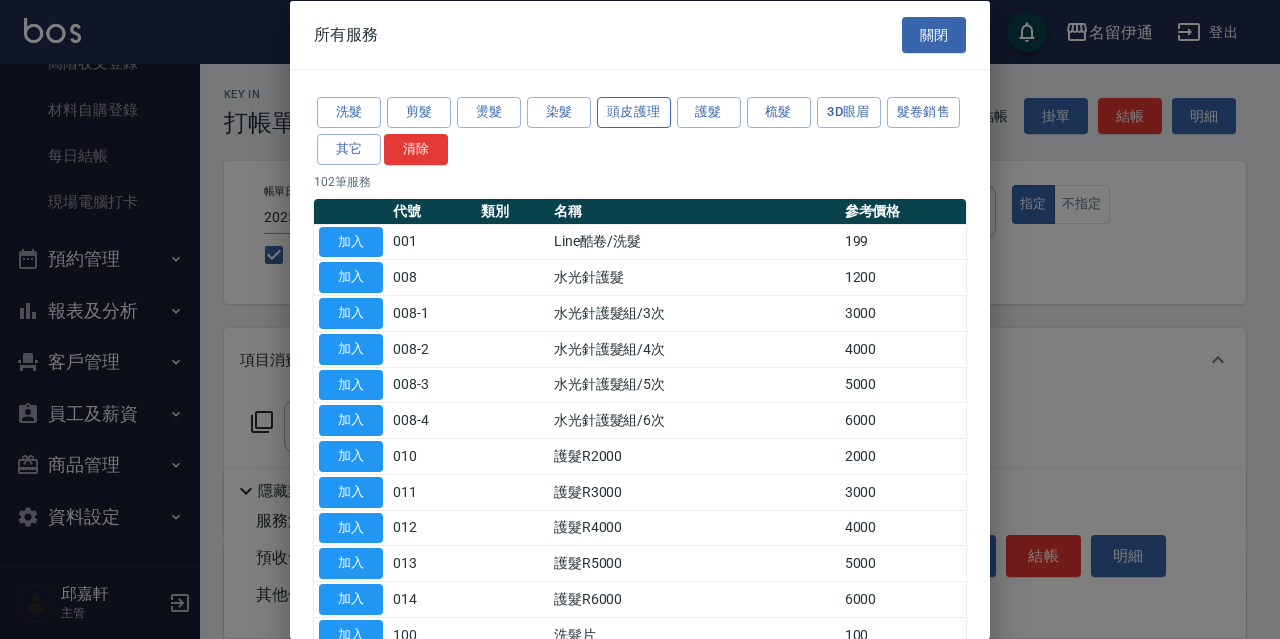 click on "頭皮護理" at bounding box center (634, 112) 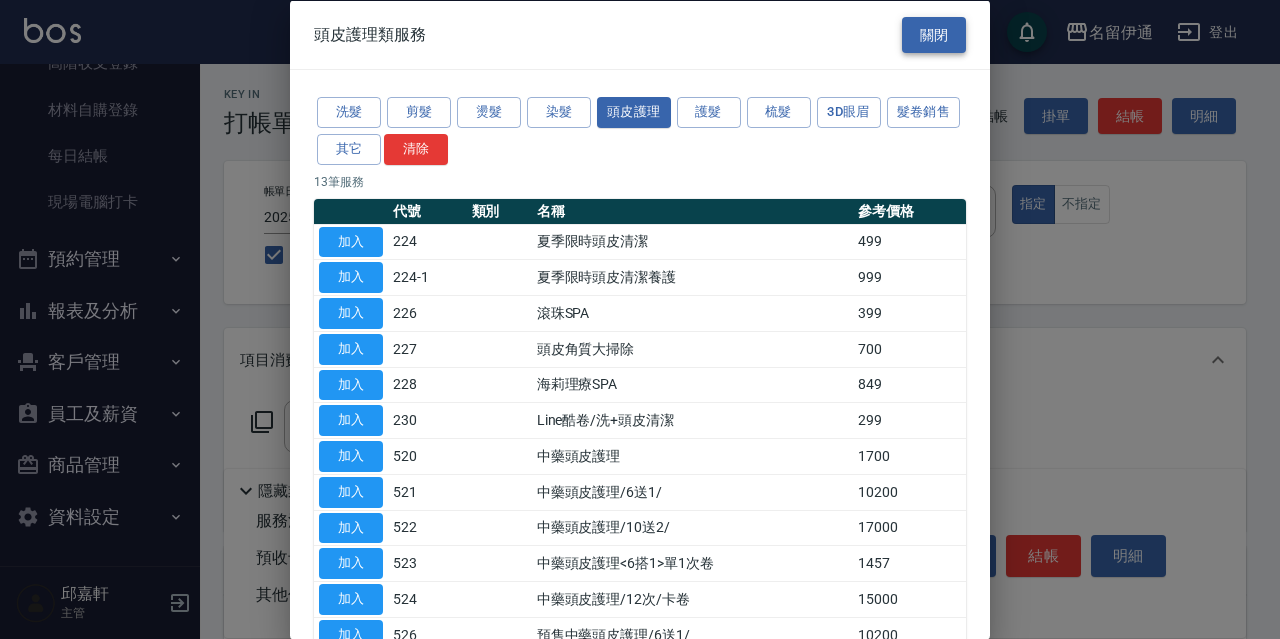 click on "關閉" at bounding box center (934, 34) 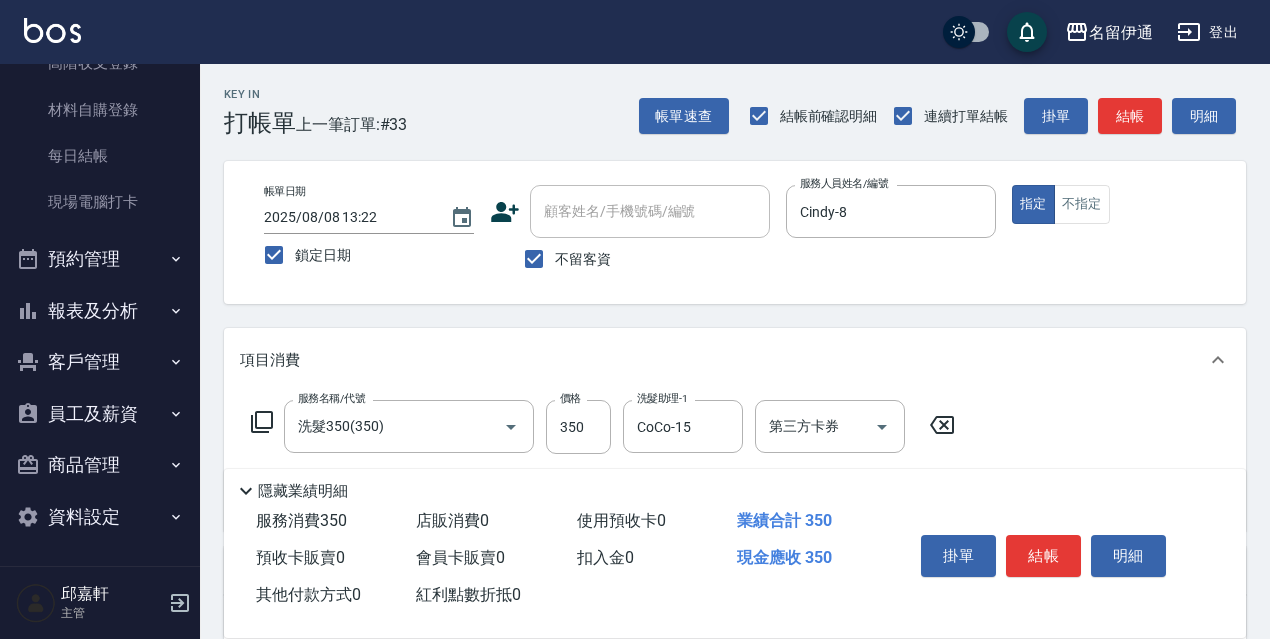 click 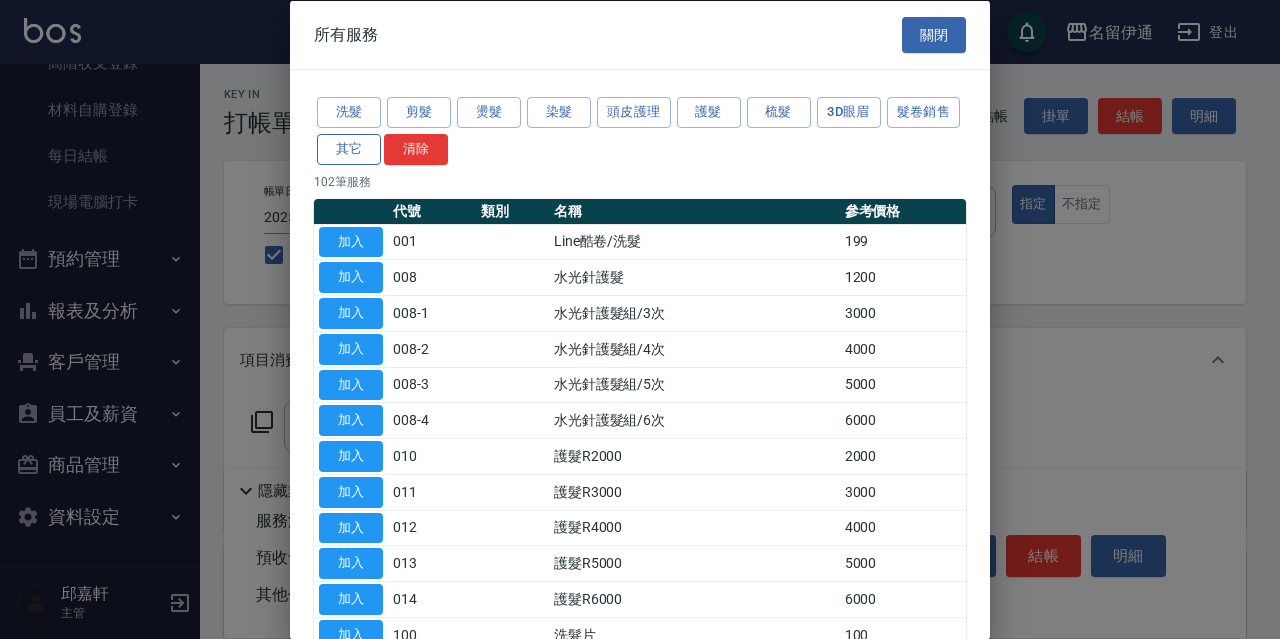 click on "其它" at bounding box center (349, 148) 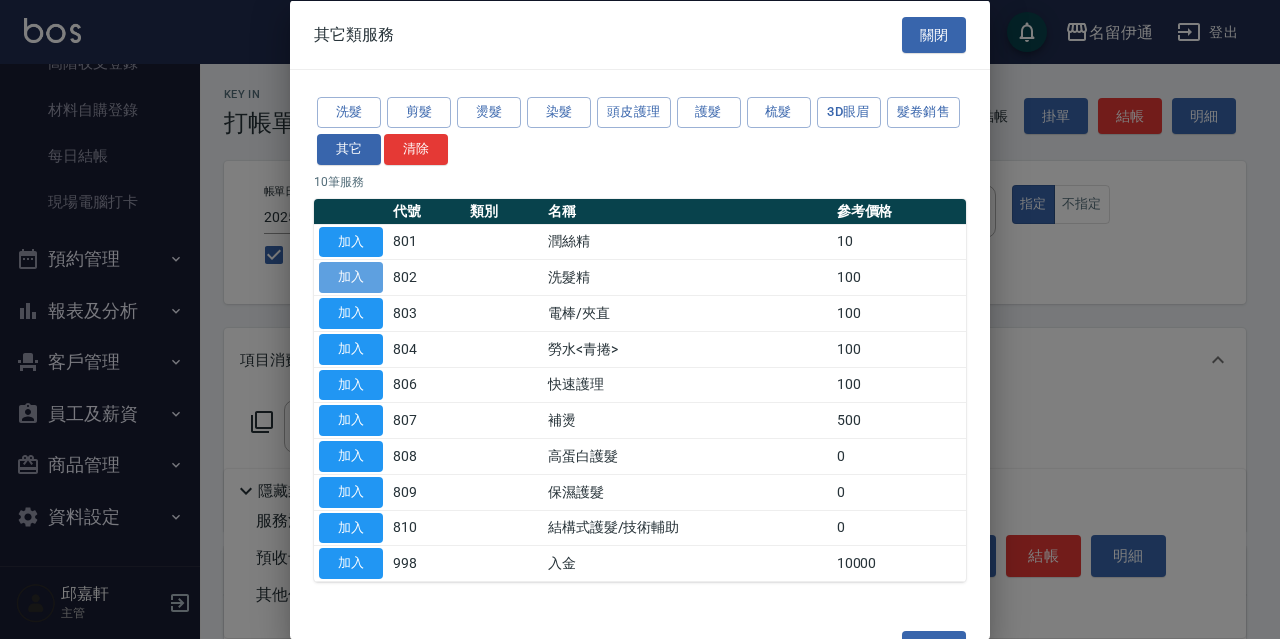 click on "加入" at bounding box center [351, 277] 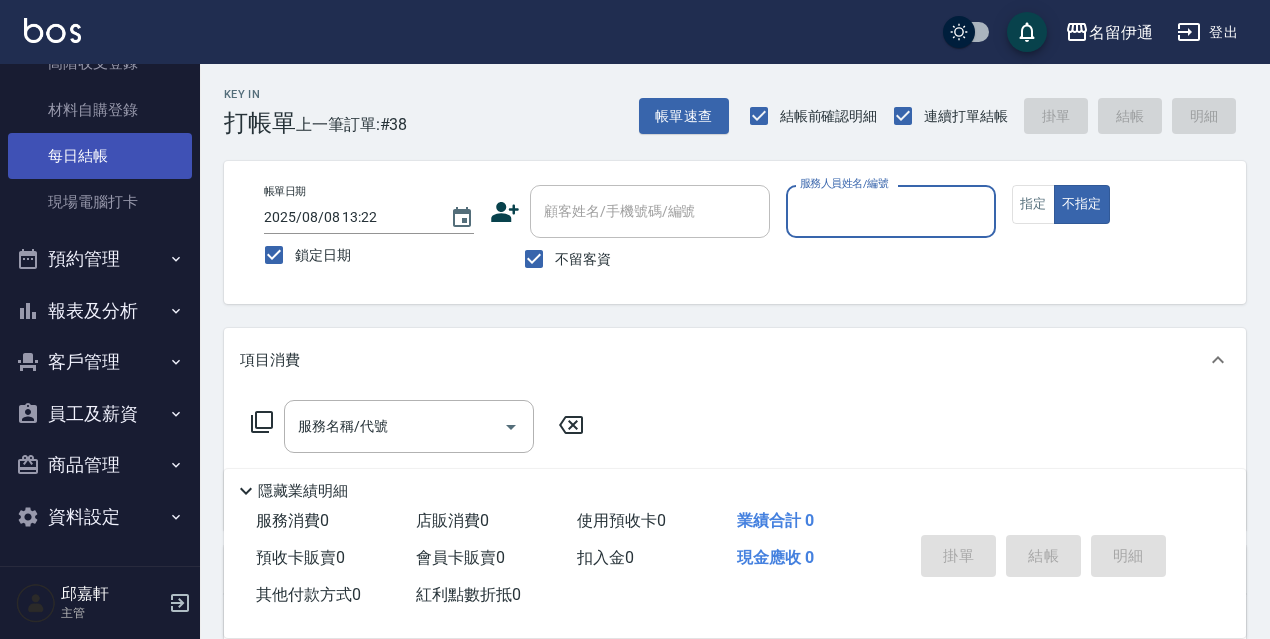 scroll, scrollTop: 0, scrollLeft: 0, axis: both 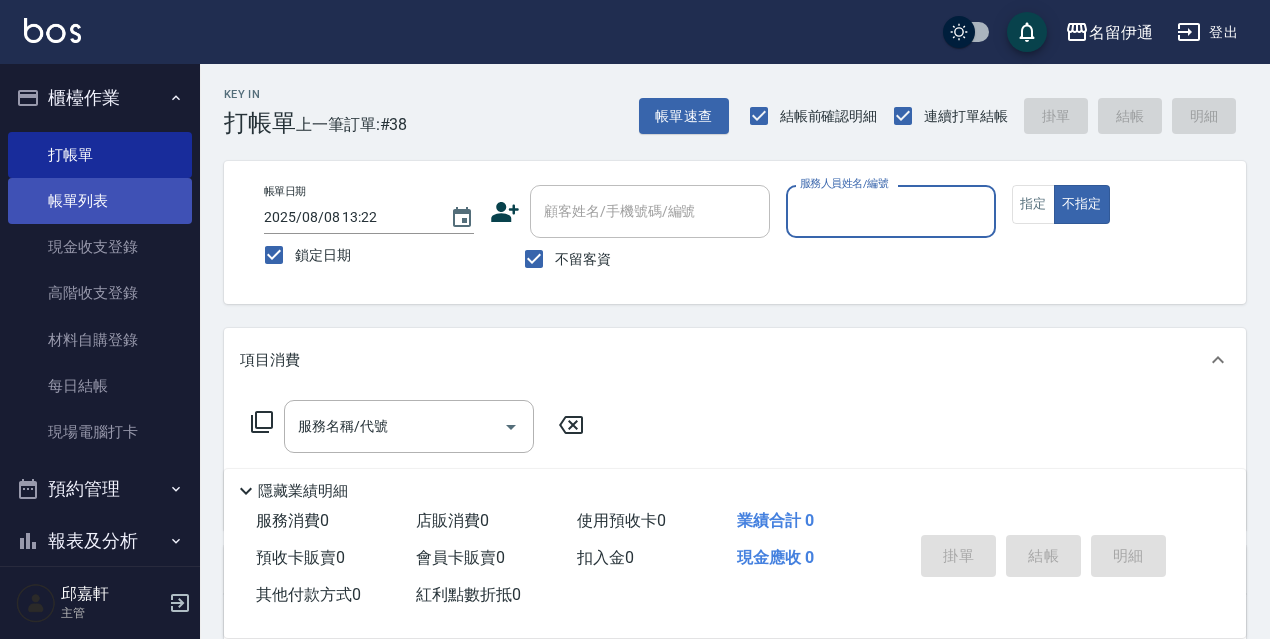 click on "帳單列表" at bounding box center [100, 201] 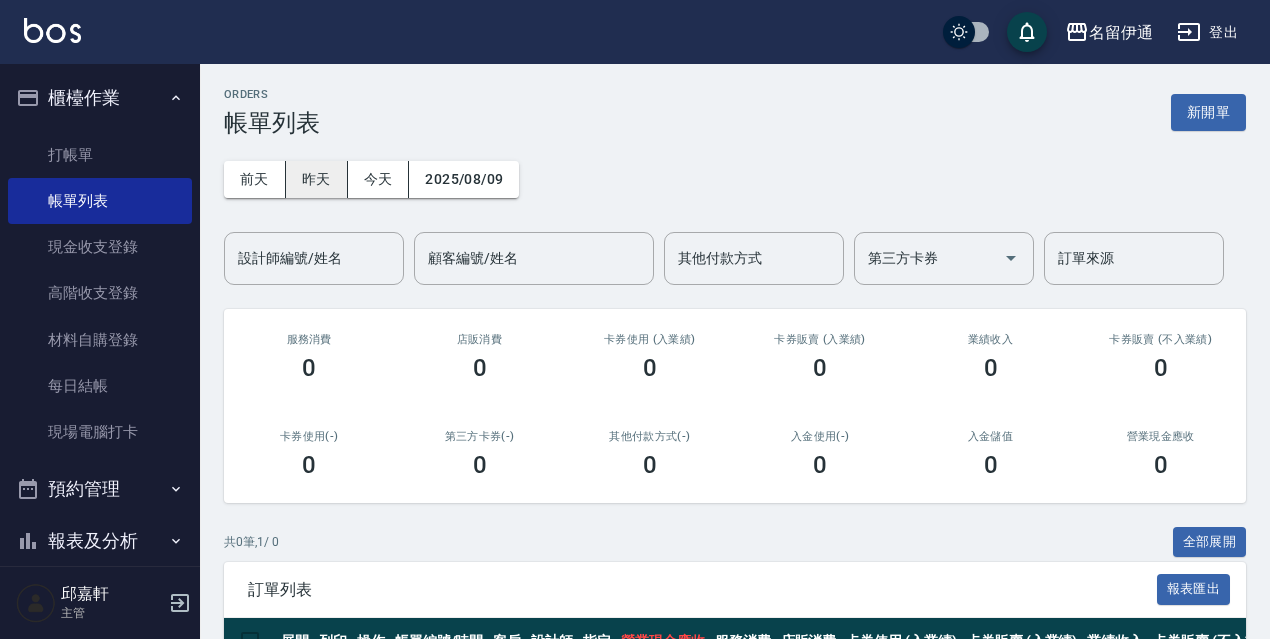 click on "昨天" at bounding box center (317, 179) 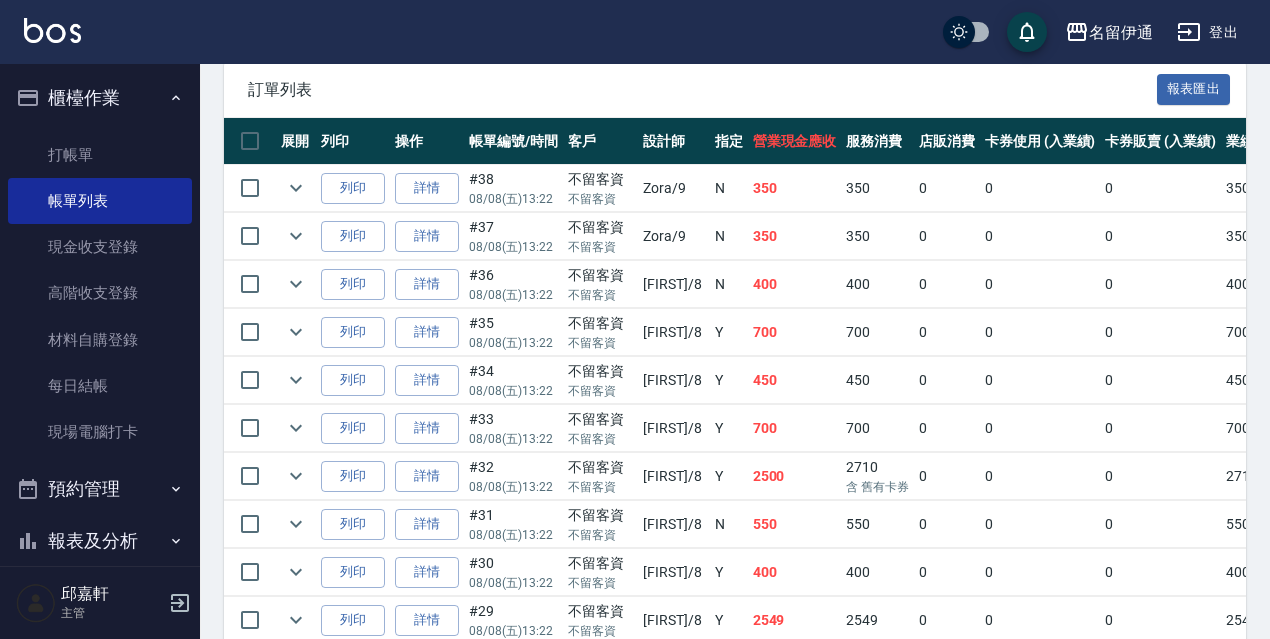 scroll, scrollTop: 200, scrollLeft: 0, axis: vertical 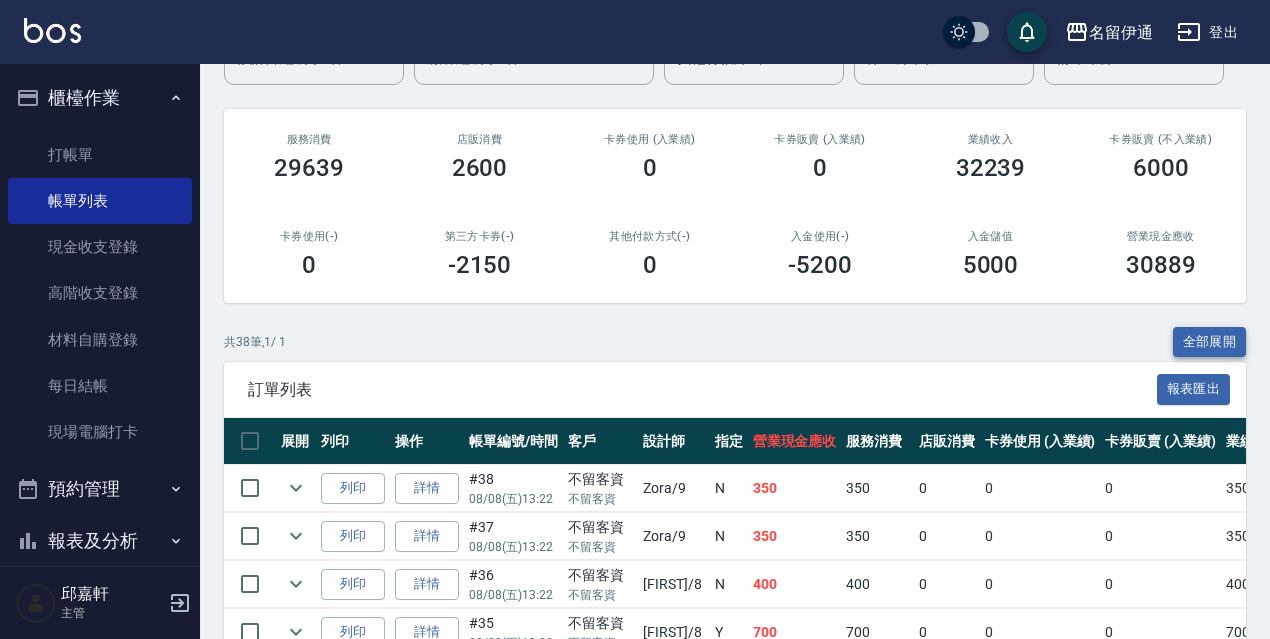 click on "全部展開" at bounding box center (1210, 342) 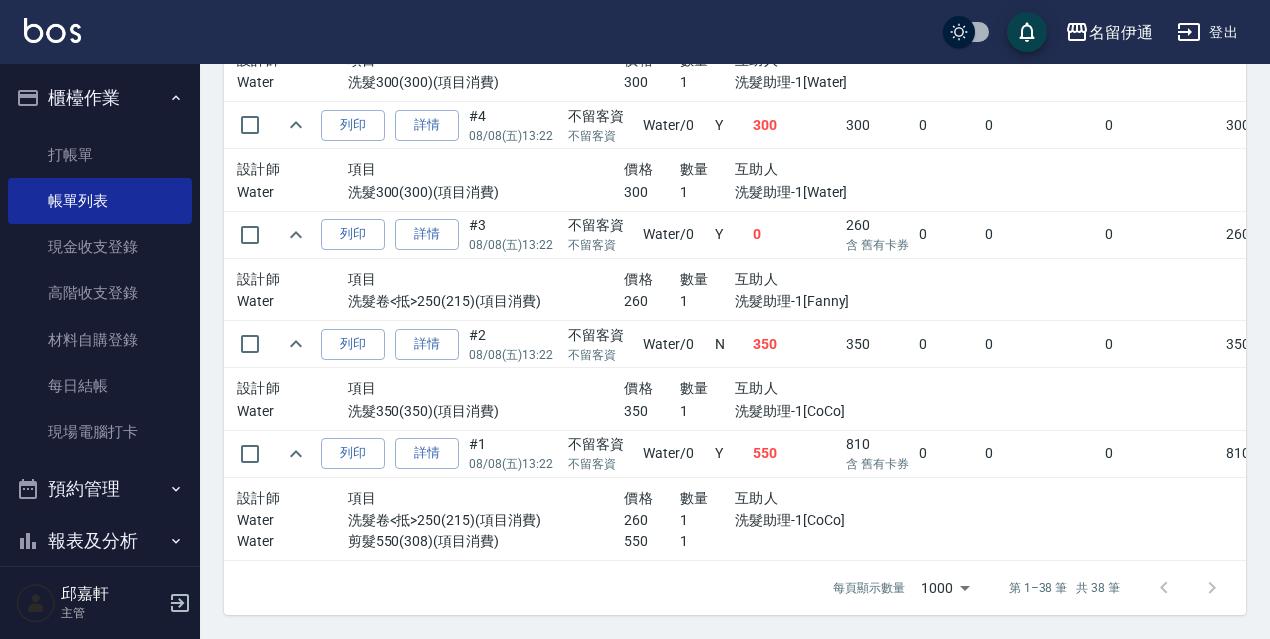 scroll, scrollTop: 4747, scrollLeft: 0, axis: vertical 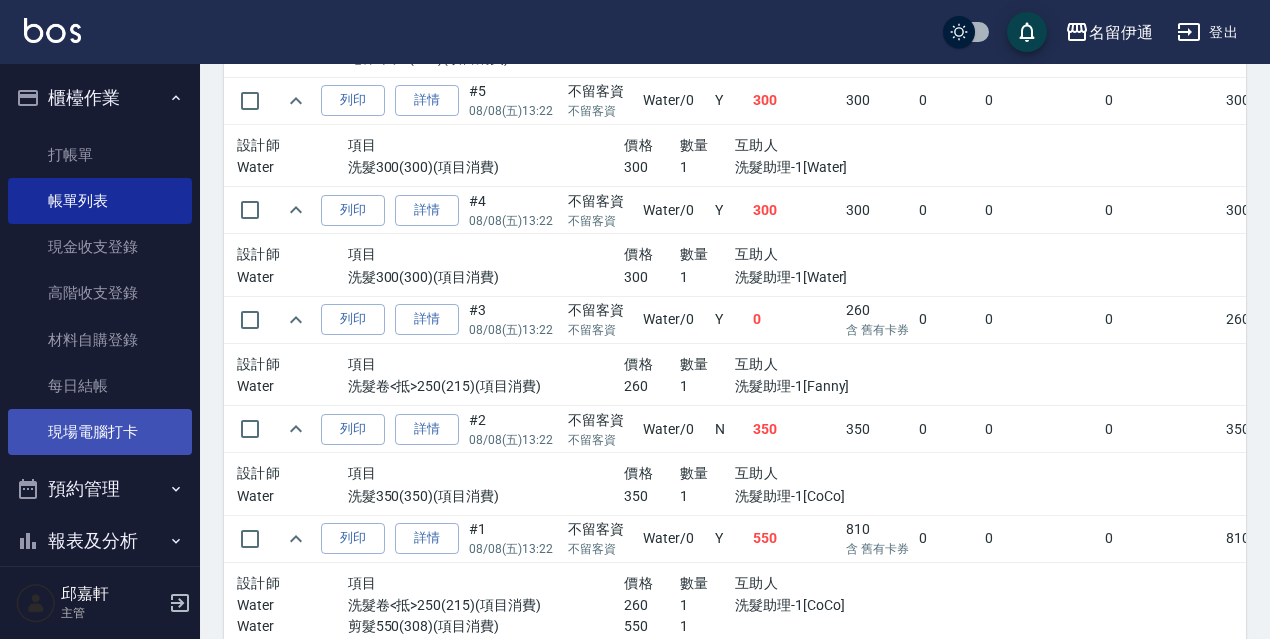 click on "現場電腦打卡" at bounding box center (100, 432) 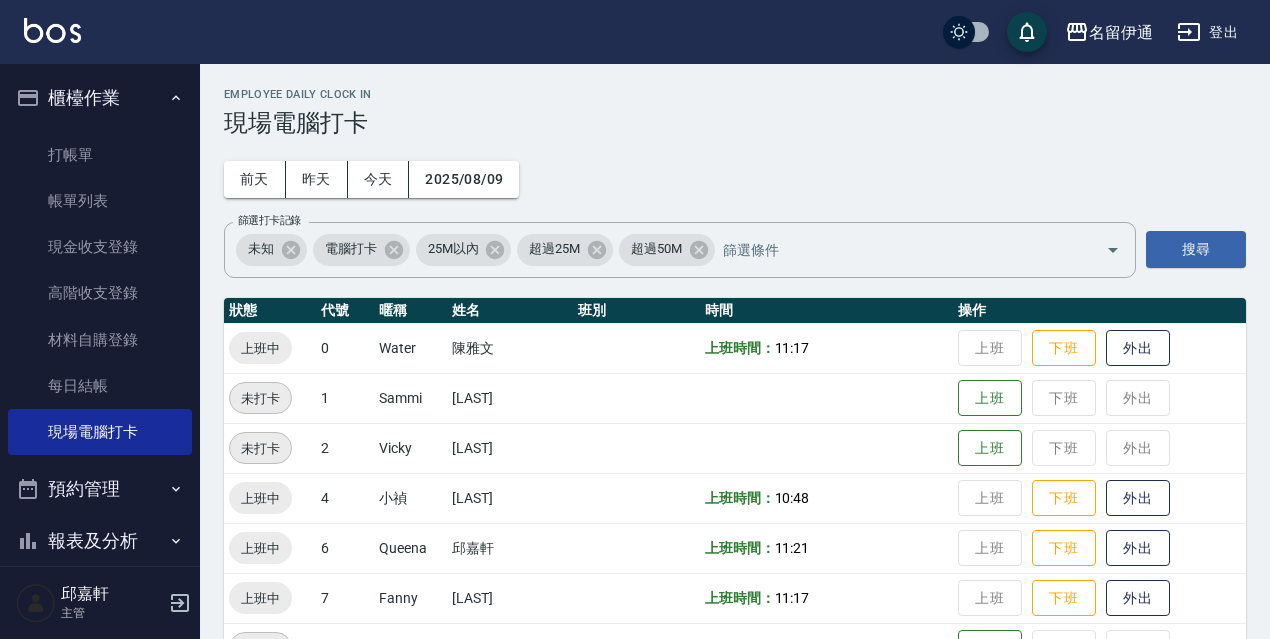 scroll, scrollTop: 300, scrollLeft: 0, axis: vertical 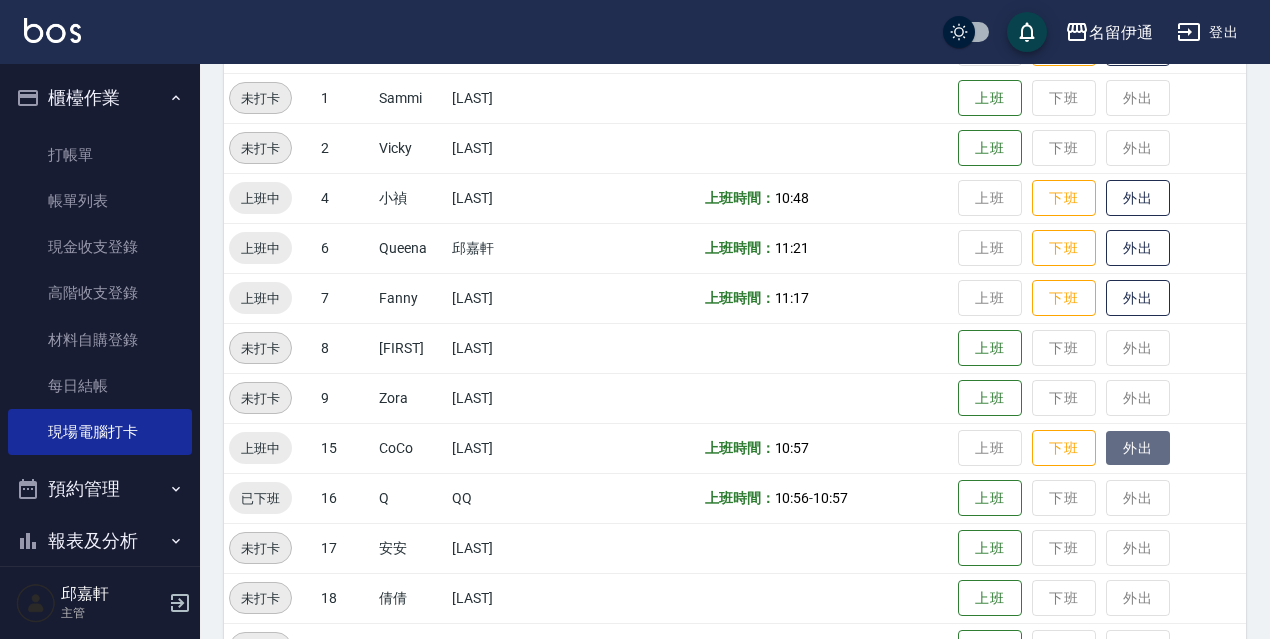 click on "外出" at bounding box center (1138, 448) 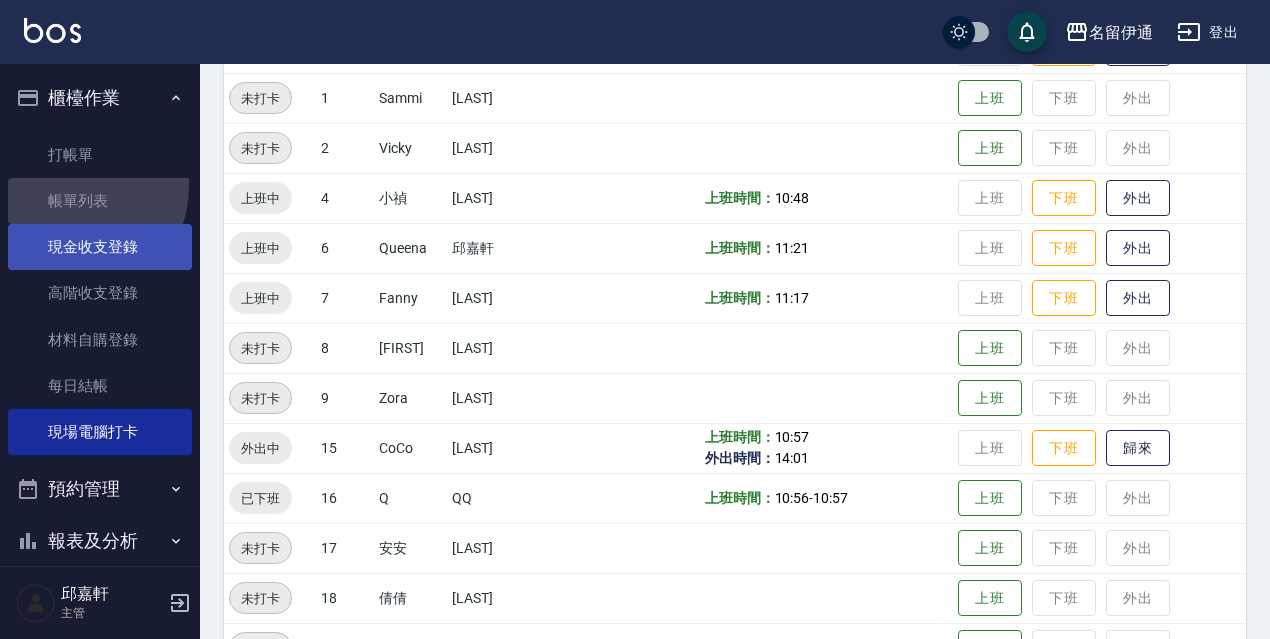 drag, startPoint x: 66, startPoint y: 186, endPoint x: 92, endPoint y: 256, distance: 74.672615 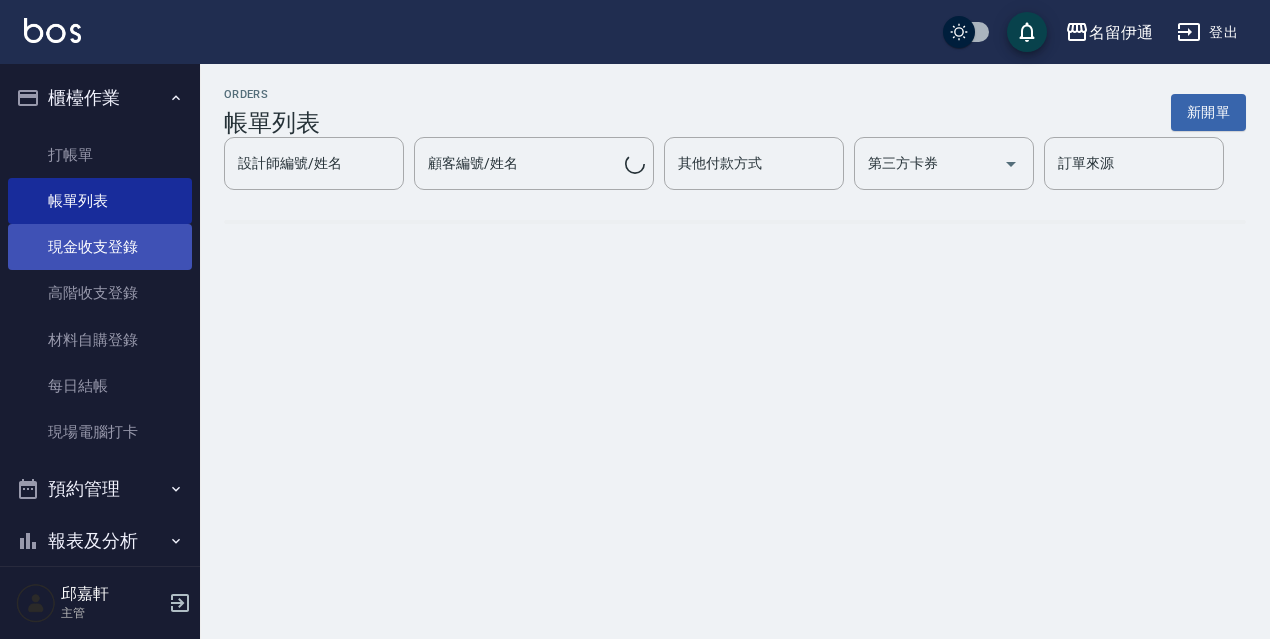 scroll, scrollTop: 0, scrollLeft: 0, axis: both 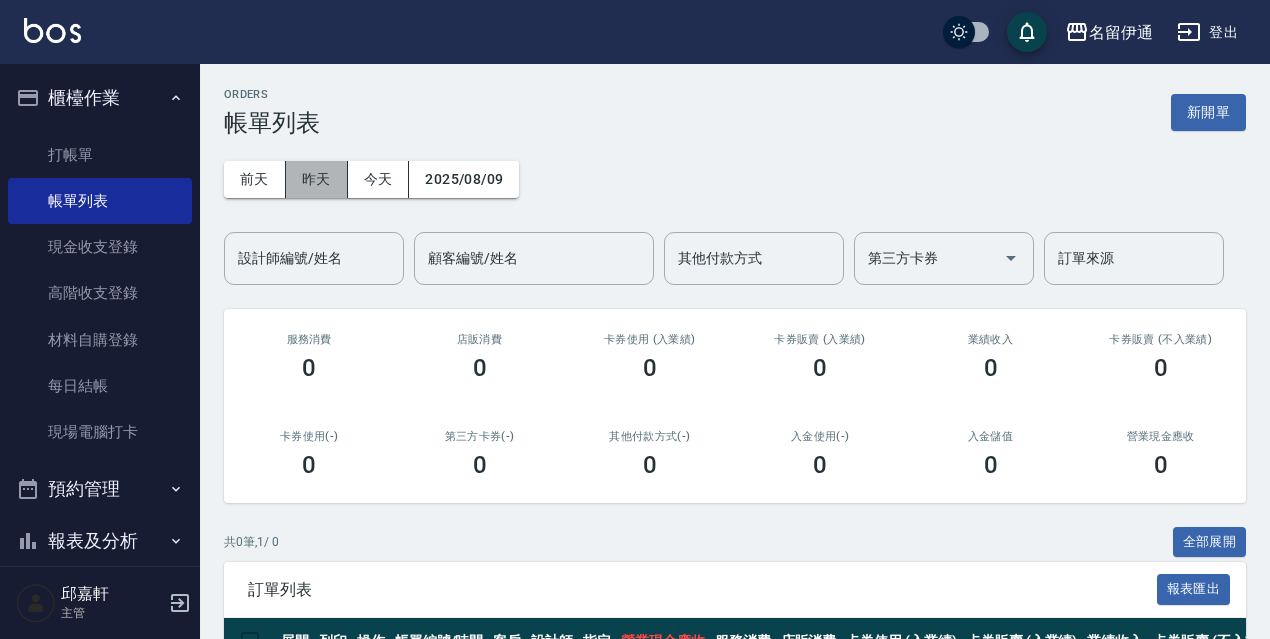 click on "昨天" at bounding box center (317, 179) 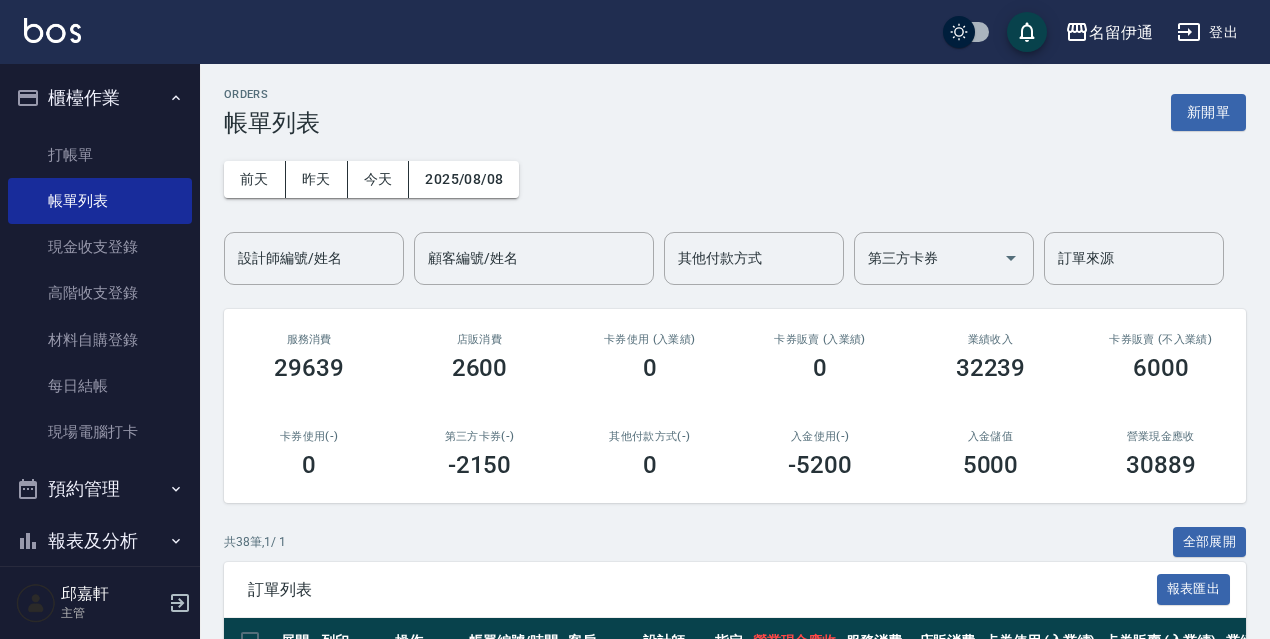 scroll, scrollTop: 300, scrollLeft: 0, axis: vertical 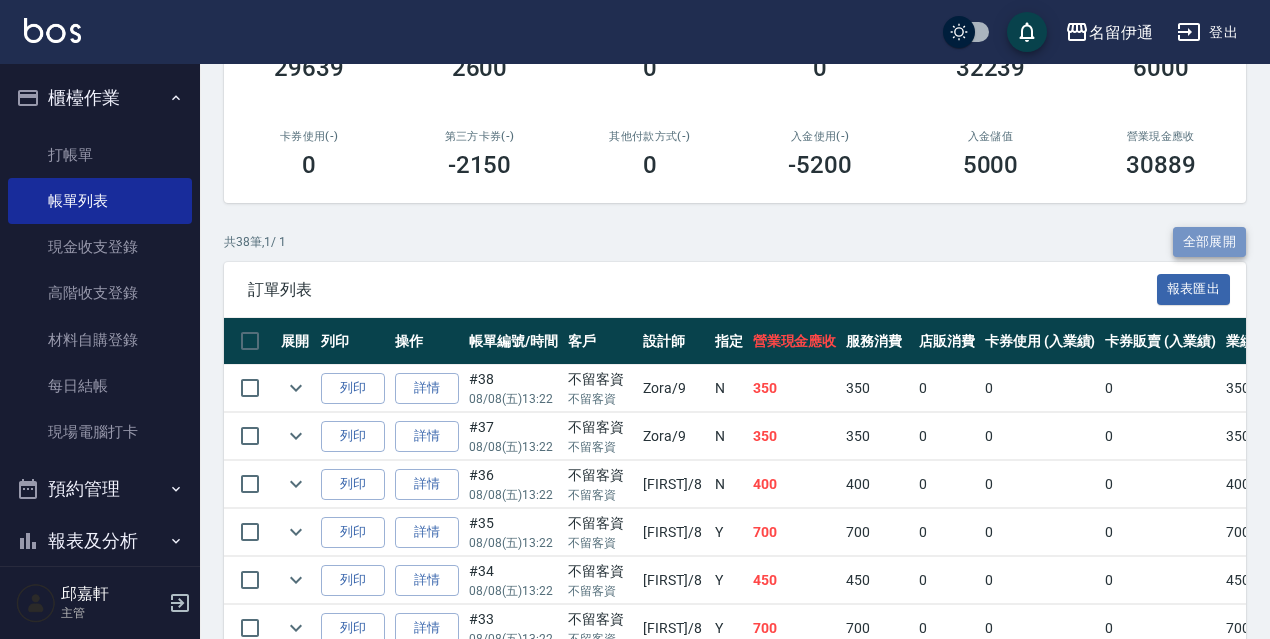 click on "全部展開" at bounding box center (1210, 242) 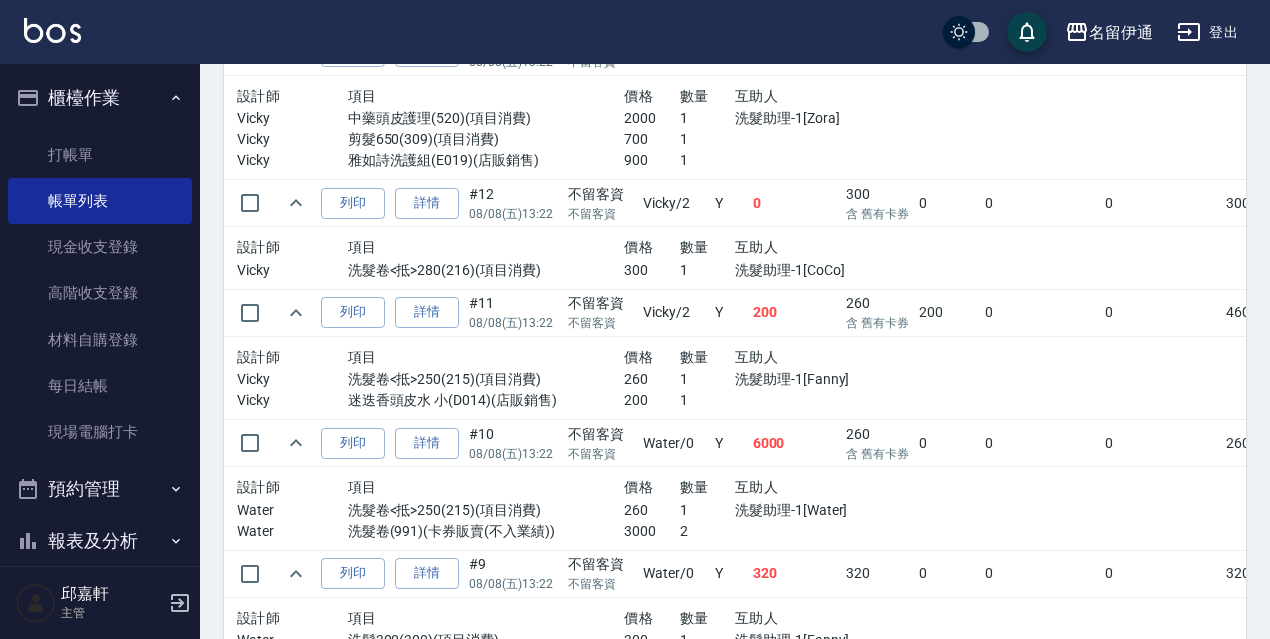 scroll, scrollTop: 4847, scrollLeft: 0, axis: vertical 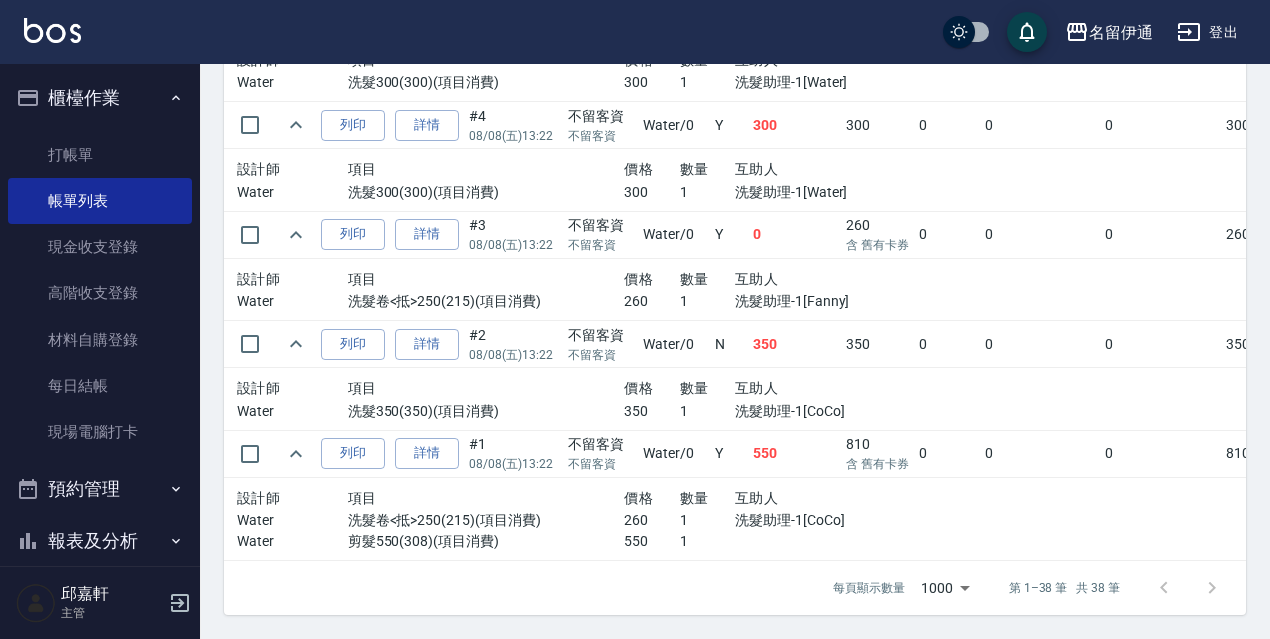 click on "0" at bounding box center [947, 234] 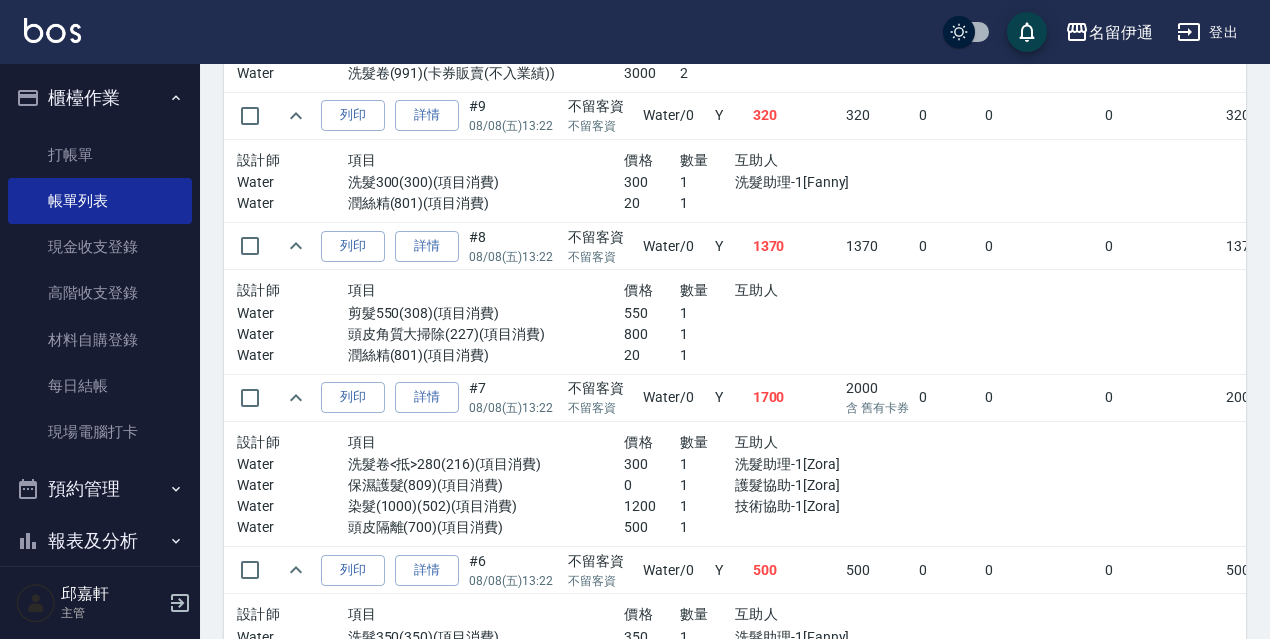 scroll, scrollTop: 4047, scrollLeft: 0, axis: vertical 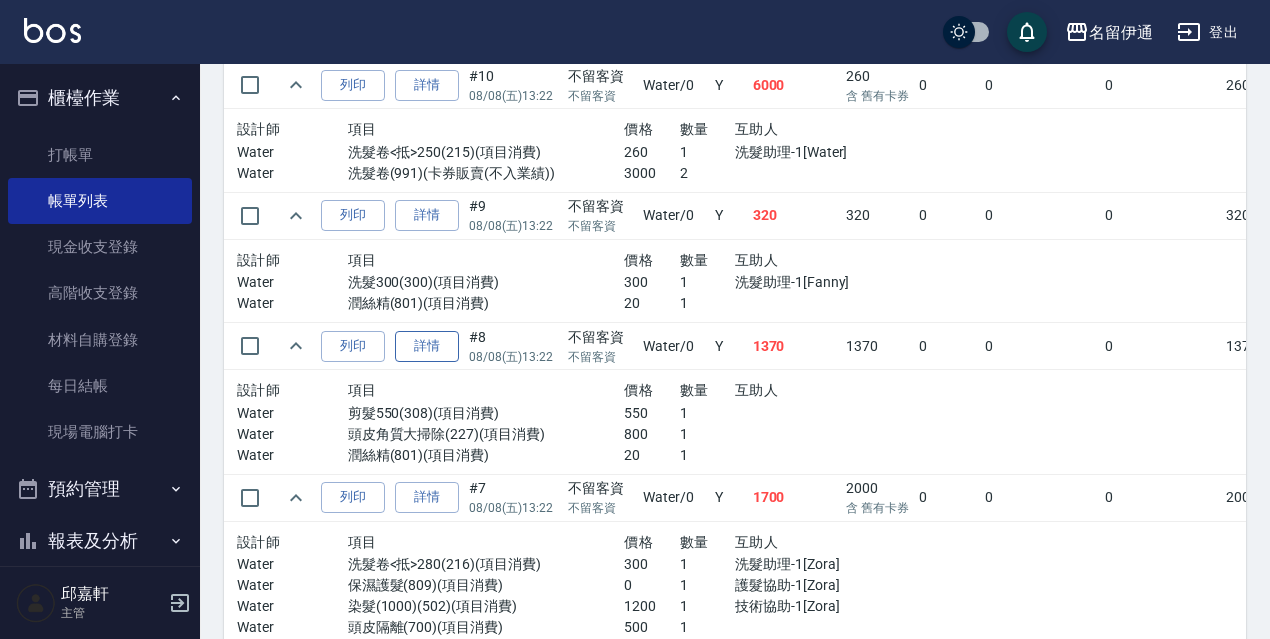 click on "詳情" at bounding box center (427, 346) 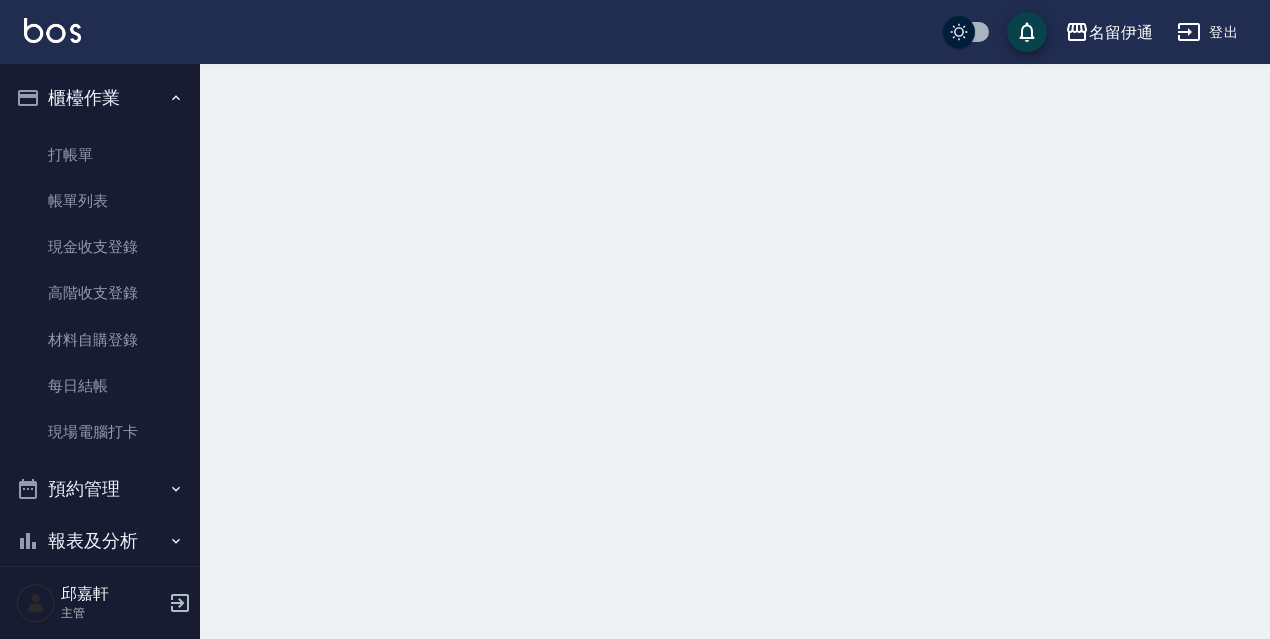 scroll, scrollTop: 0, scrollLeft: 0, axis: both 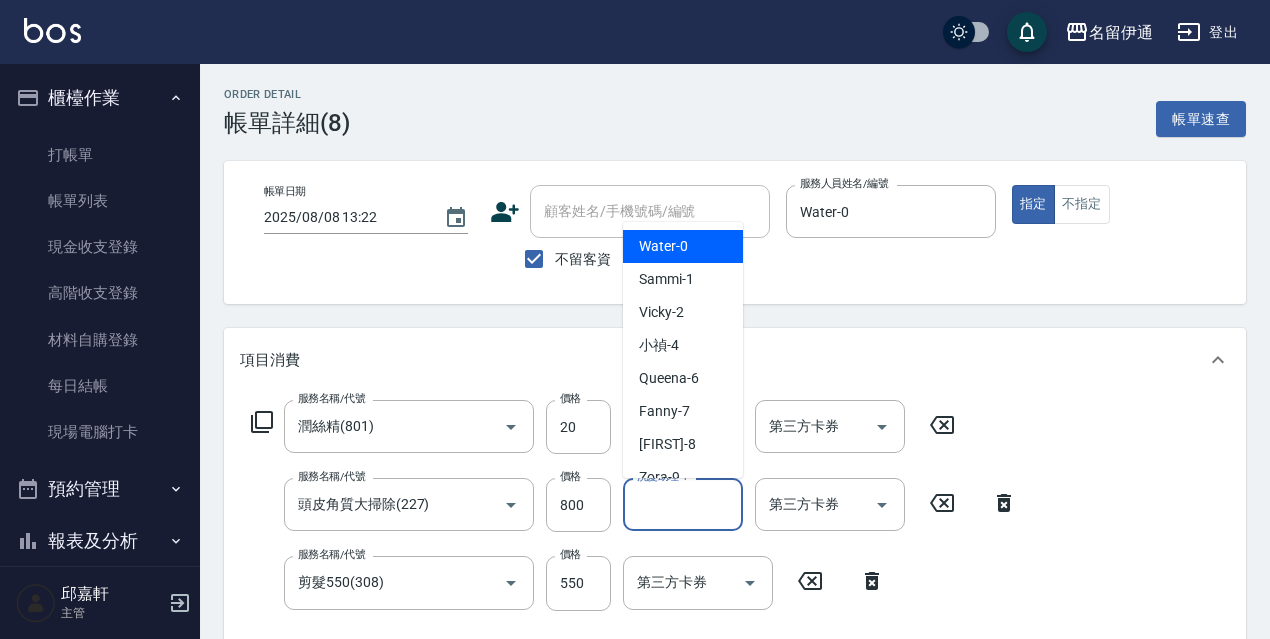 click on "洗髮助理-1" at bounding box center [683, 504] 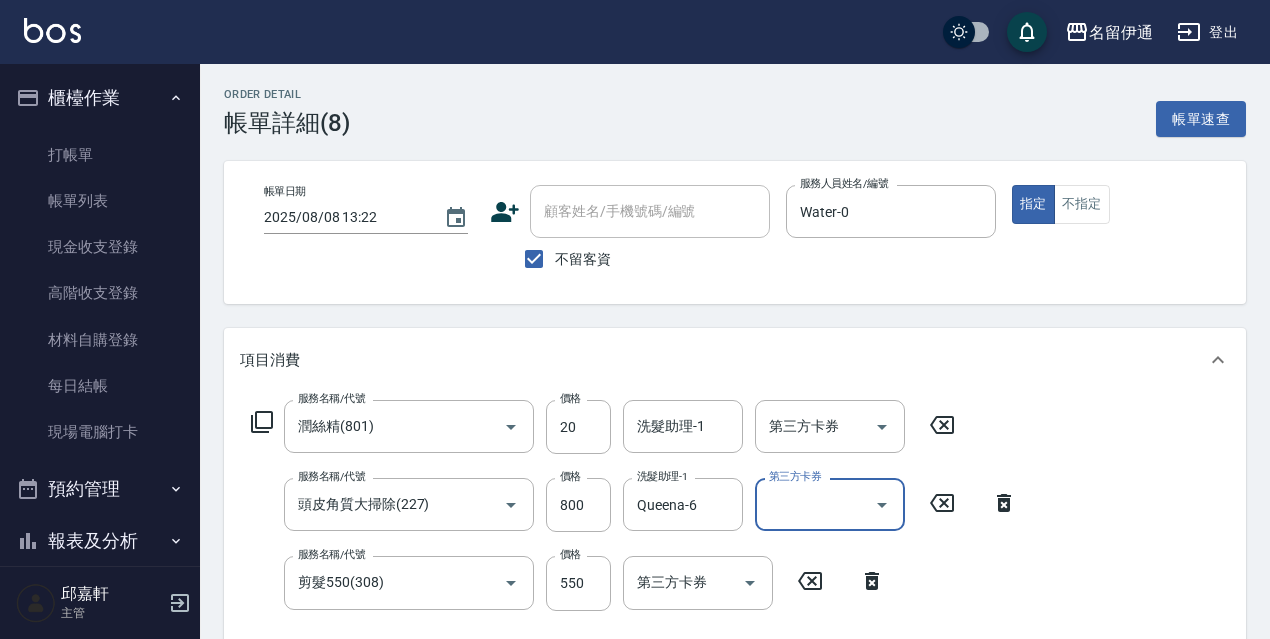 scroll, scrollTop: 521, scrollLeft: 0, axis: vertical 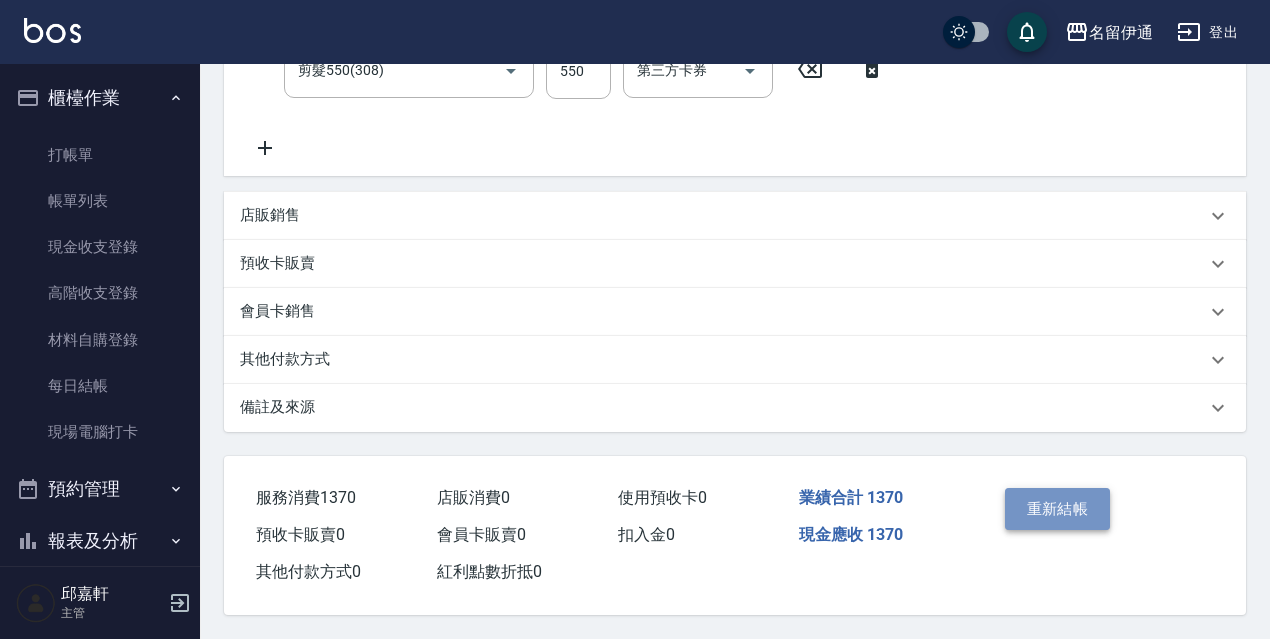 click on "重新結帳" at bounding box center [1058, 509] 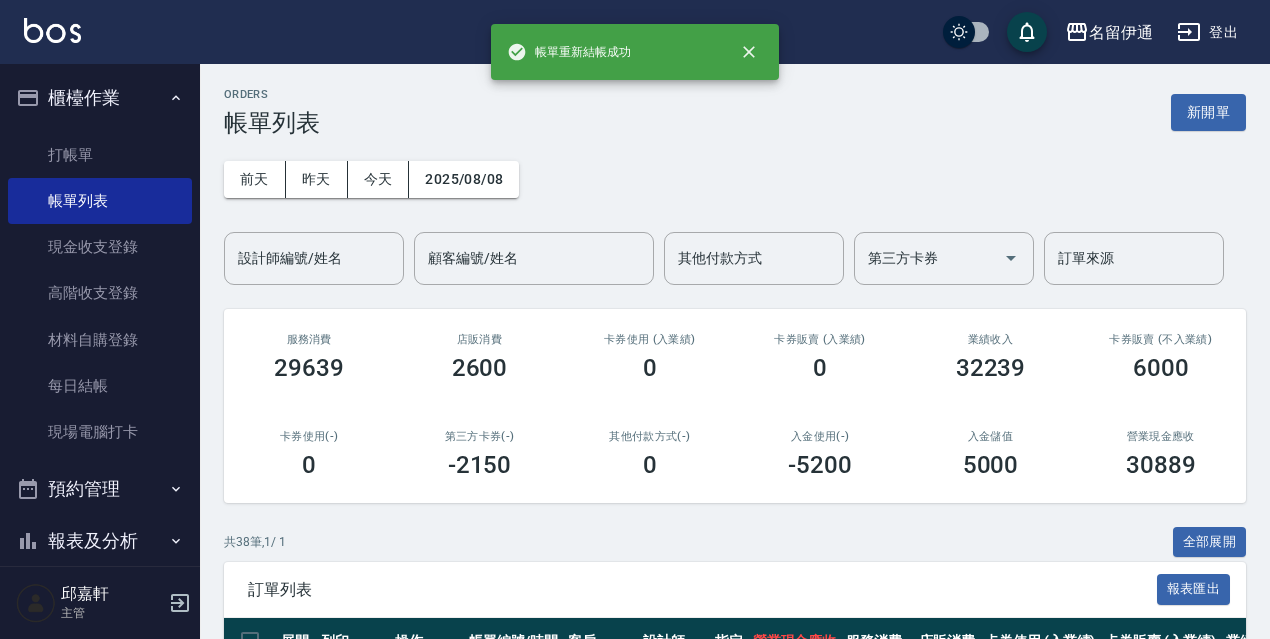 scroll, scrollTop: 300, scrollLeft: 0, axis: vertical 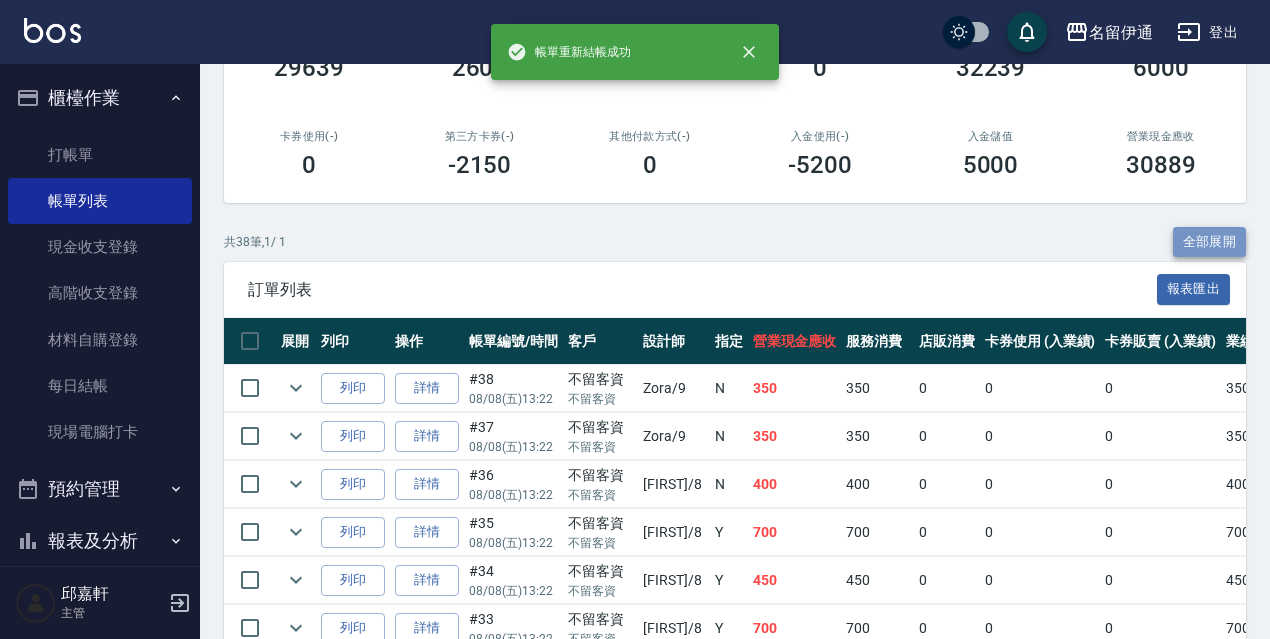 click on "全部展開" at bounding box center [1210, 242] 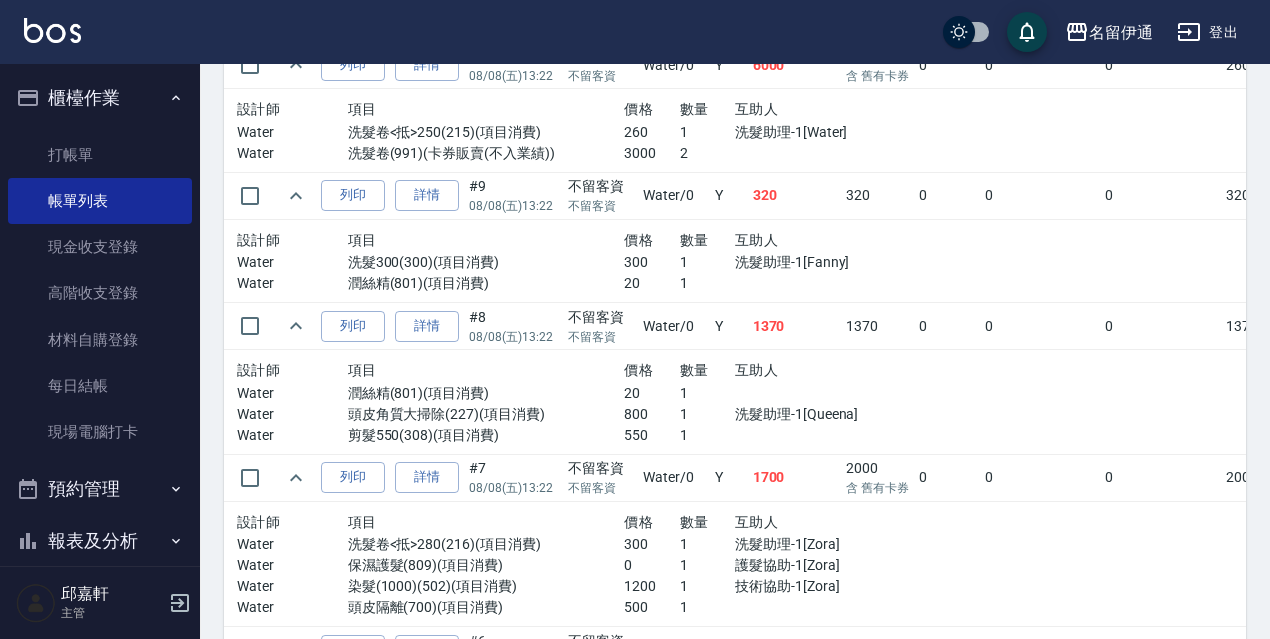 scroll, scrollTop: 3946, scrollLeft: 0, axis: vertical 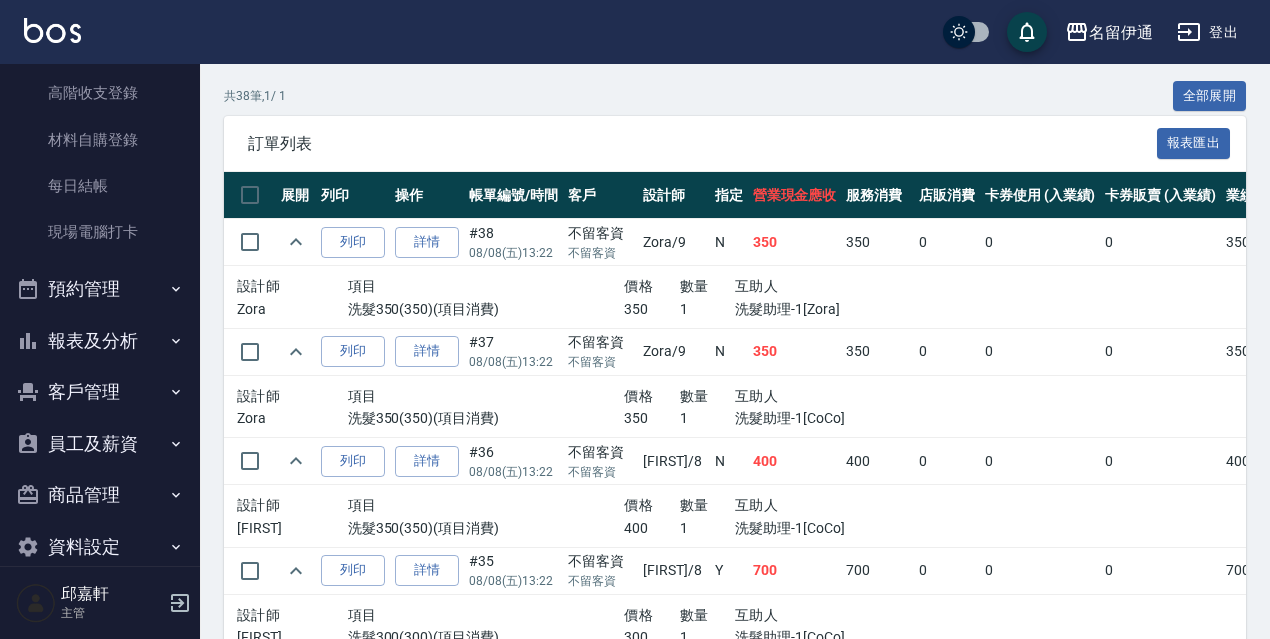 click on "報表及分析" at bounding box center (100, 341) 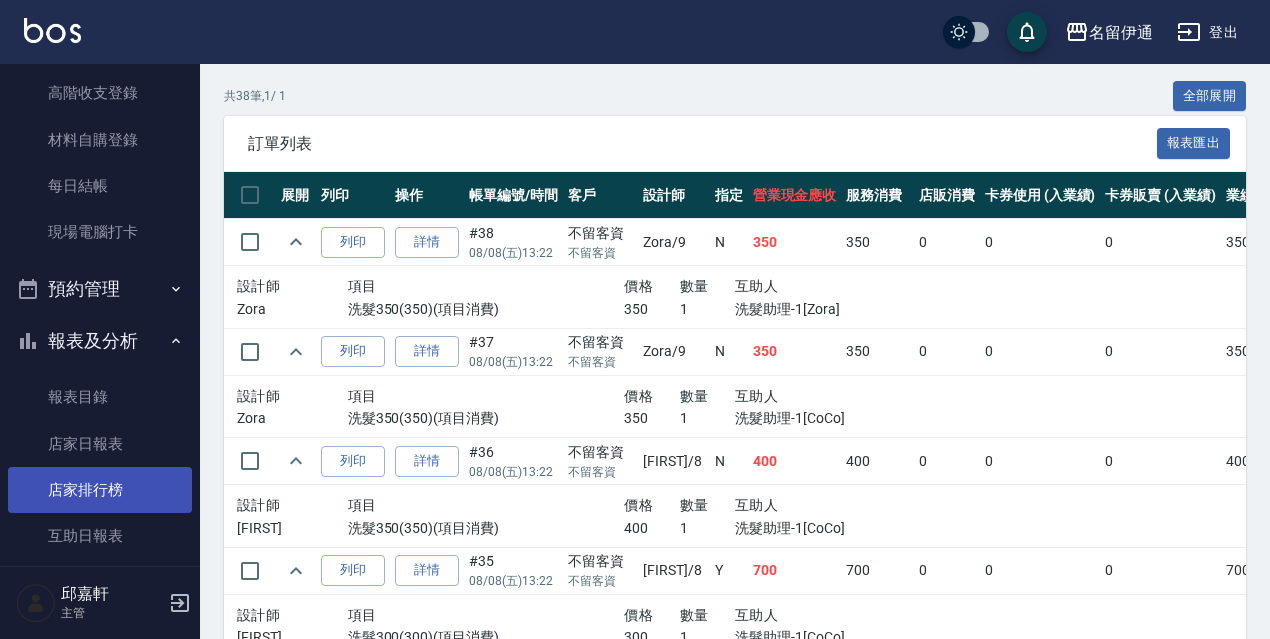 scroll, scrollTop: 400, scrollLeft: 0, axis: vertical 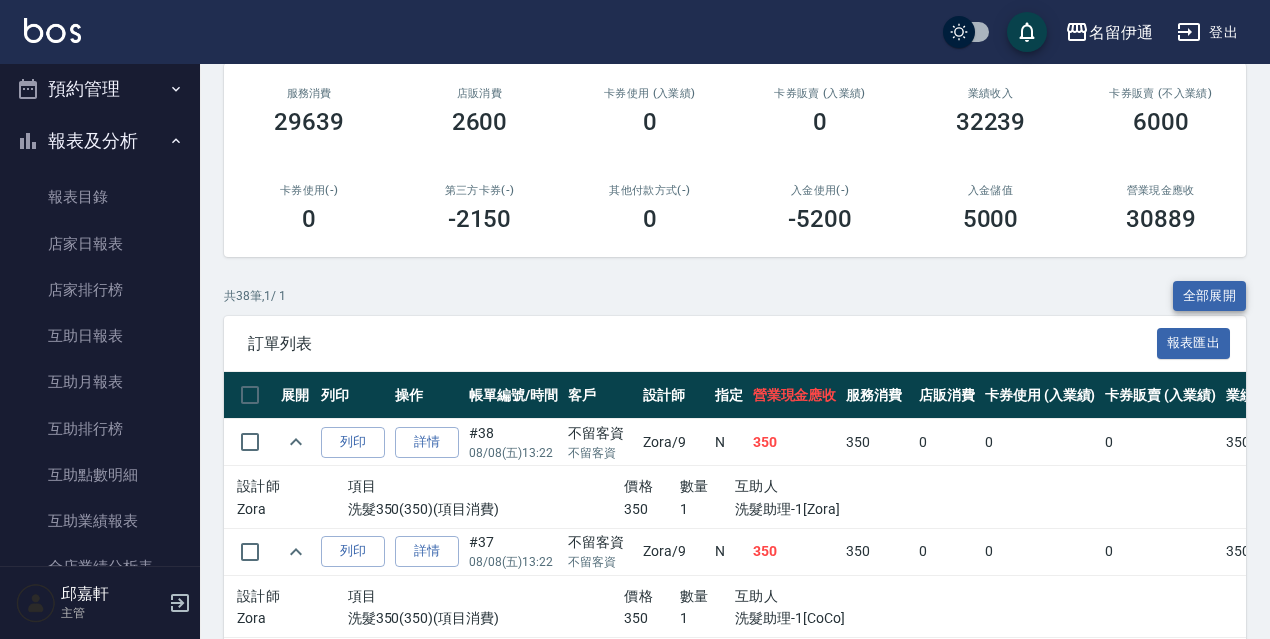 drag, startPoint x: 1224, startPoint y: 268, endPoint x: 1220, endPoint y: 283, distance: 15.524175 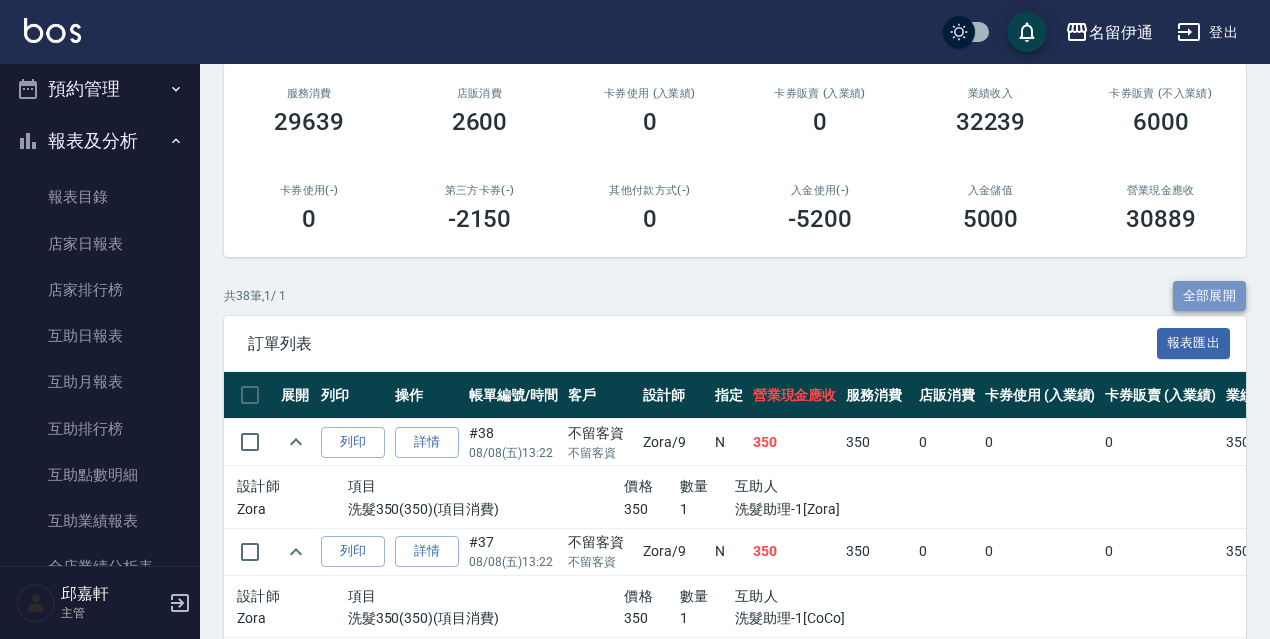 click on "全部展開" at bounding box center (1210, 296) 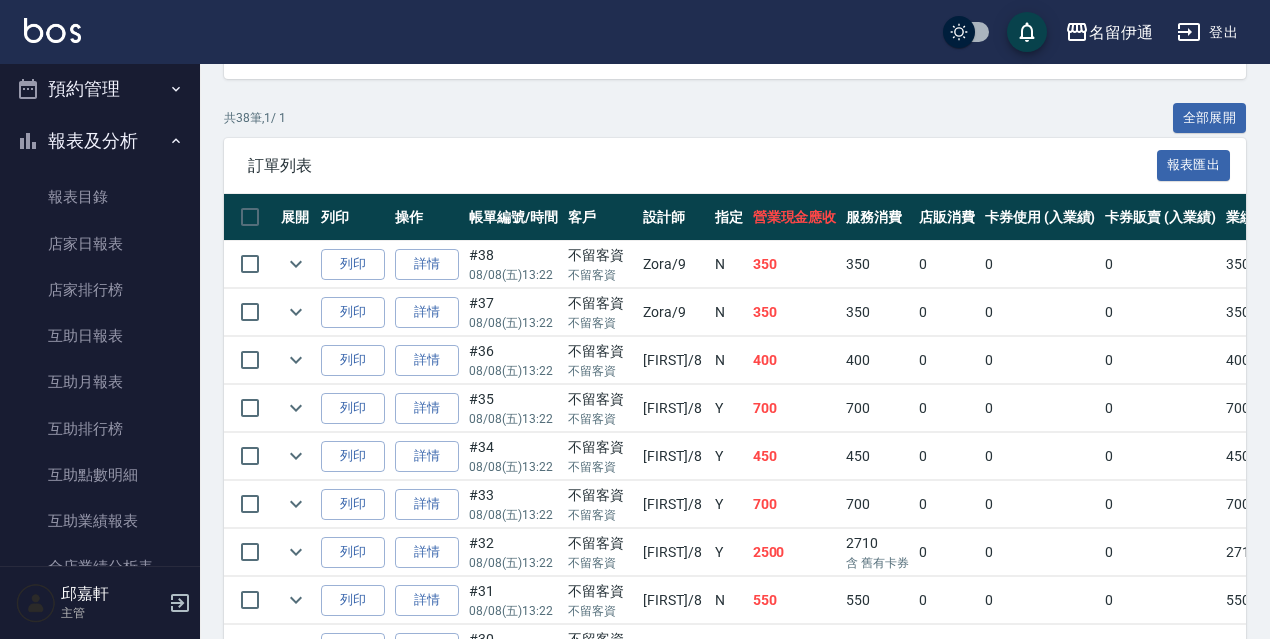 scroll, scrollTop: 1943, scrollLeft: 0, axis: vertical 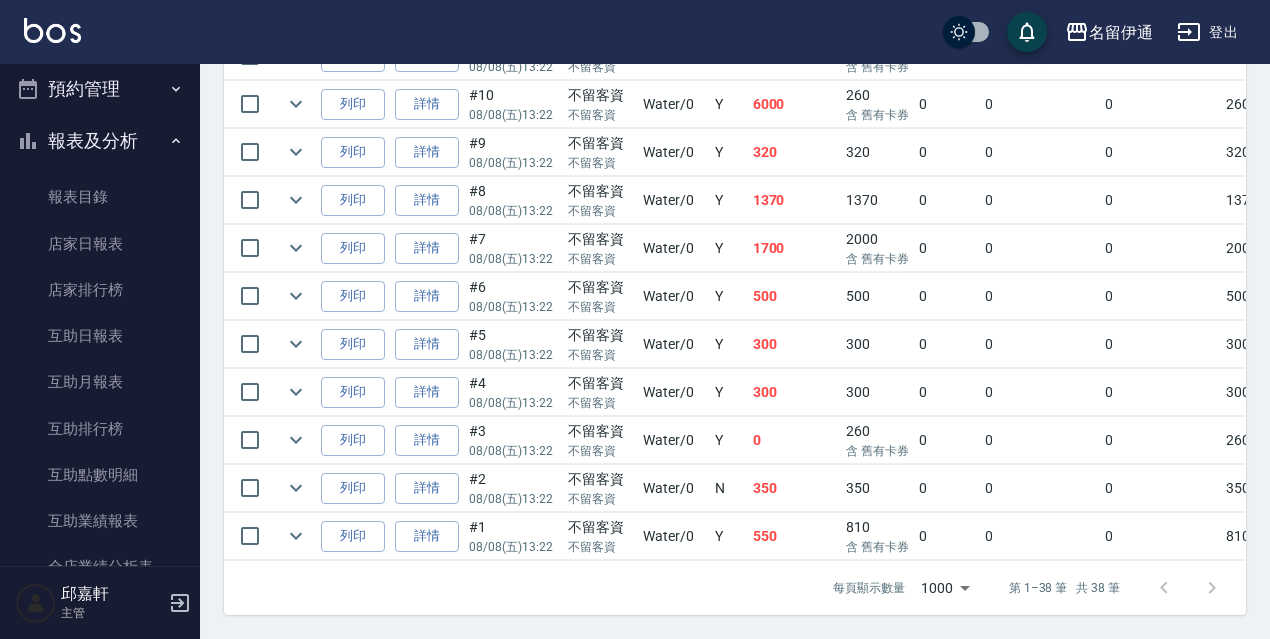 click on "260 含 舊有卡券" at bounding box center [877, 440] 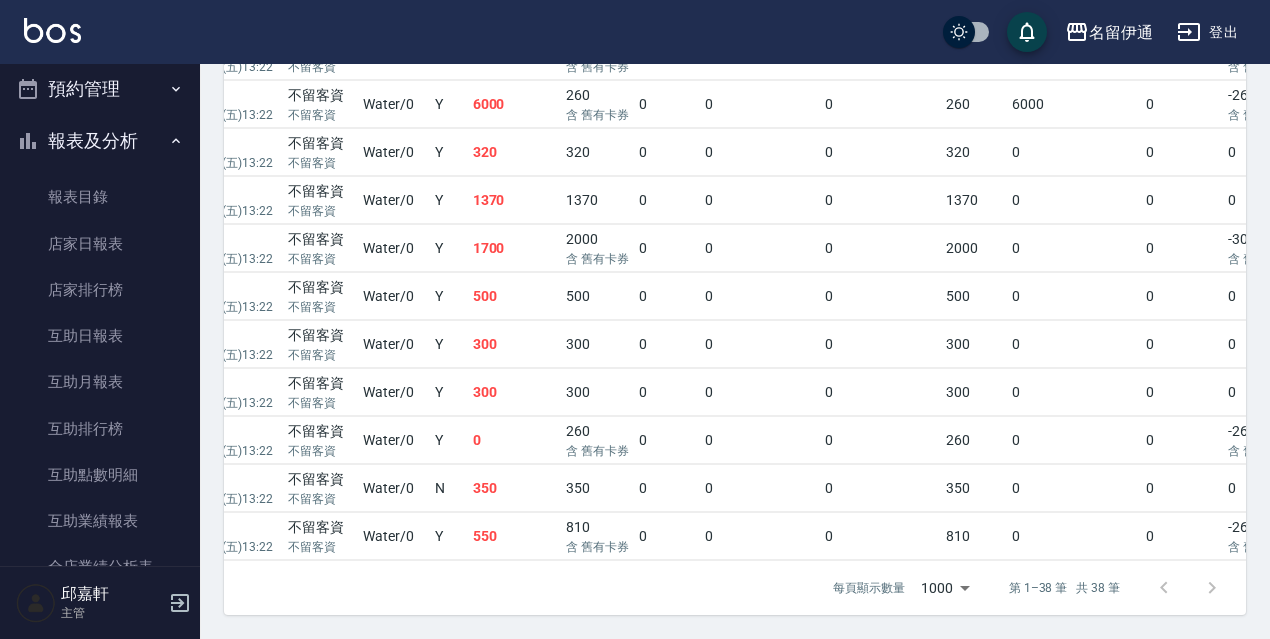 scroll, scrollTop: 0, scrollLeft: 240, axis: horizontal 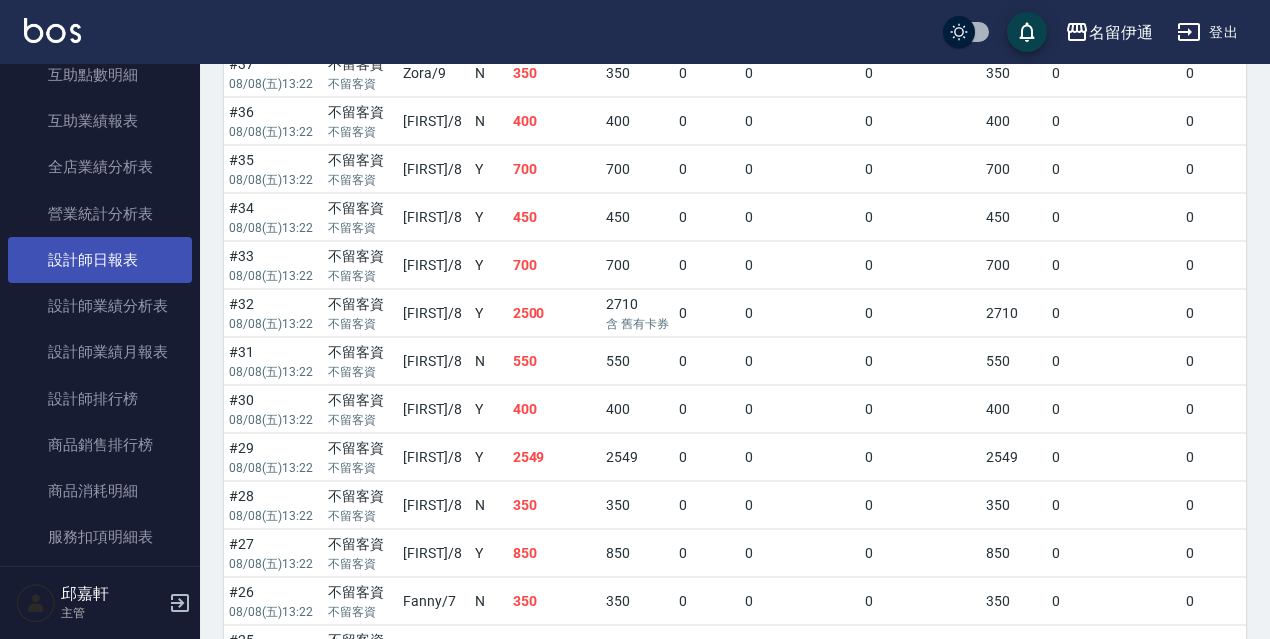 click on "設計師日報表" at bounding box center [100, 260] 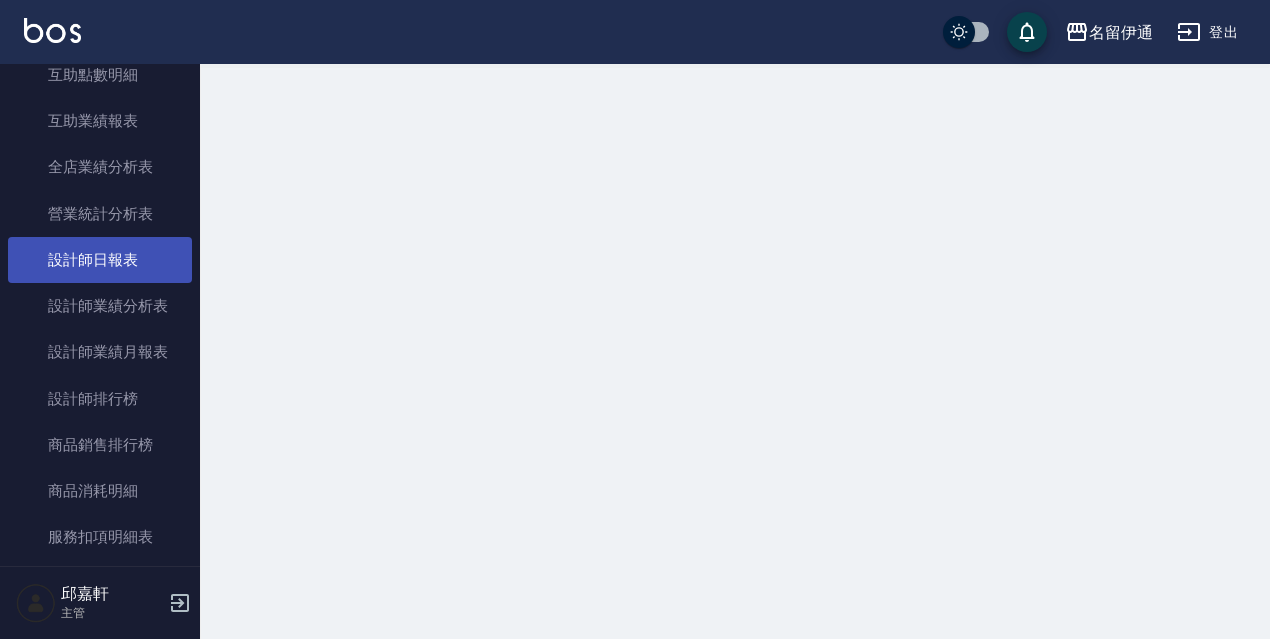 scroll, scrollTop: 0, scrollLeft: 0, axis: both 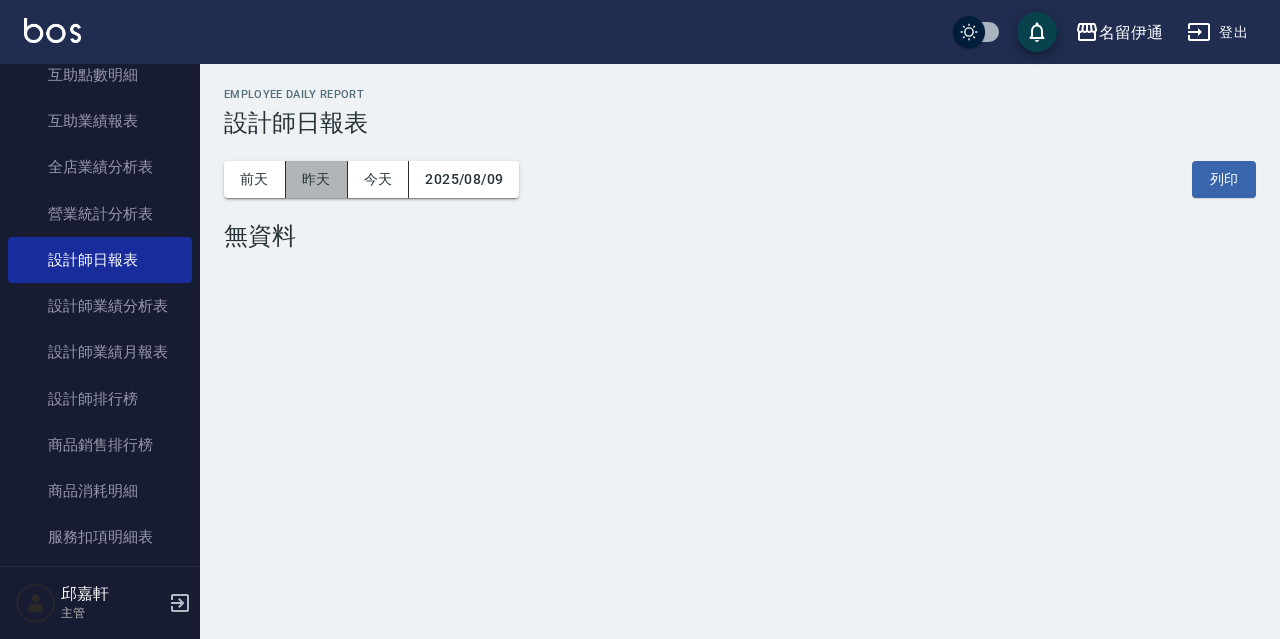 click on "昨天" at bounding box center [317, 179] 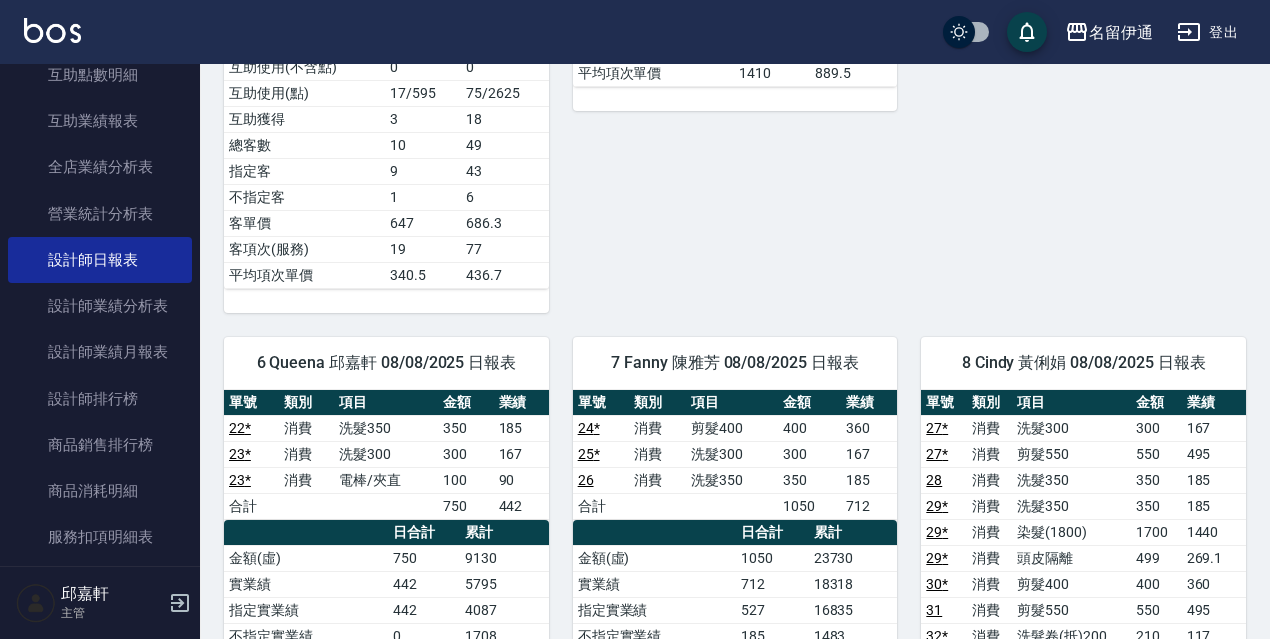 scroll, scrollTop: 1100, scrollLeft: 0, axis: vertical 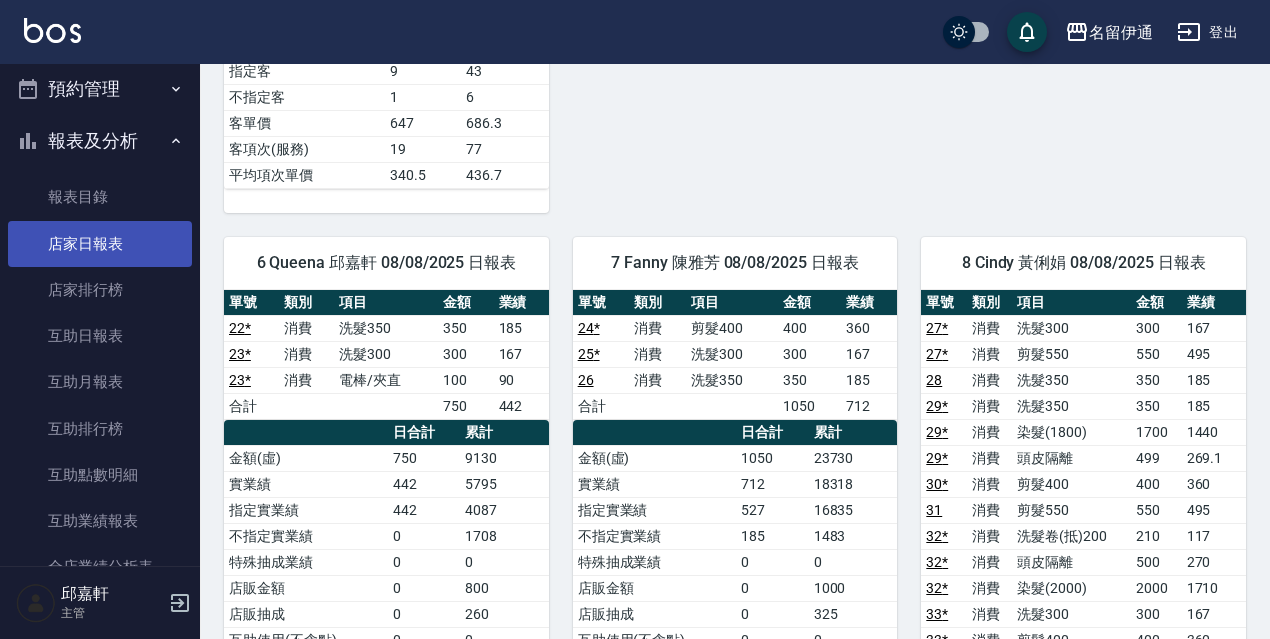 click on "店家日報表" at bounding box center [100, 244] 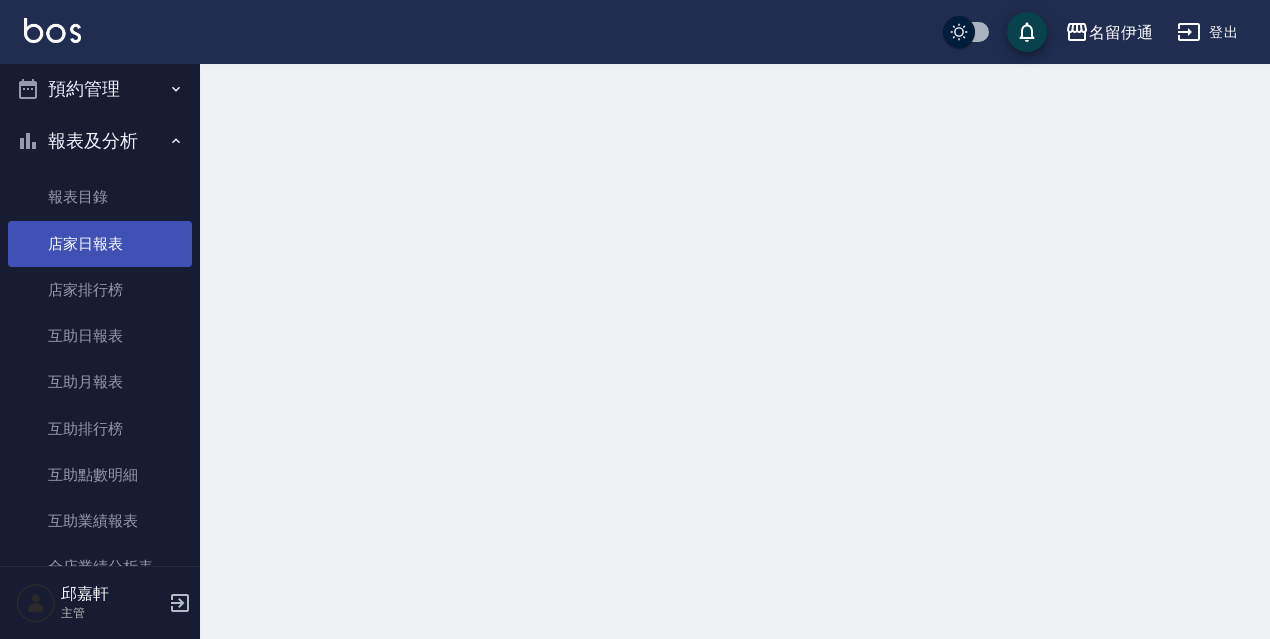 scroll, scrollTop: 0, scrollLeft: 0, axis: both 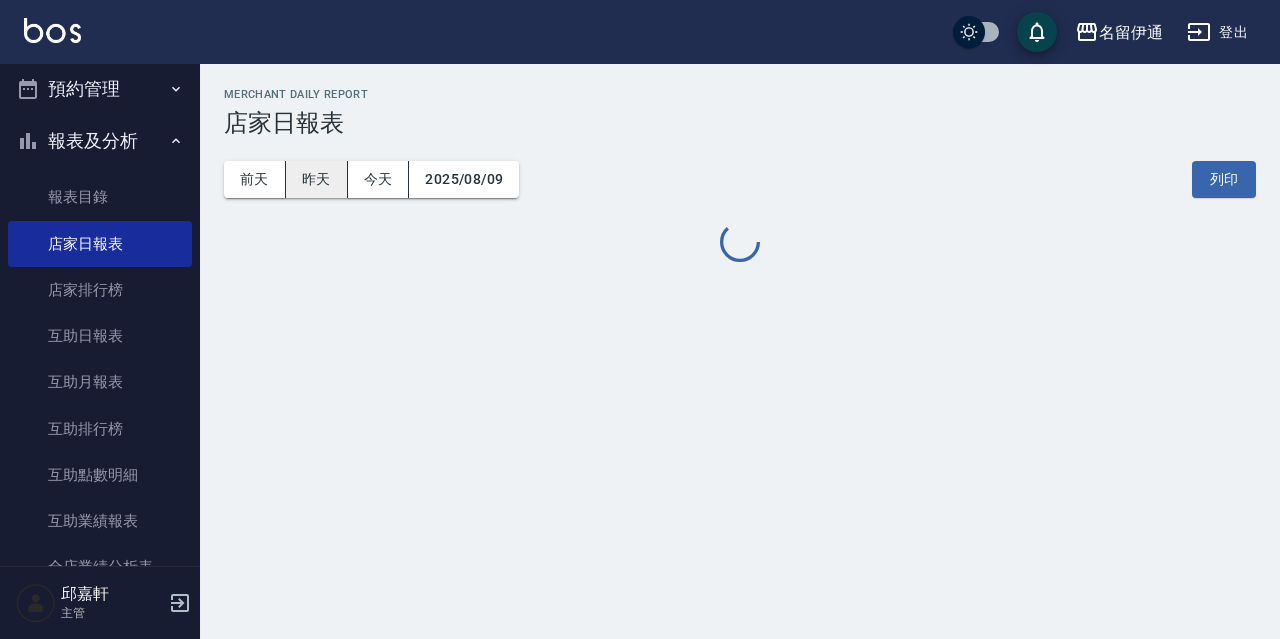 click on "昨天" at bounding box center [317, 179] 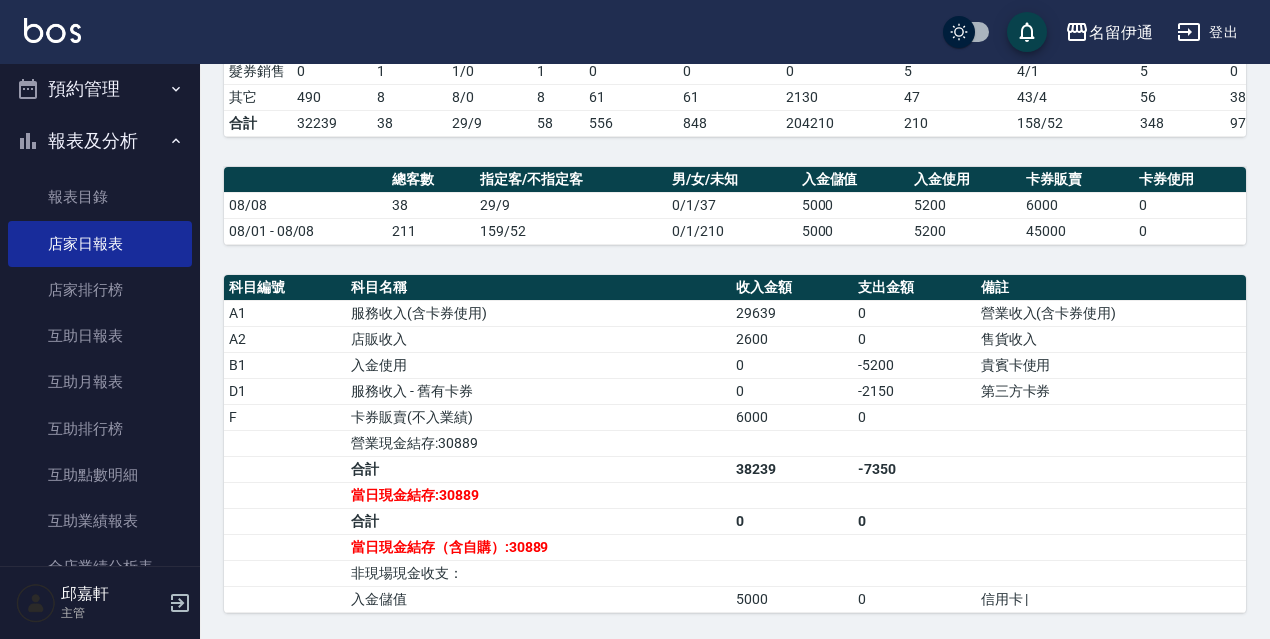 scroll, scrollTop: 700, scrollLeft: 0, axis: vertical 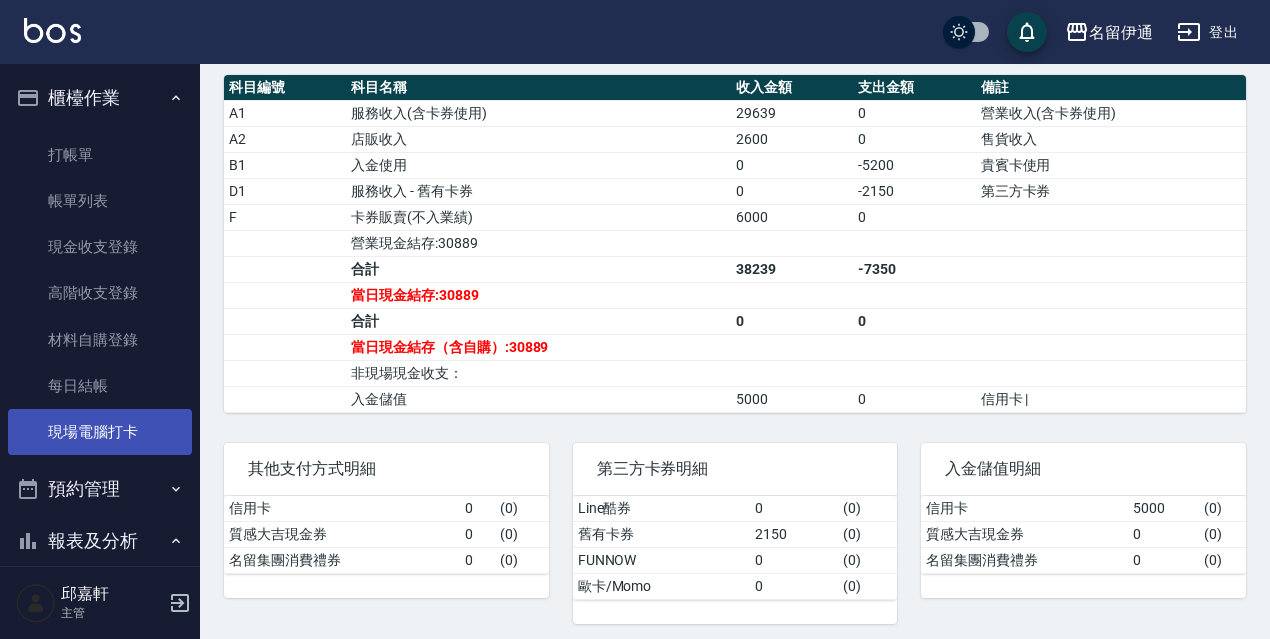 click on "現場電腦打卡" at bounding box center [100, 432] 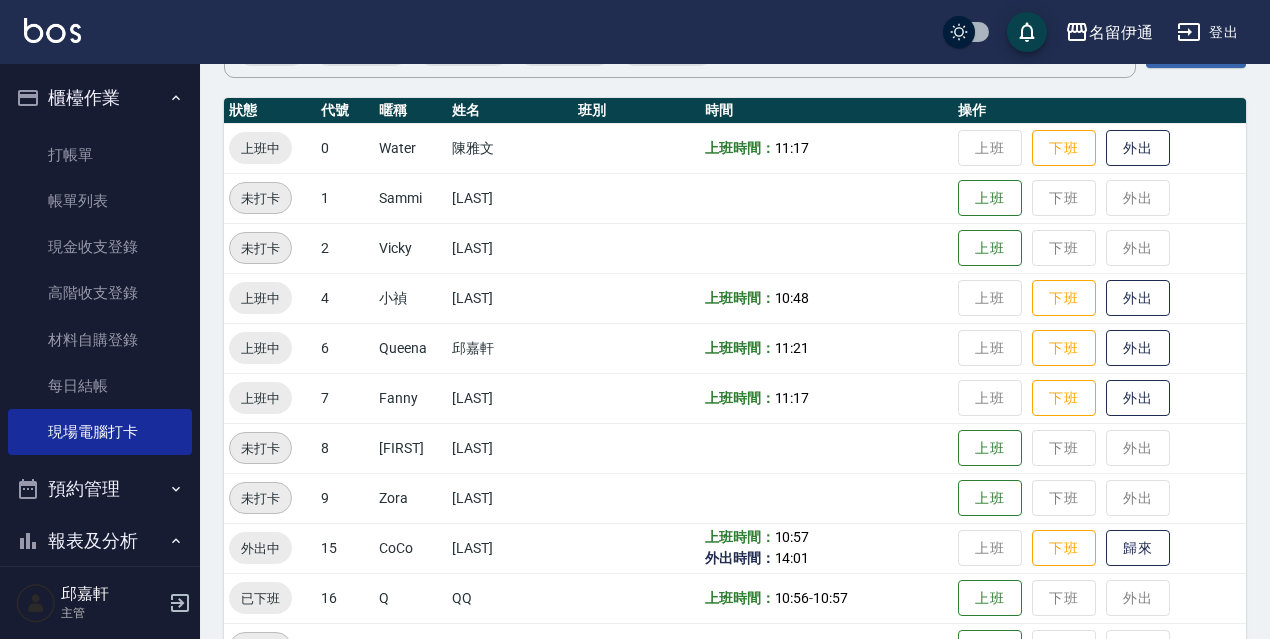scroll, scrollTop: 300, scrollLeft: 0, axis: vertical 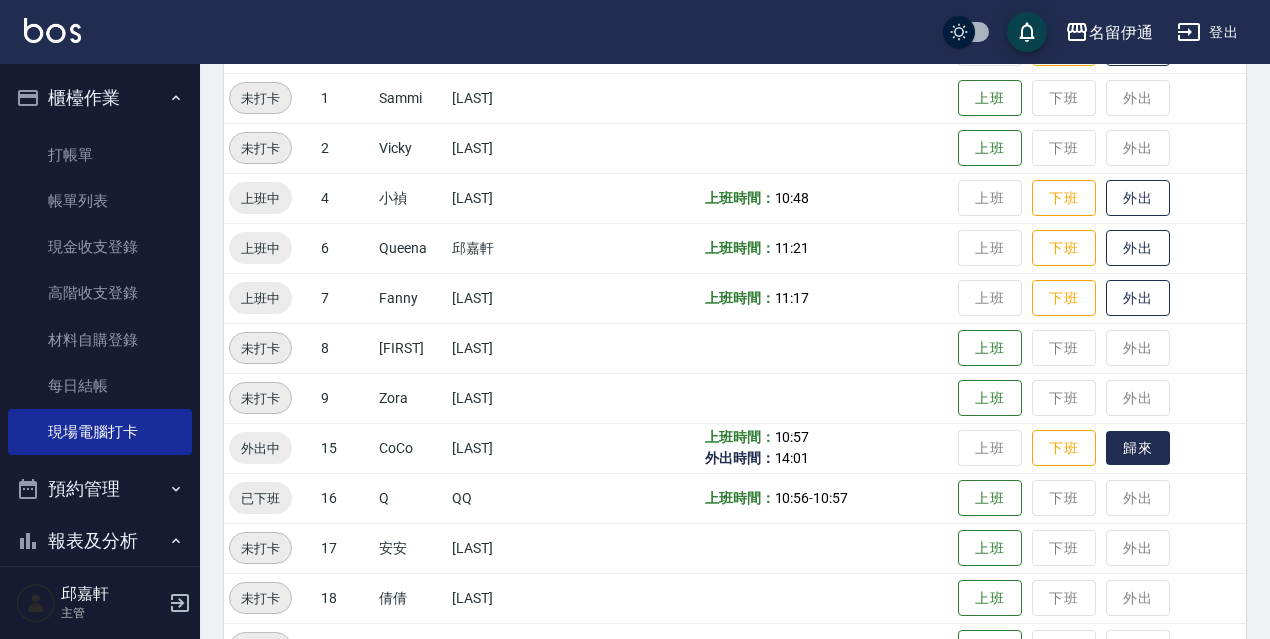 click on "歸來" at bounding box center (1138, 448) 